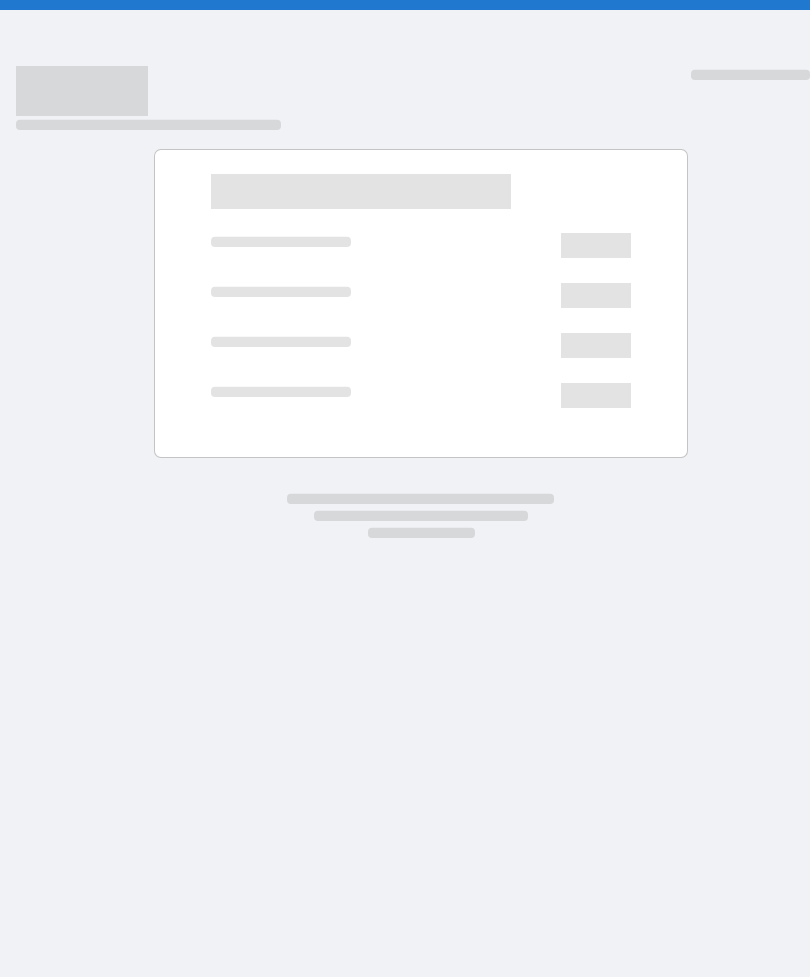 scroll, scrollTop: 0, scrollLeft: 0, axis: both 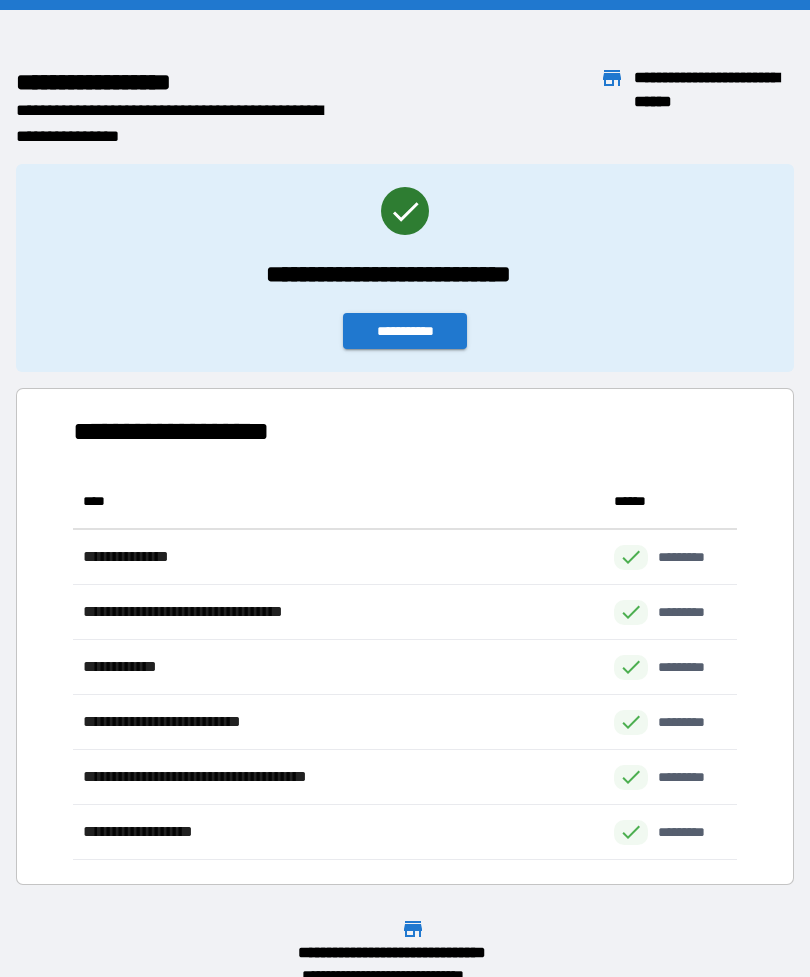 click on "**********" at bounding box center (405, 331) 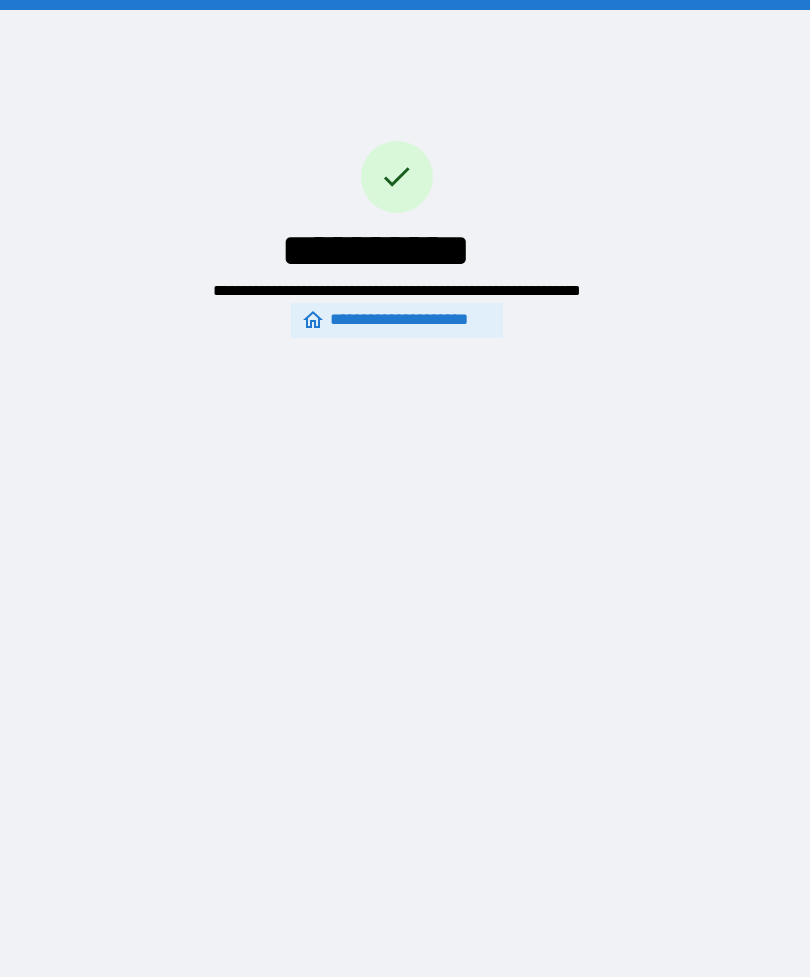 click on "**********" at bounding box center (397, 320) 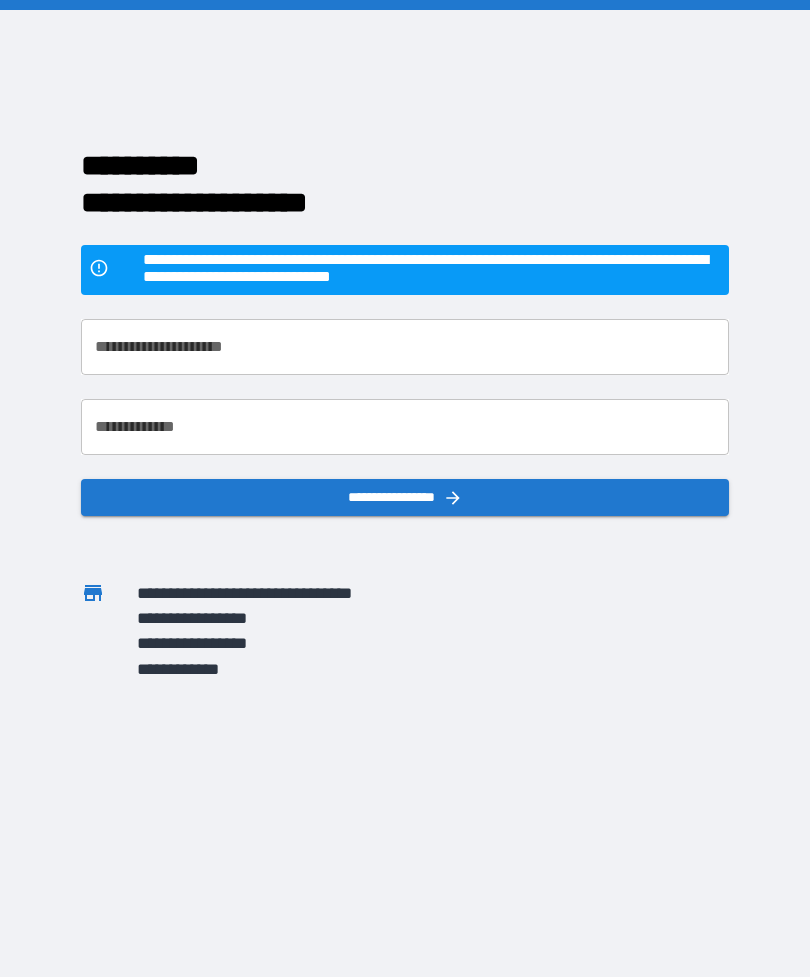 click on "**********" at bounding box center (405, 347) 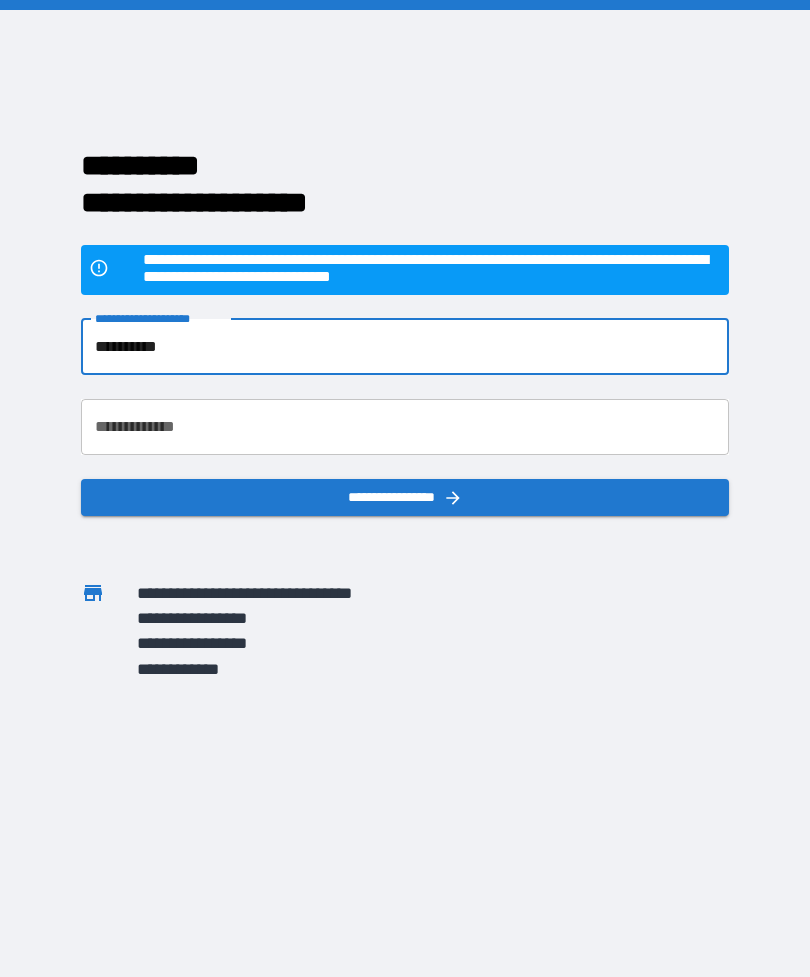 type on "**********" 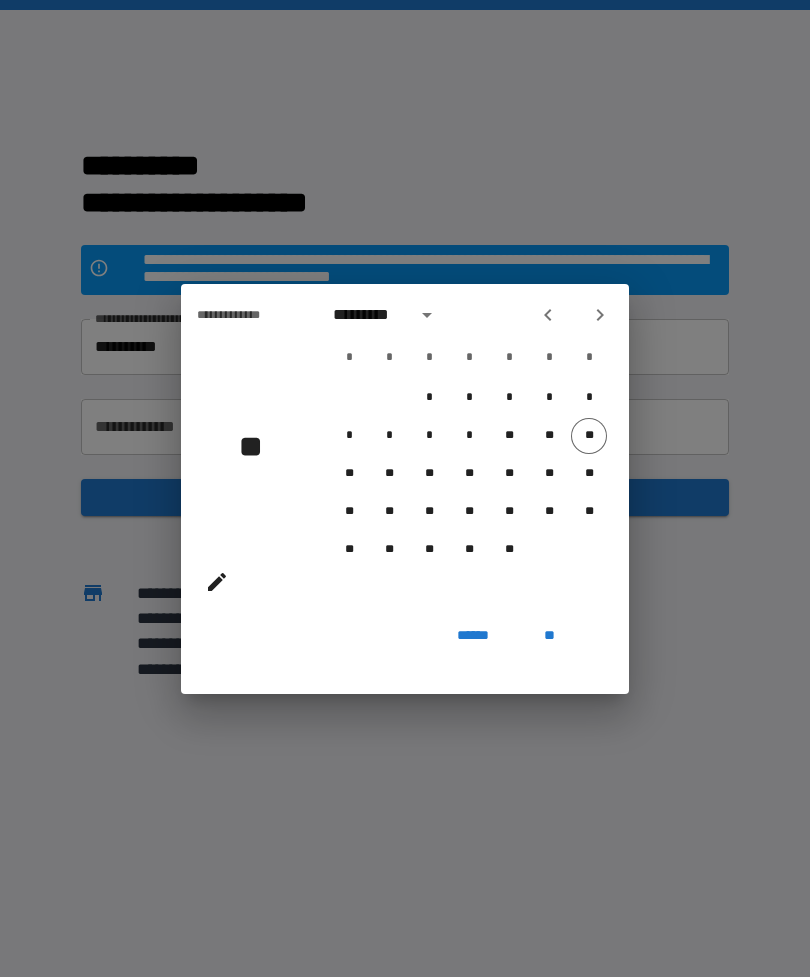 click at bounding box center [427, 315] 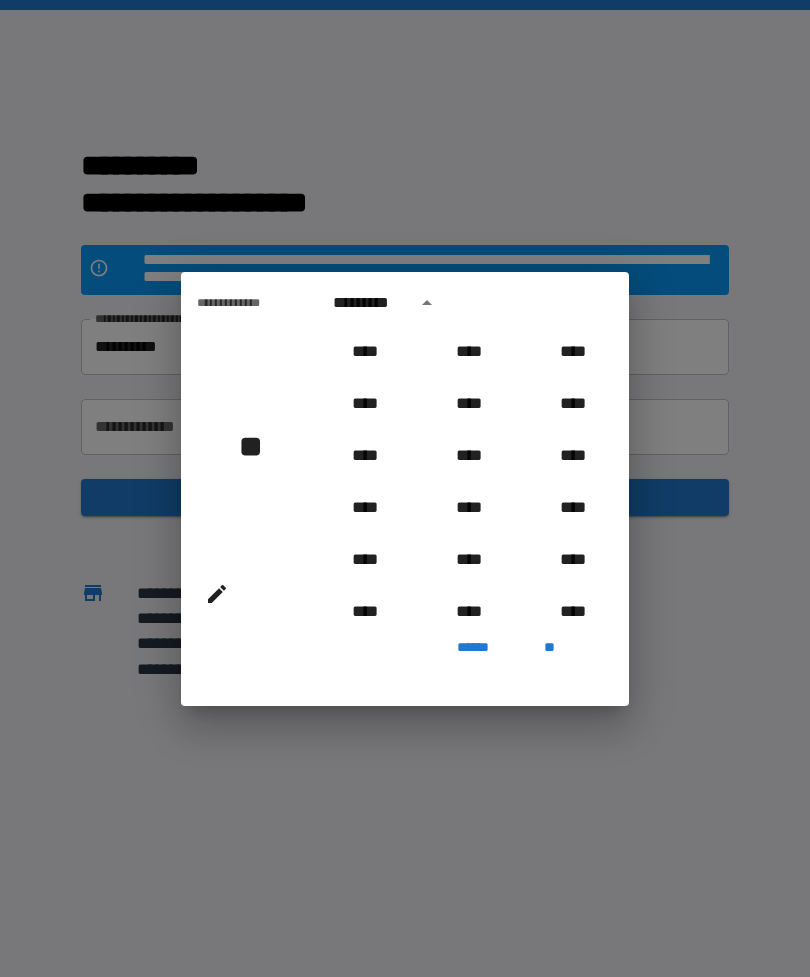 scroll, scrollTop: 2006, scrollLeft: 0, axis: vertical 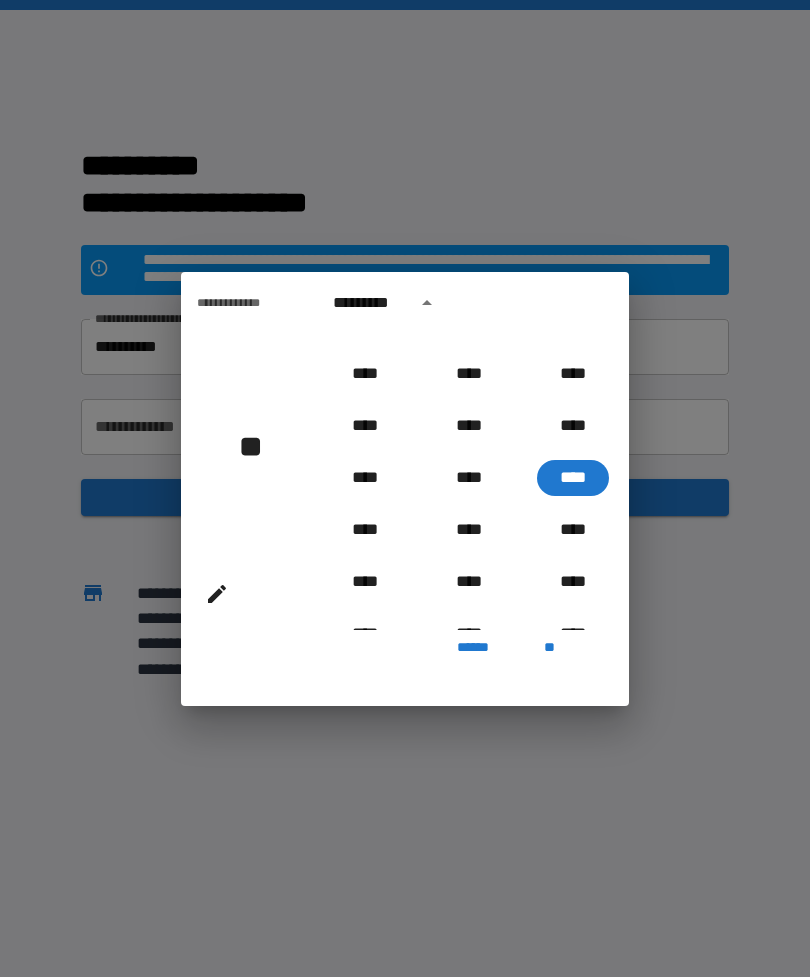 click on "**********" at bounding box center (245, 303) 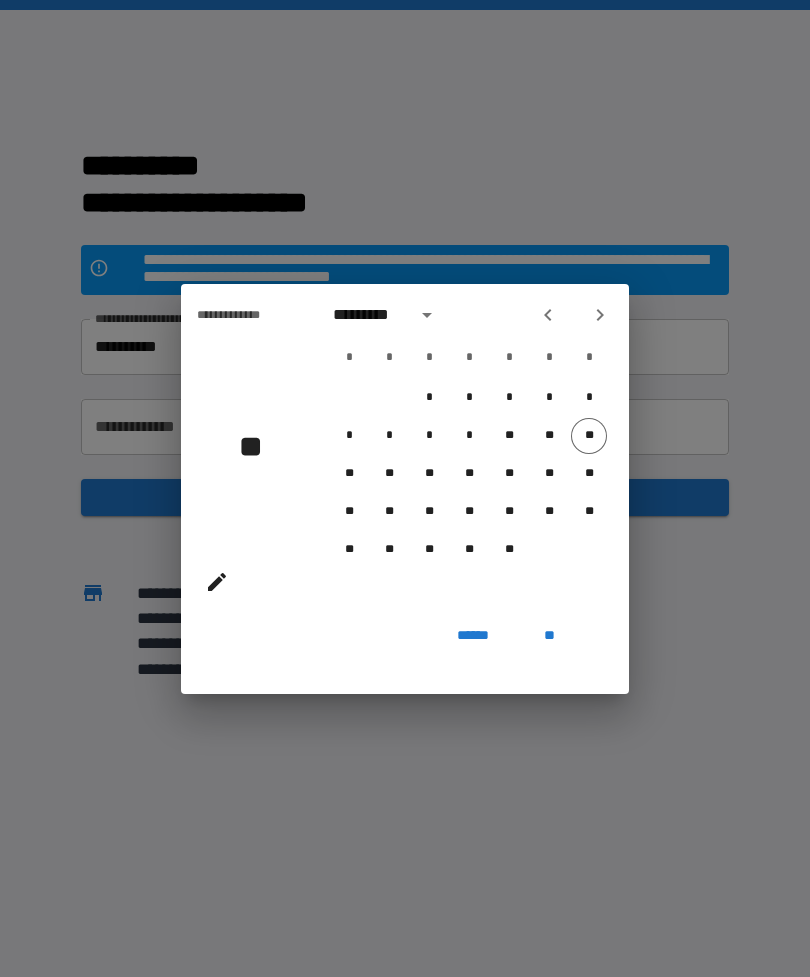 click at bounding box center (427, 315) 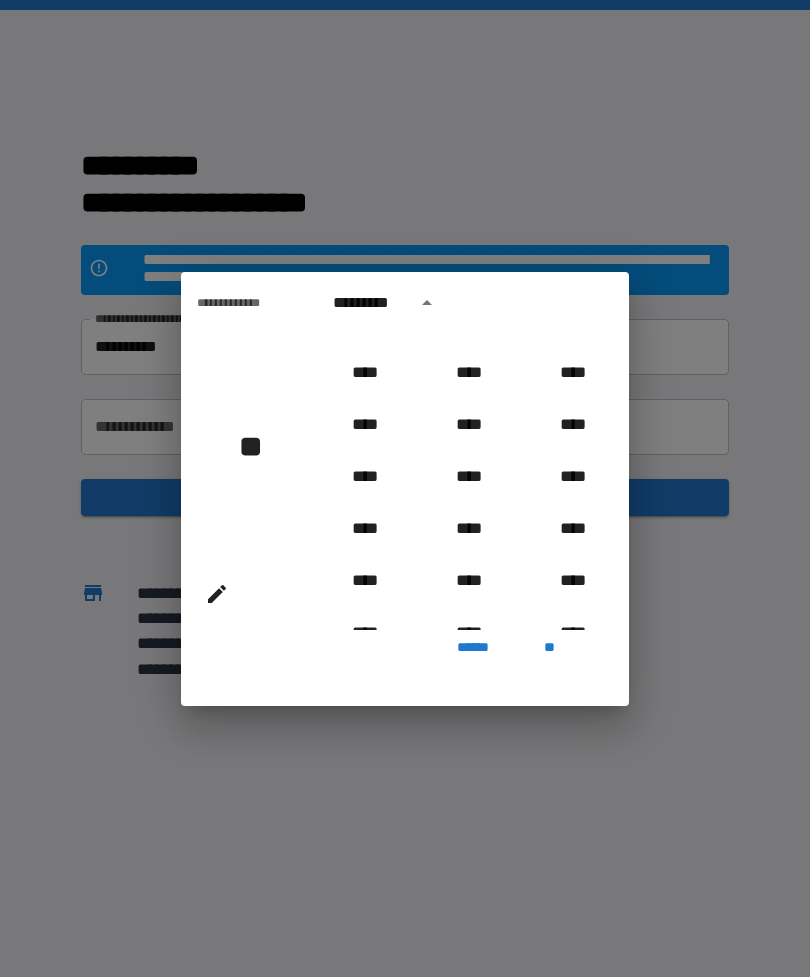 scroll, scrollTop: 1656, scrollLeft: 0, axis: vertical 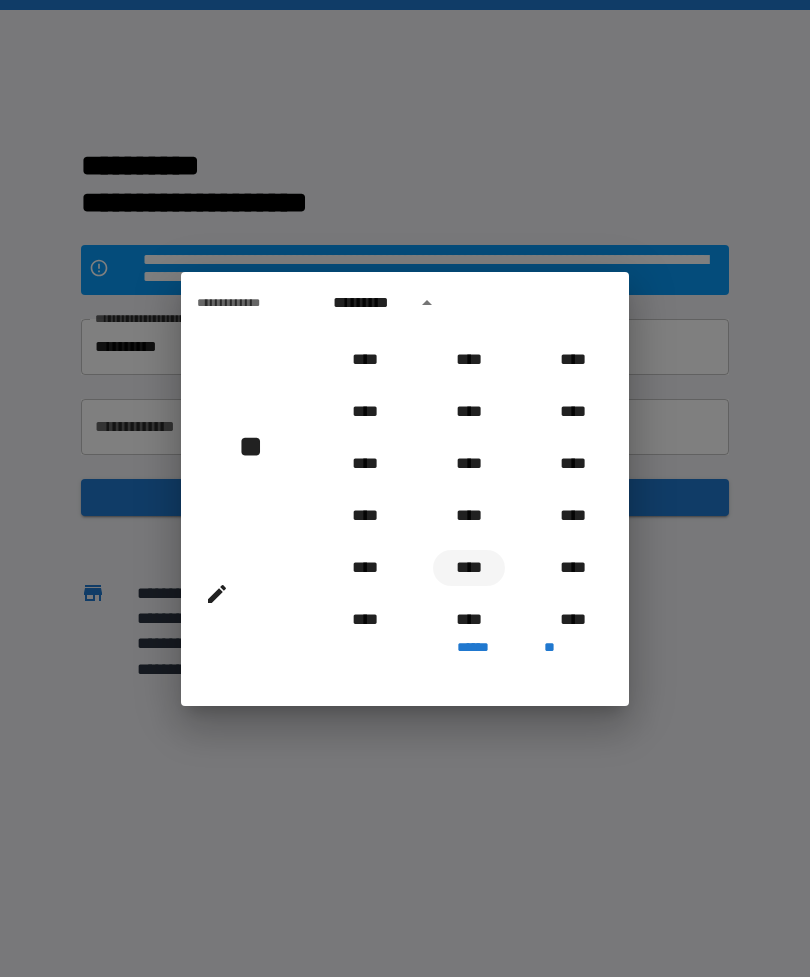 click on "****" at bounding box center [469, 568] 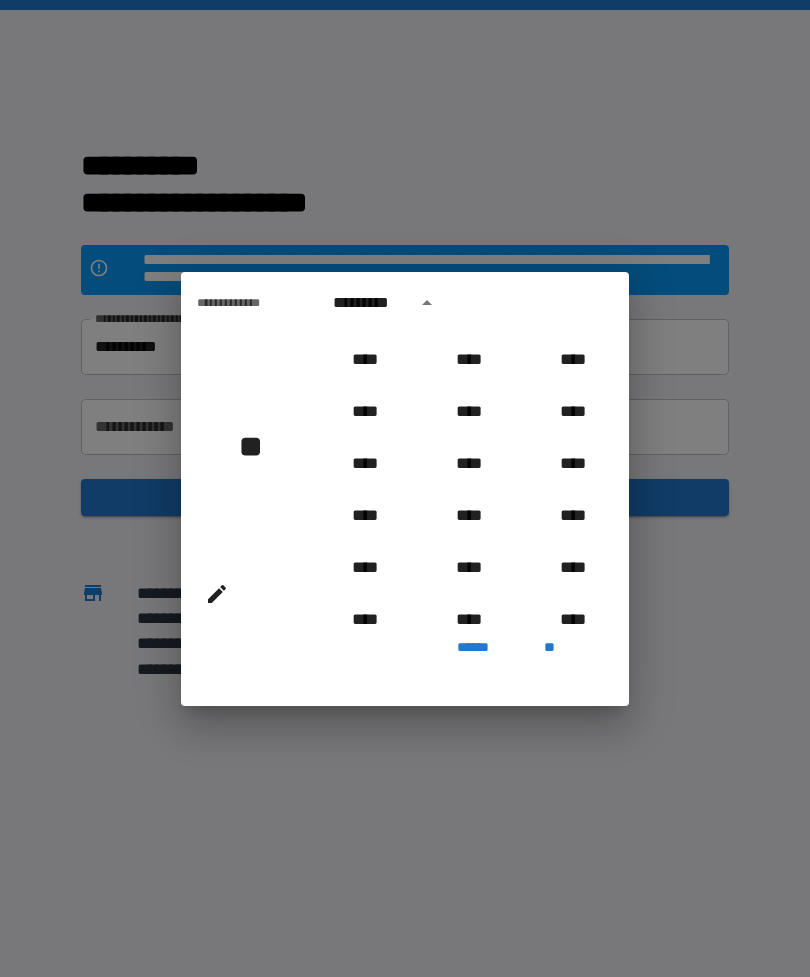 type on "**********" 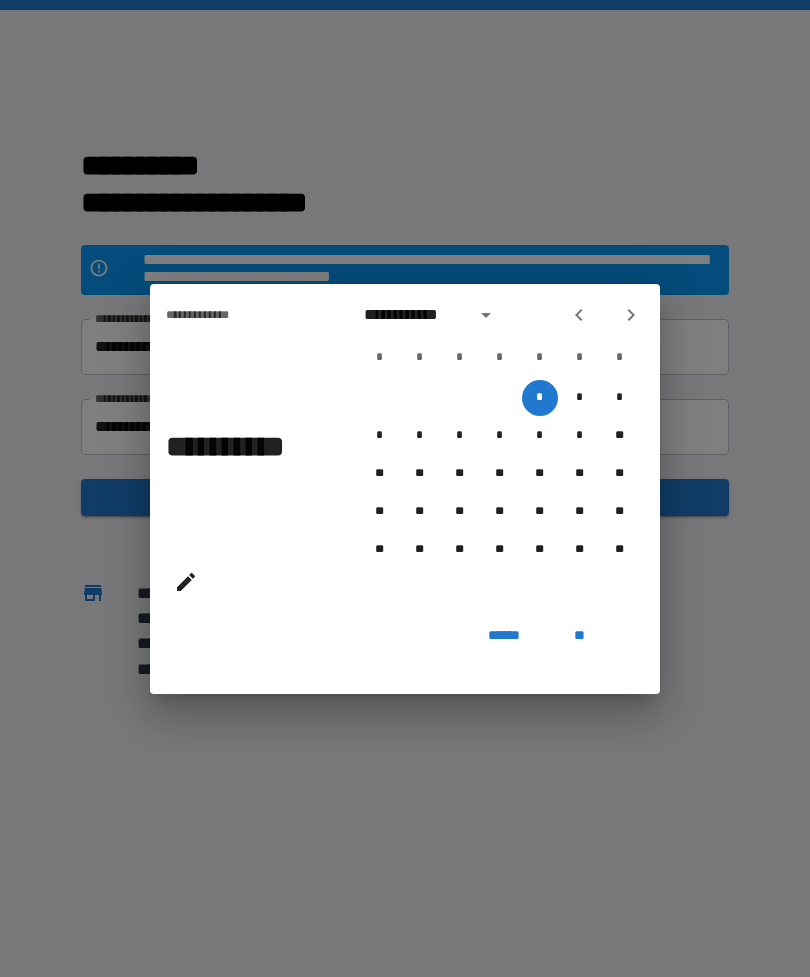 click at bounding box center (486, 315) 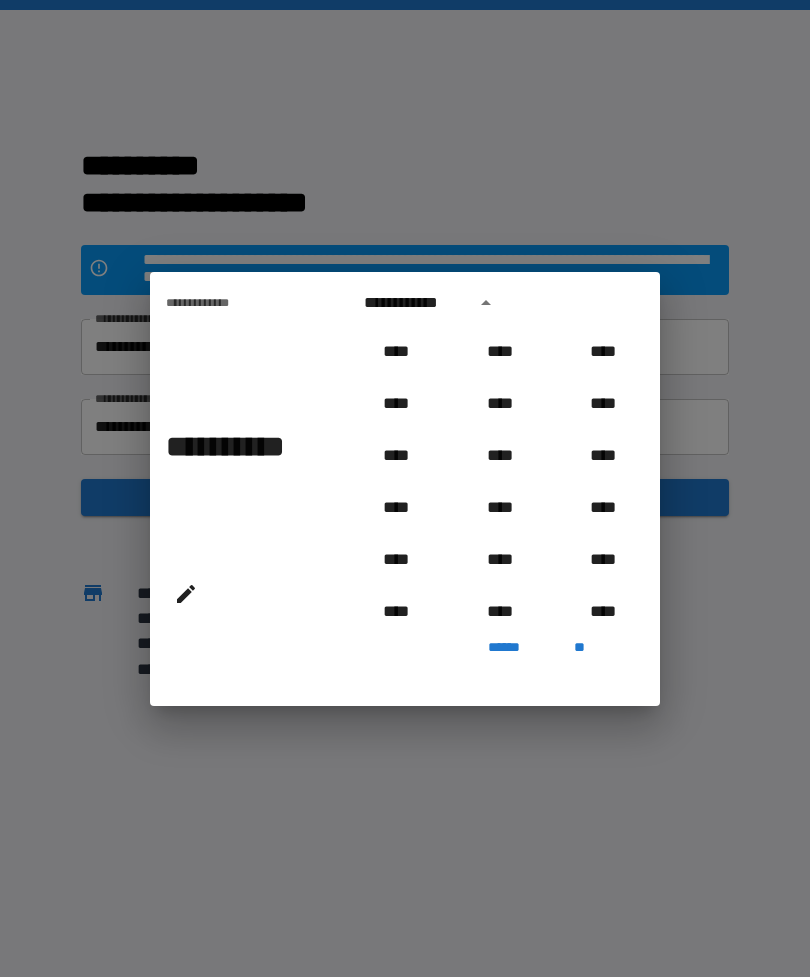 scroll, scrollTop: 1746, scrollLeft: 0, axis: vertical 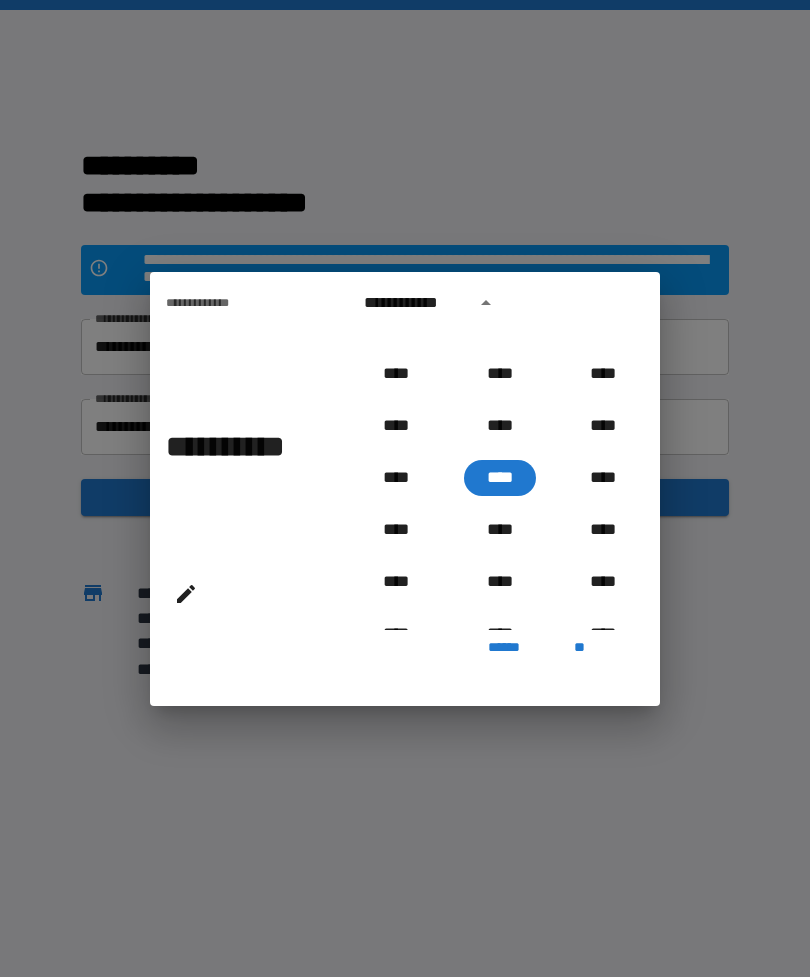 click on "**********" at bounding box center (414, 303) 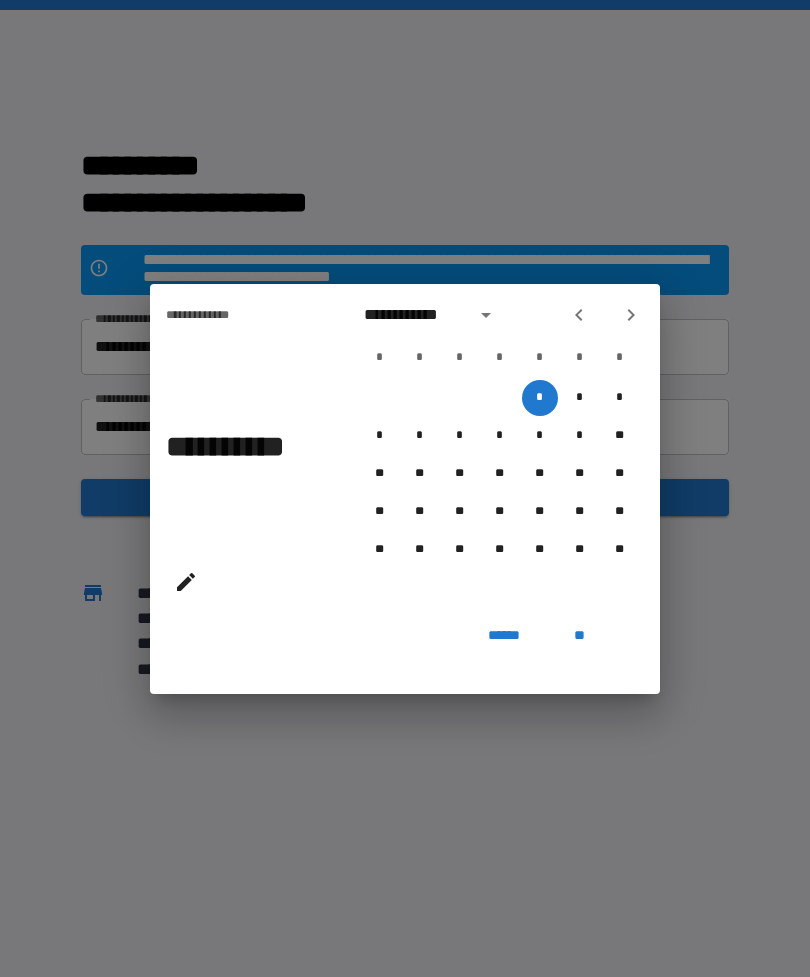 click on "**********" at bounding box center [405, 488] 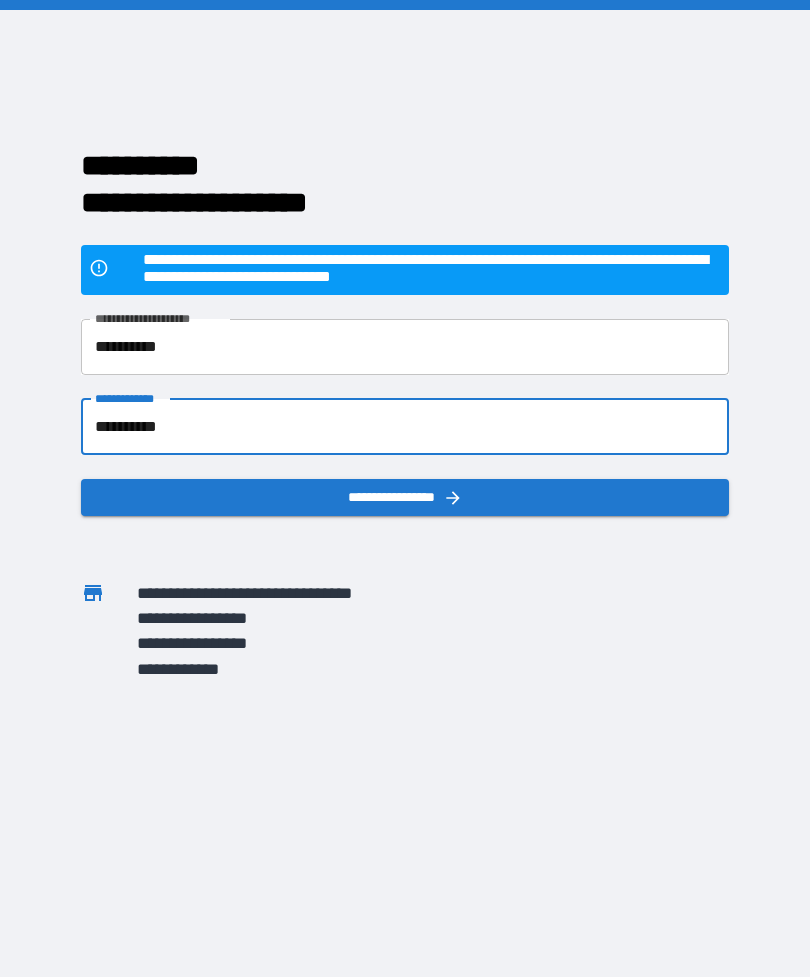 click on "**********" at bounding box center [405, 427] 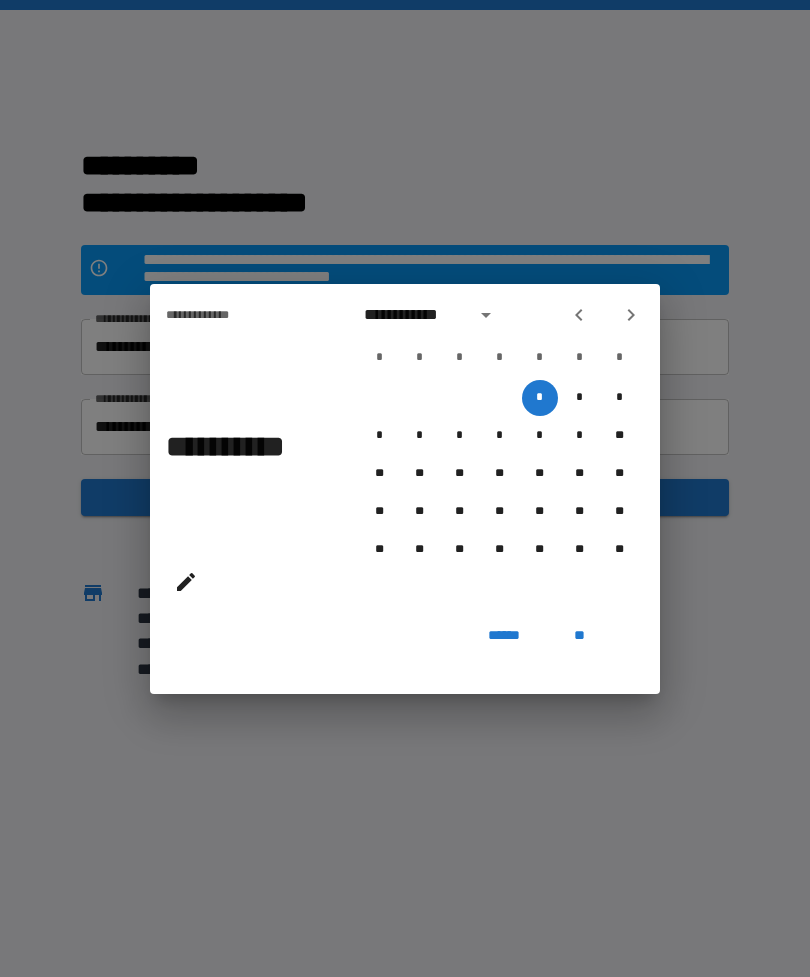 click on "**********" at bounding box center [405, 488] 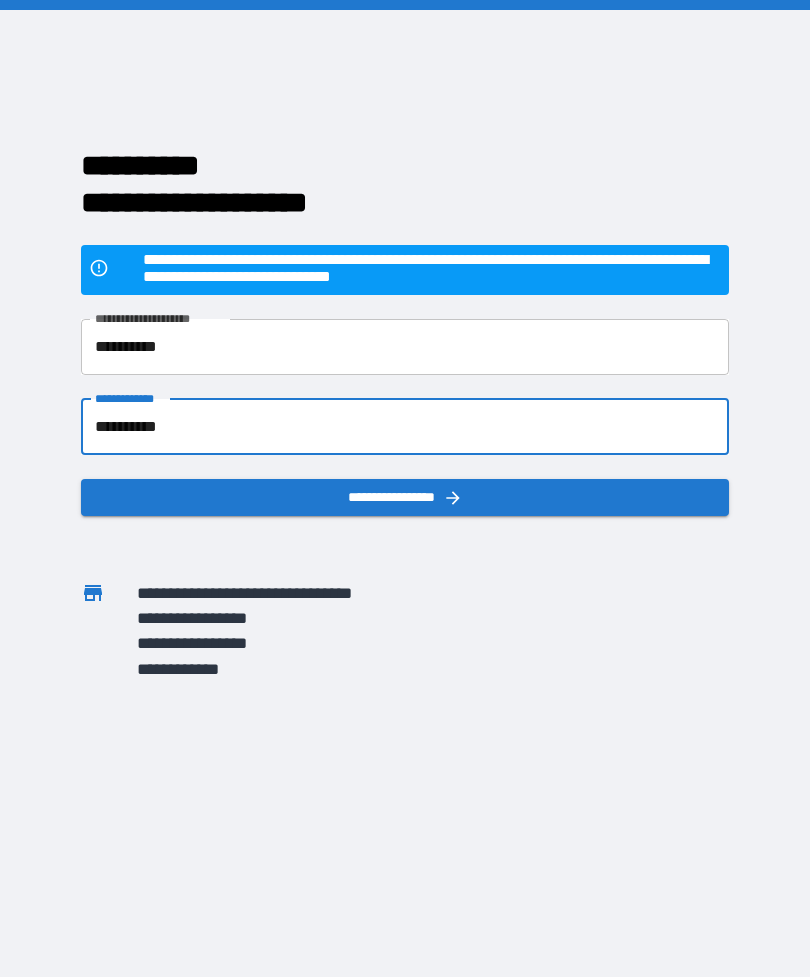 click on "**********" at bounding box center [393, 415] 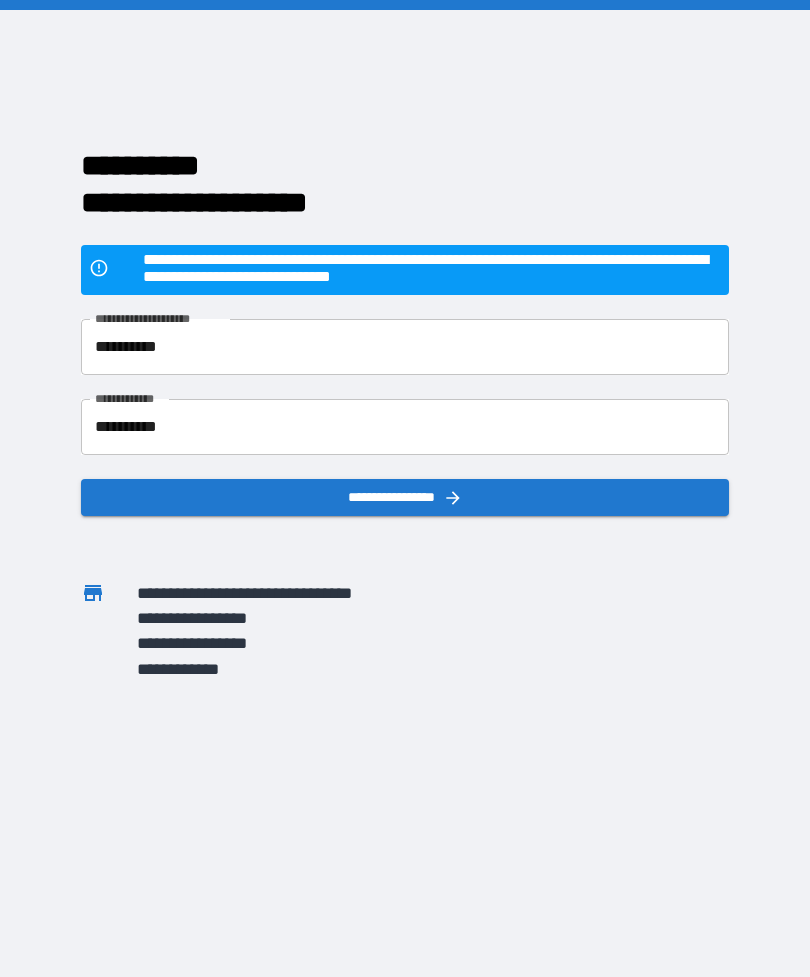 click on "**********" at bounding box center [405, 427] 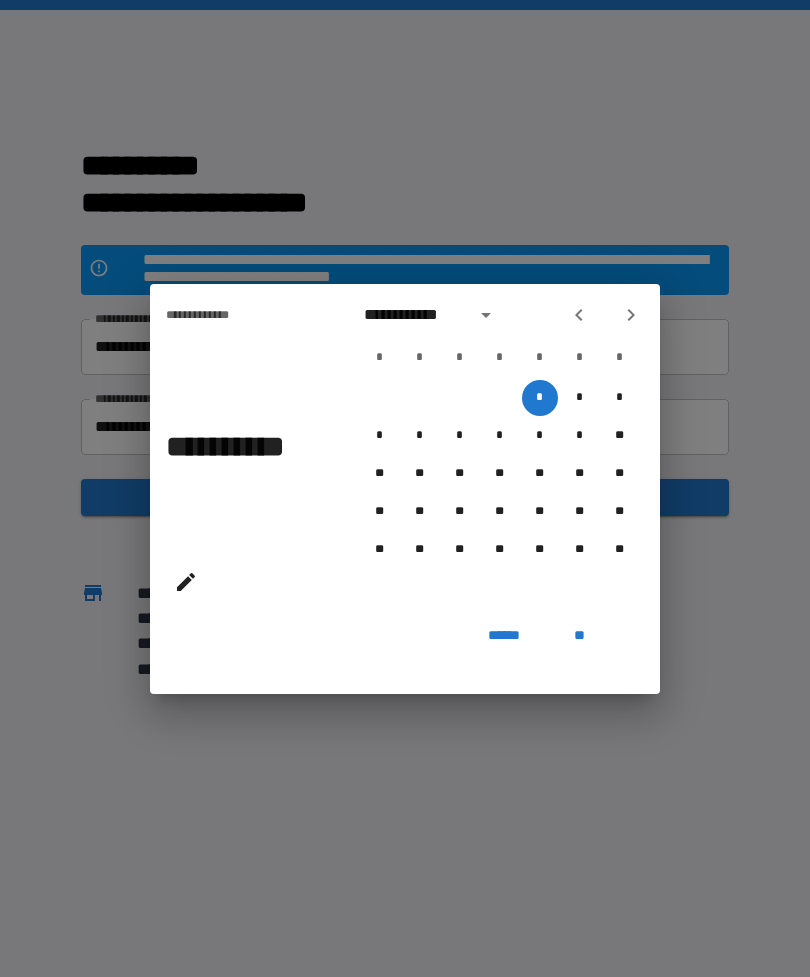 click at bounding box center (486, 315) 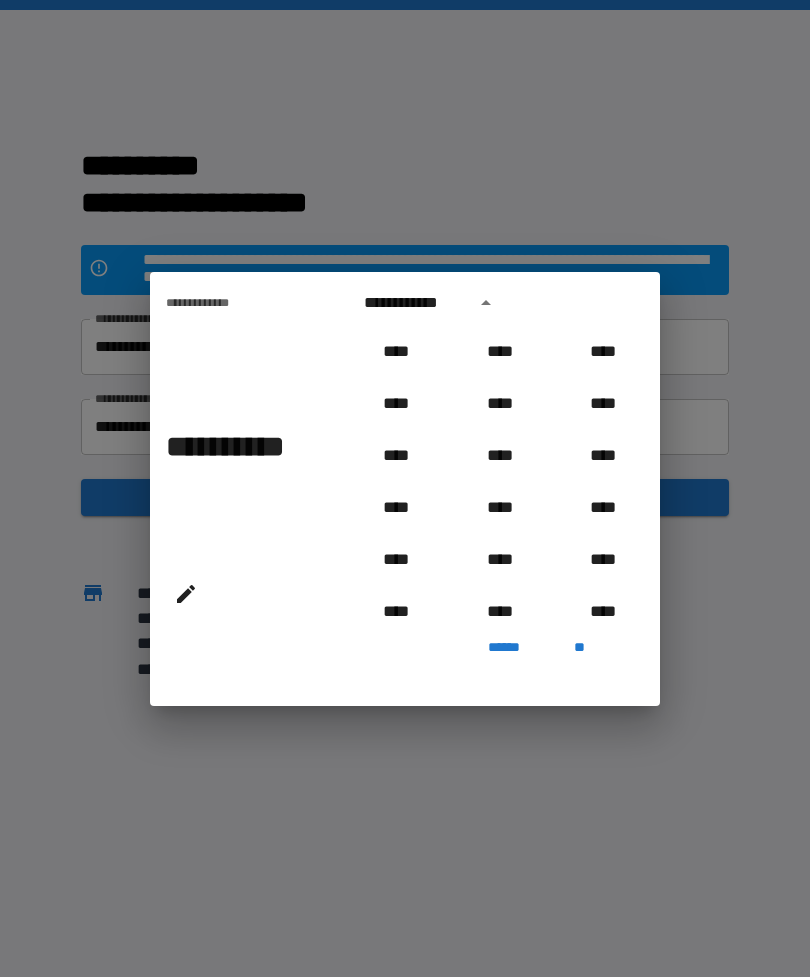 scroll, scrollTop: 1746, scrollLeft: 0, axis: vertical 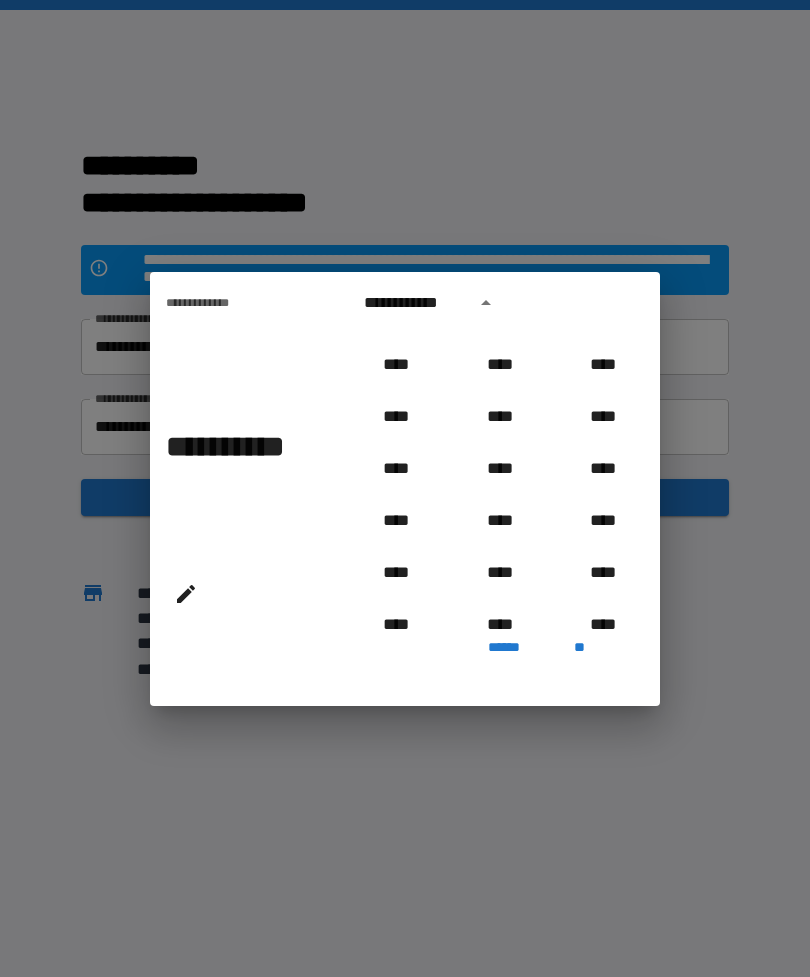 click on "**********" at bounding box center (236, 446) 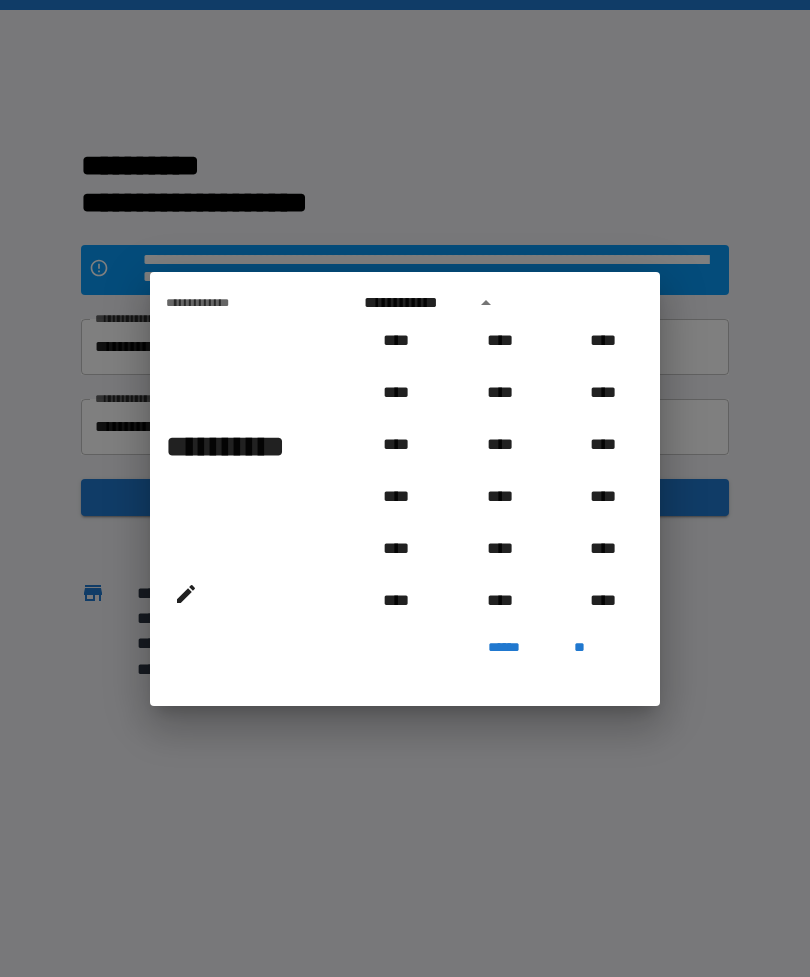 click on "**********" at bounding box center [236, 446] 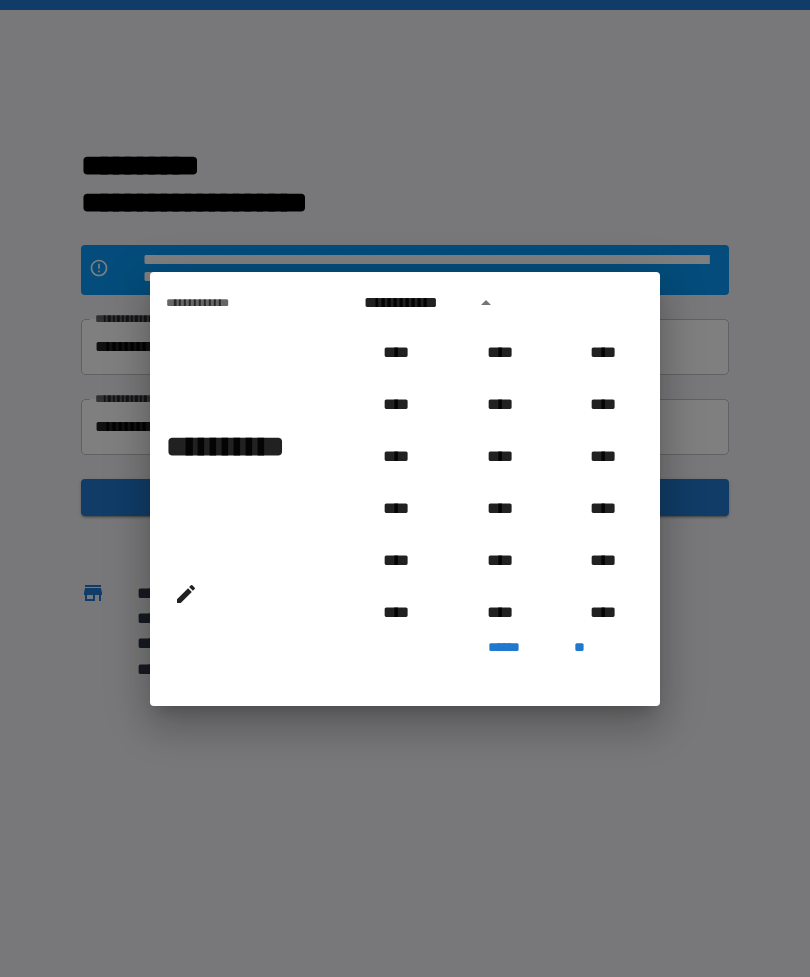 click on "**********" at bounding box center (236, 446) 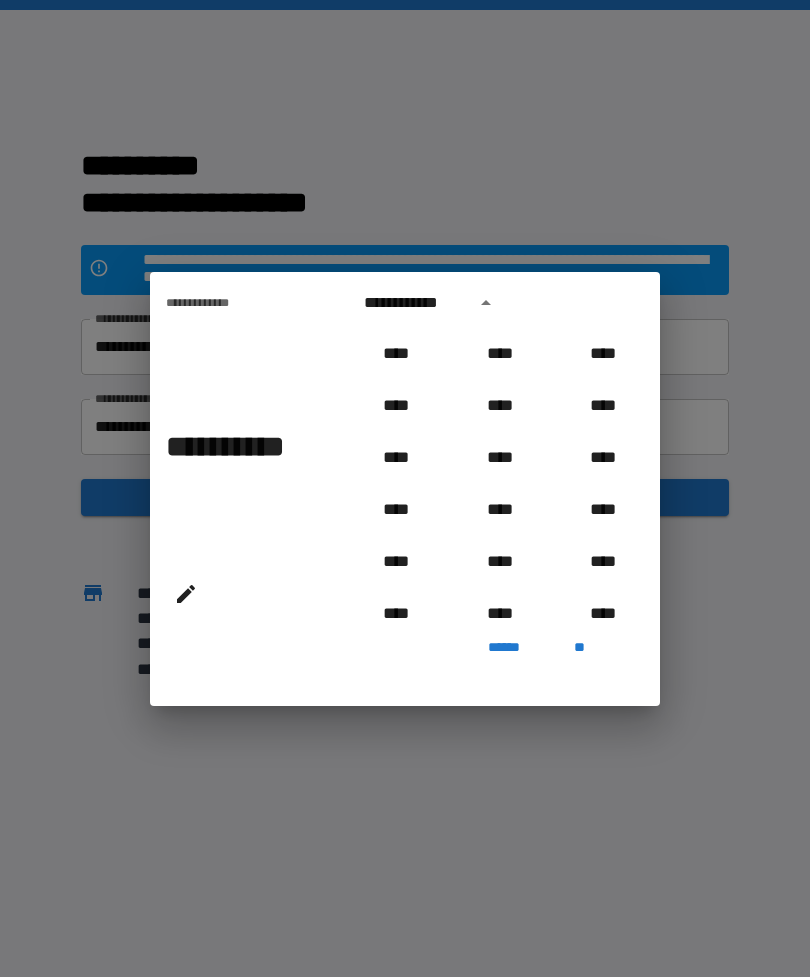click on "**********" at bounding box center [236, 446] 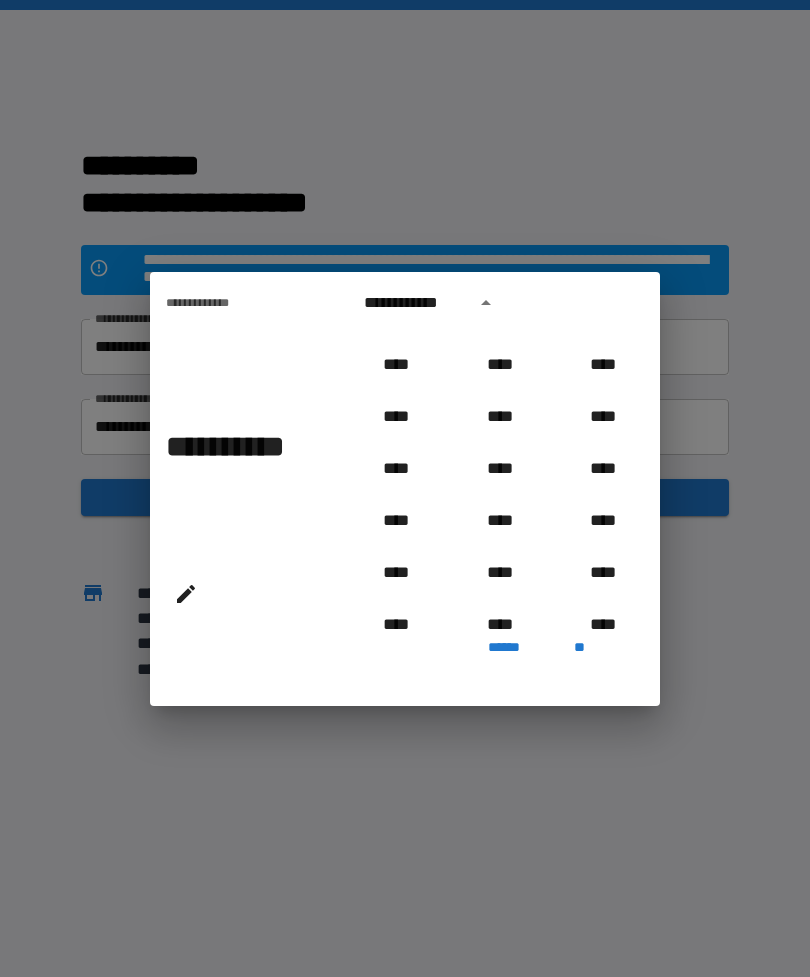 click on "**********" at bounding box center (236, 446) 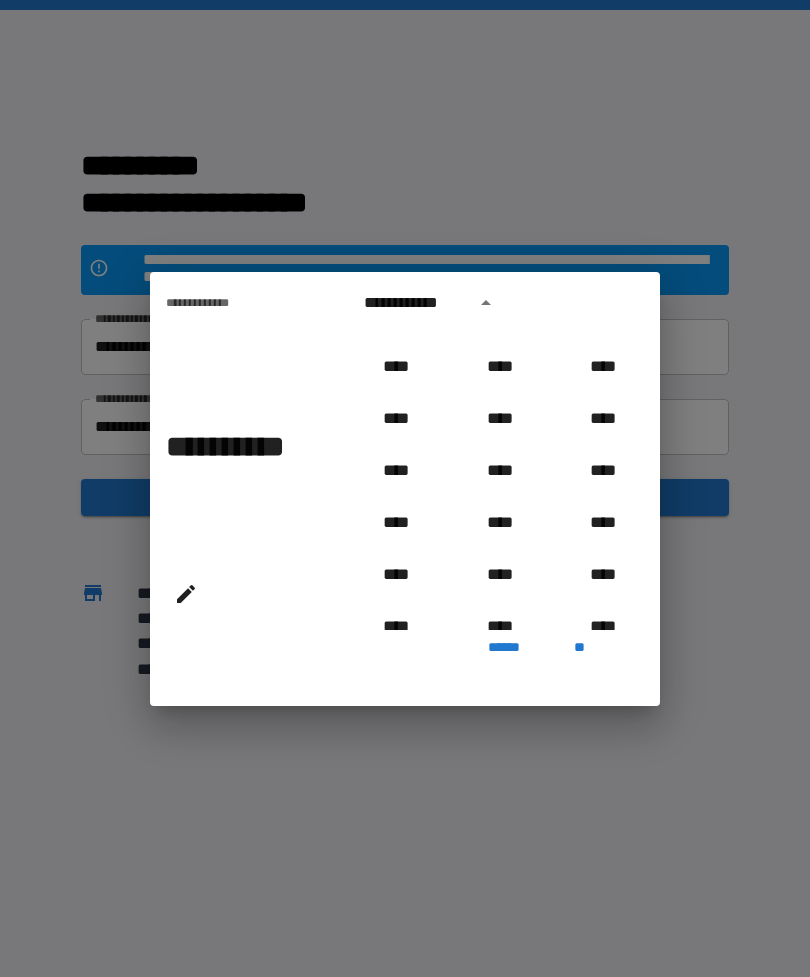scroll, scrollTop: 400, scrollLeft: 0, axis: vertical 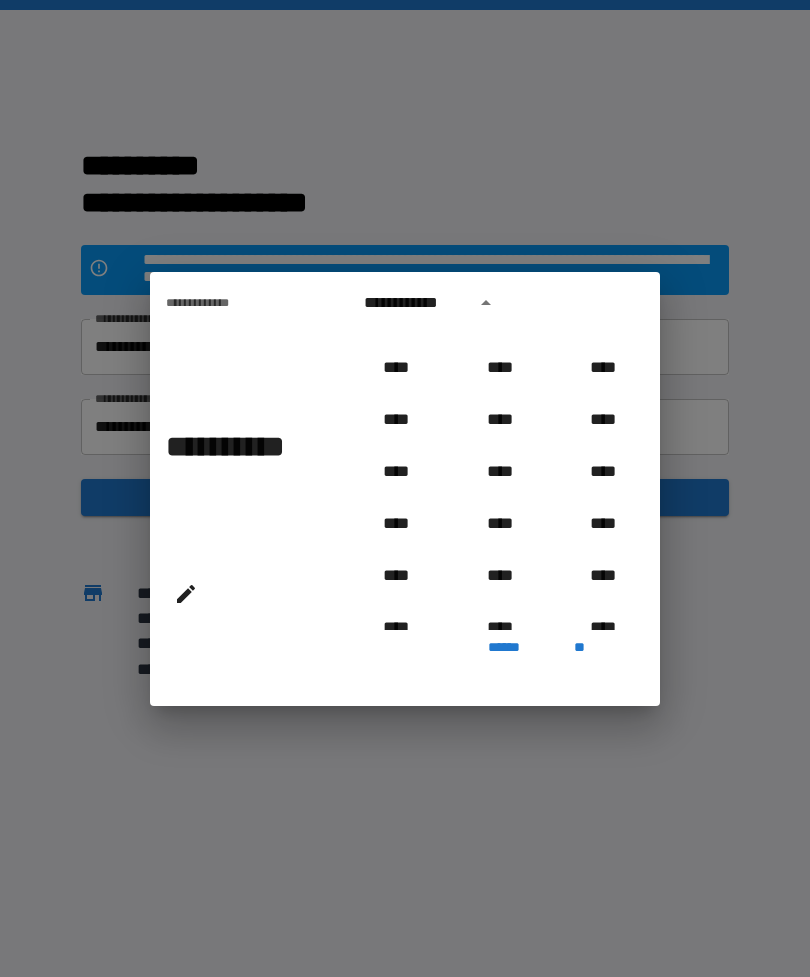 click on "**********" at bounding box center [414, 303] 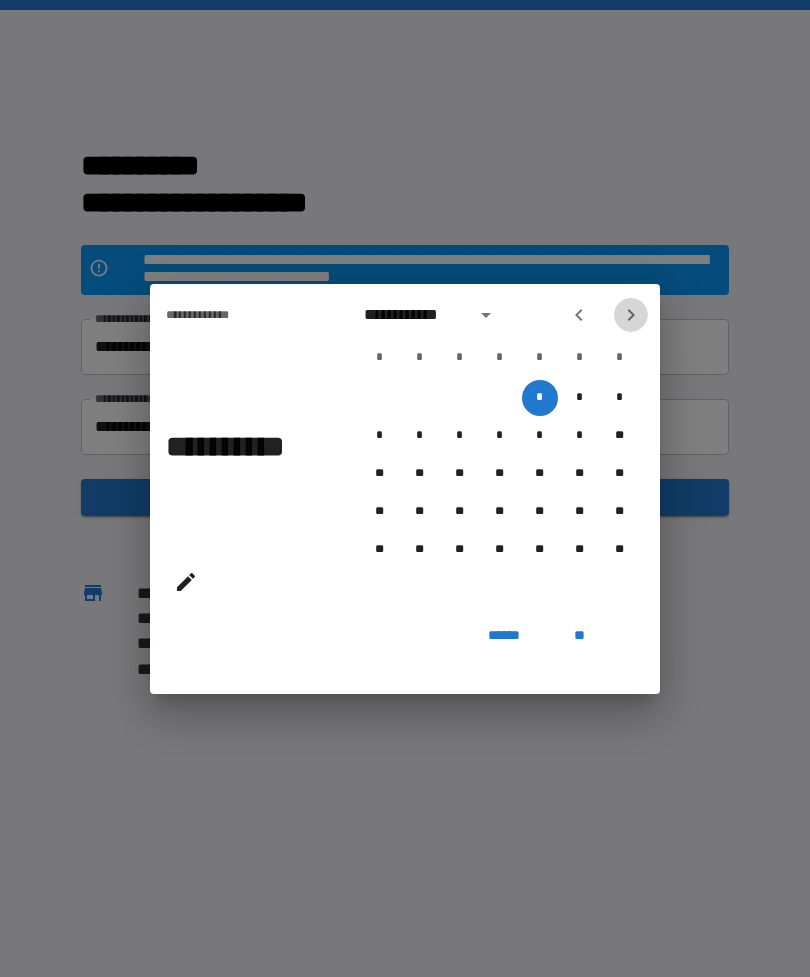click 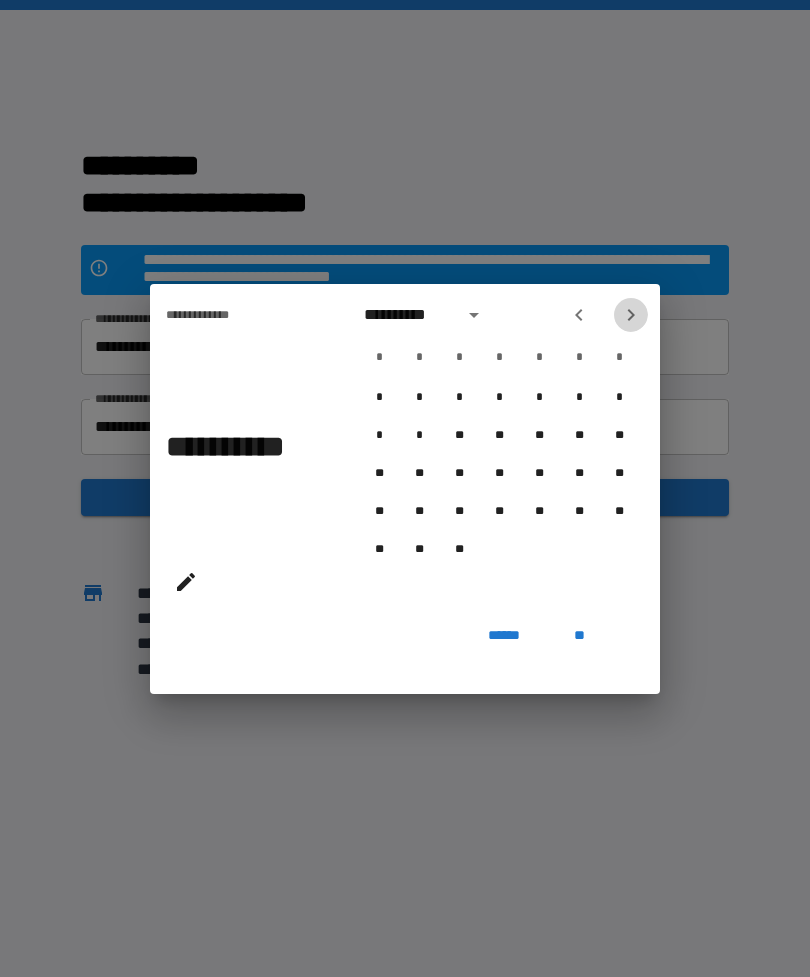 click 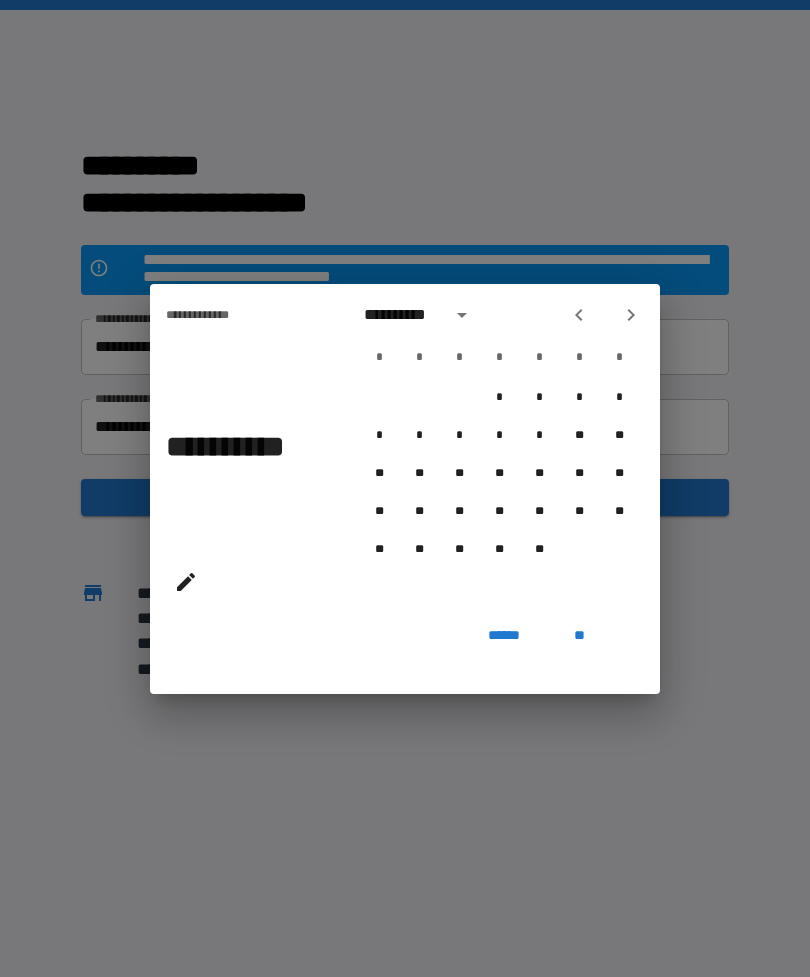 click 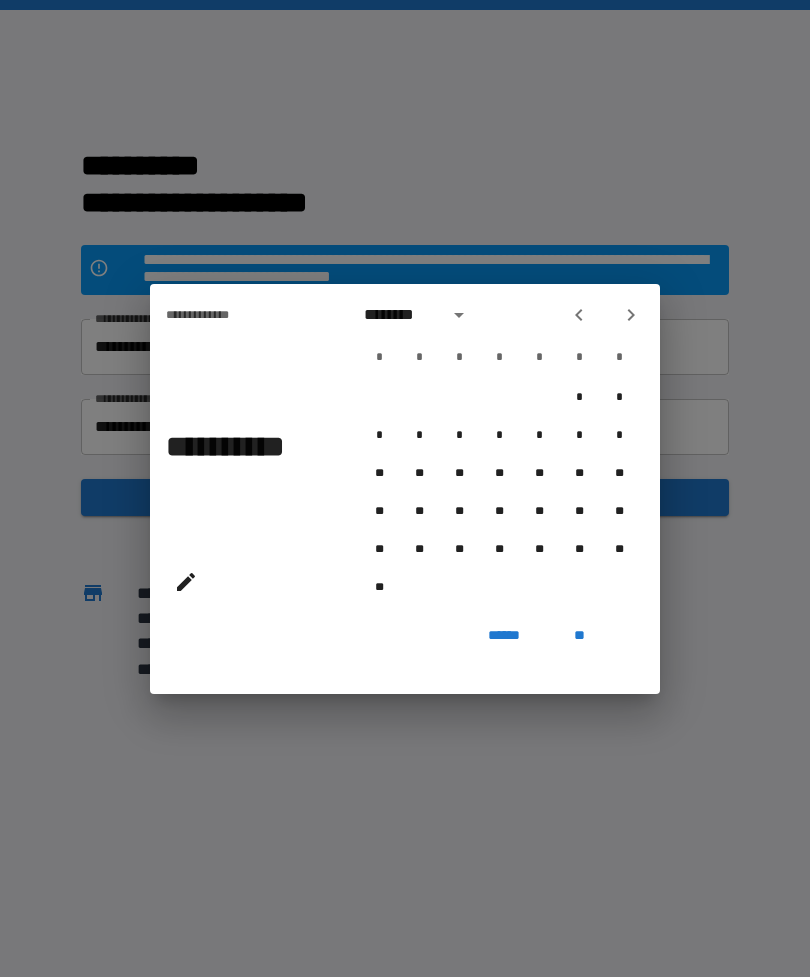 click on "**" at bounding box center [580, 636] 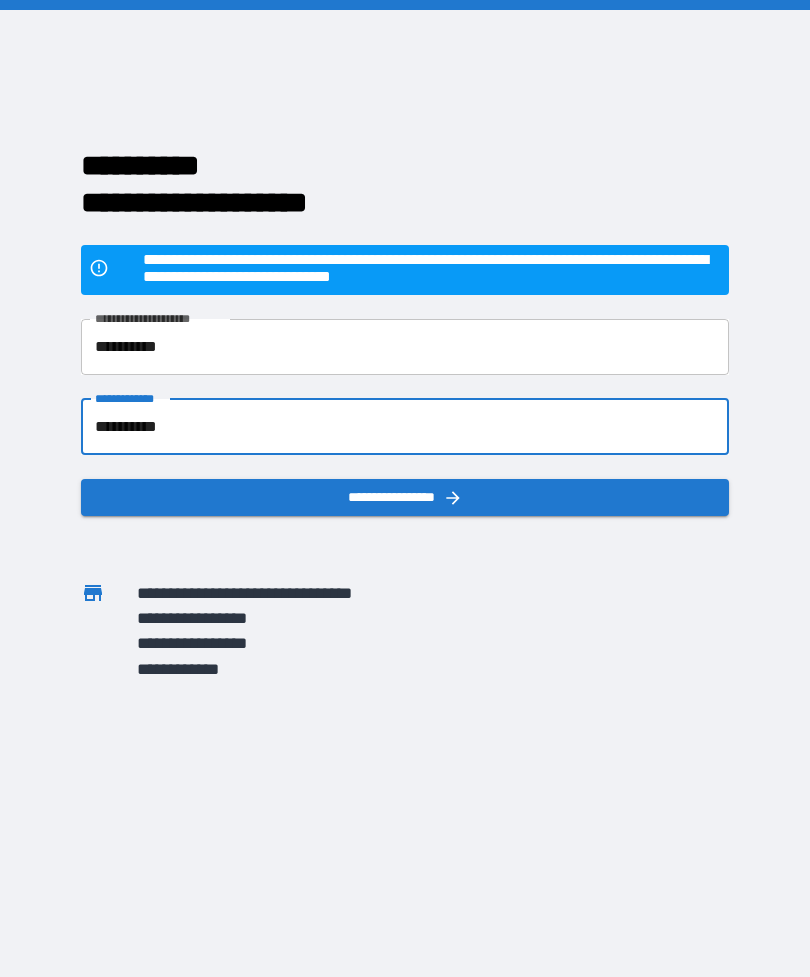 click on "**********" at bounding box center (405, 427) 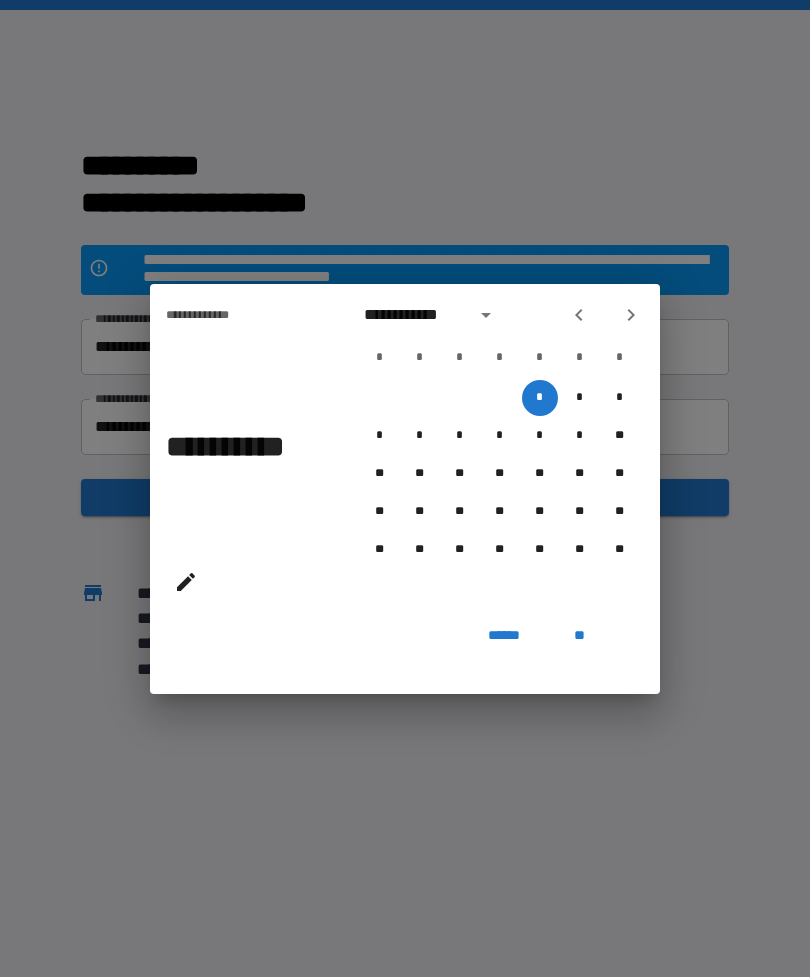 click at bounding box center (631, 315) 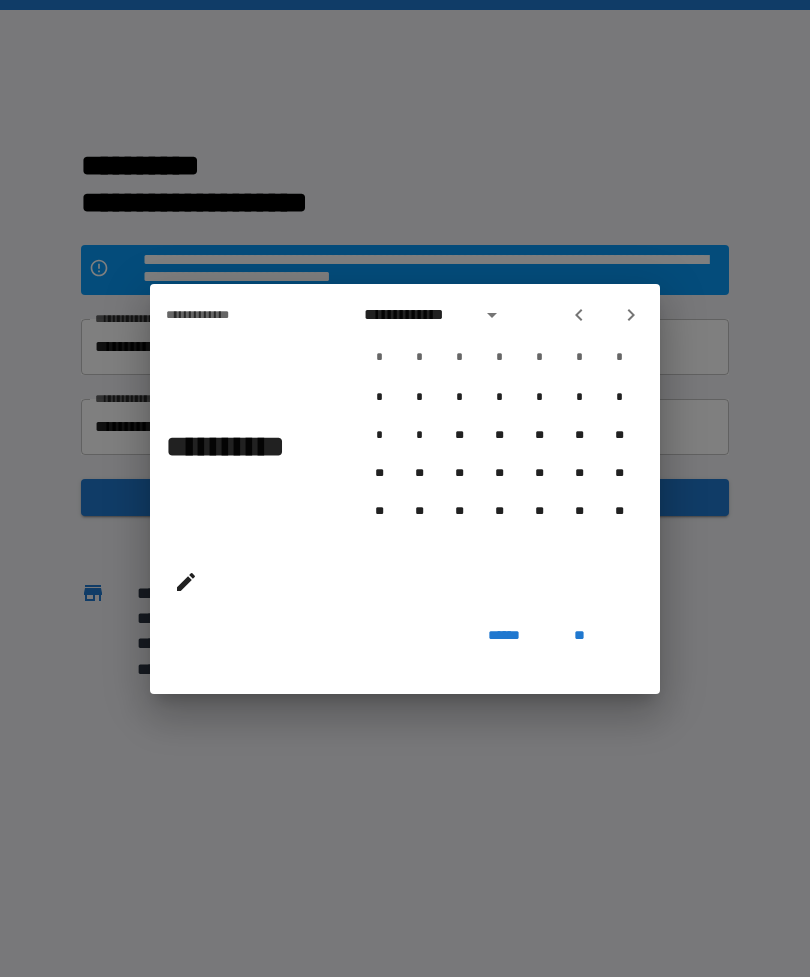 click on "**********" at bounding box center [416, 315] 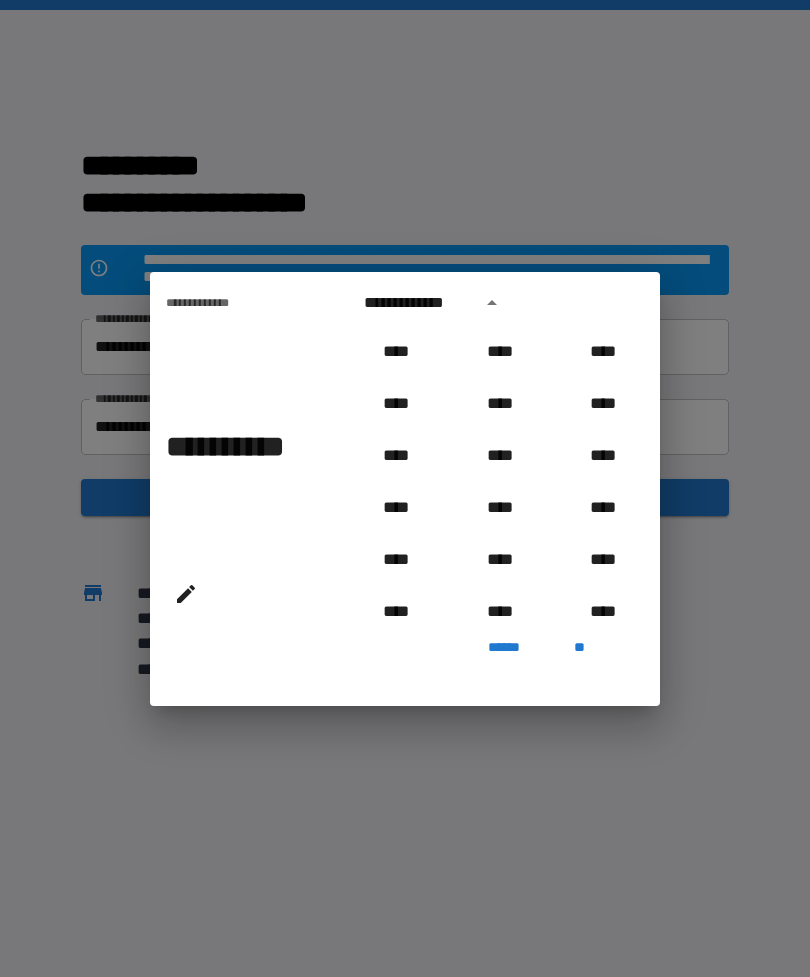 scroll, scrollTop: 1746, scrollLeft: 0, axis: vertical 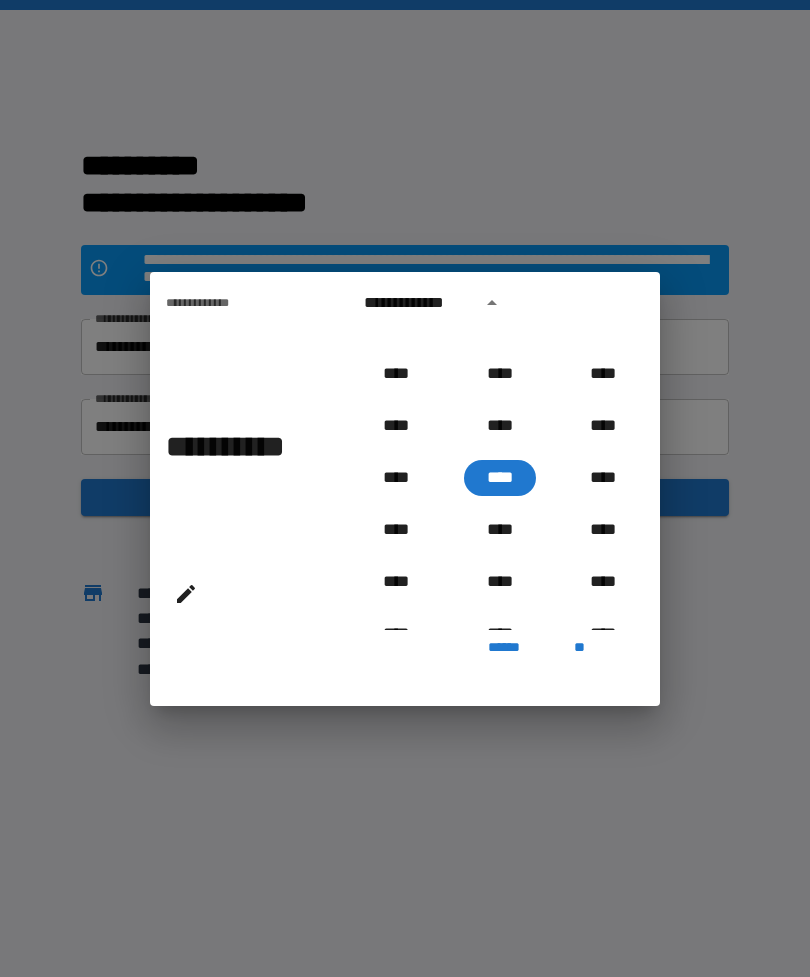 click on "**********" at bounding box center [405, 488] 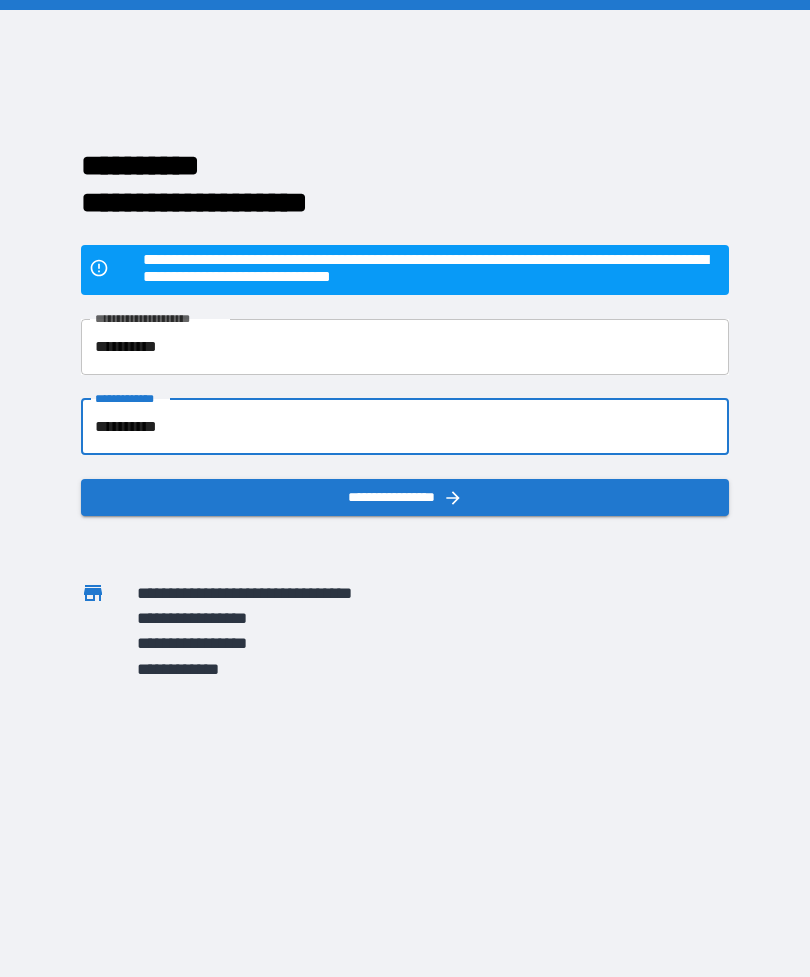 click on "**********" at bounding box center [405, 427] 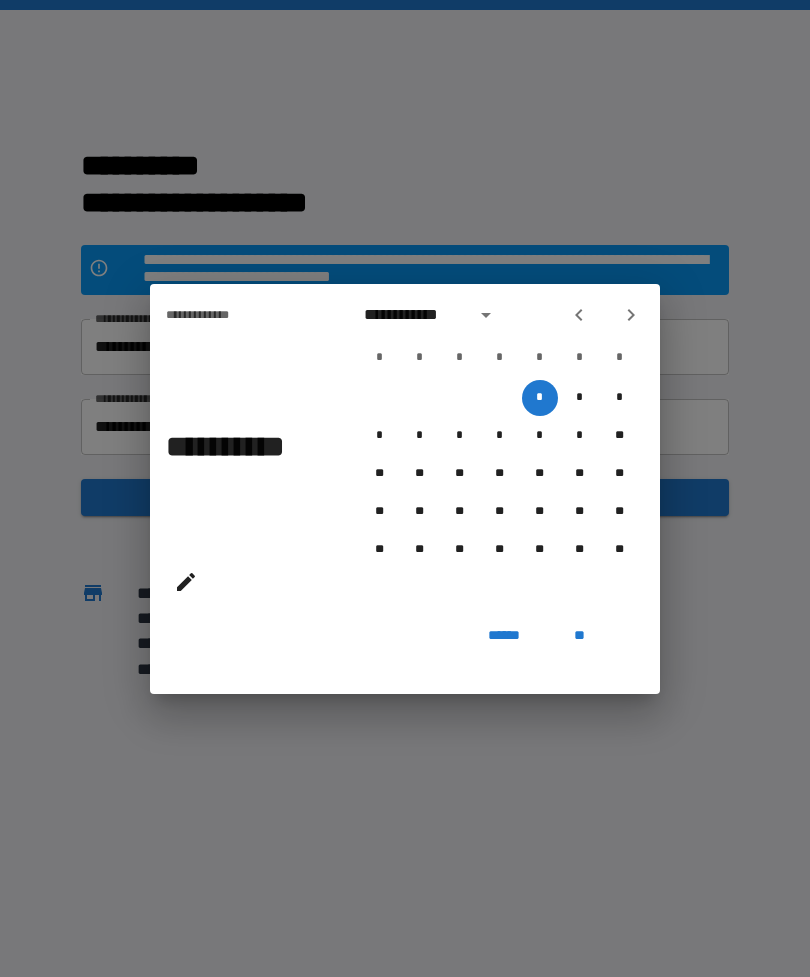 click on "**********" at bounding box center [405, 488] 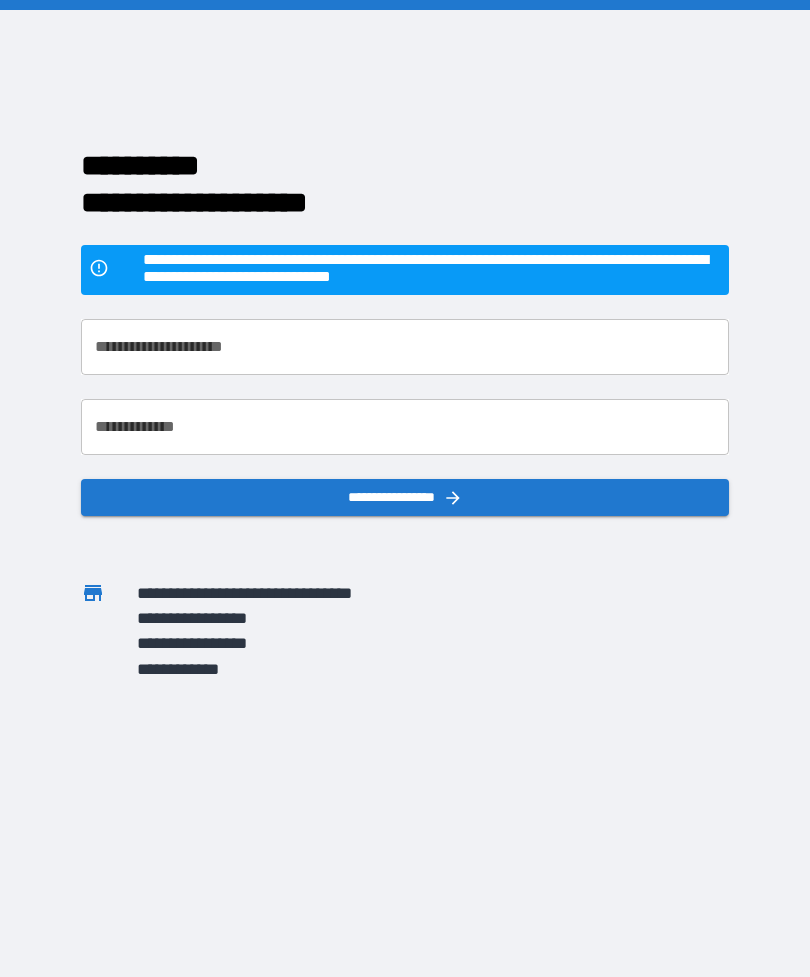 click on "**********" at bounding box center (405, 427) 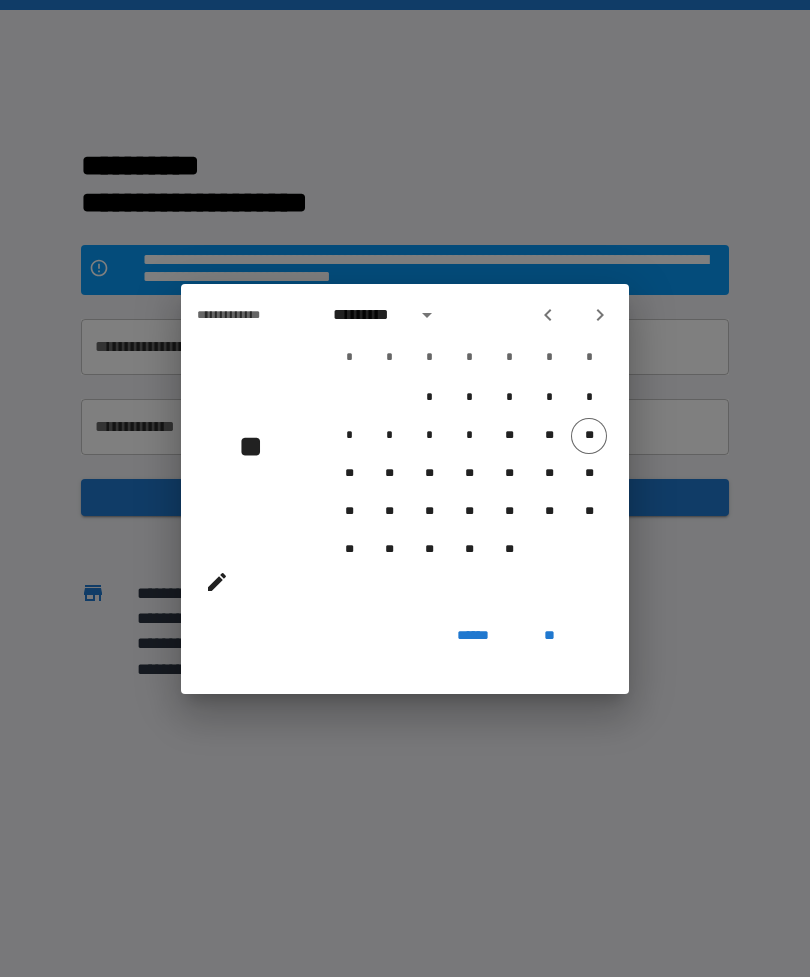 click on "**********" at bounding box center (405, 488) 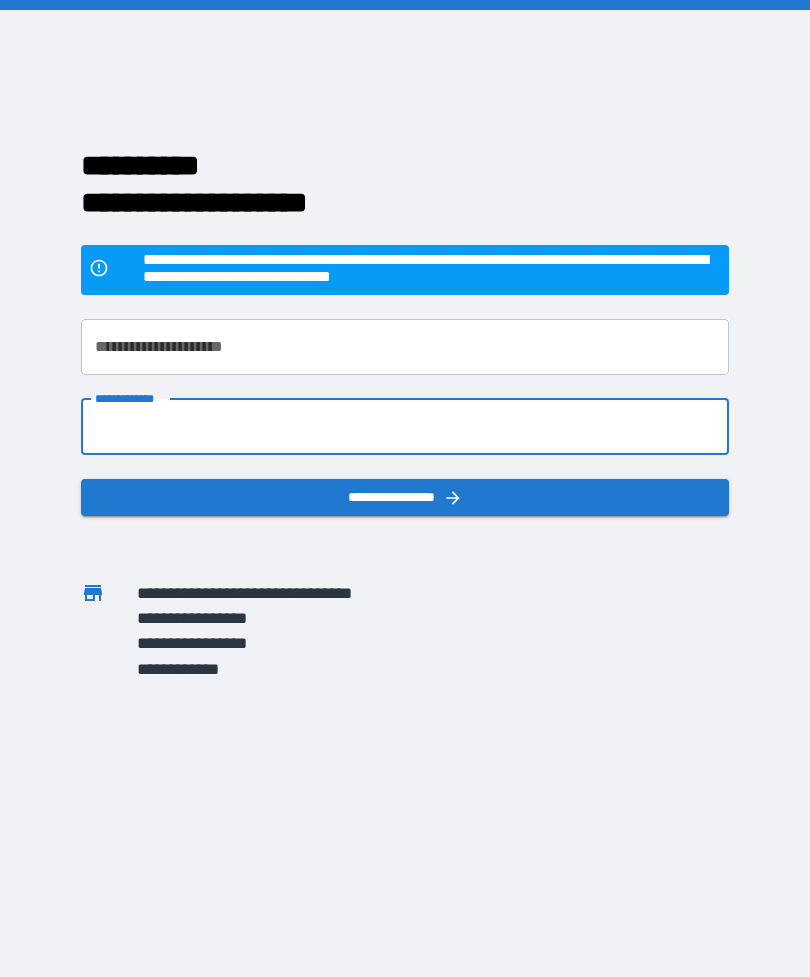 click on "**********" at bounding box center (405, 347) 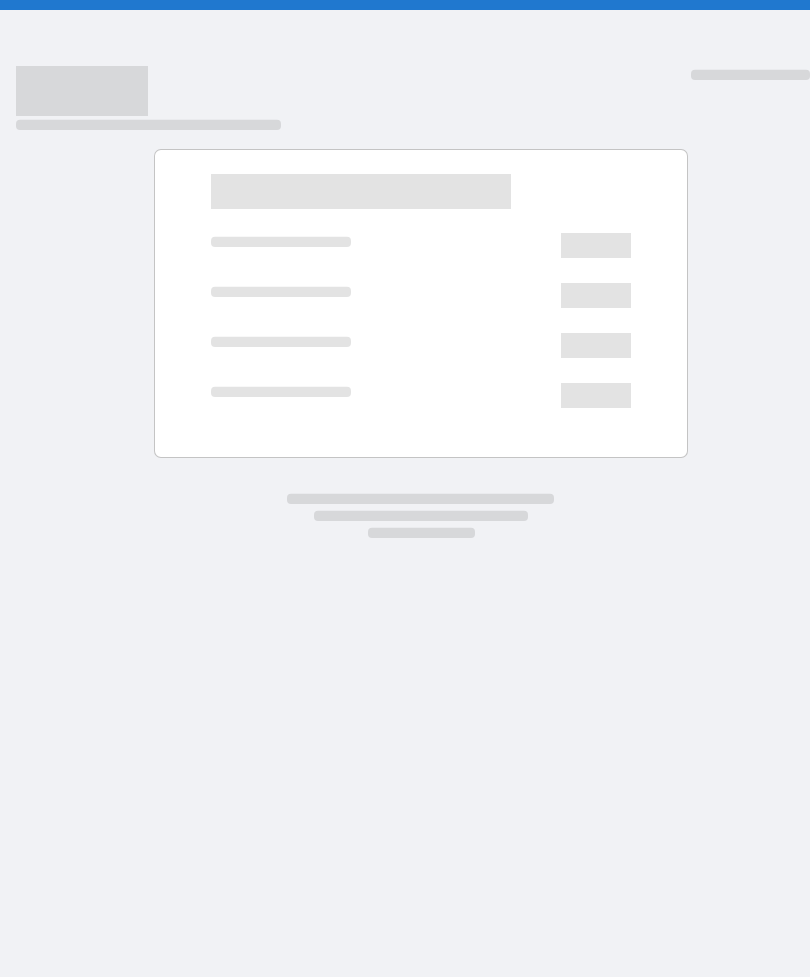 scroll, scrollTop: 0, scrollLeft: 0, axis: both 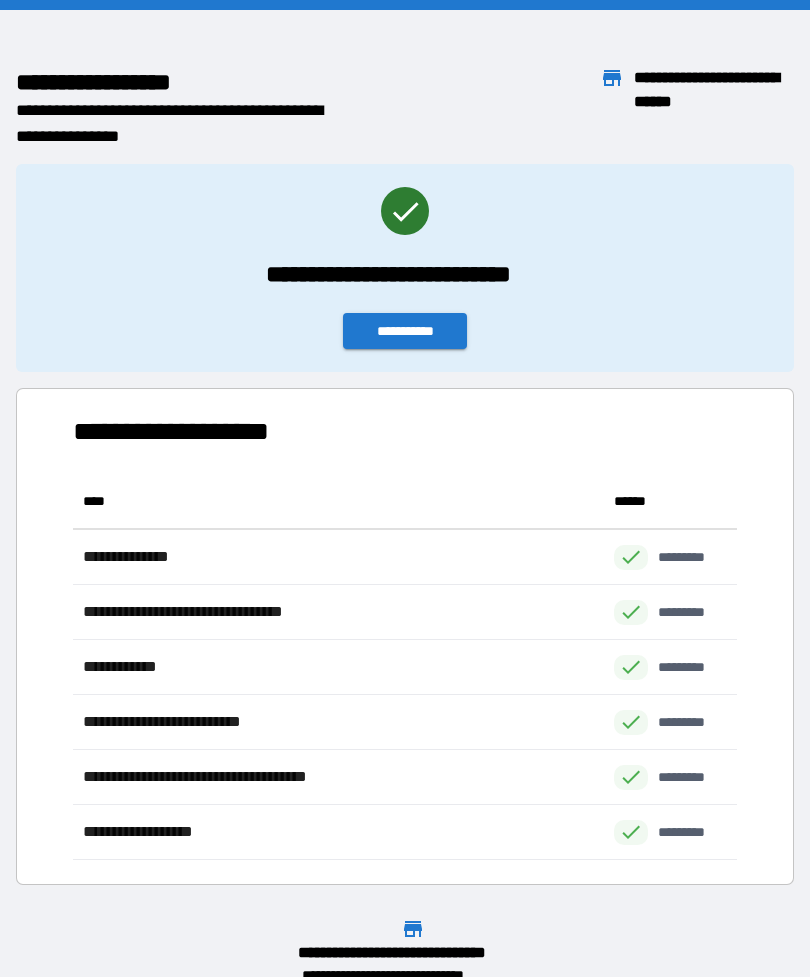 click on "**********" at bounding box center (405, 331) 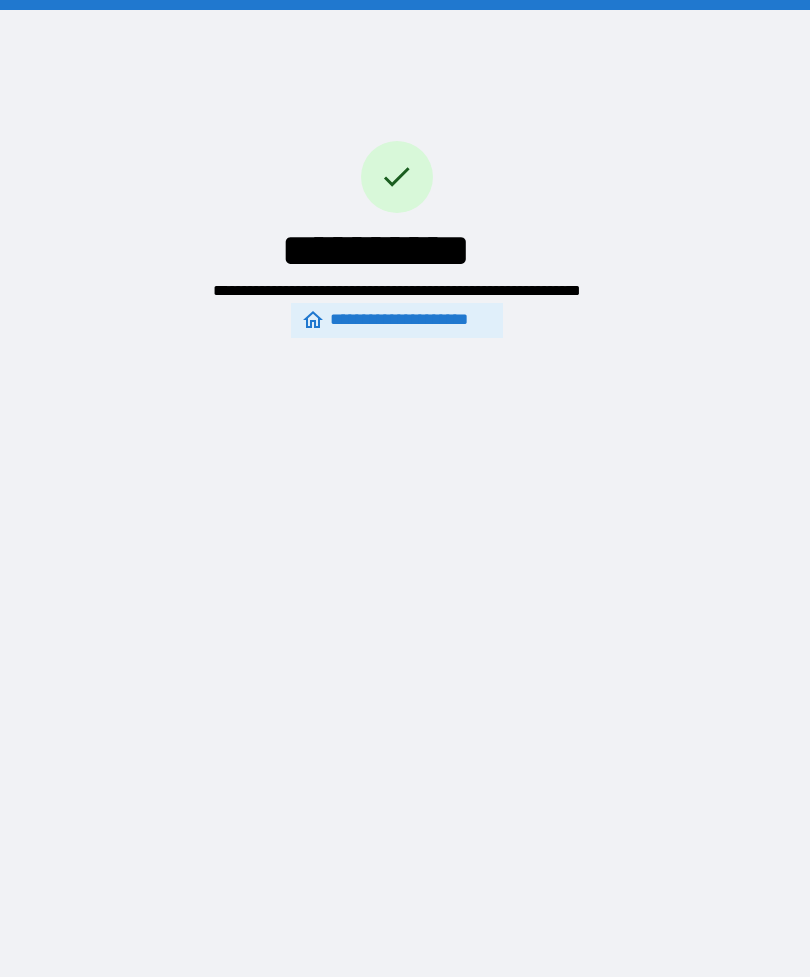 click on "**********" at bounding box center (397, 320) 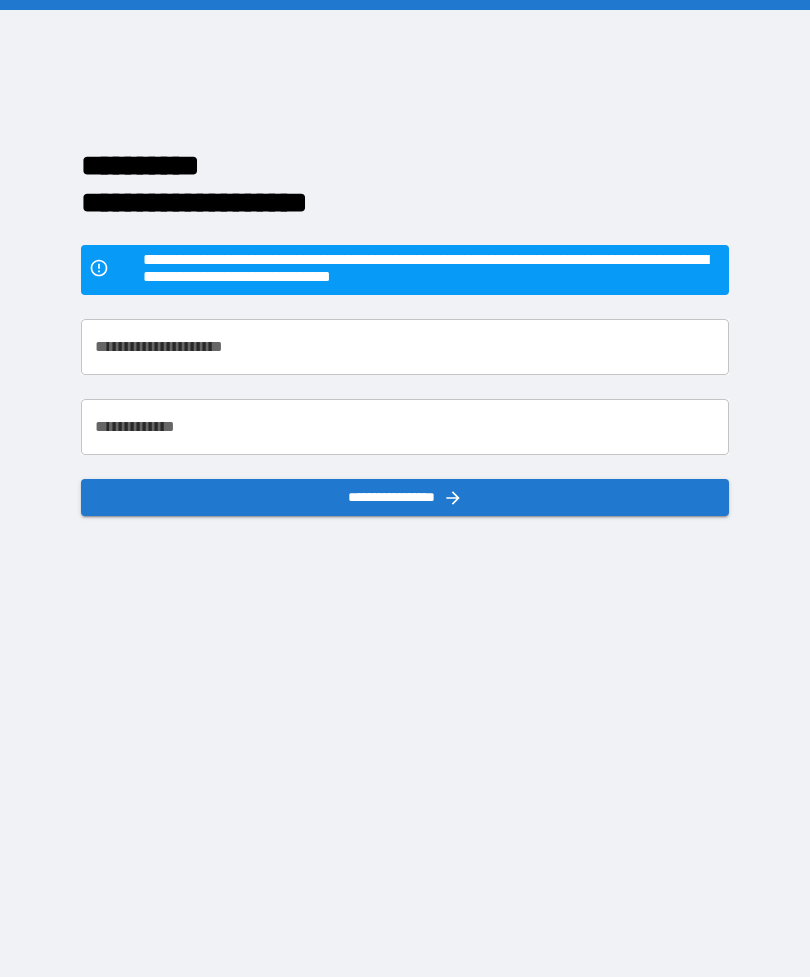 scroll, scrollTop: 0, scrollLeft: 0, axis: both 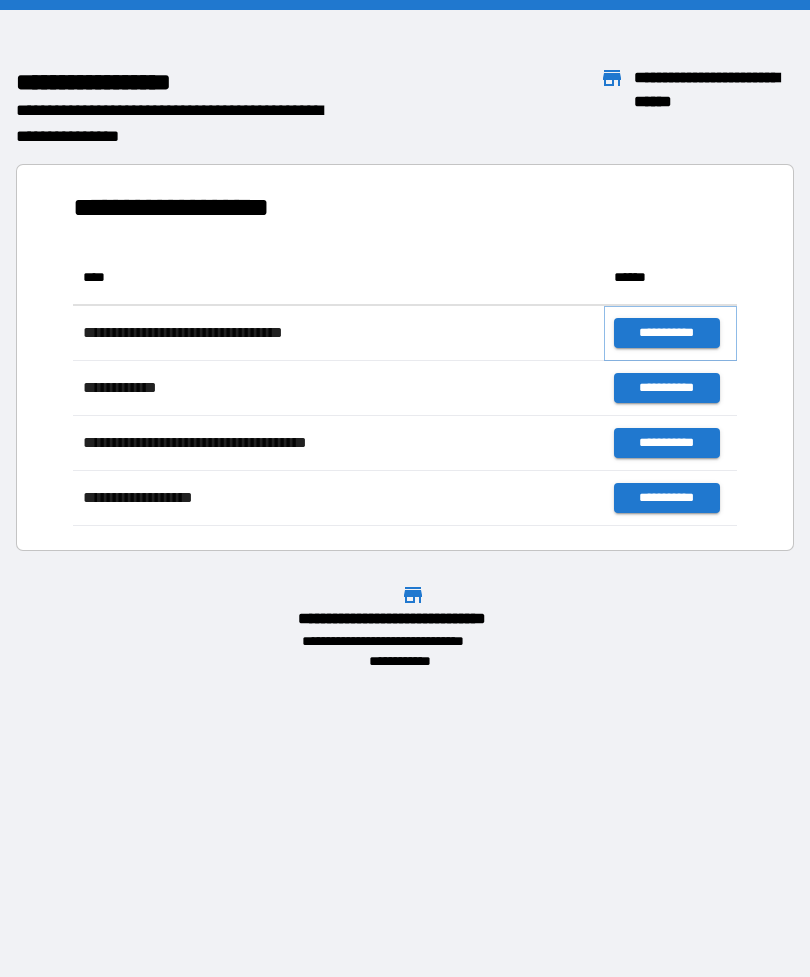 click on "**********" at bounding box center (666, 333) 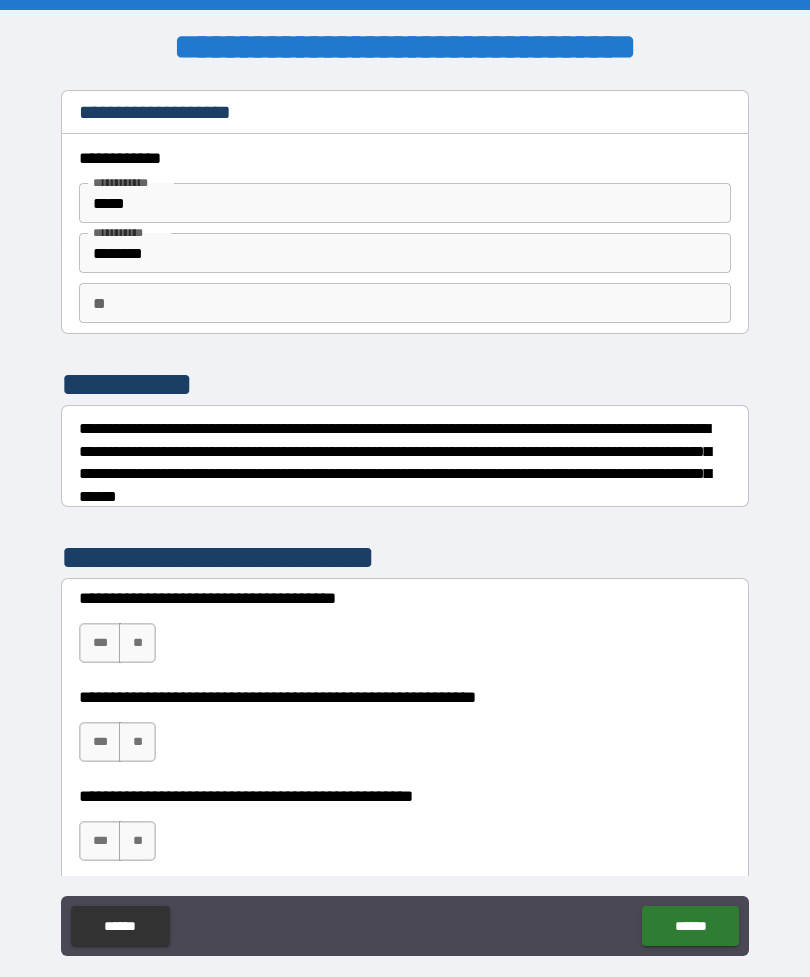 click on "**" at bounding box center (137, 742) 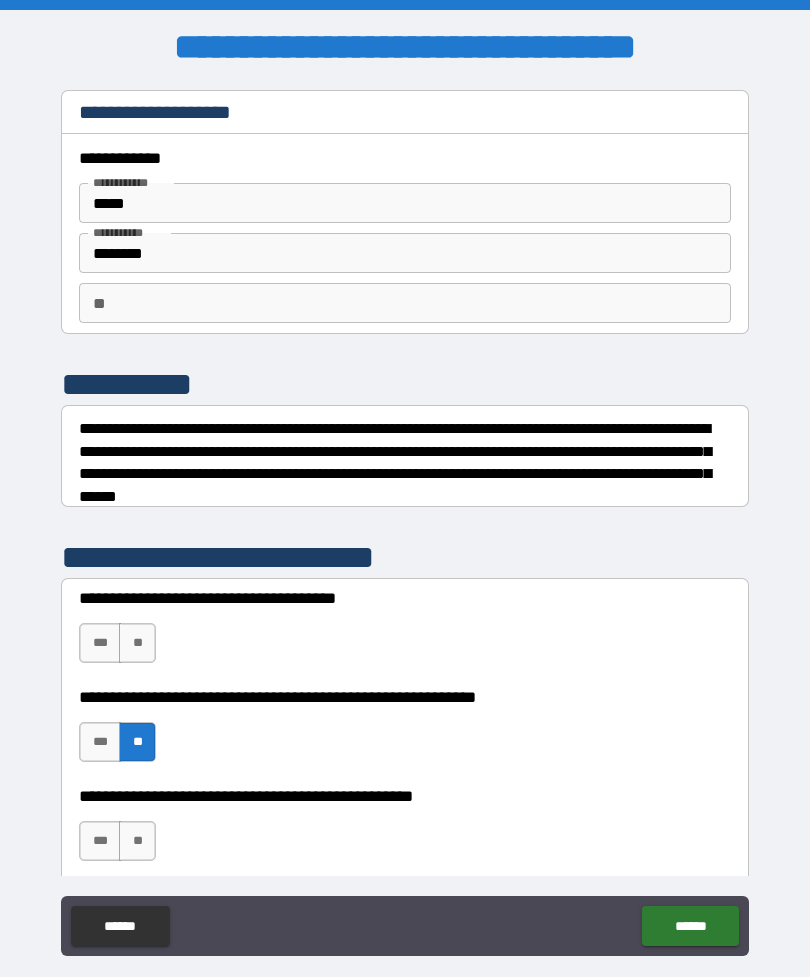 click on "**" at bounding box center (137, 841) 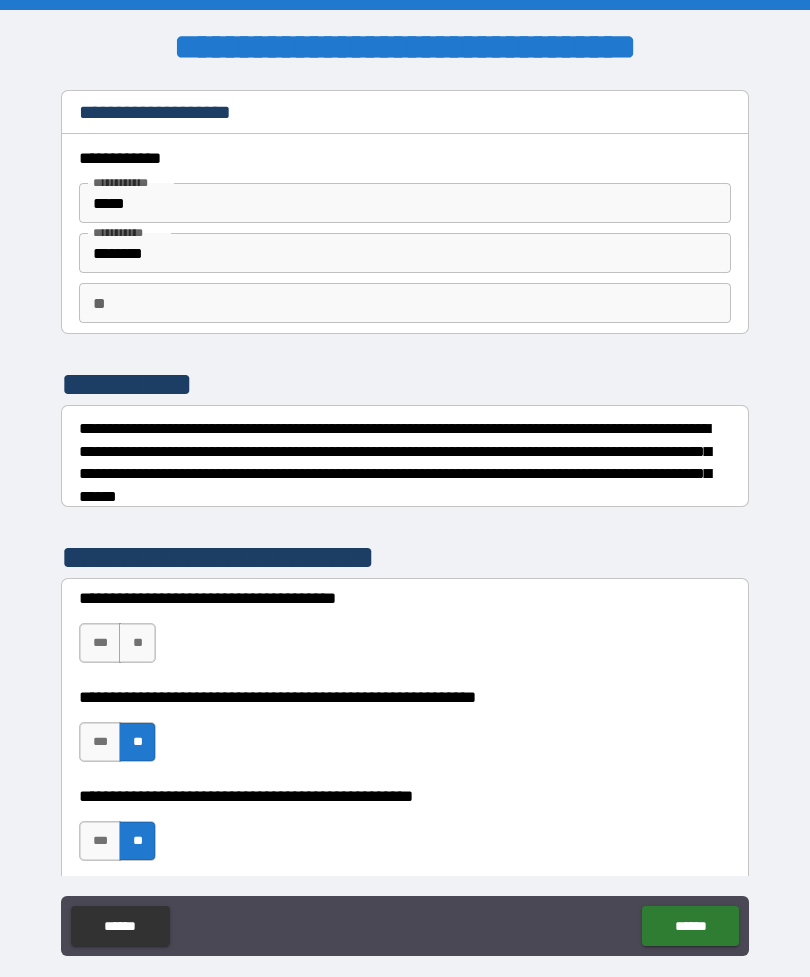 click on "**" at bounding box center (137, 643) 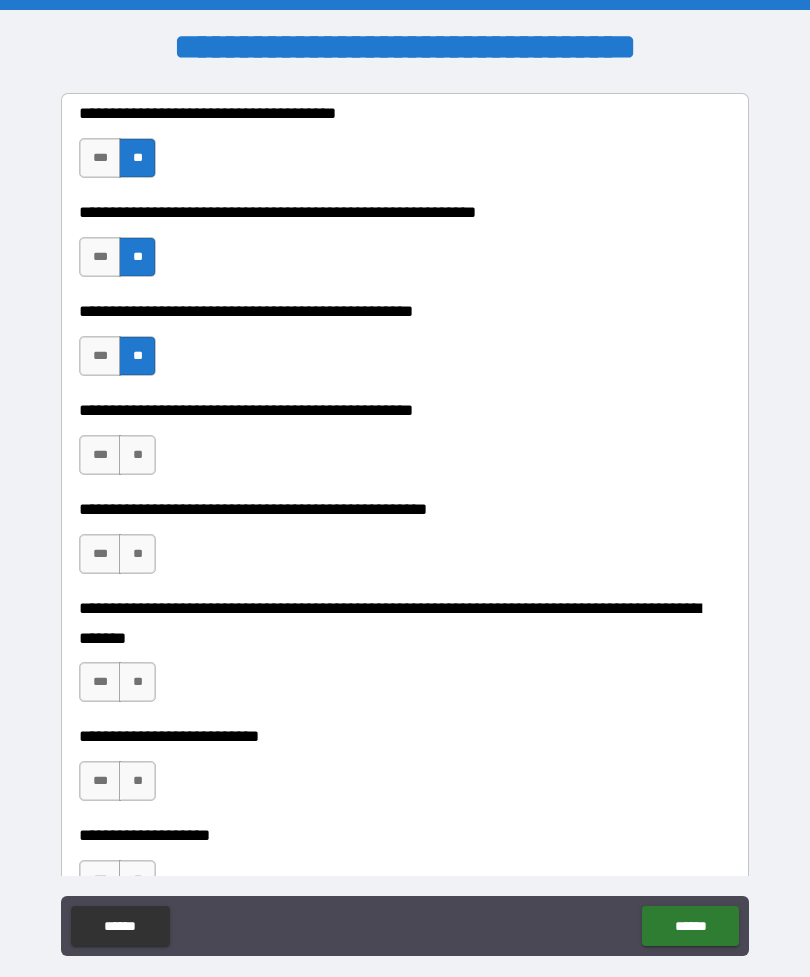 scroll, scrollTop: 486, scrollLeft: 0, axis: vertical 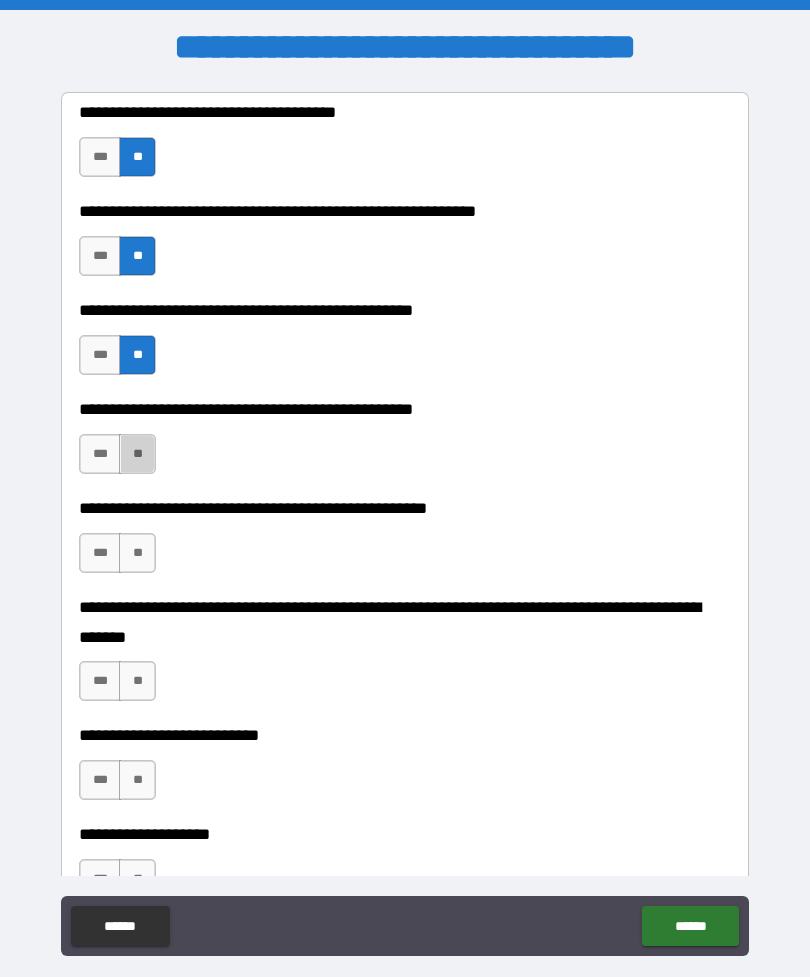 click on "**" at bounding box center (137, 454) 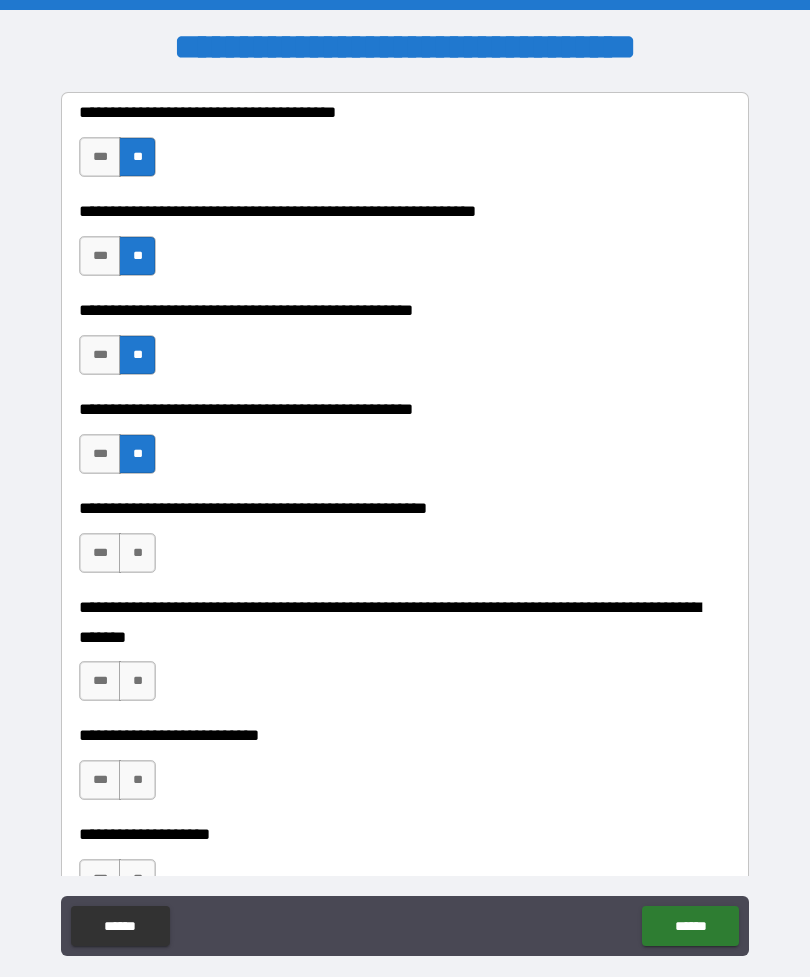 click on "**" at bounding box center [137, 553] 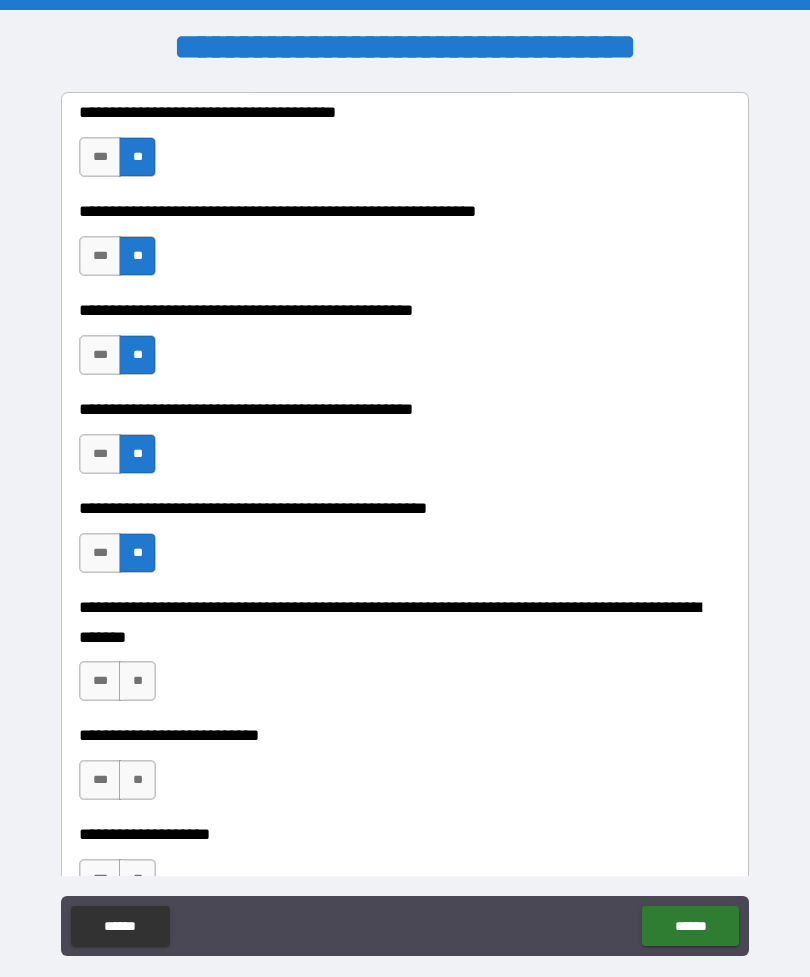 click on "**" at bounding box center (137, 681) 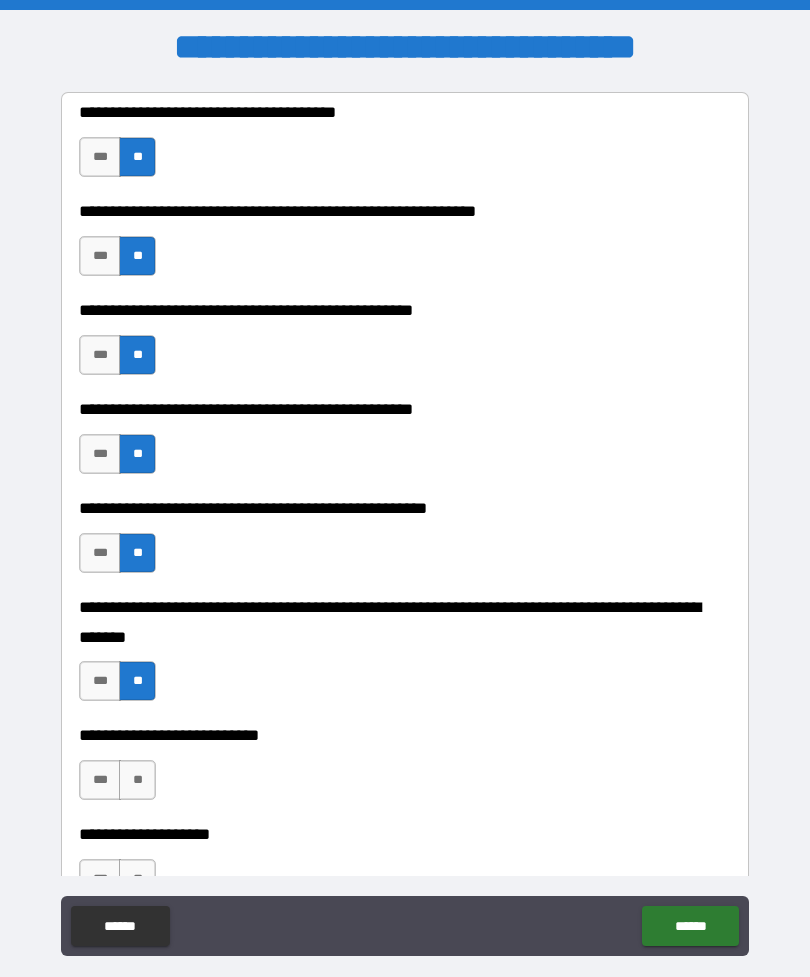 click on "**********" at bounding box center (405, 770) 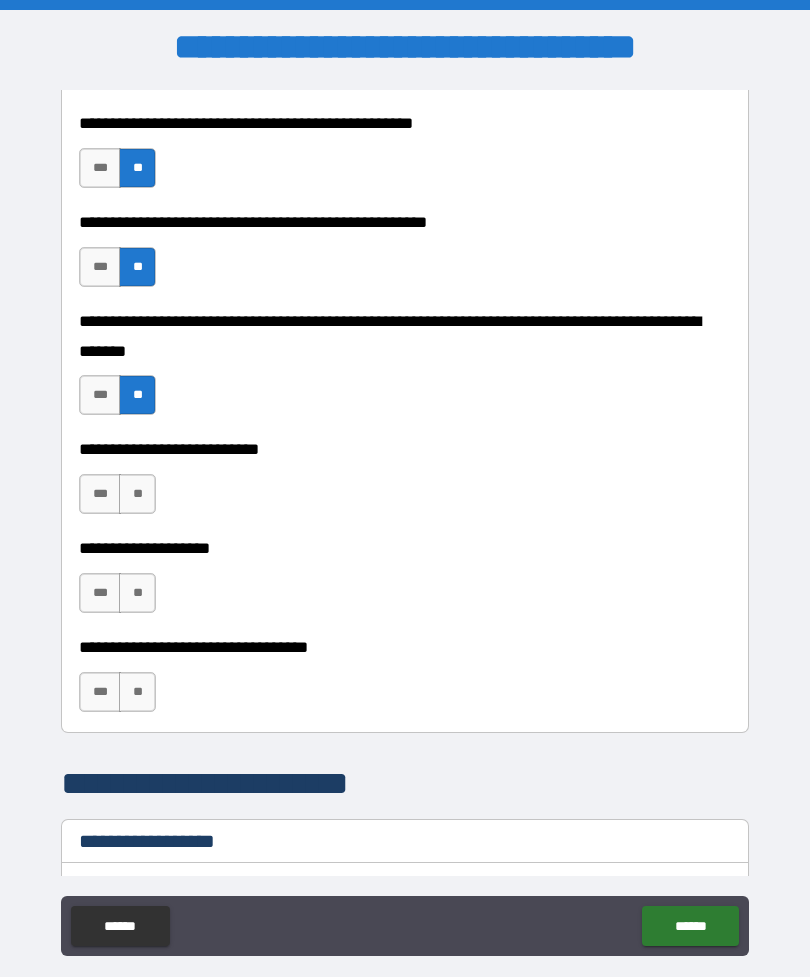 scroll, scrollTop: 786, scrollLeft: 0, axis: vertical 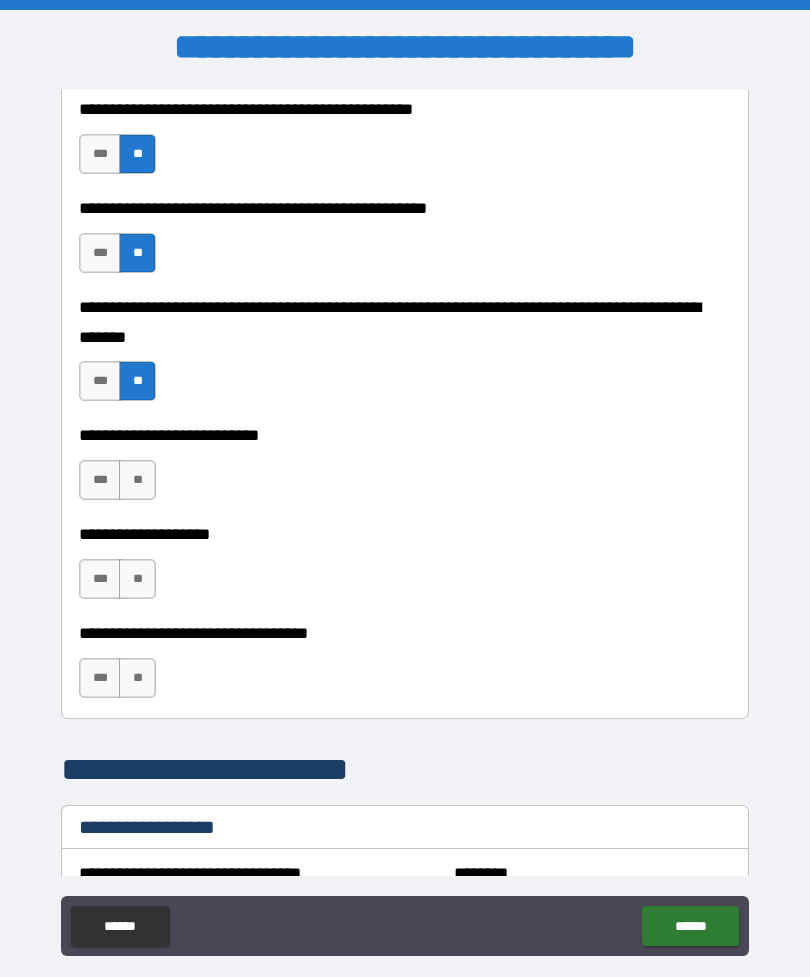 click on "**" at bounding box center [137, 480] 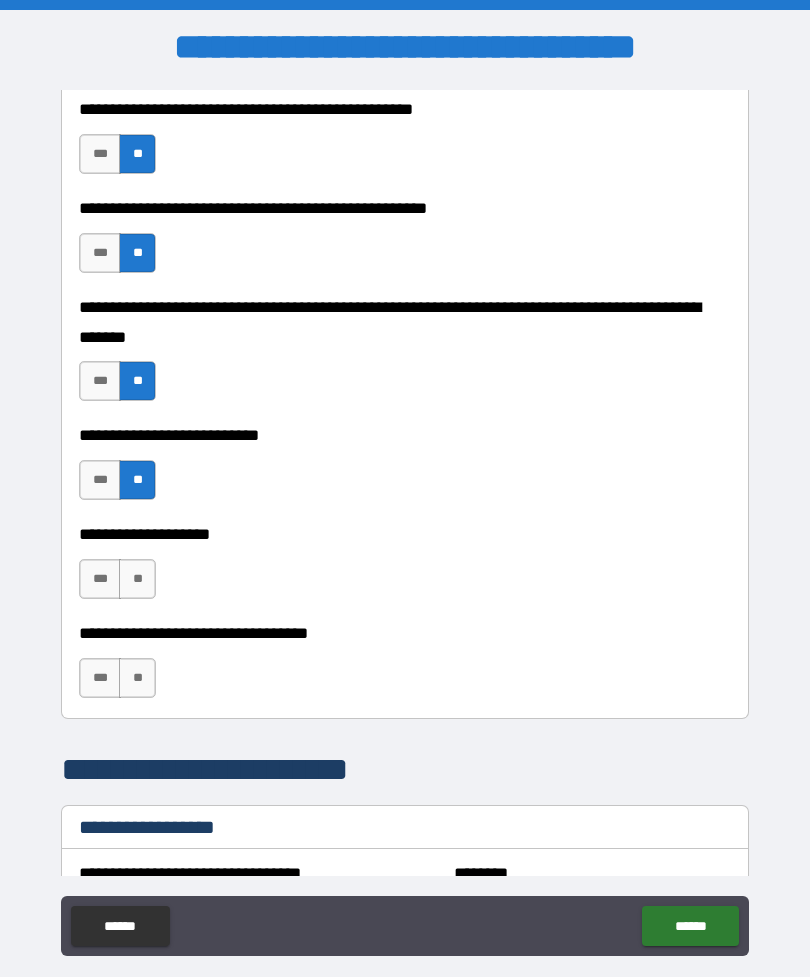 click on "**" at bounding box center [137, 579] 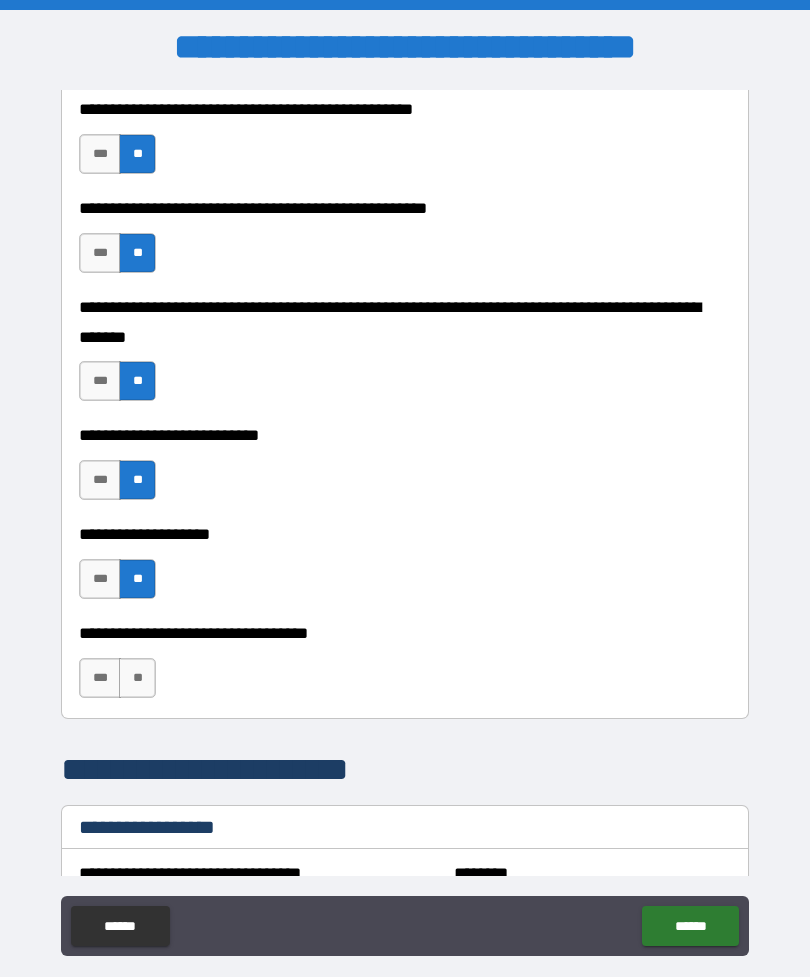 click on "**" at bounding box center (137, 678) 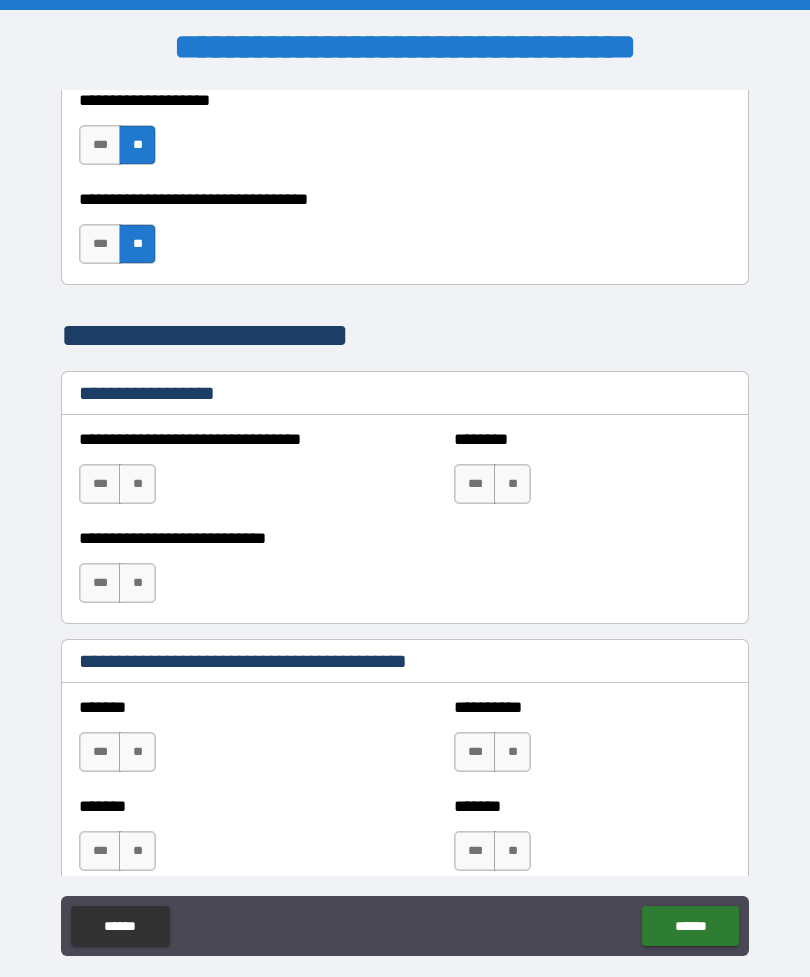 scroll, scrollTop: 1220, scrollLeft: 0, axis: vertical 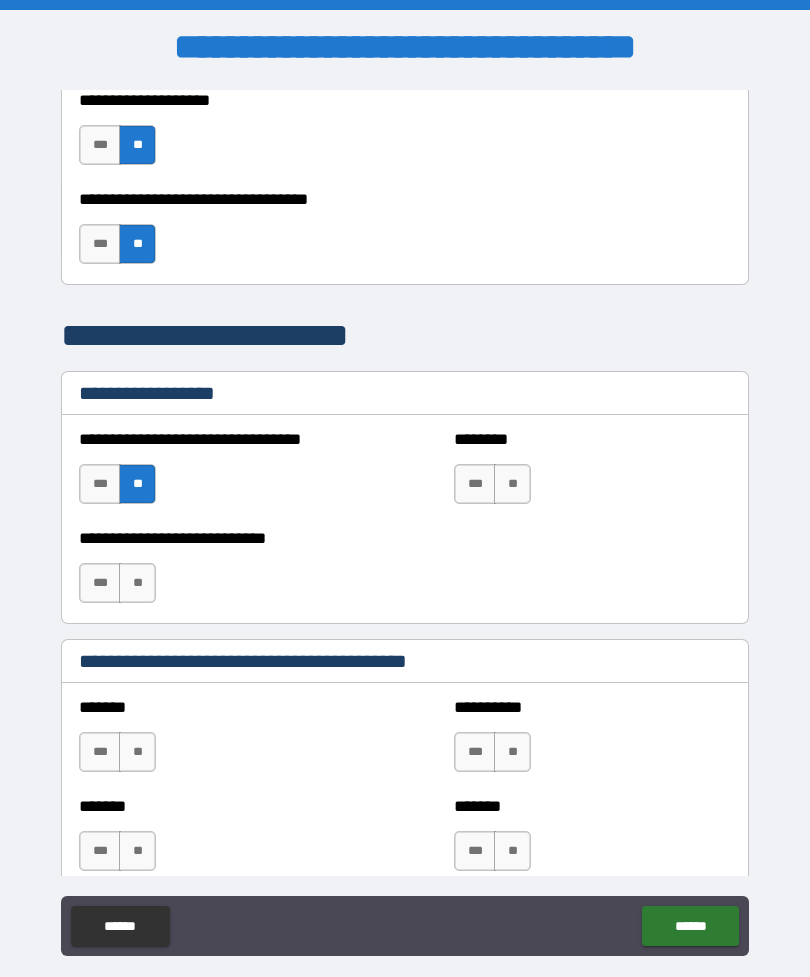 click on "**" at bounding box center (512, 484) 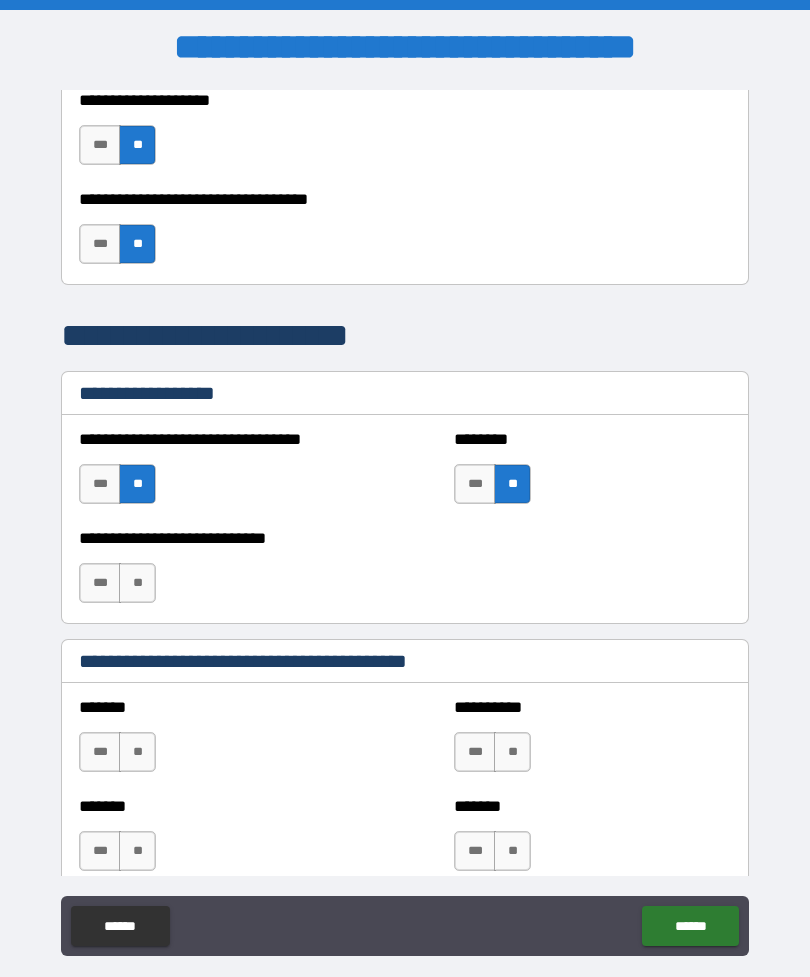 click on "**" at bounding box center (137, 583) 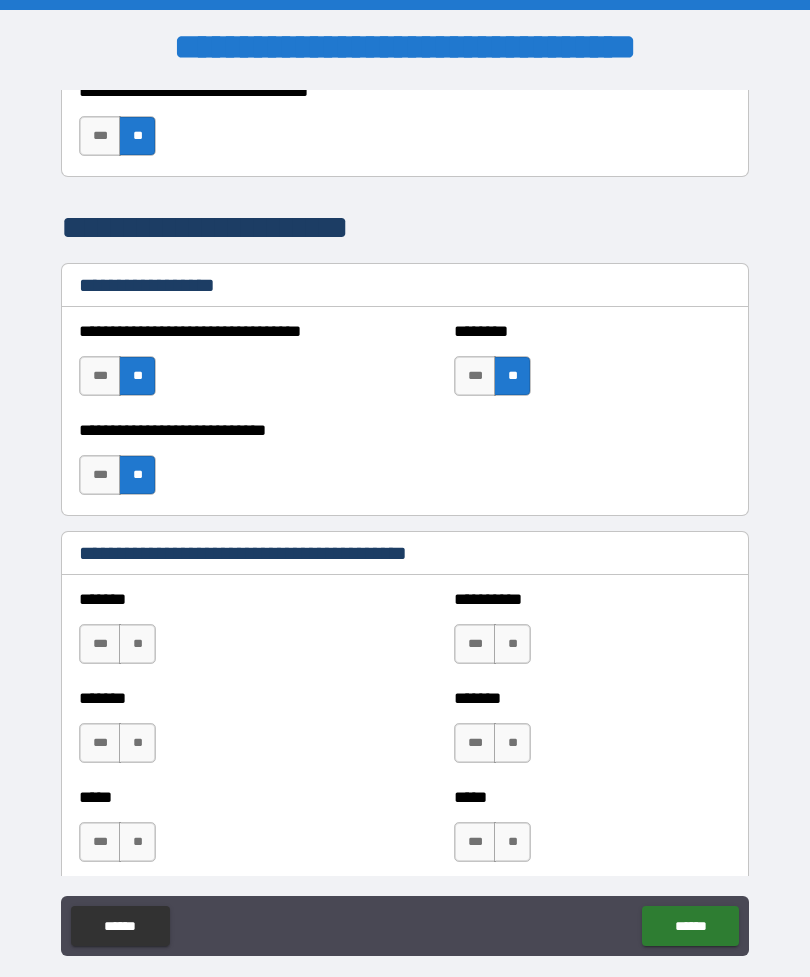 scroll, scrollTop: 1347, scrollLeft: 0, axis: vertical 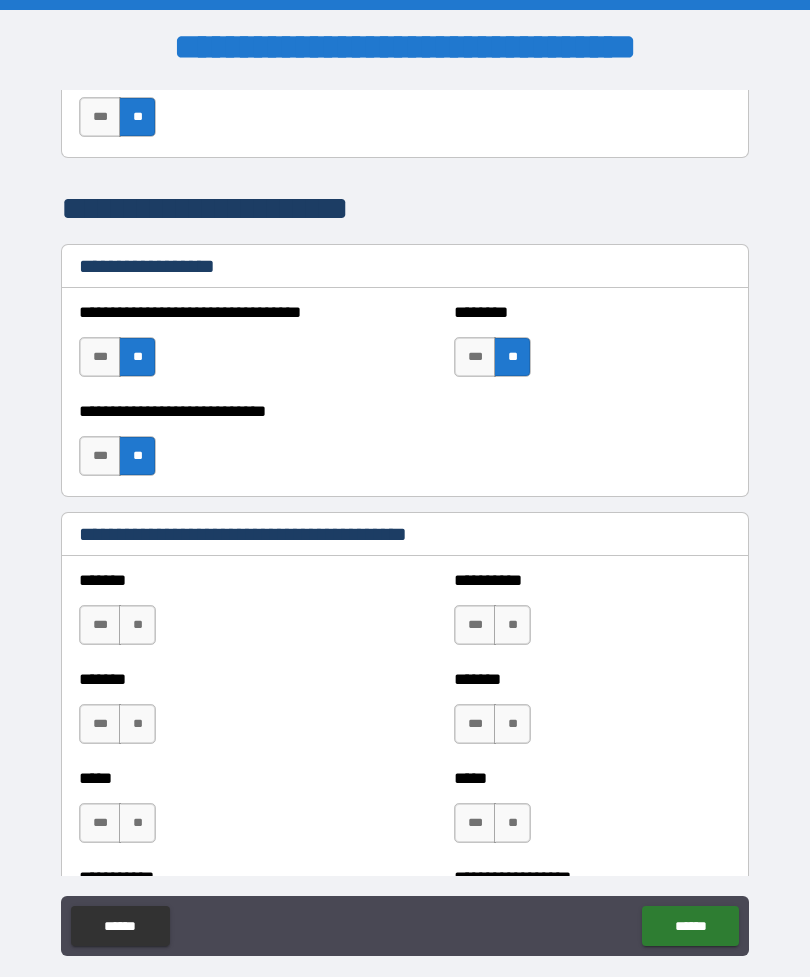 click on "**" at bounding box center (137, 625) 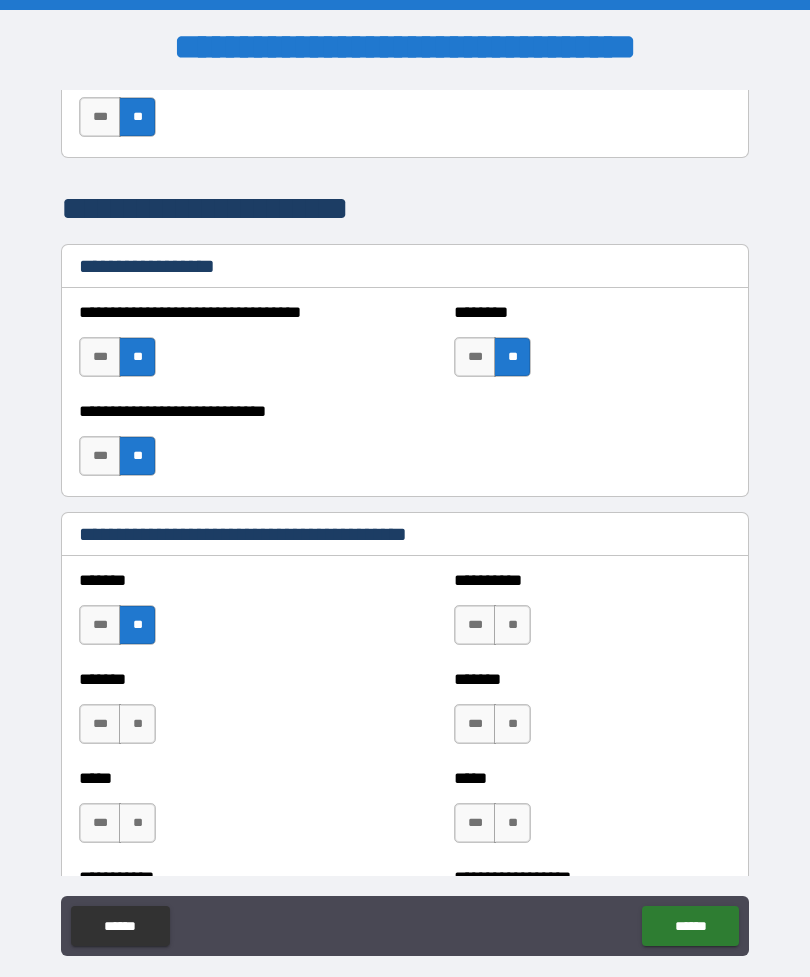 click on "**" at bounding box center (137, 724) 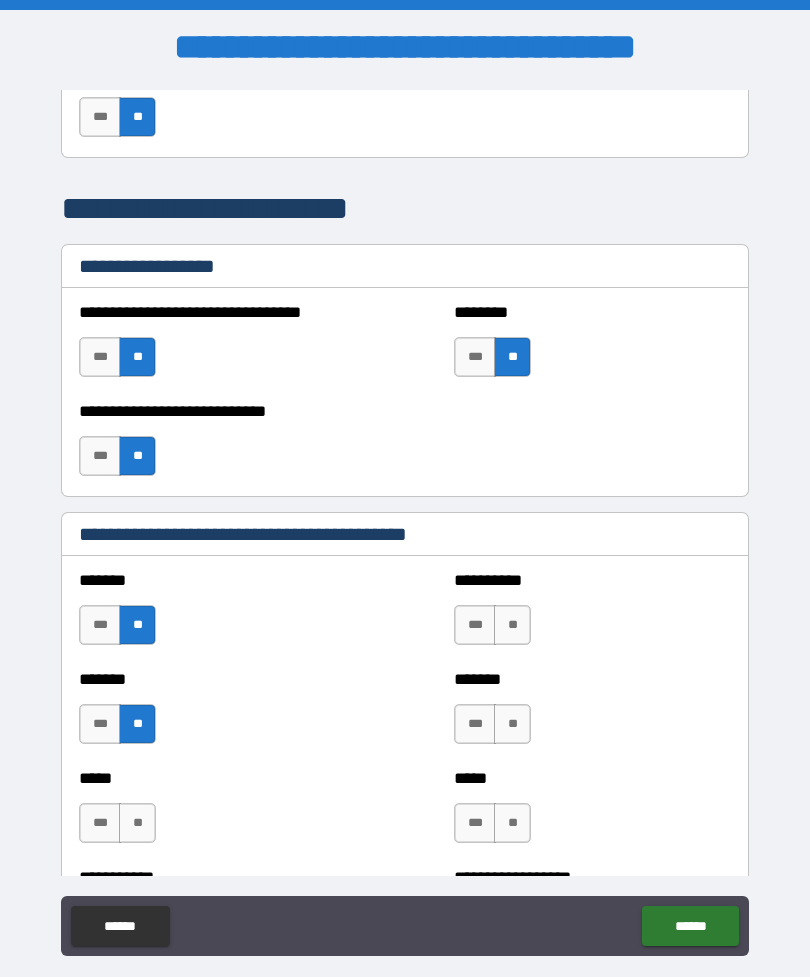 click on "**" at bounding box center (512, 625) 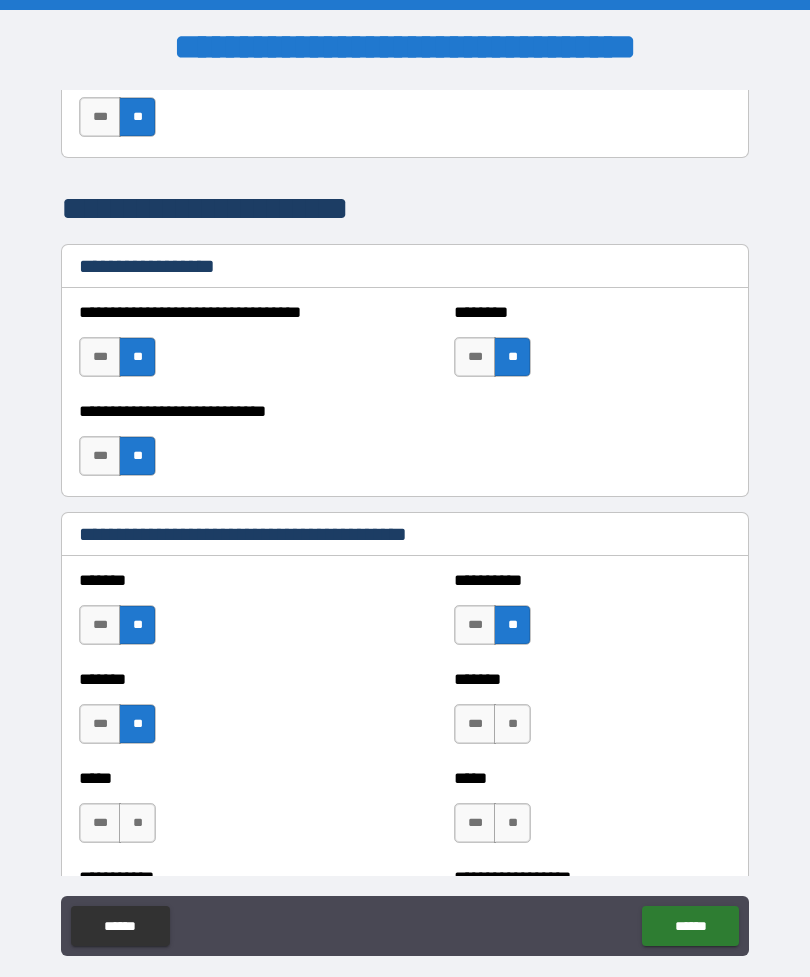 click on "**" at bounding box center [512, 724] 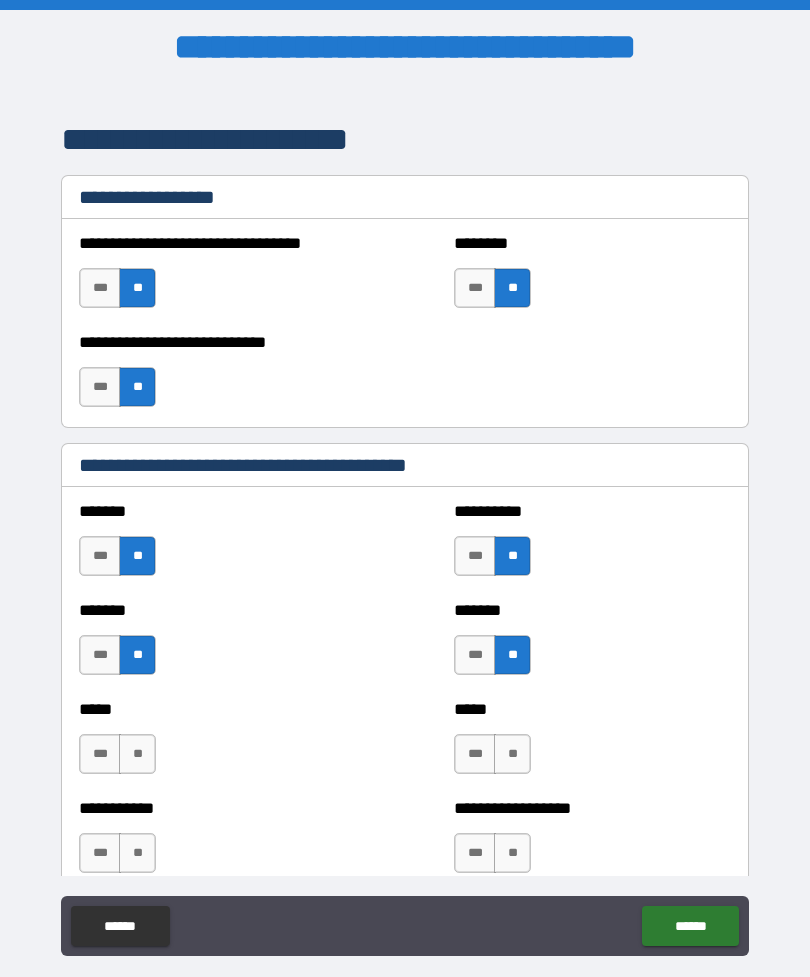 scroll, scrollTop: 1443, scrollLeft: 0, axis: vertical 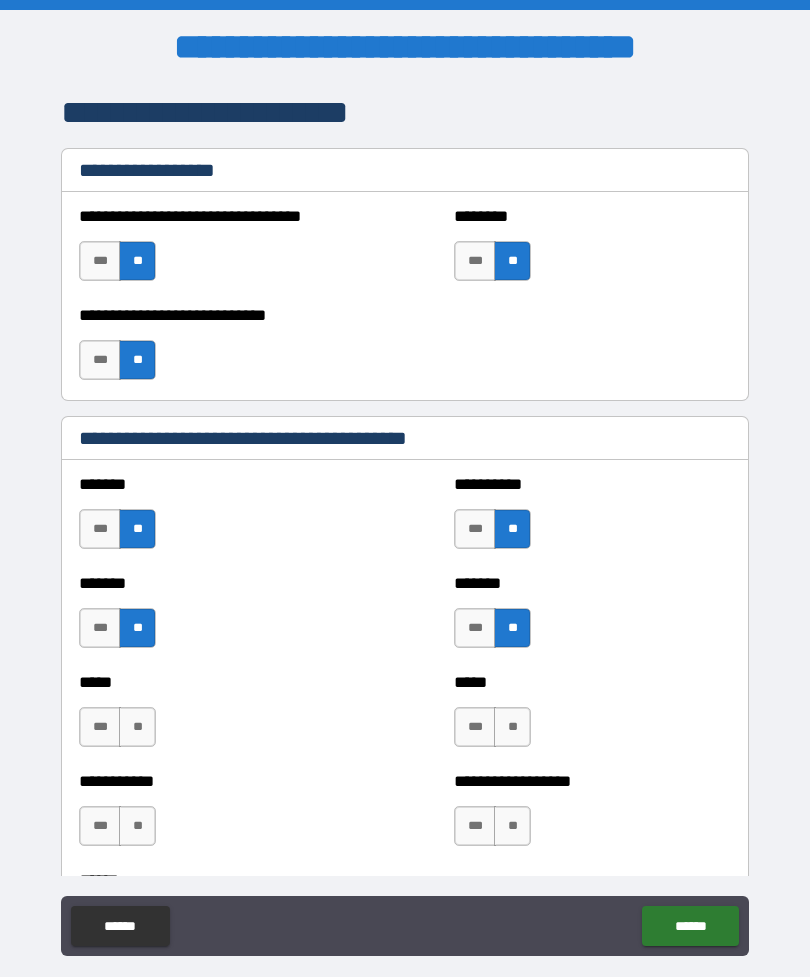 click on "**" at bounding box center [512, 727] 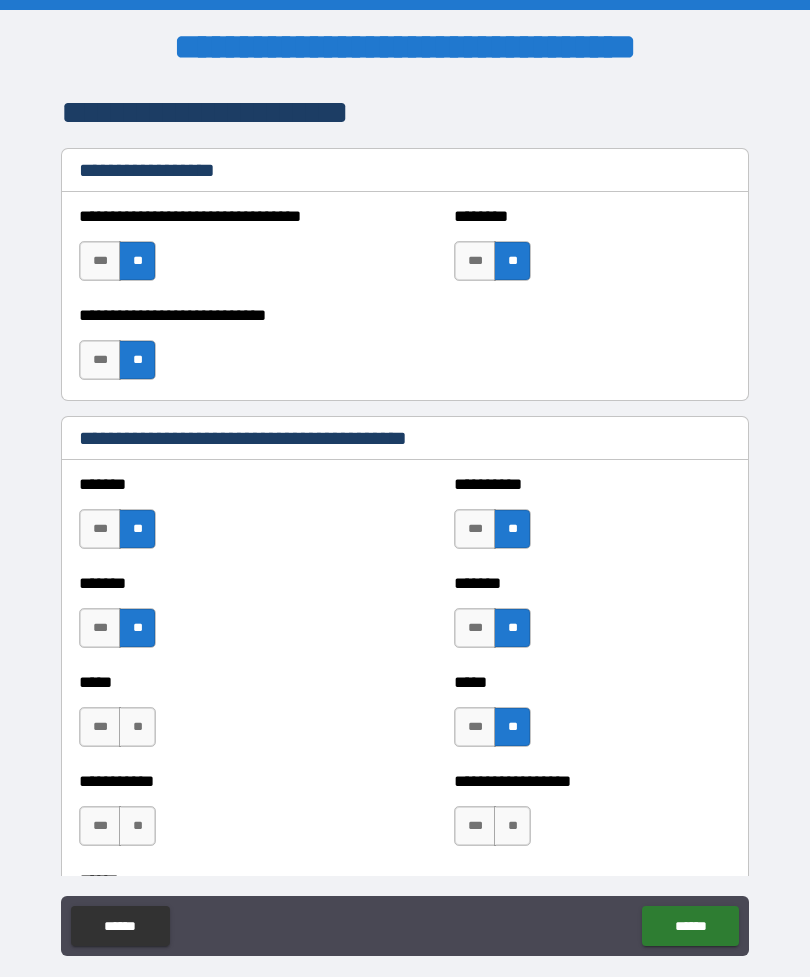 click on "**" at bounding box center (512, 826) 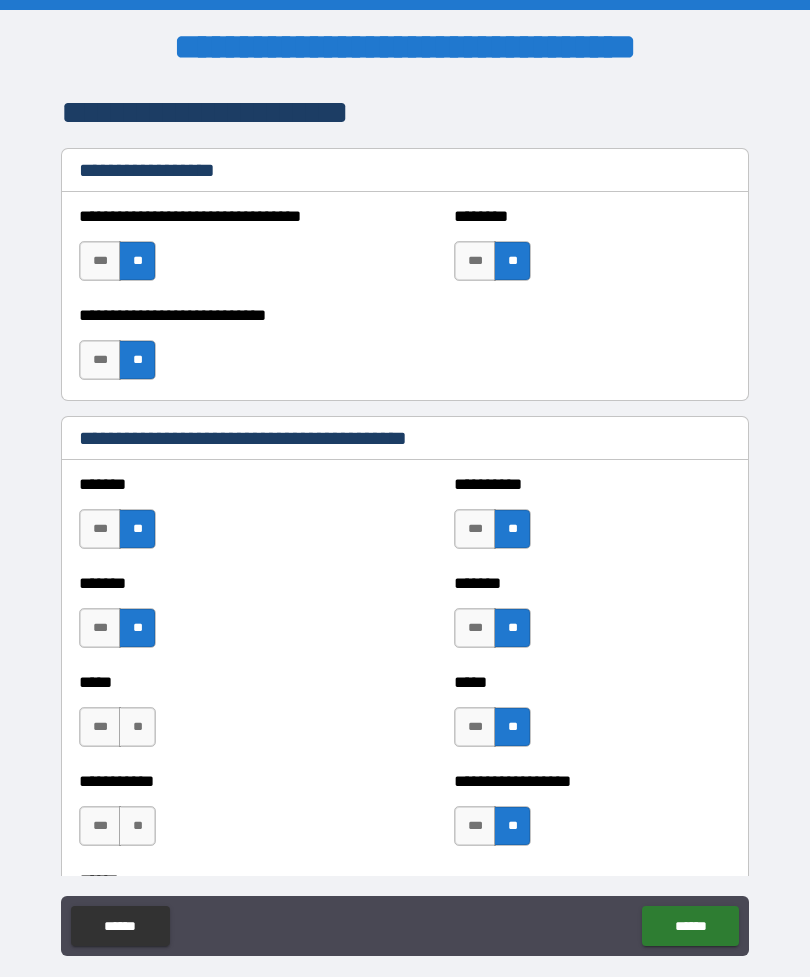 click on "**" at bounding box center [137, 826] 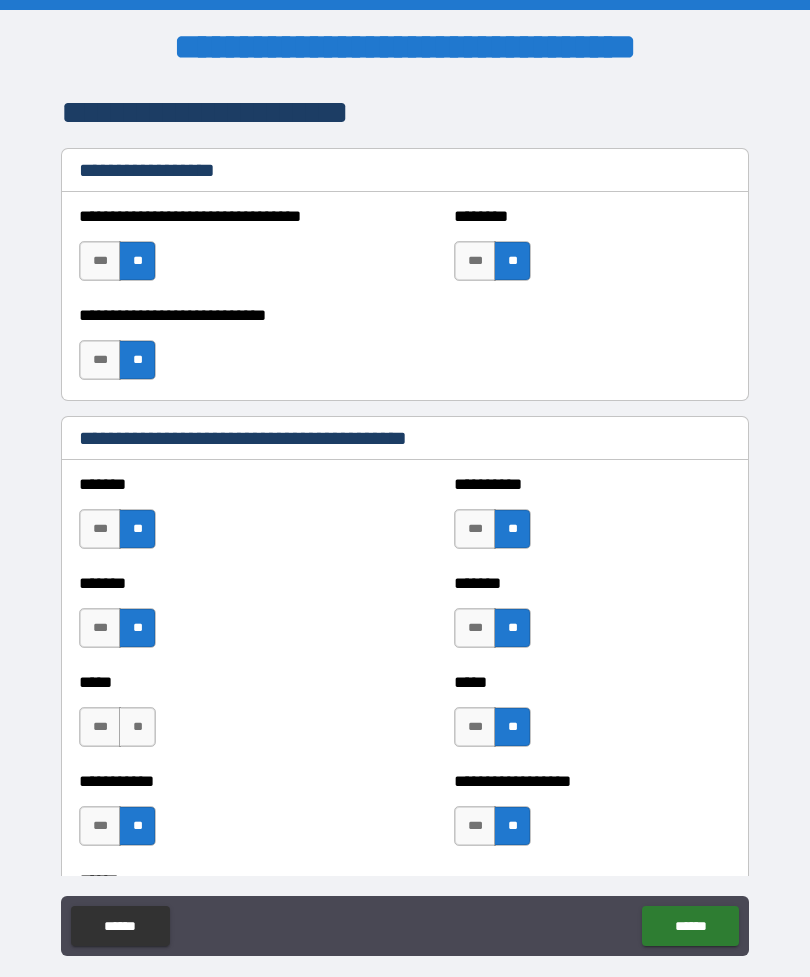 click on "**" at bounding box center [137, 727] 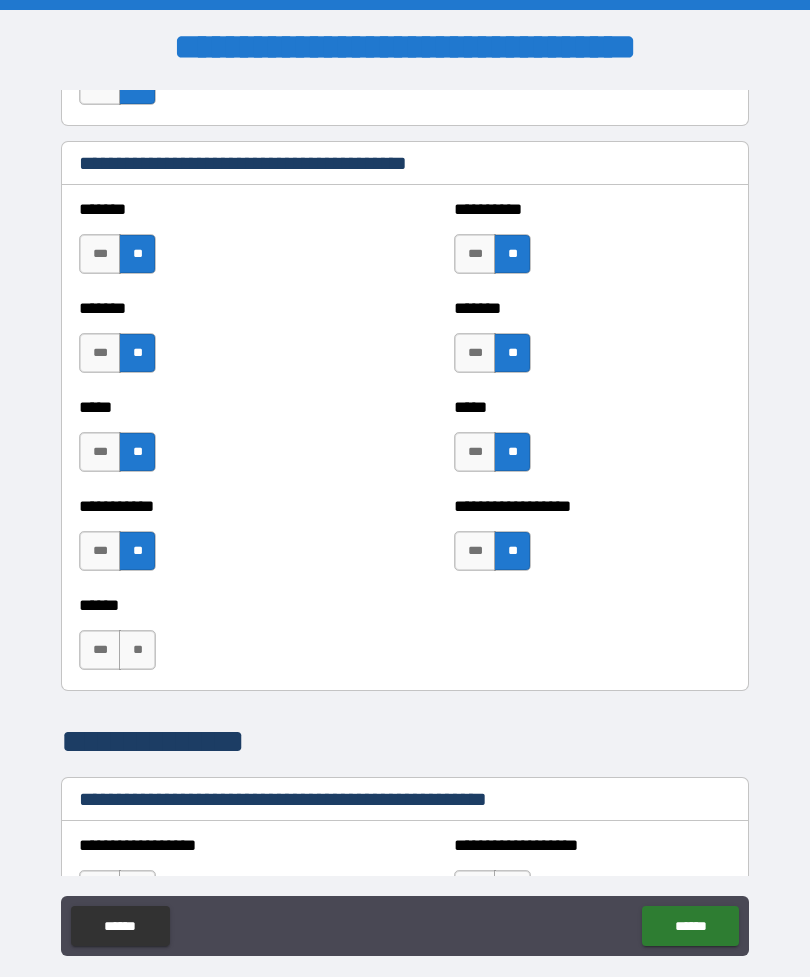 scroll, scrollTop: 1723, scrollLeft: 0, axis: vertical 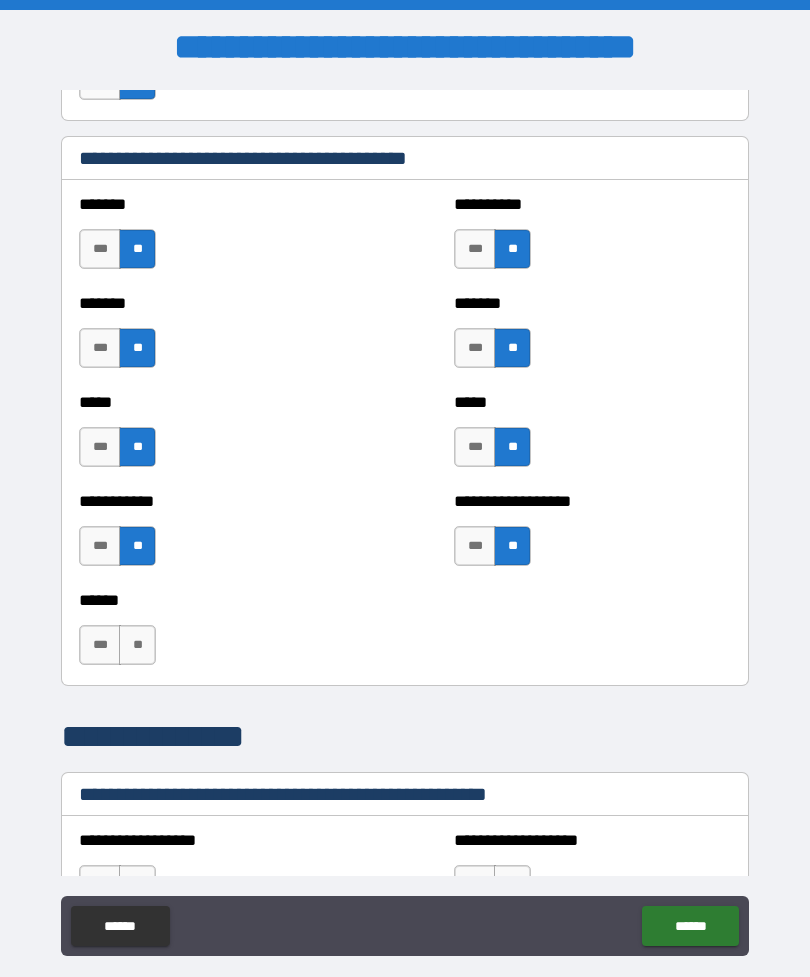 click on "**" at bounding box center [137, 645] 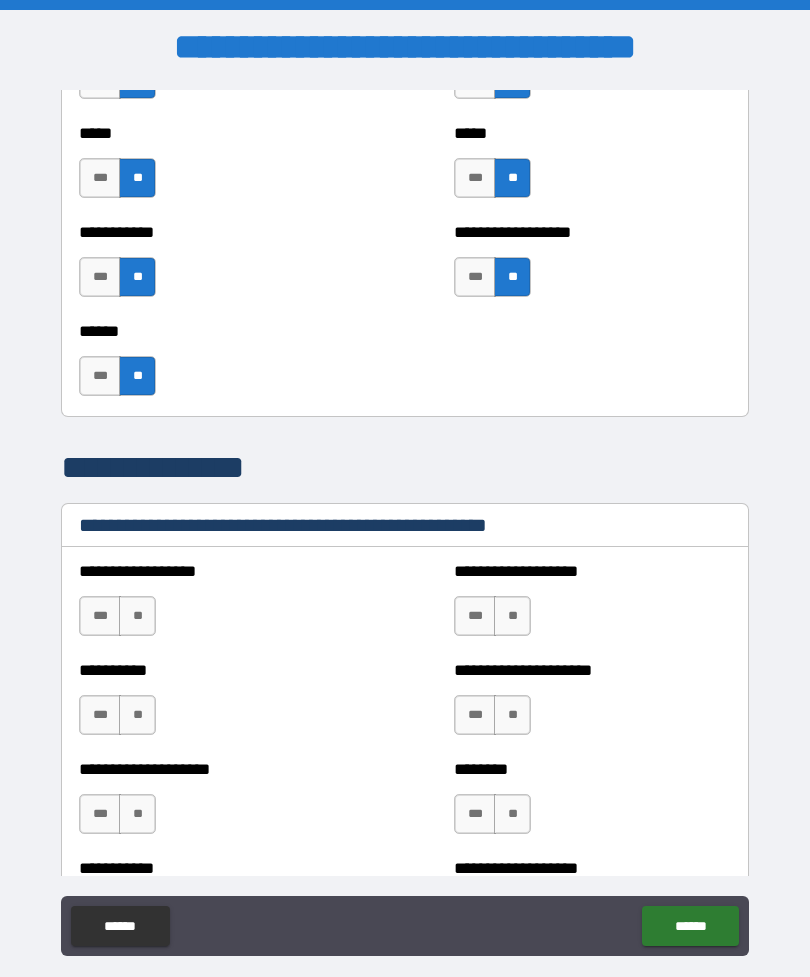 scroll, scrollTop: 1994, scrollLeft: 0, axis: vertical 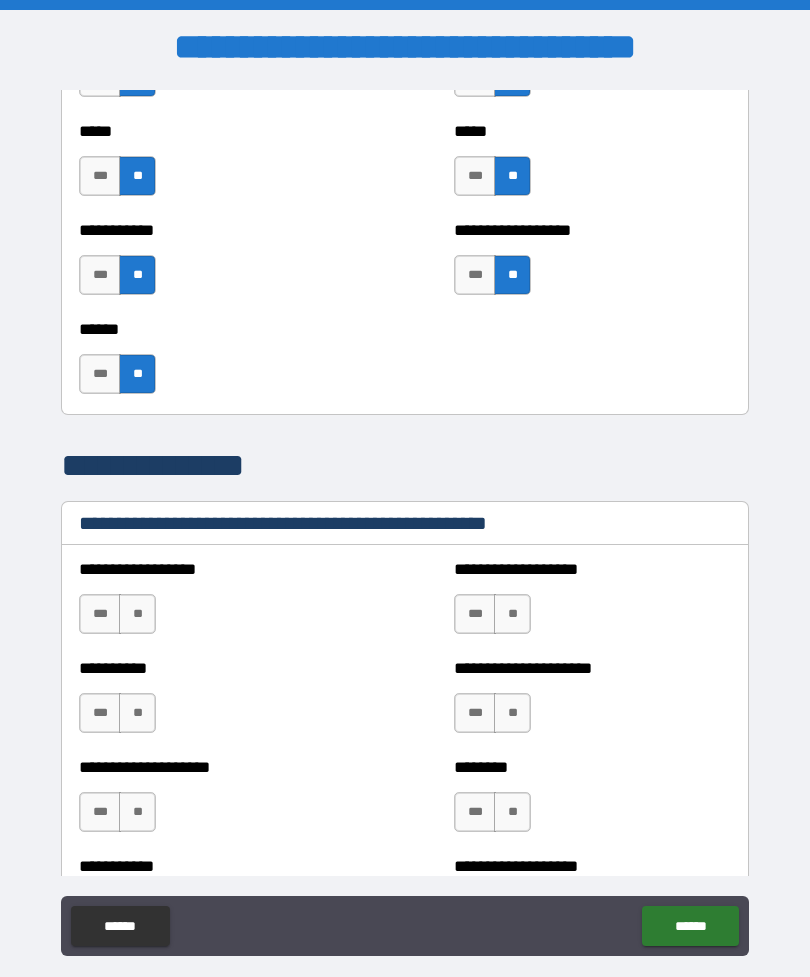 click on "**" at bounding box center [137, 614] 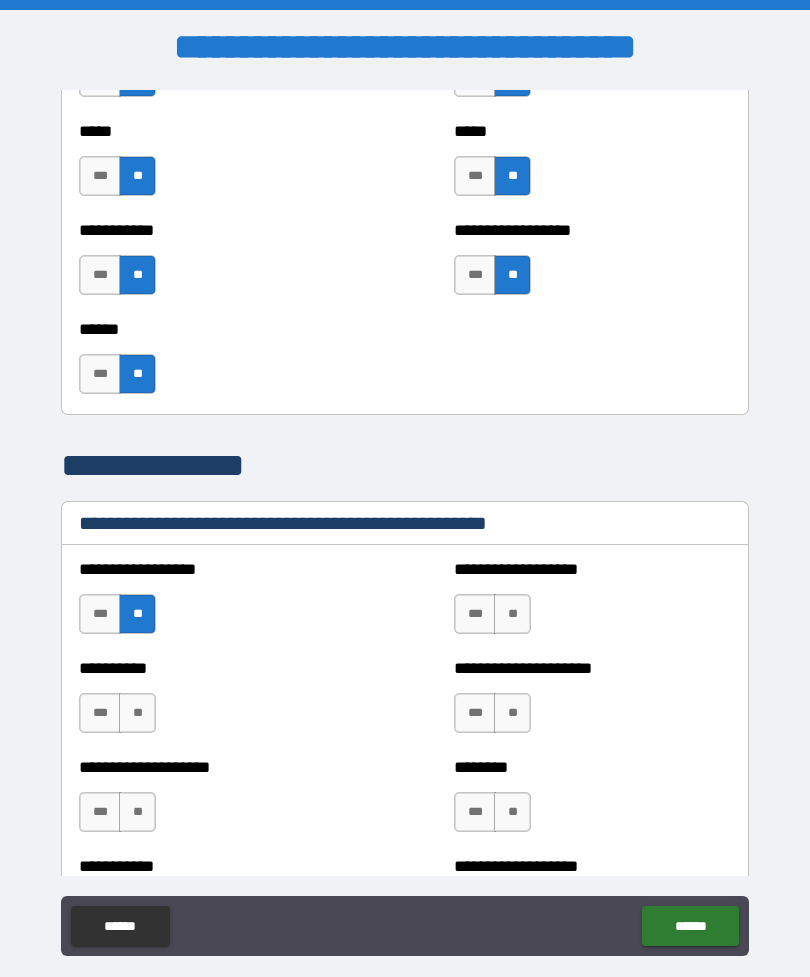 click on "**" at bounding box center [137, 713] 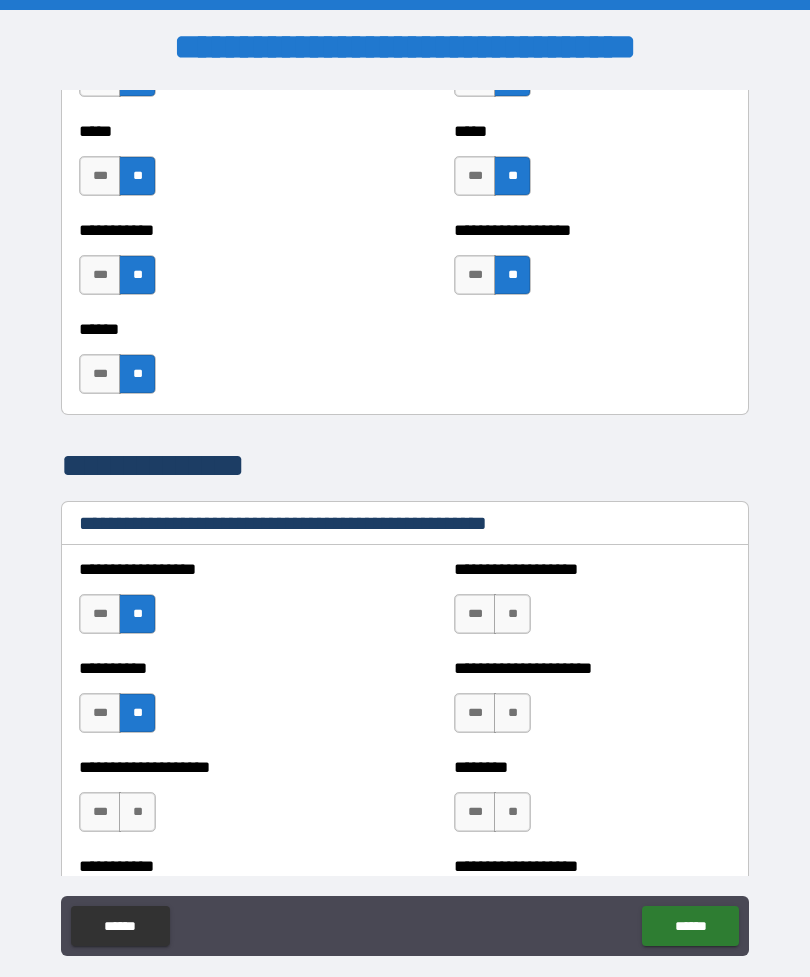 click on "**" at bounding box center (137, 812) 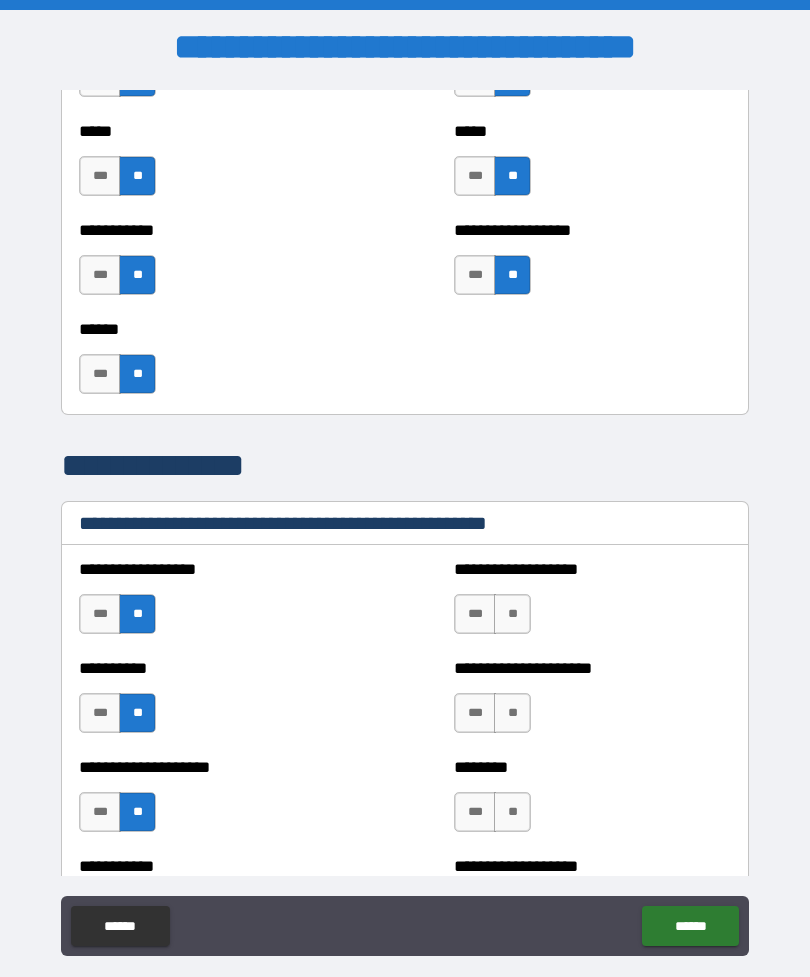 click on "**" at bounding box center [512, 614] 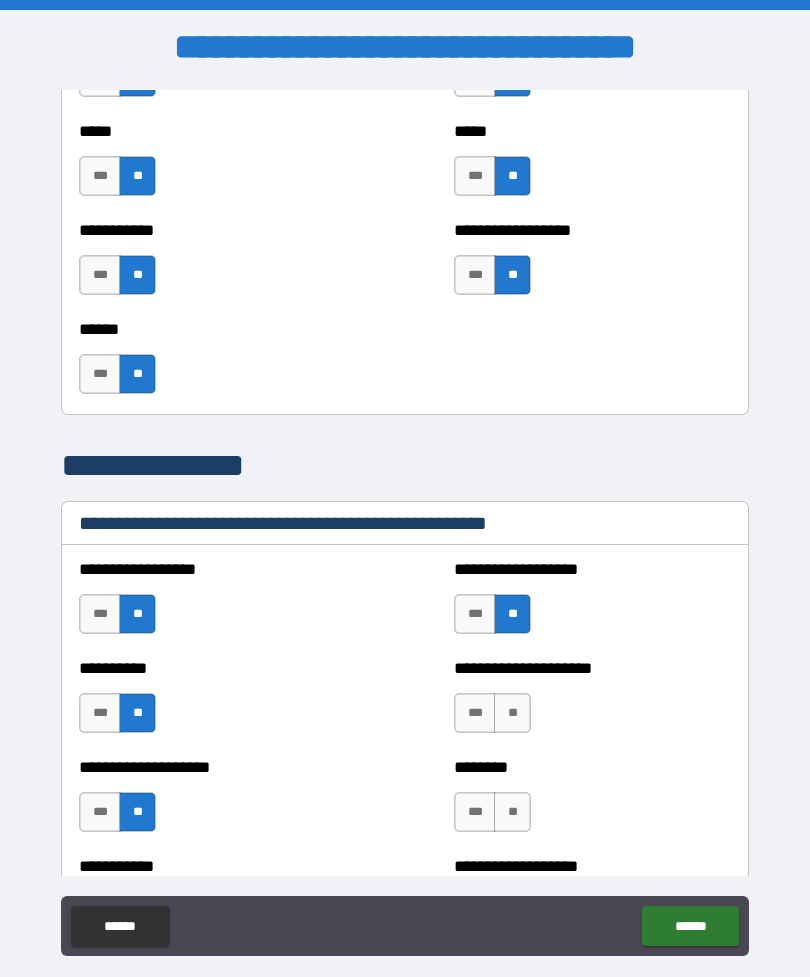 click on "**" at bounding box center (512, 713) 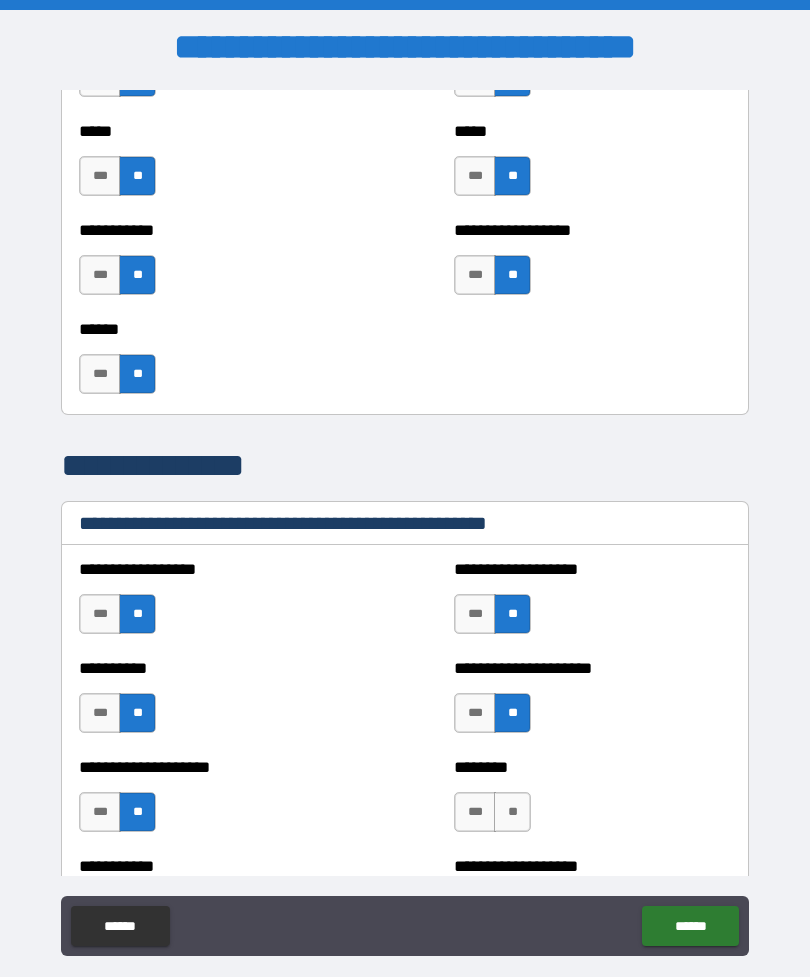 click on "**" at bounding box center (512, 812) 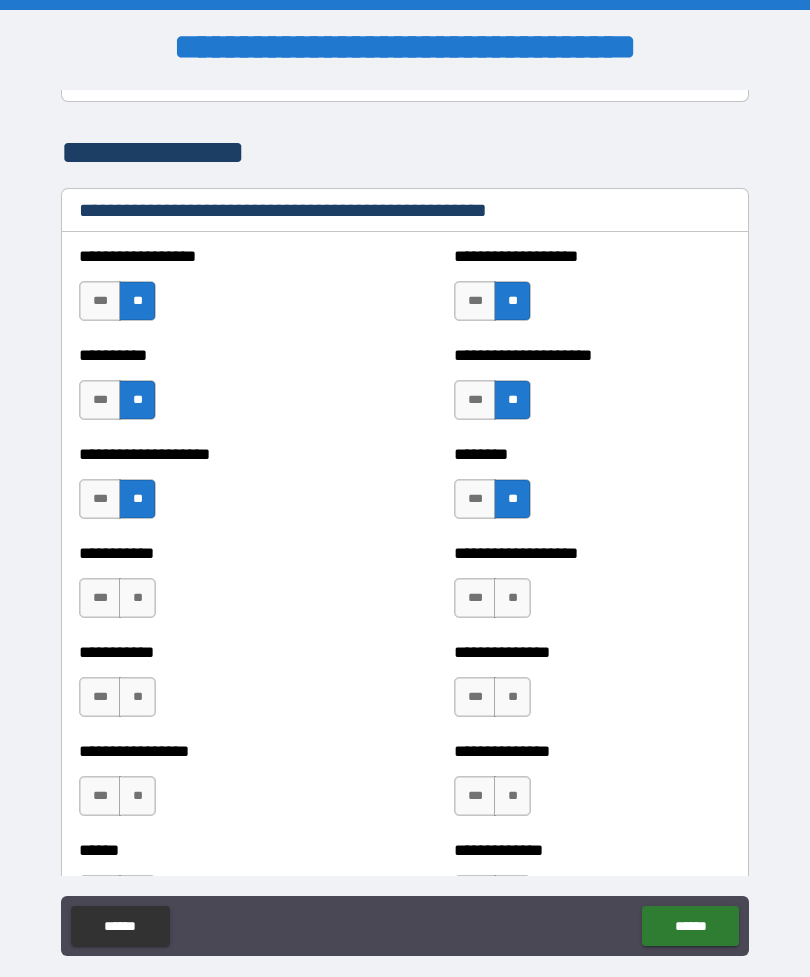 scroll, scrollTop: 2319, scrollLeft: 0, axis: vertical 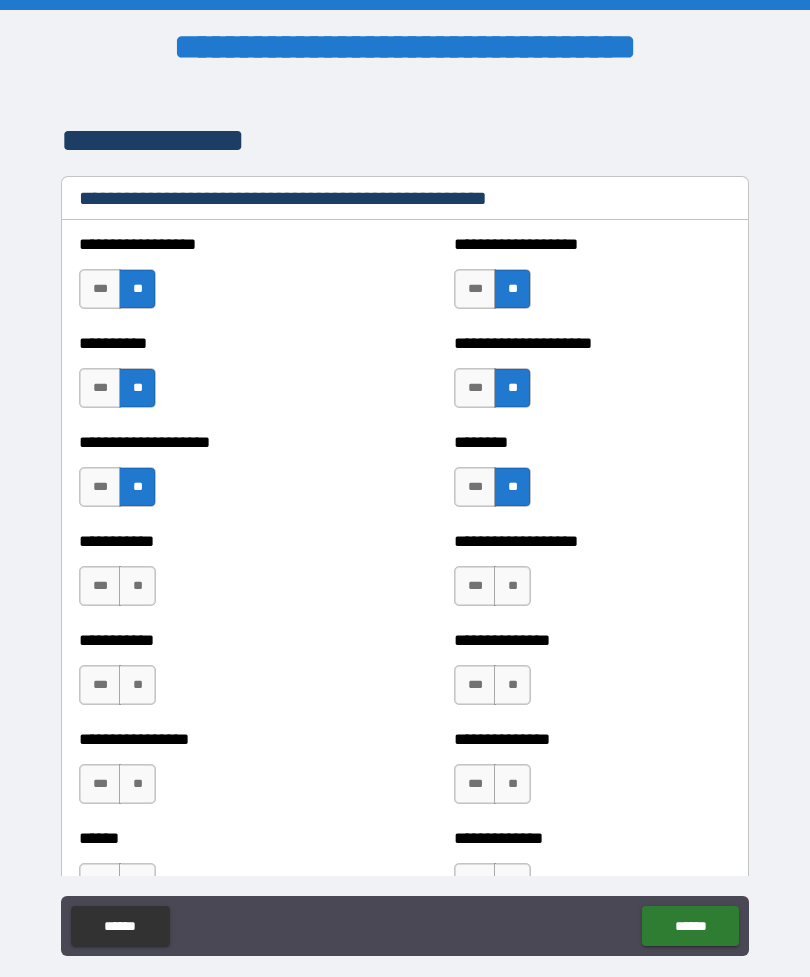 click on "**" at bounding box center [512, 586] 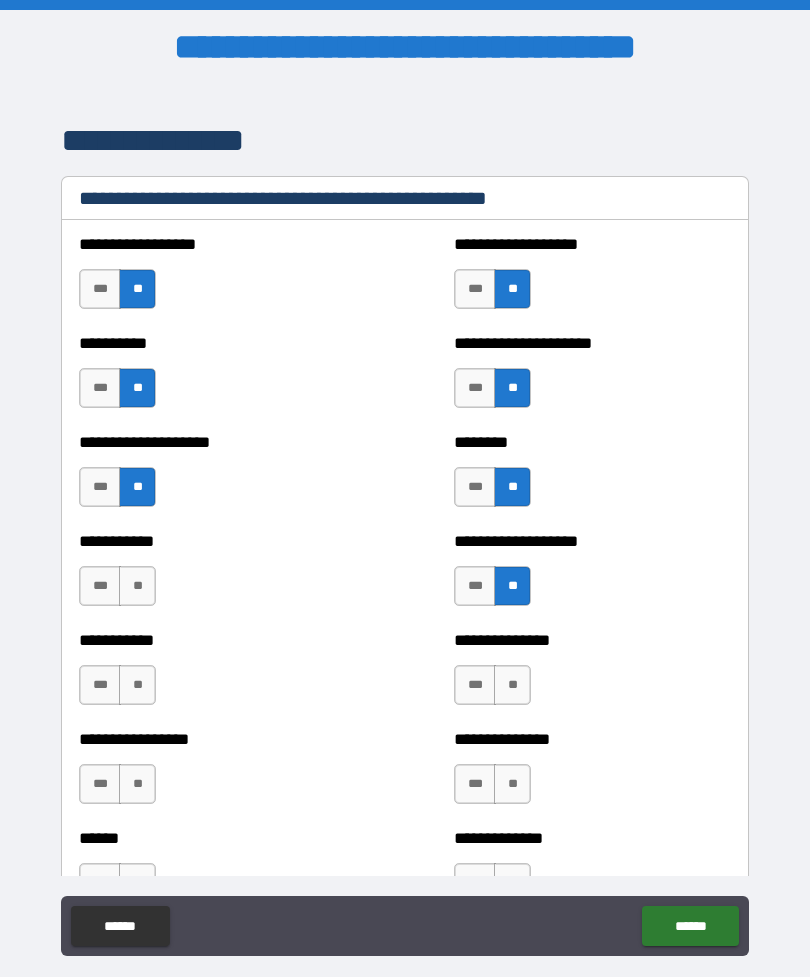 click on "**" at bounding box center (512, 685) 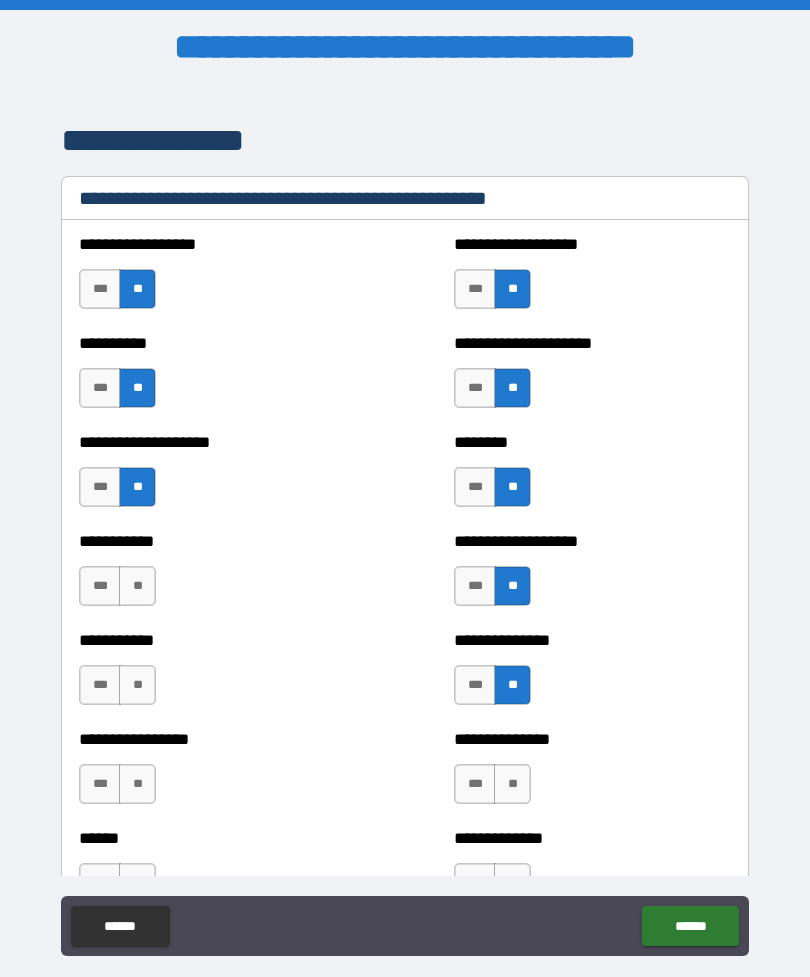 click on "**" at bounding box center (512, 784) 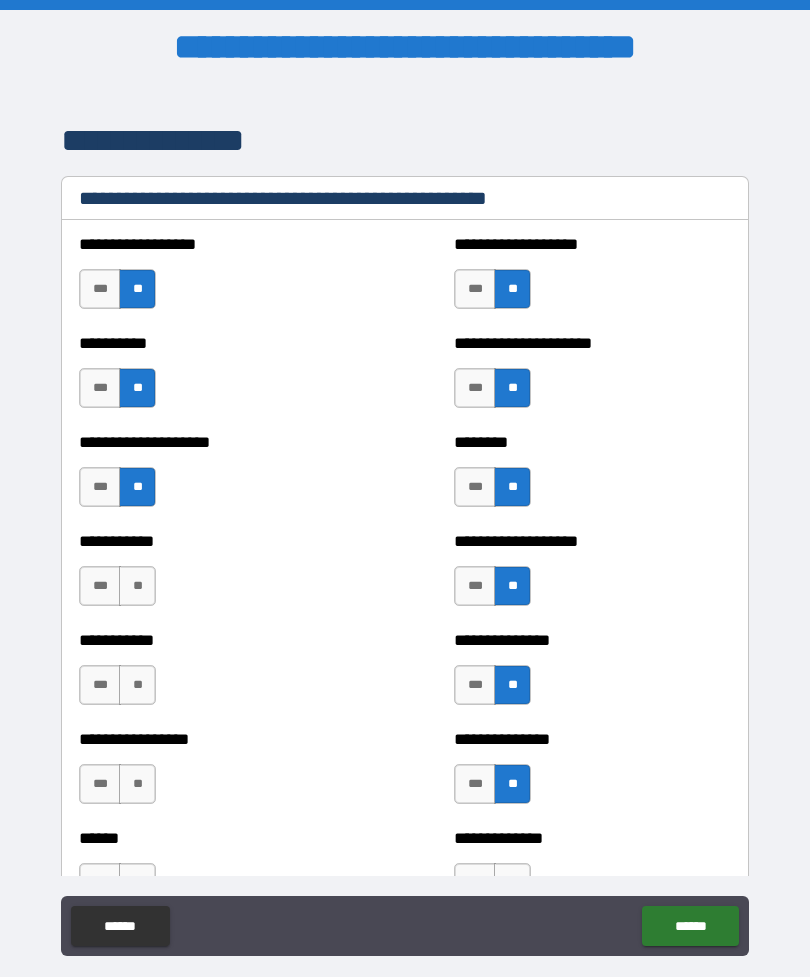 click on "**" at bounding box center (137, 586) 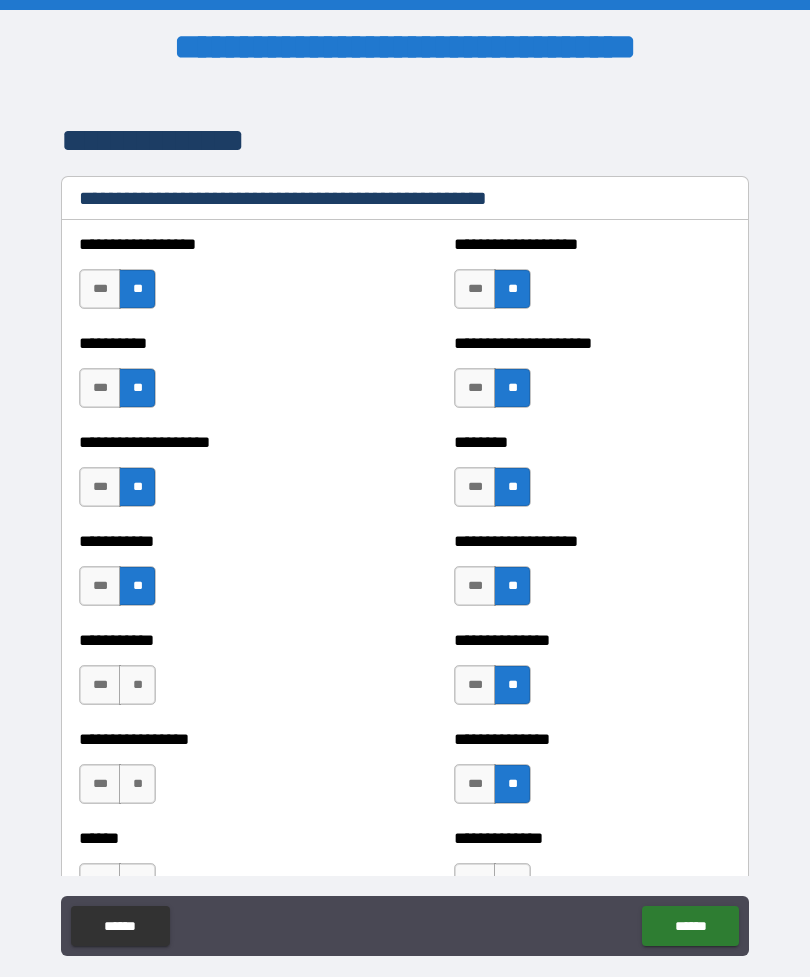click on "**" at bounding box center (137, 685) 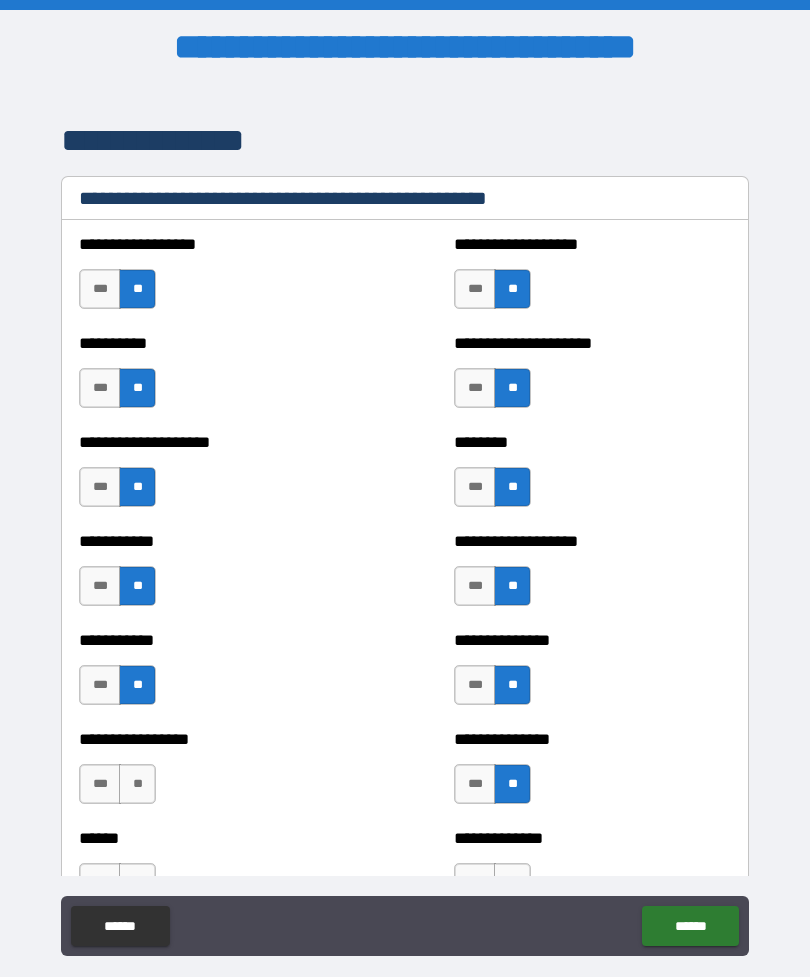click on "**" at bounding box center [137, 784] 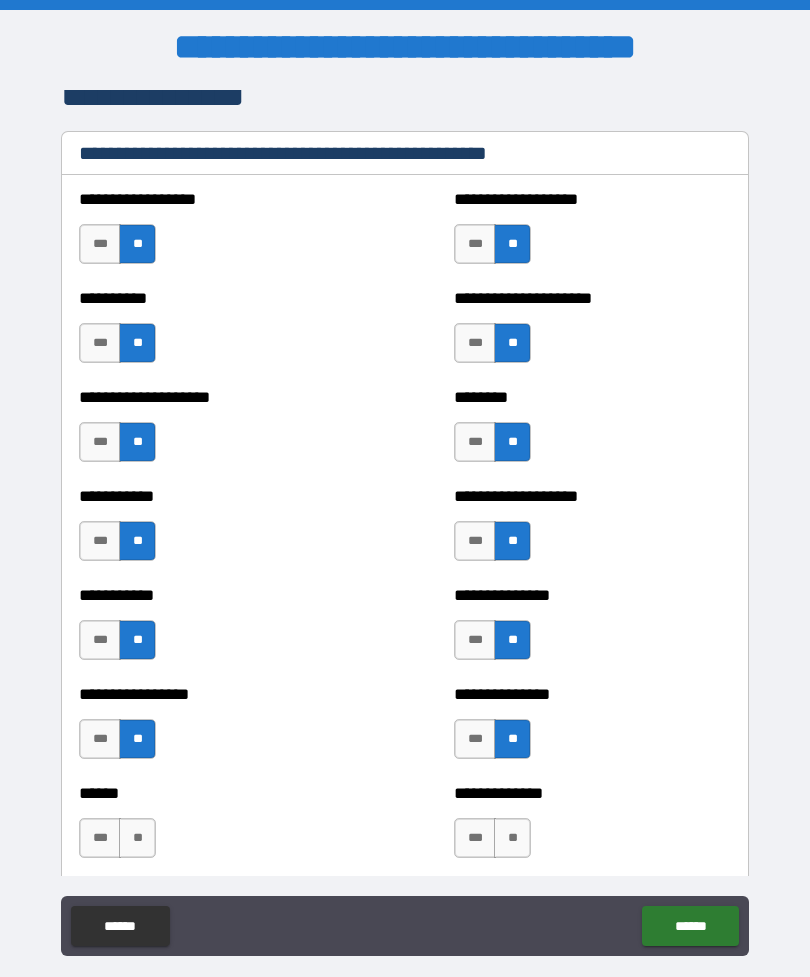 scroll, scrollTop: 2418, scrollLeft: 0, axis: vertical 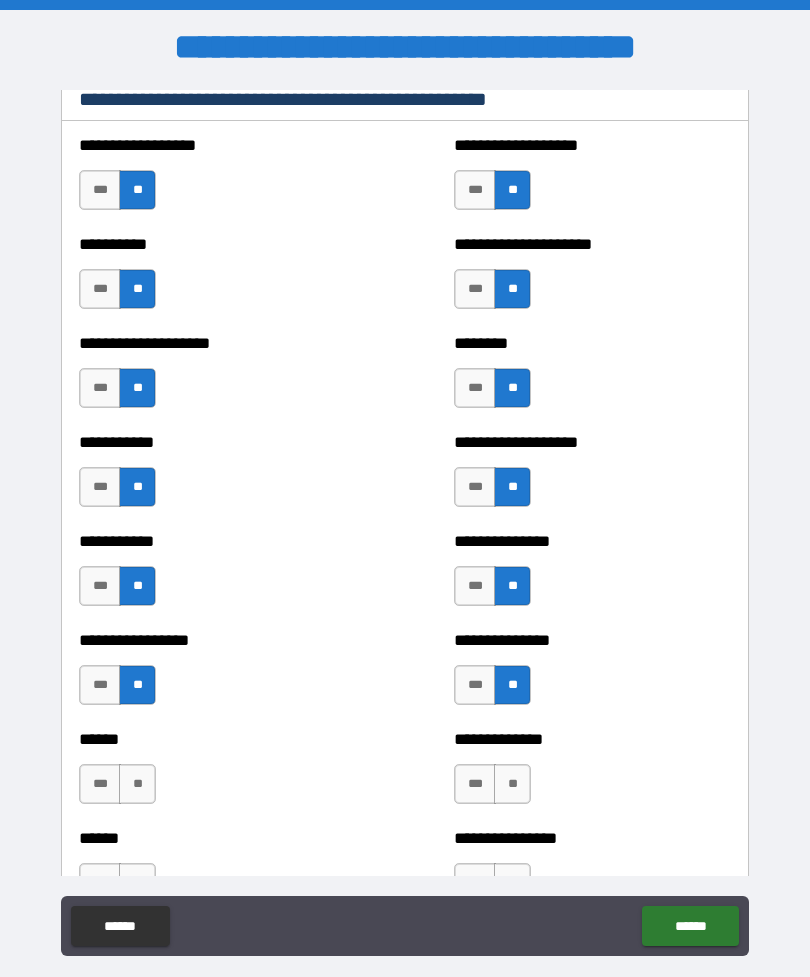 click on "*** **" at bounding box center (120, 789) 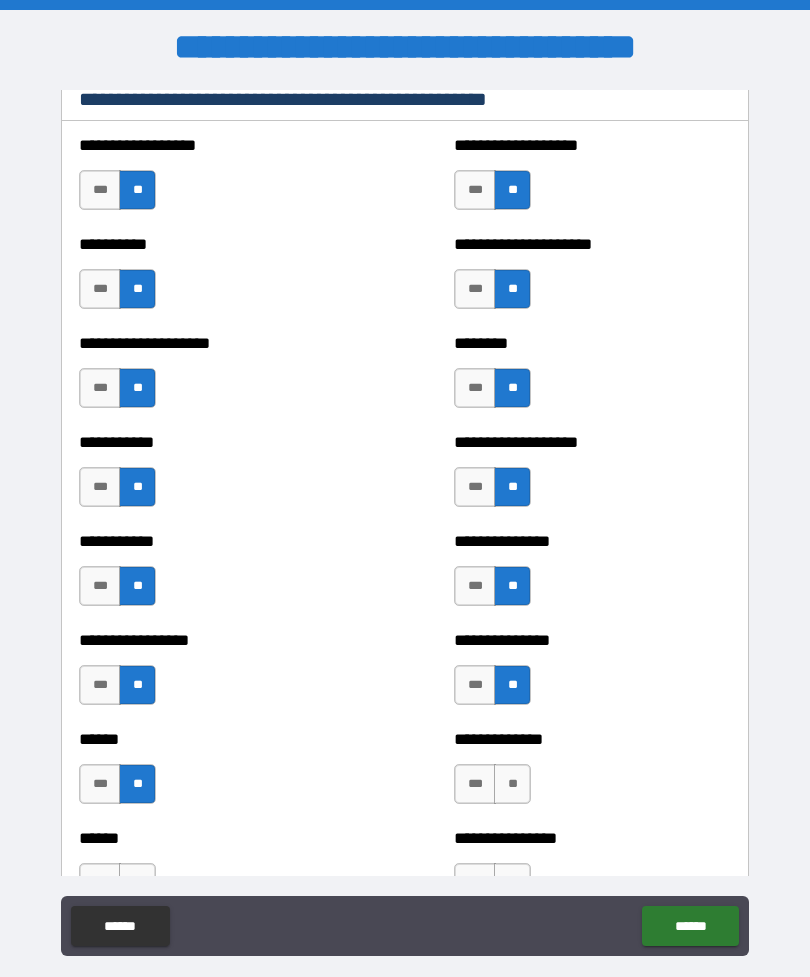 click on "**" at bounding box center [512, 784] 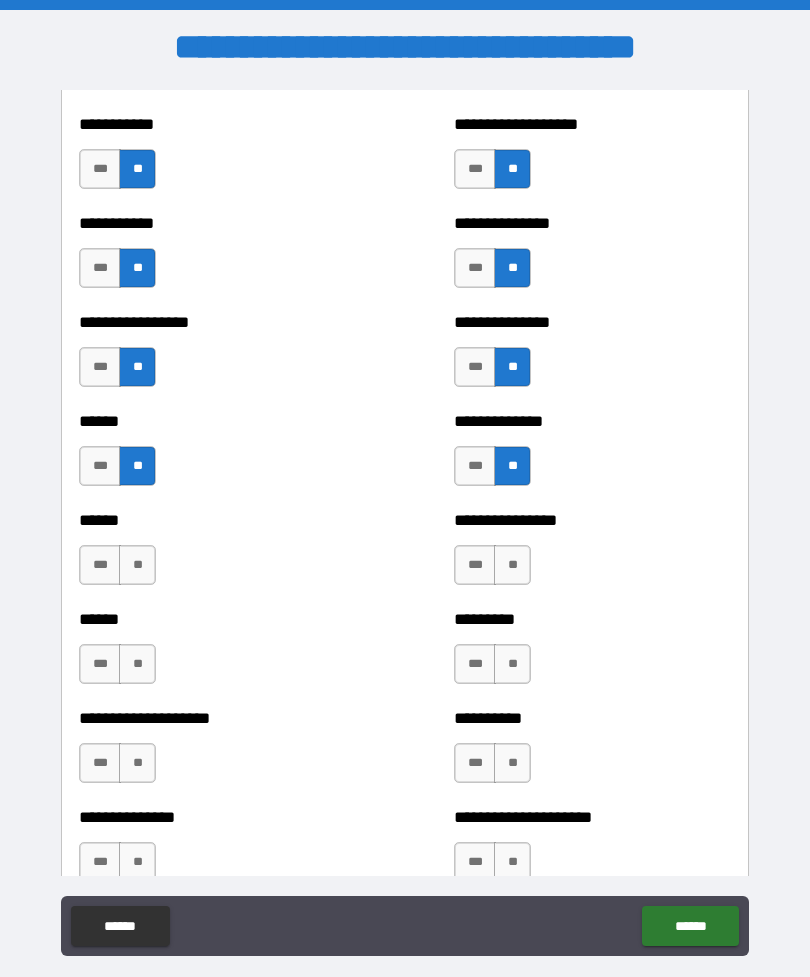 scroll, scrollTop: 2743, scrollLeft: 0, axis: vertical 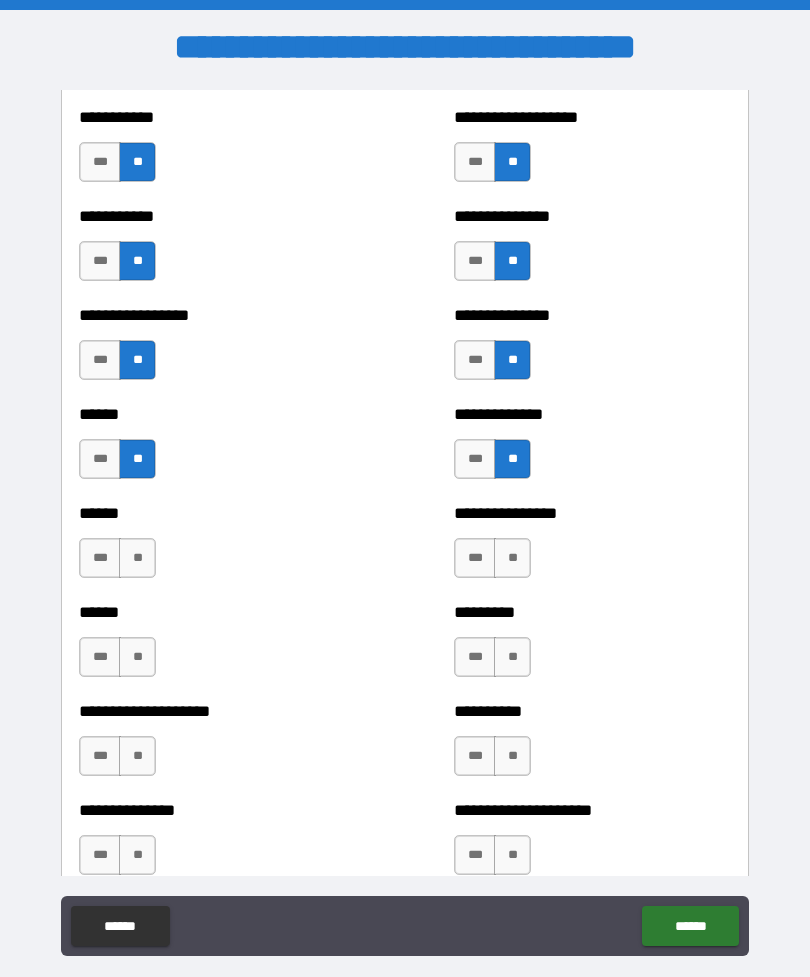 click on "**" at bounding box center [512, 558] 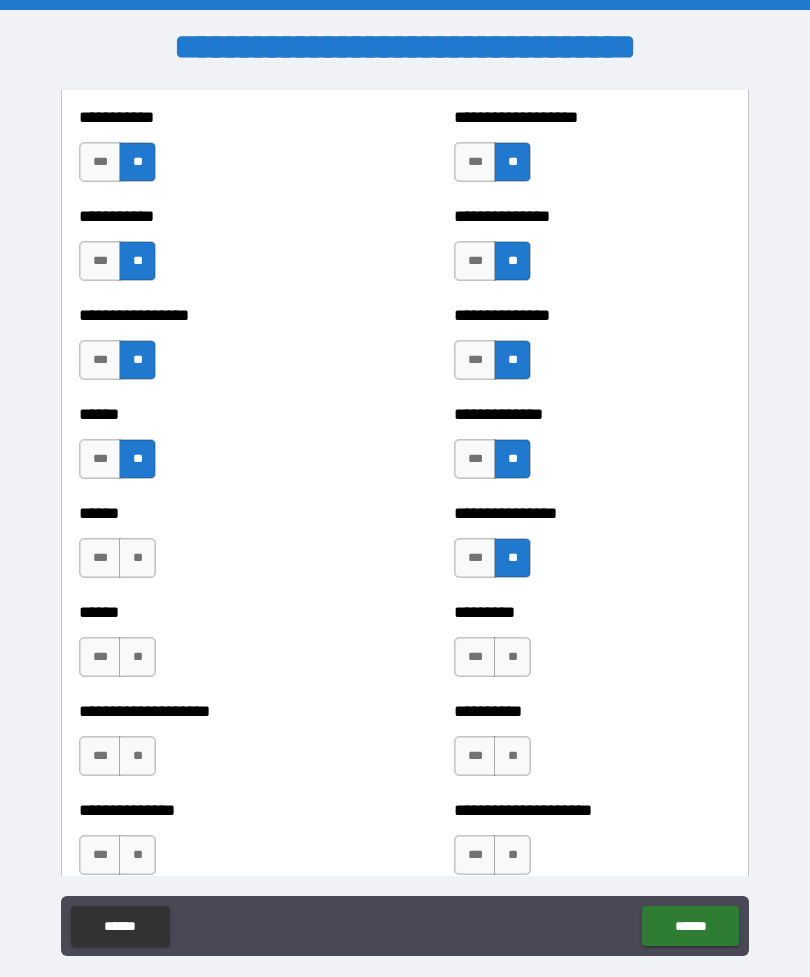 click on "**" at bounding box center [137, 558] 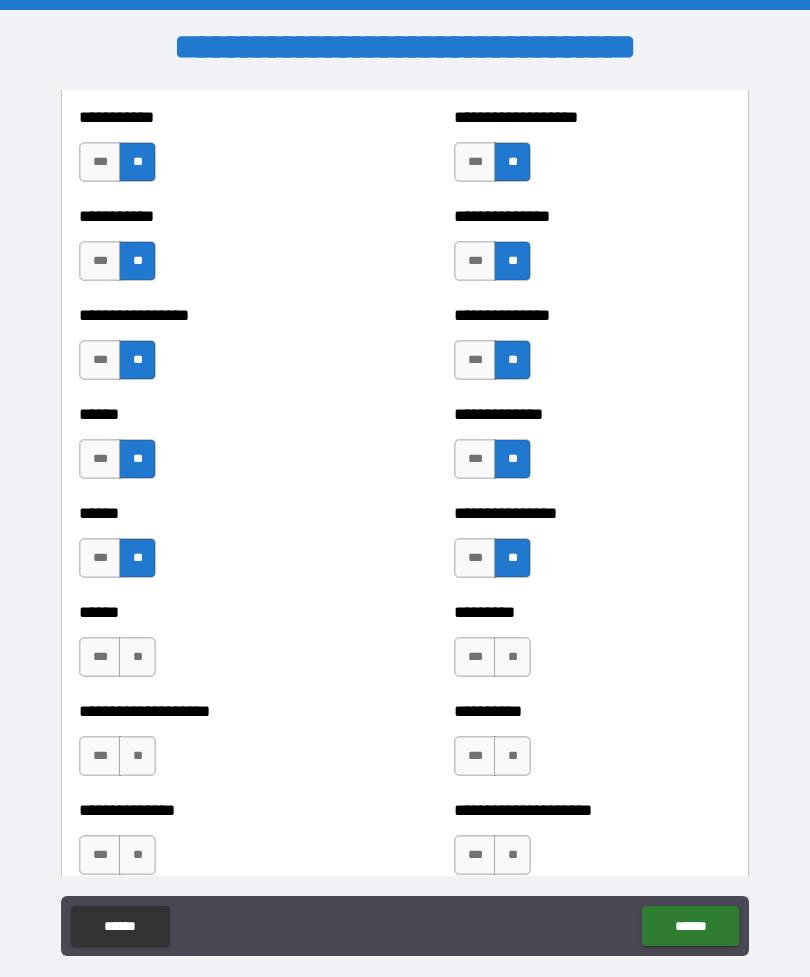click on "**" at bounding box center [137, 657] 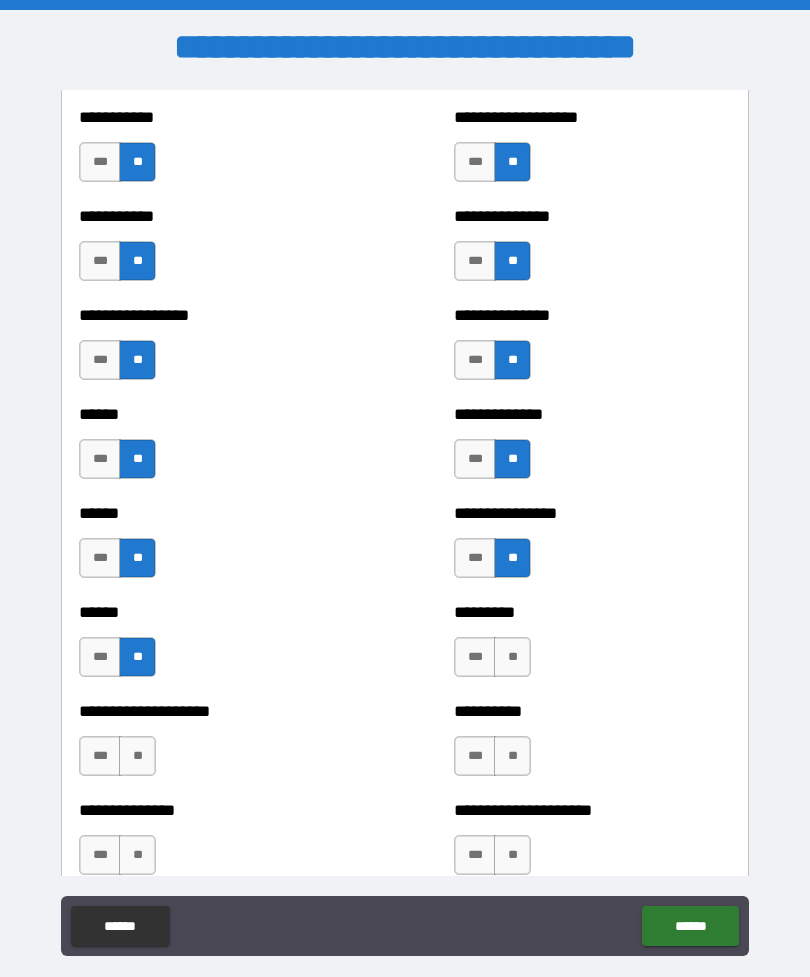 click on "**" at bounding box center (137, 756) 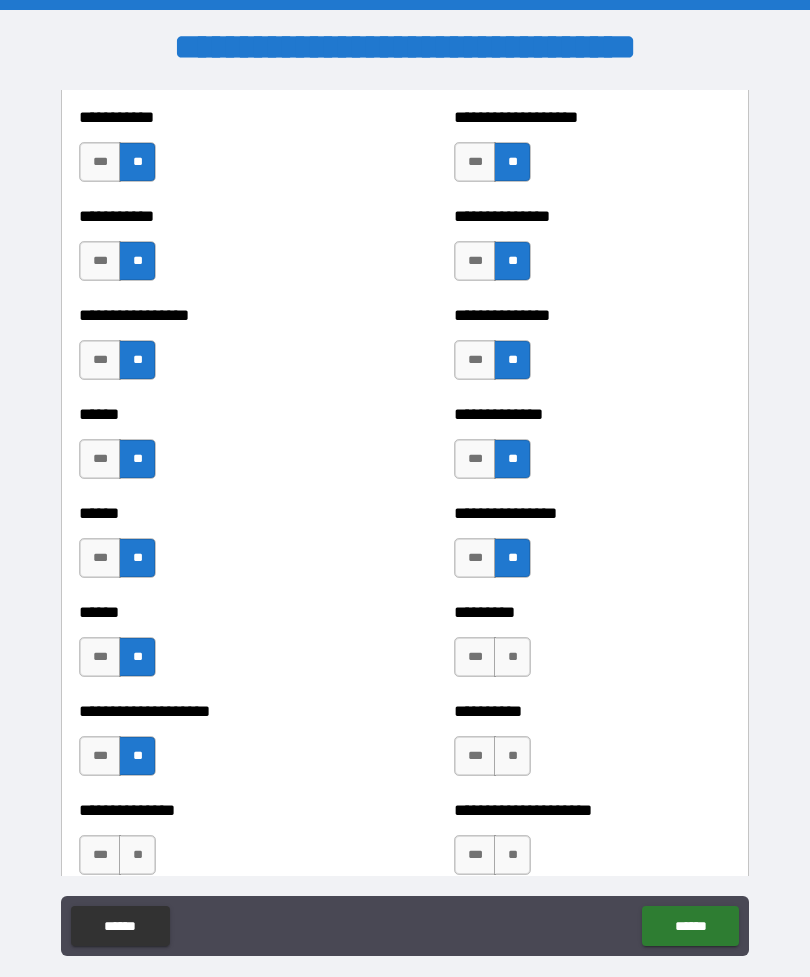 click on "**" at bounding box center [512, 657] 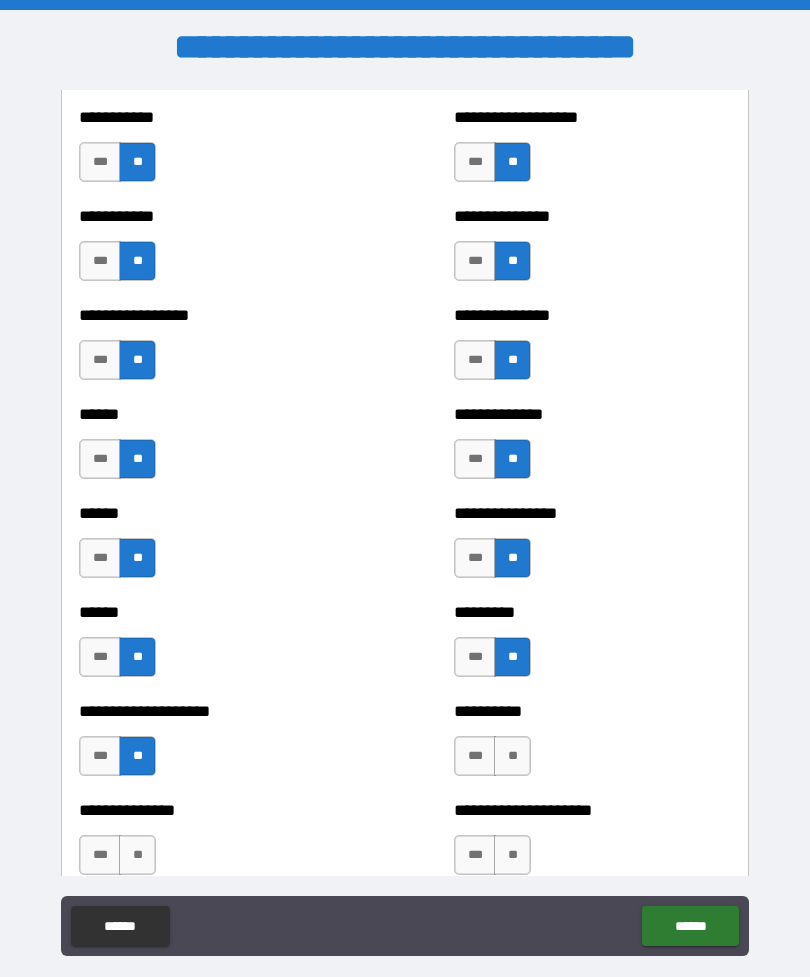click on "**" at bounding box center [512, 756] 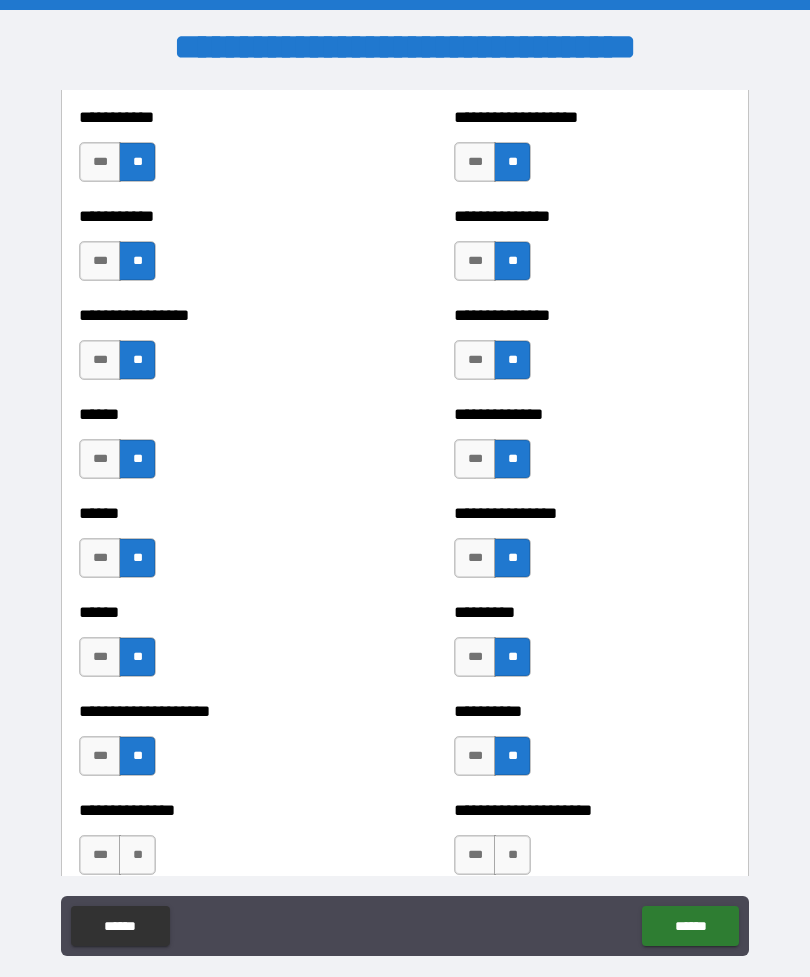 scroll, scrollTop: 2870, scrollLeft: 0, axis: vertical 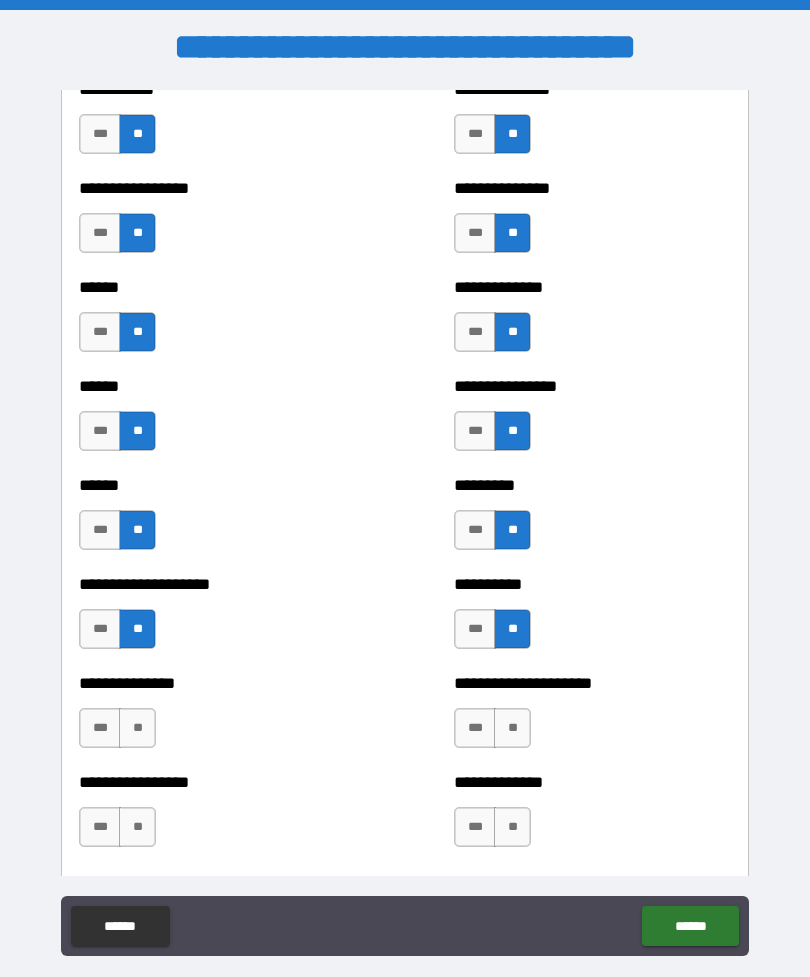 click on "**" at bounding box center (512, 728) 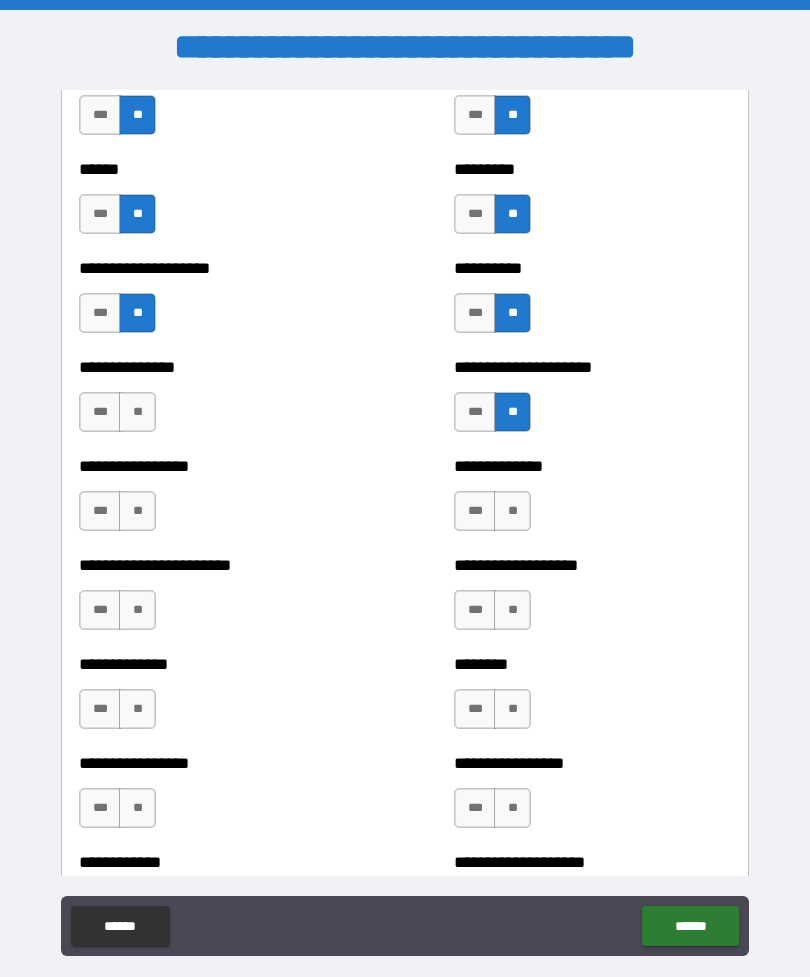 scroll, scrollTop: 3186, scrollLeft: 0, axis: vertical 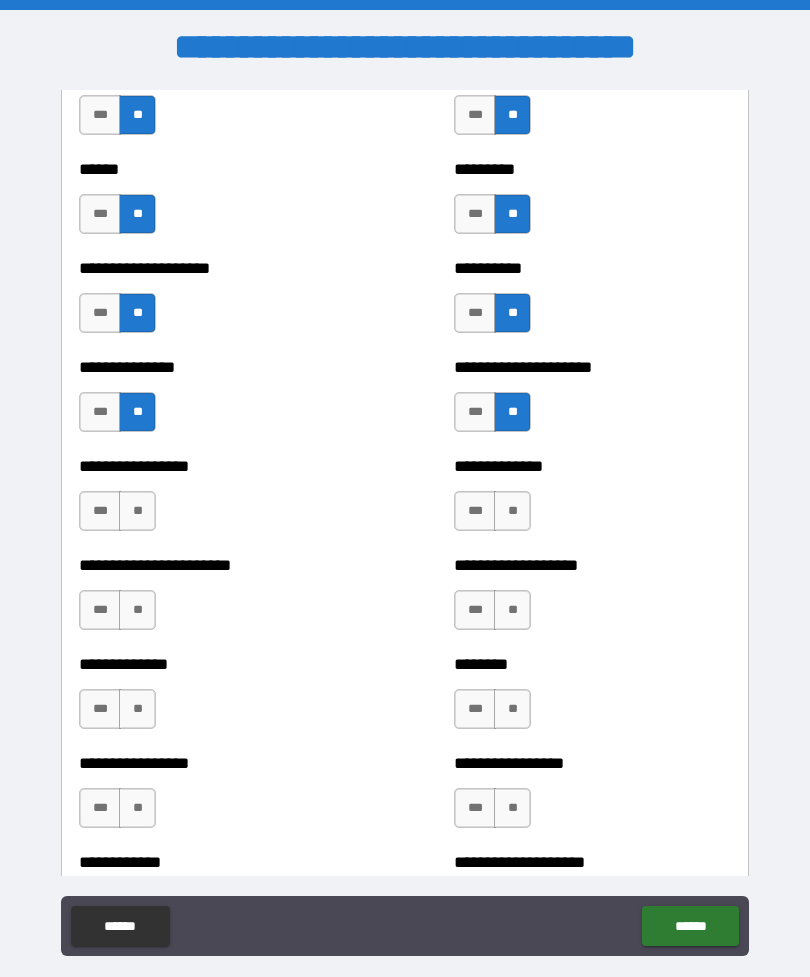 click on "**" at bounding box center [137, 511] 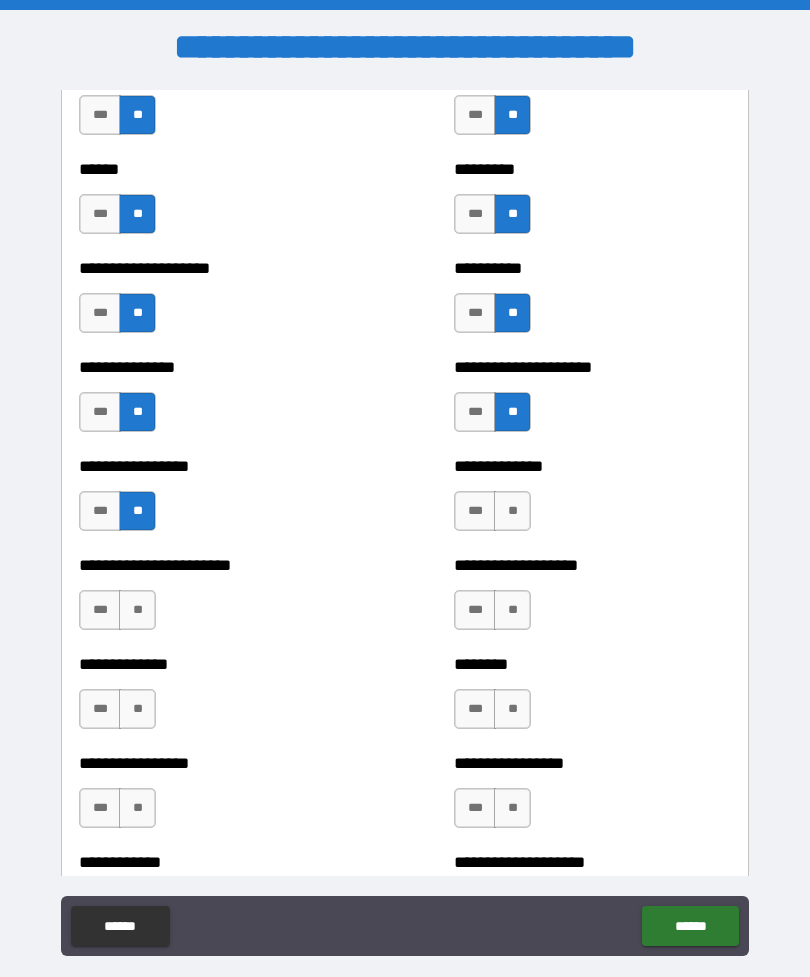 click on "**" at bounding box center (137, 610) 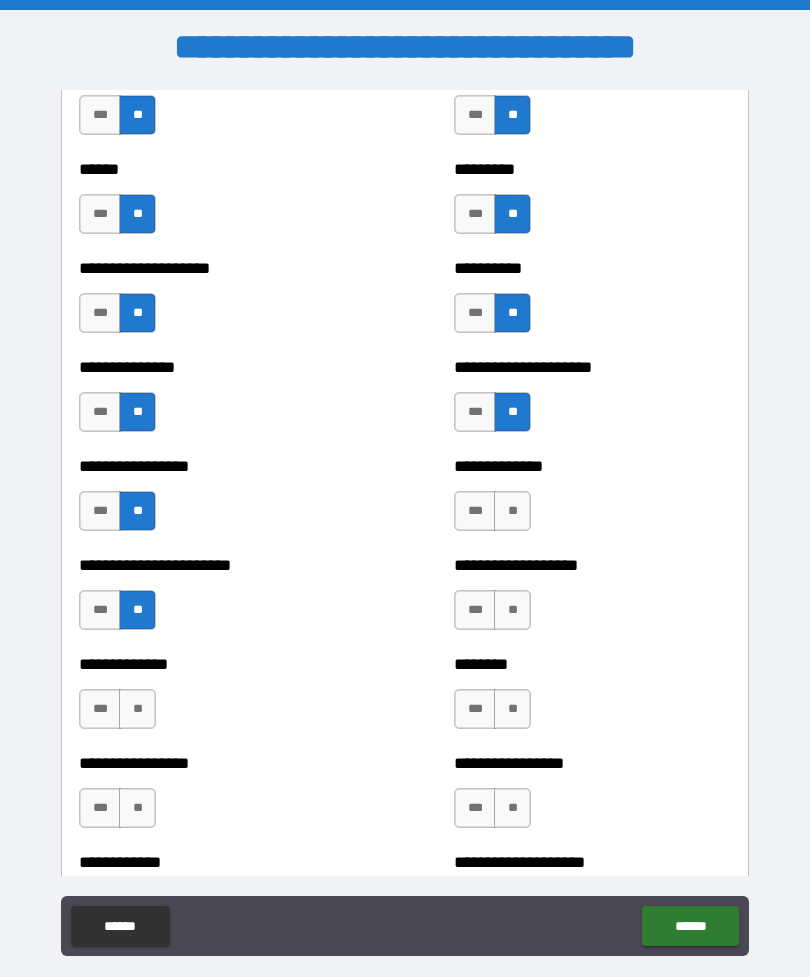 click on "**" at bounding box center (137, 709) 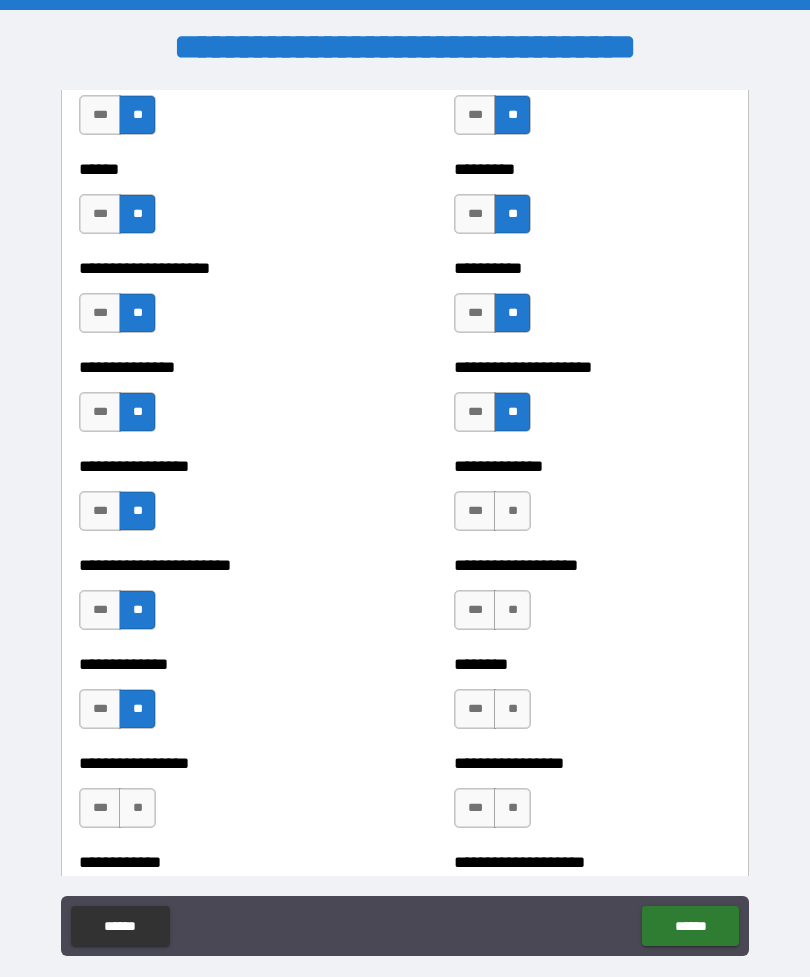 click on "**" at bounding box center (137, 808) 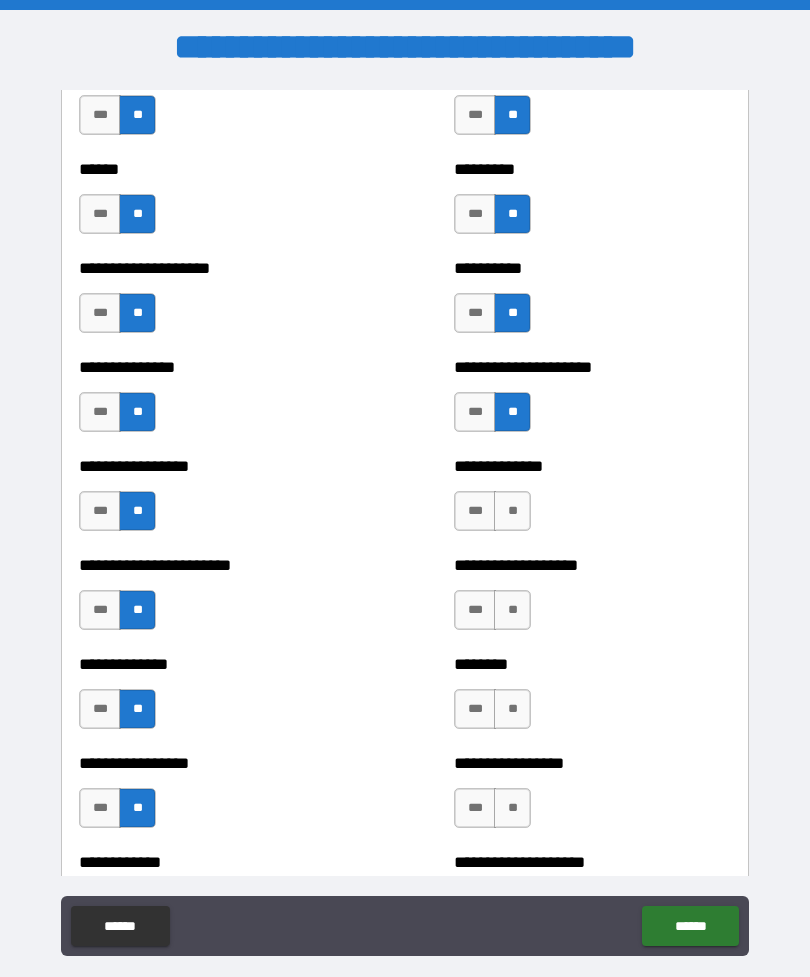 click on "**" at bounding box center [512, 511] 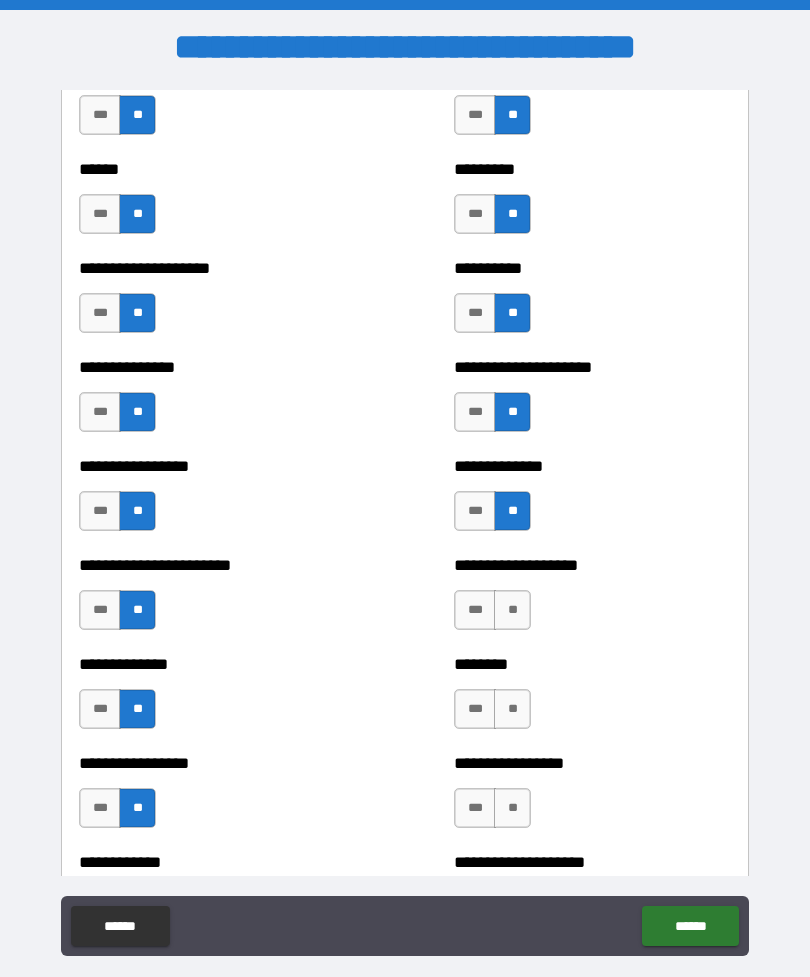 click on "**" at bounding box center (512, 709) 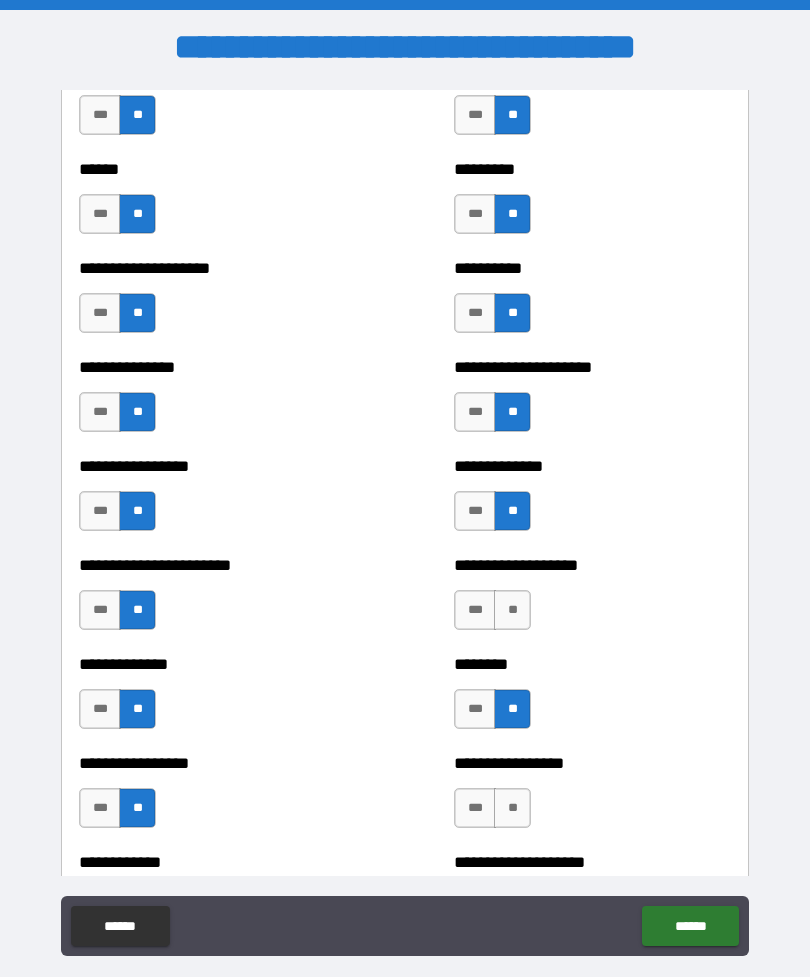 click on "**" at bounding box center (512, 808) 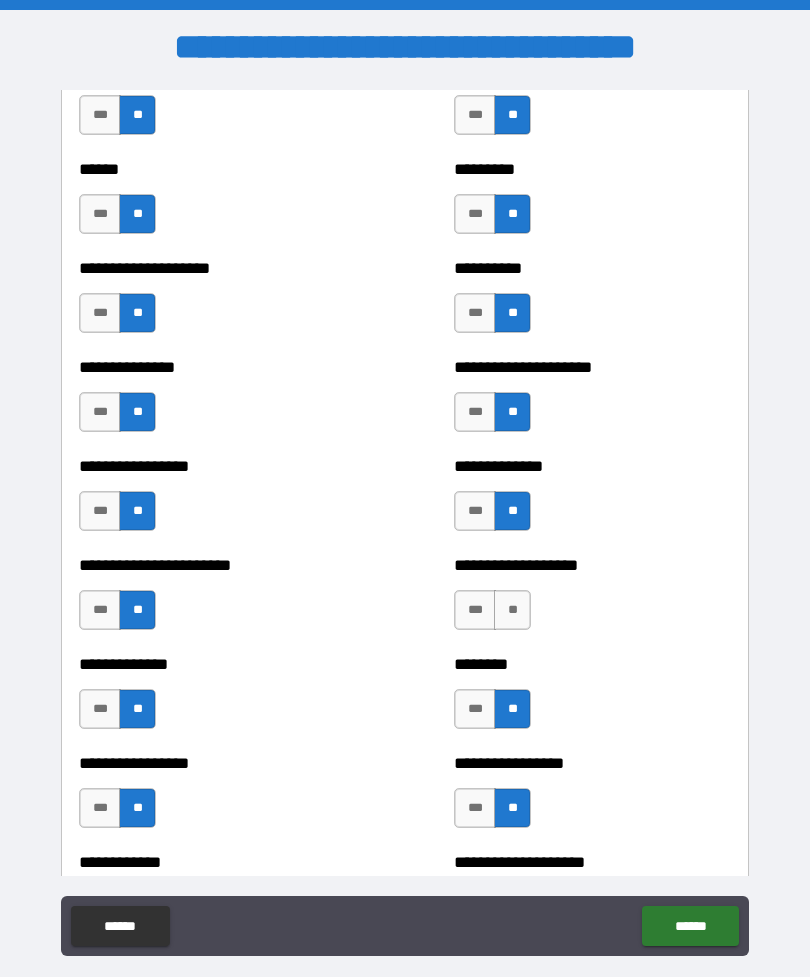 click on "**" at bounding box center (512, 610) 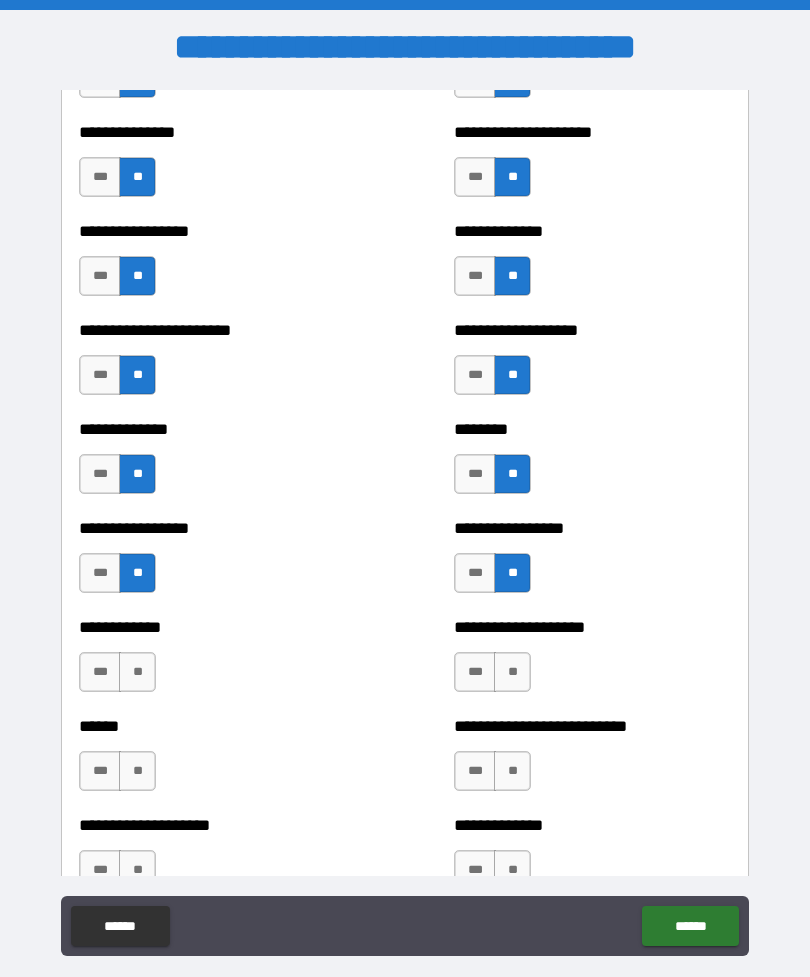 scroll, scrollTop: 3440, scrollLeft: 0, axis: vertical 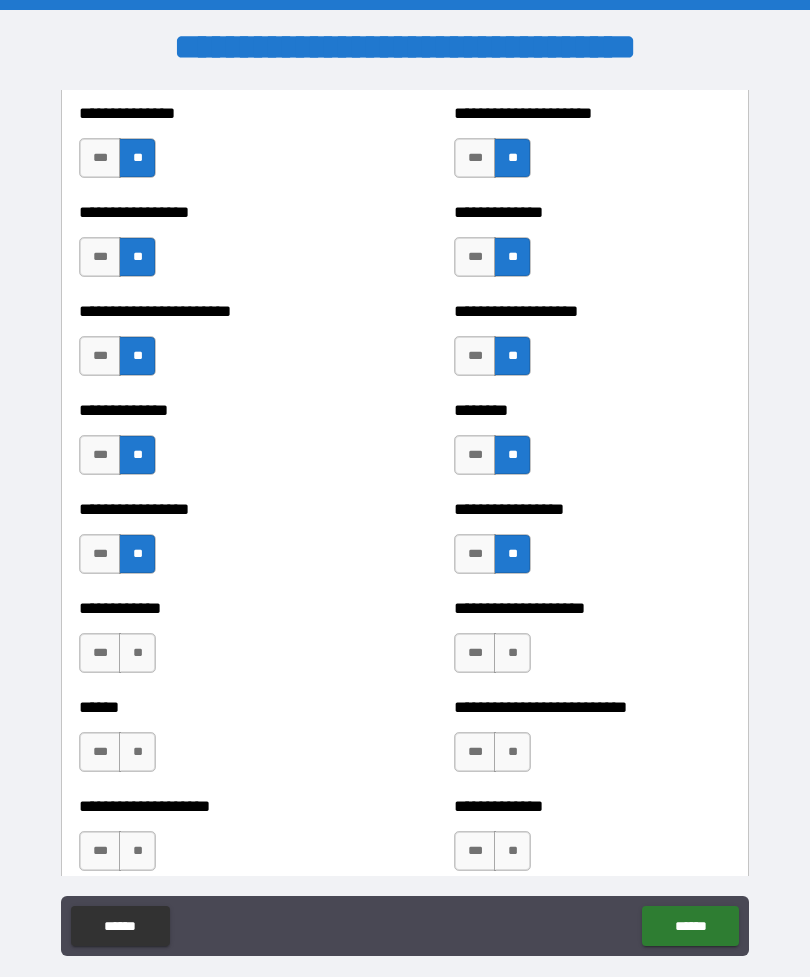 click on "**" at bounding box center (512, 653) 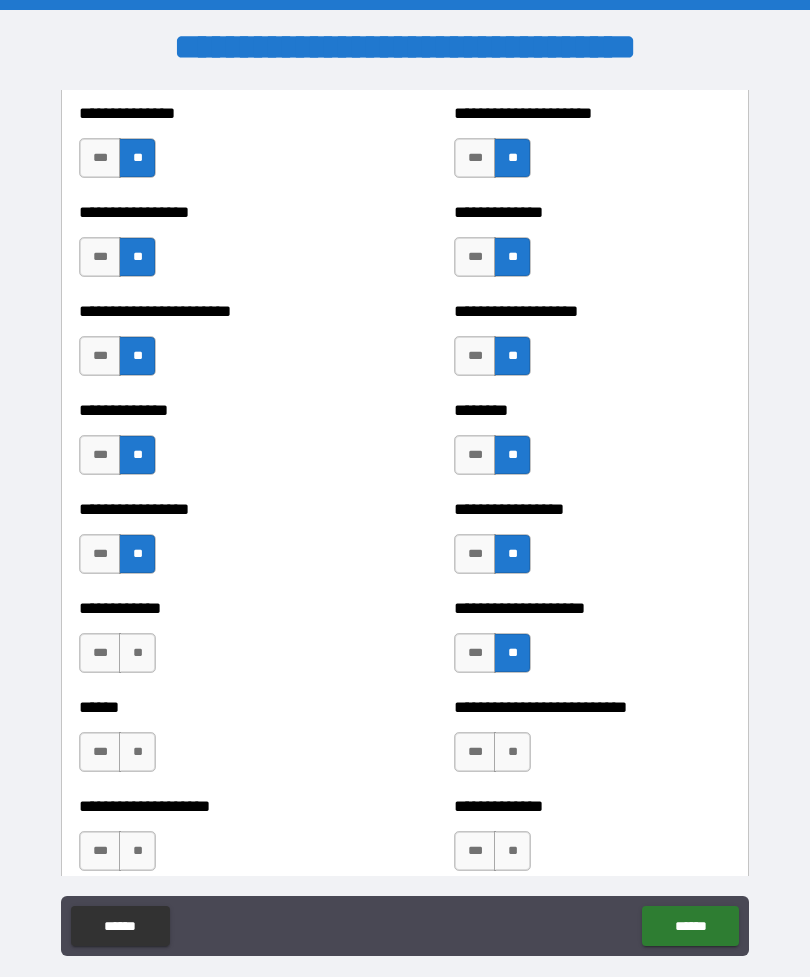 click on "**" at bounding box center [512, 752] 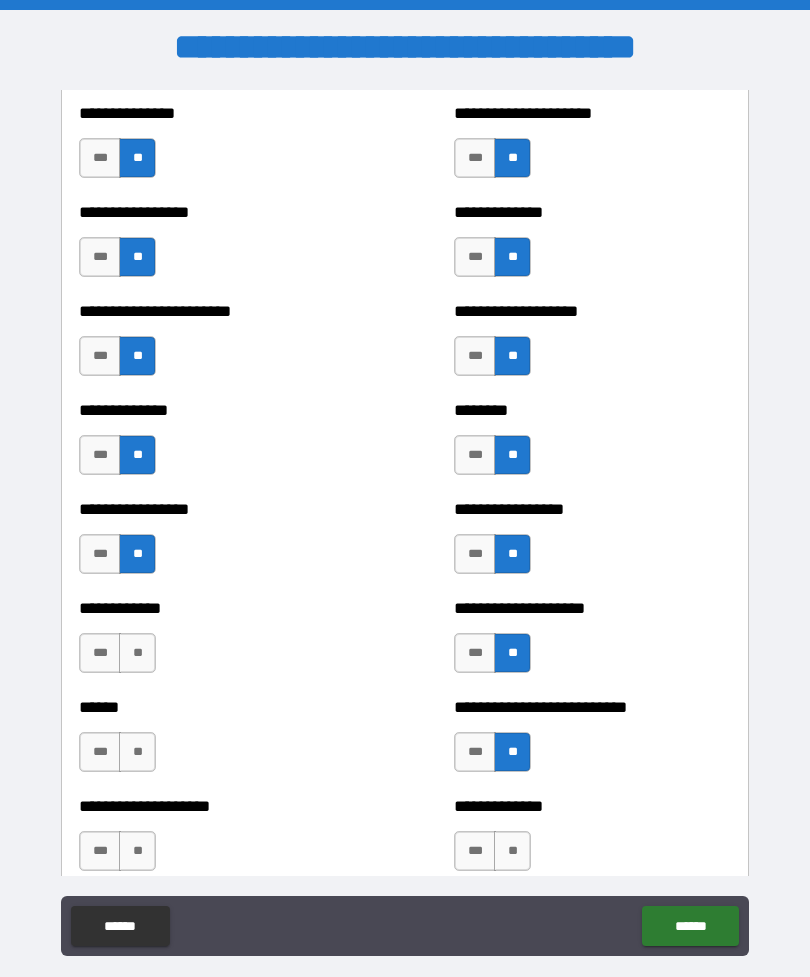 click on "**" at bounding box center [512, 851] 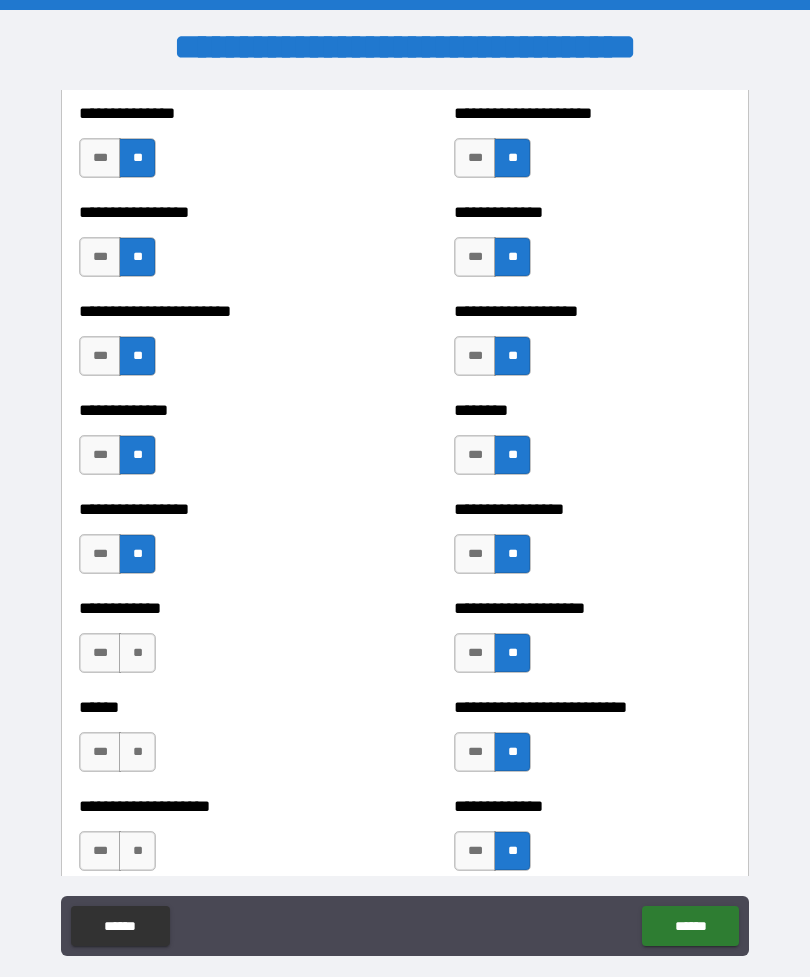 click on "**" at bounding box center [137, 851] 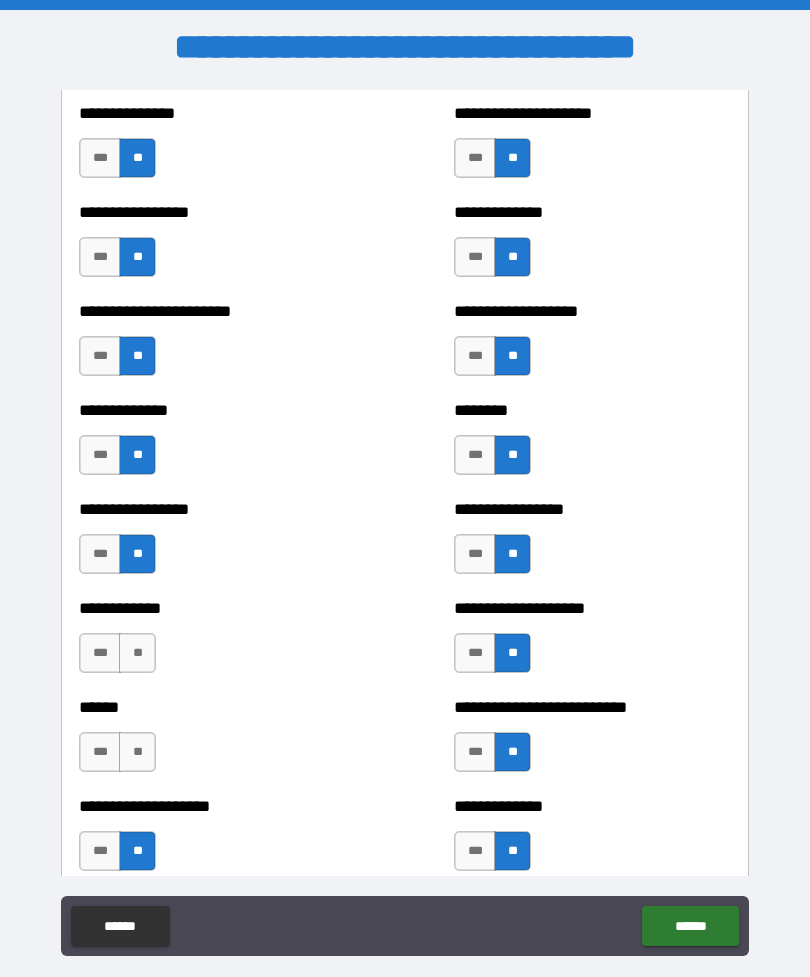 click on "**" at bounding box center (137, 752) 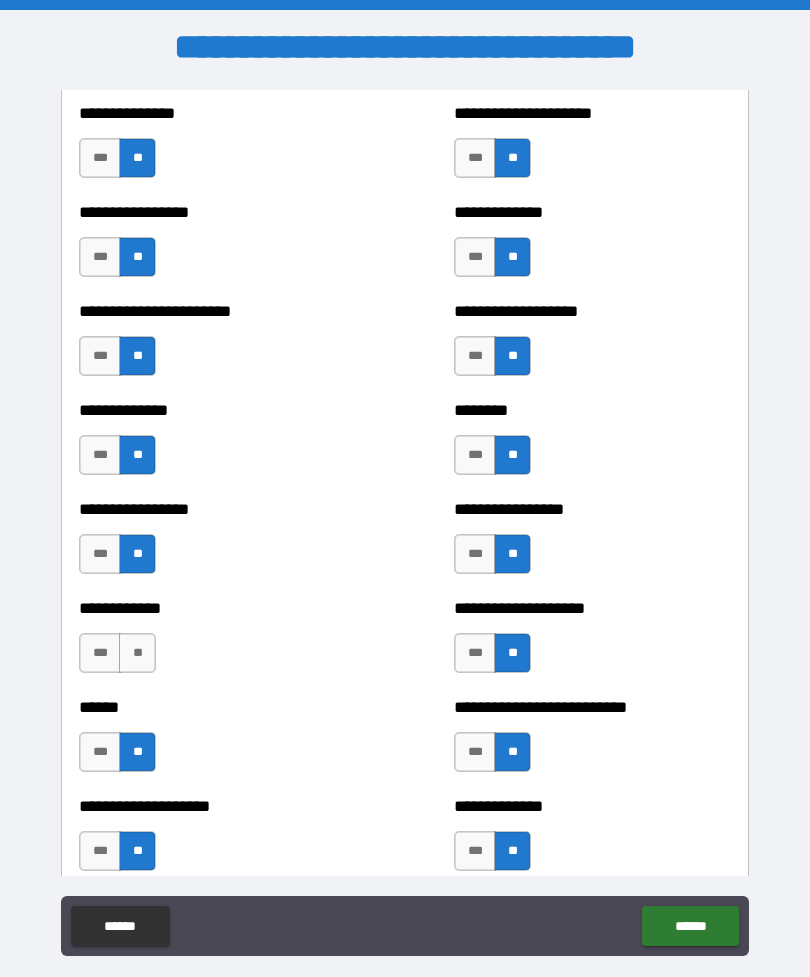 click on "**" at bounding box center [137, 653] 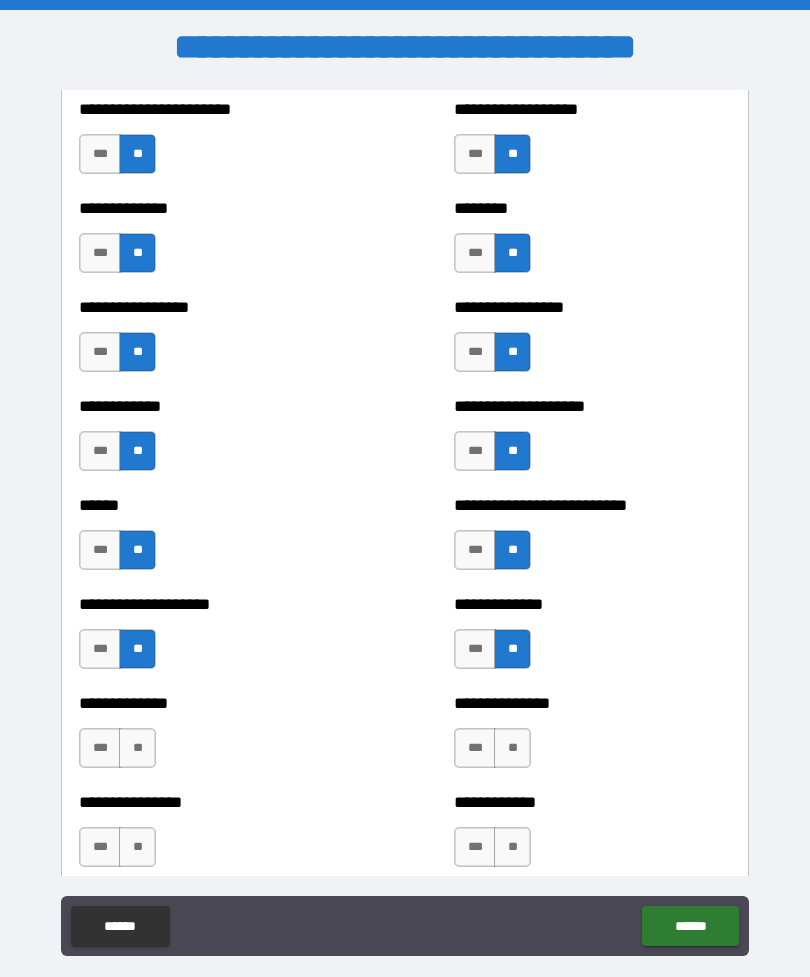 scroll, scrollTop: 3656, scrollLeft: 0, axis: vertical 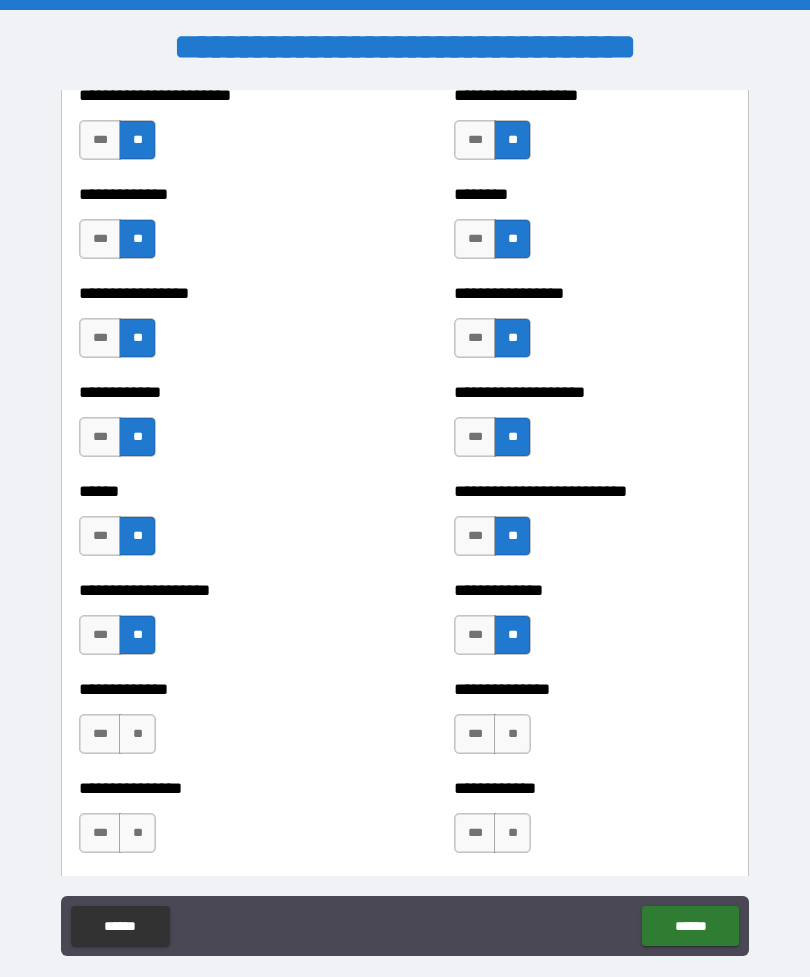 click on "**" at bounding box center (137, 734) 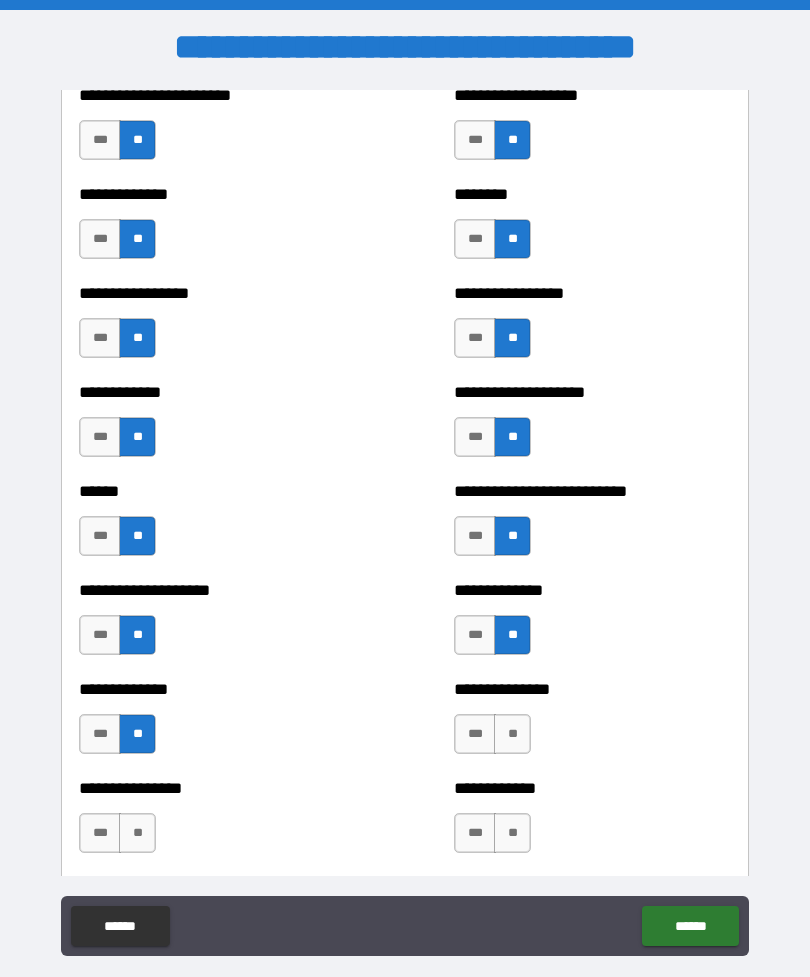 click on "**" at bounding box center [137, 833] 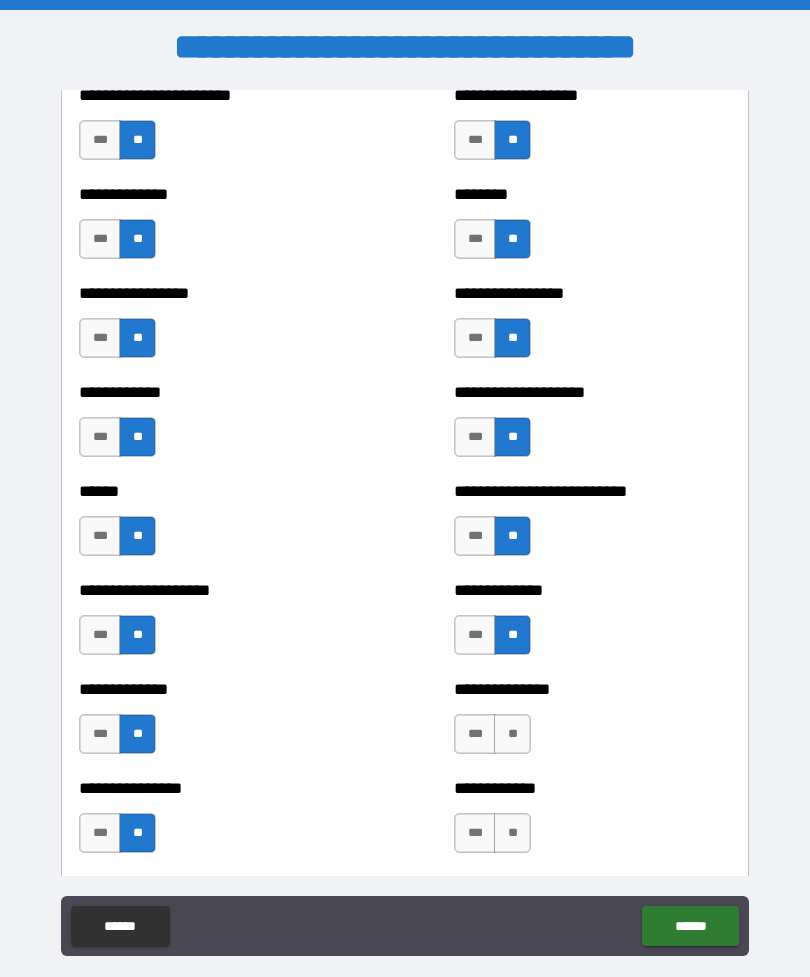 click on "**" at bounding box center (512, 734) 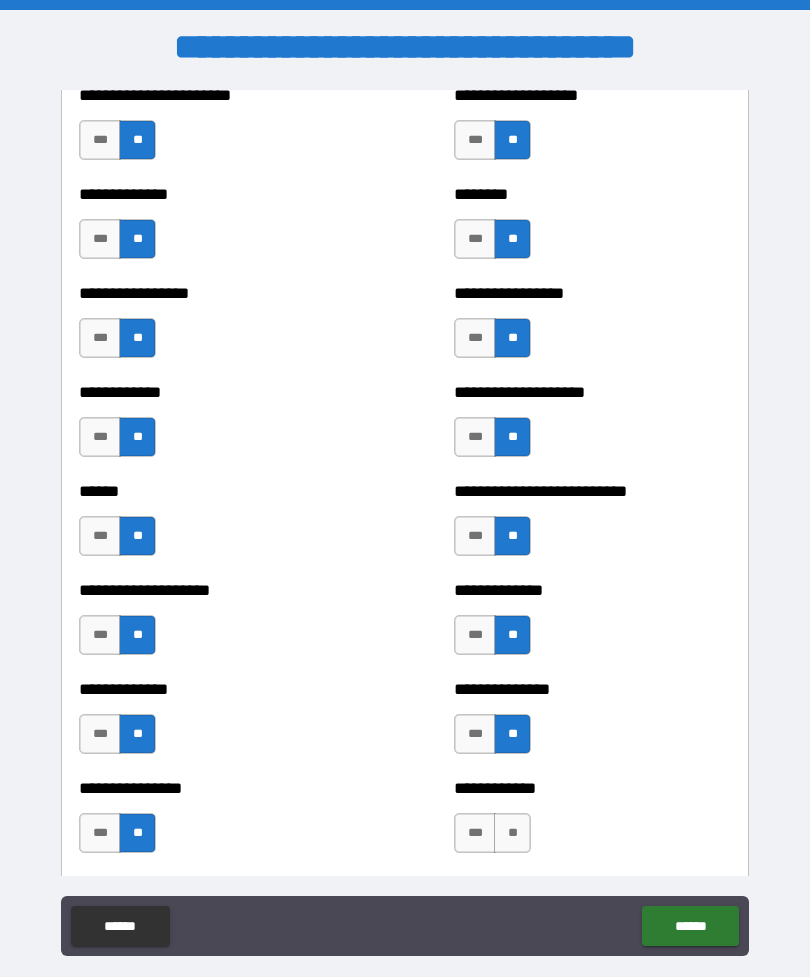 click on "**" at bounding box center [512, 833] 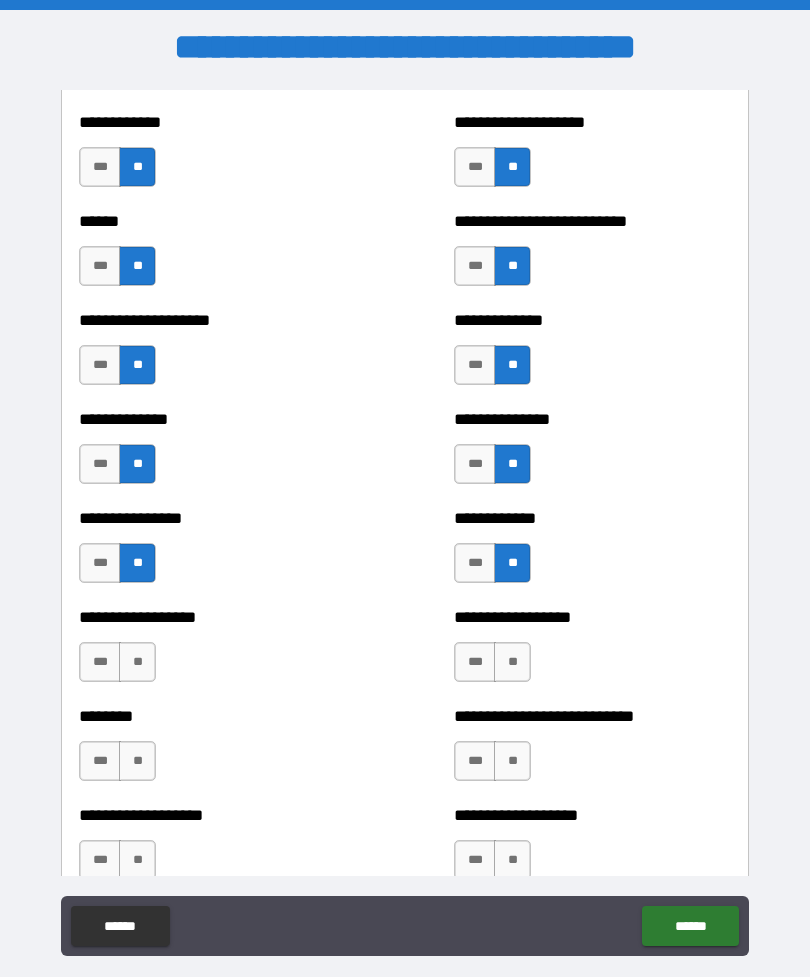 scroll, scrollTop: 3927, scrollLeft: 0, axis: vertical 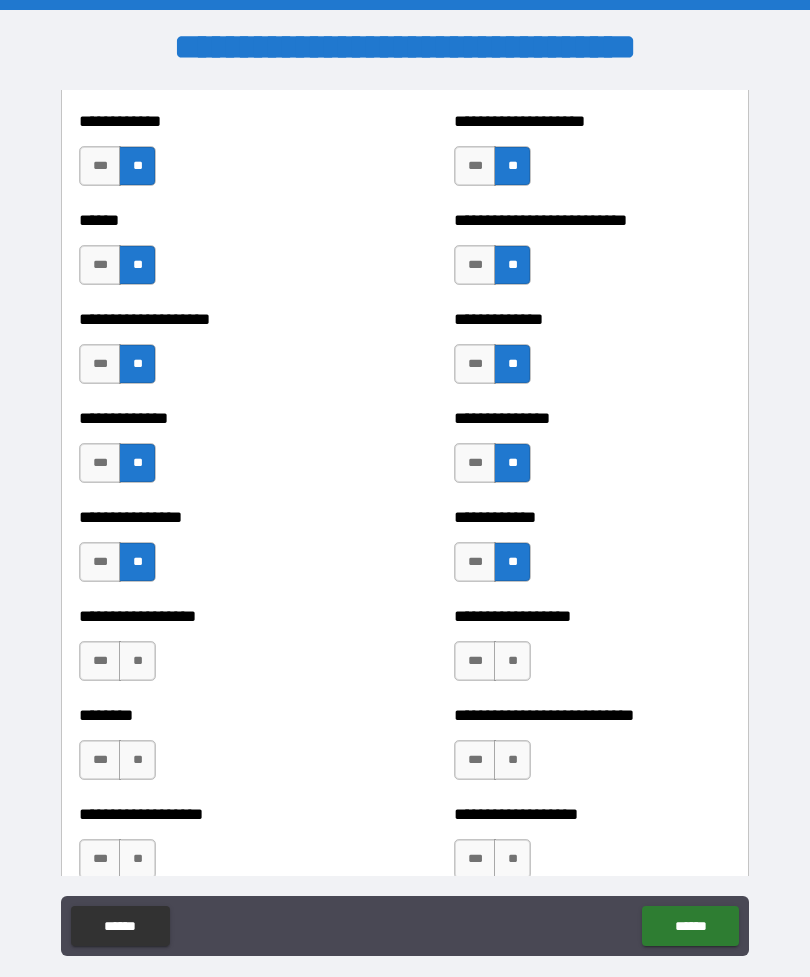 click on "**" at bounding box center (512, 661) 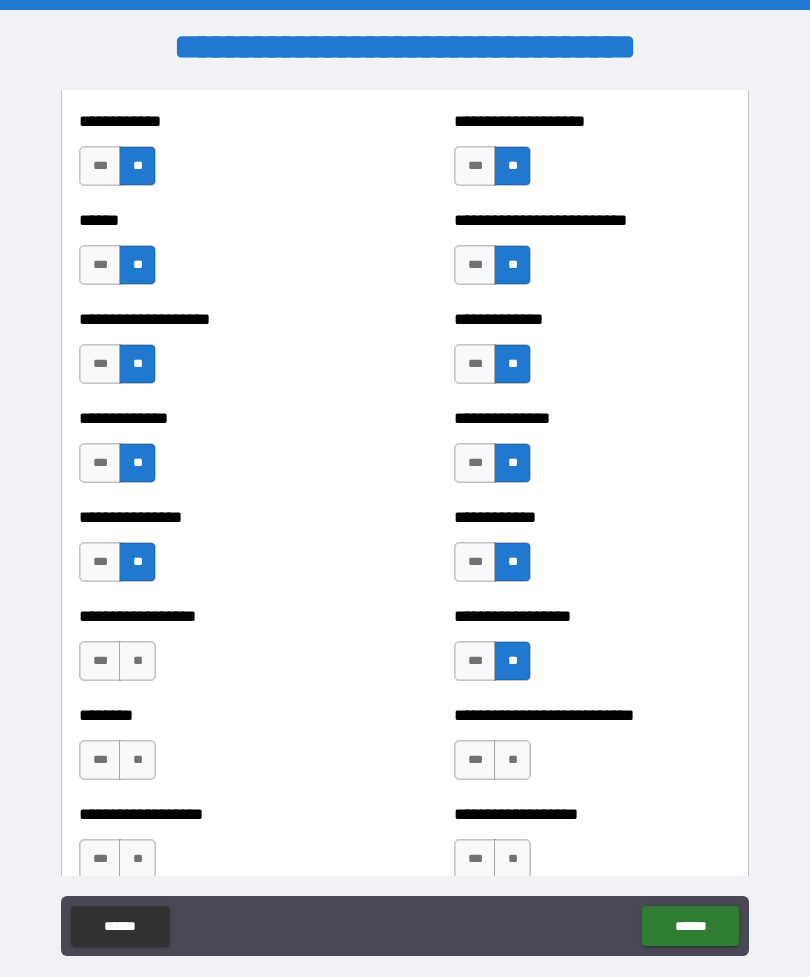 click on "**" at bounding box center [137, 661] 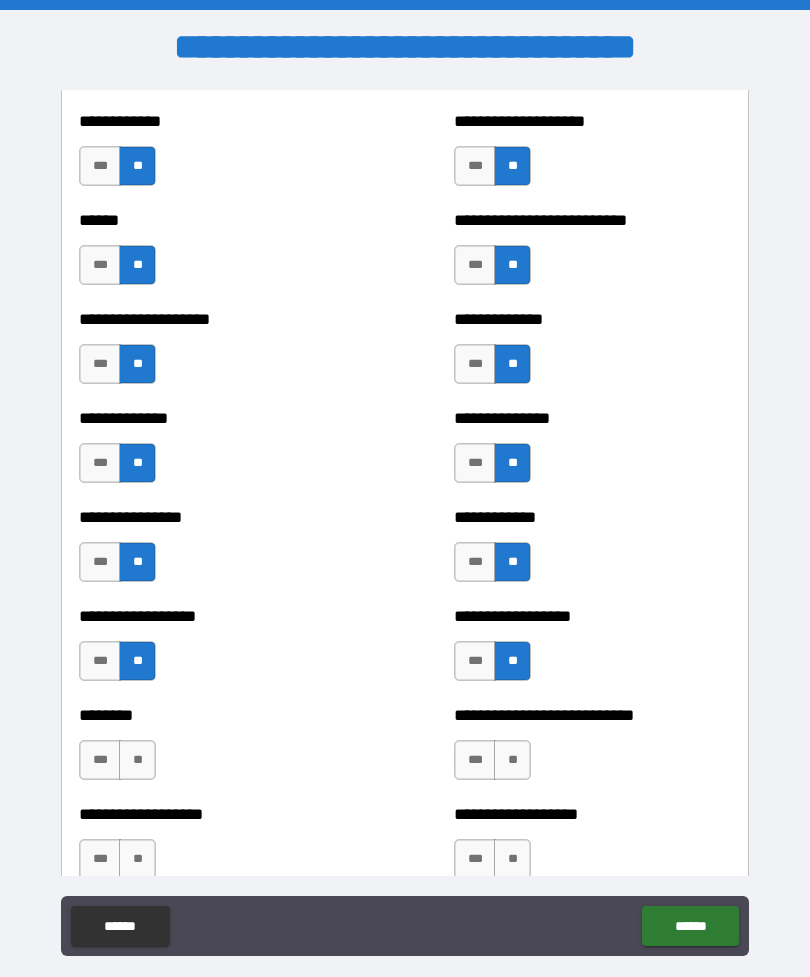 click on "**" at bounding box center [137, 760] 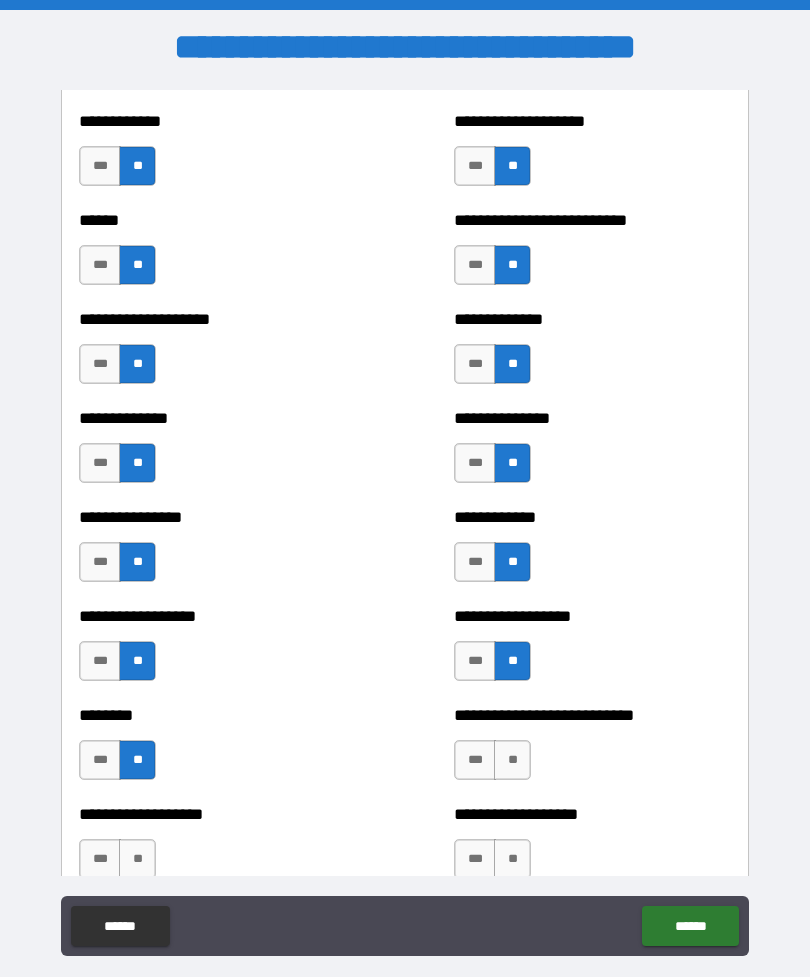 click on "**" at bounding box center (137, 859) 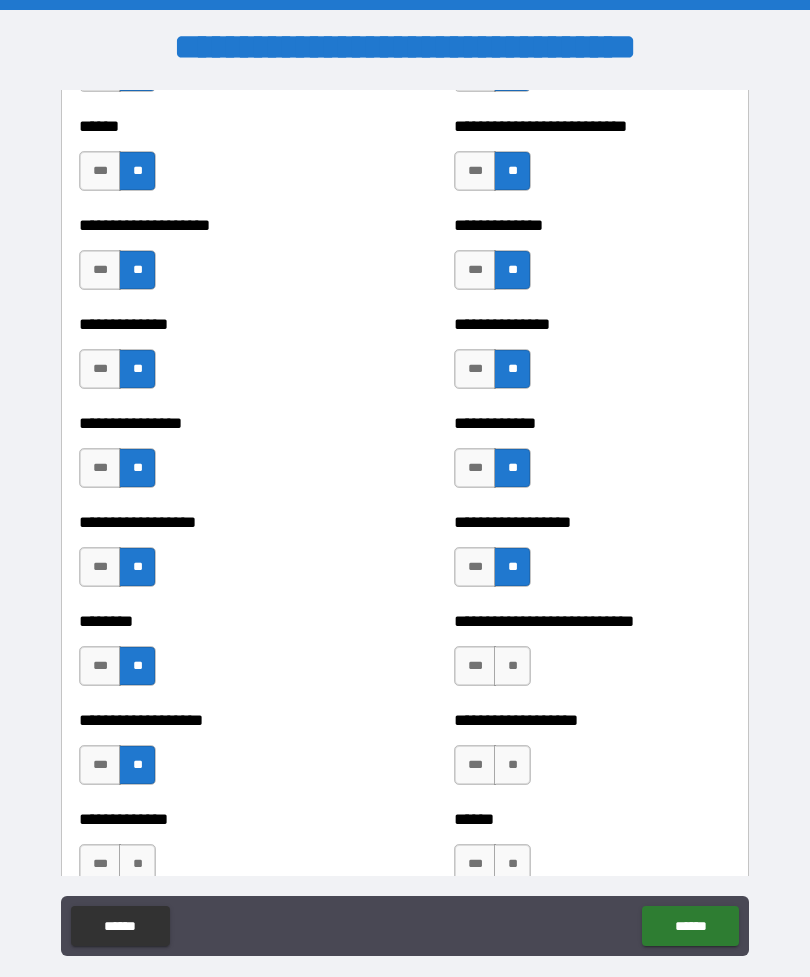 scroll, scrollTop: 4026, scrollLeft: 0, axis: vertical 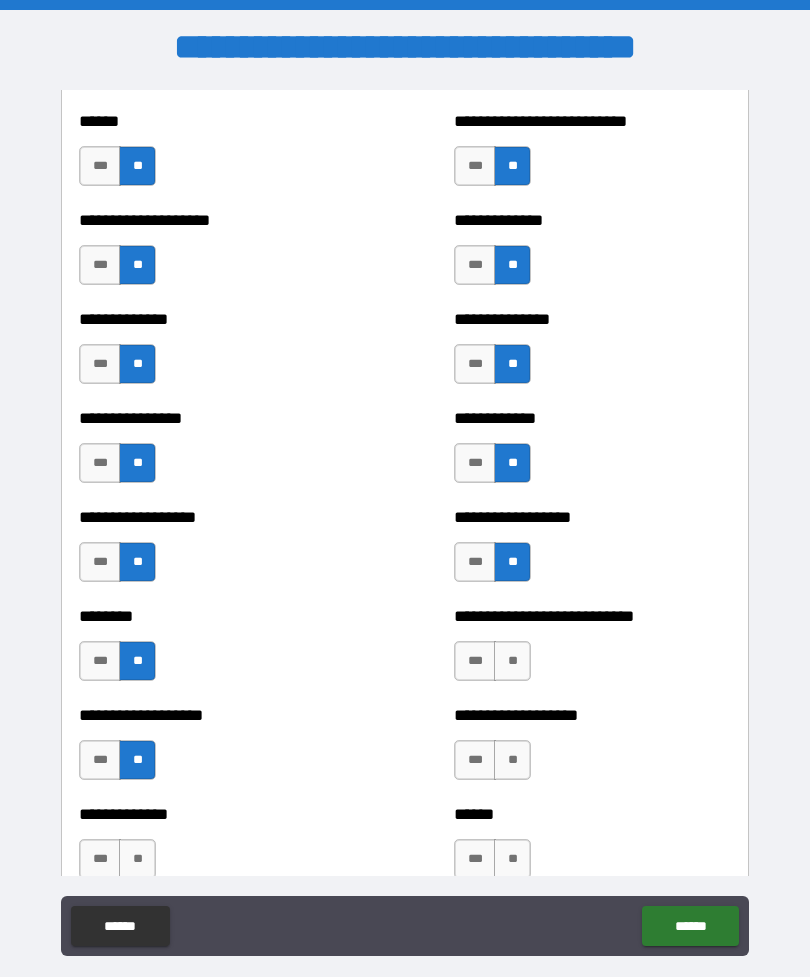 click on "**" at bounding box center [512, 661] 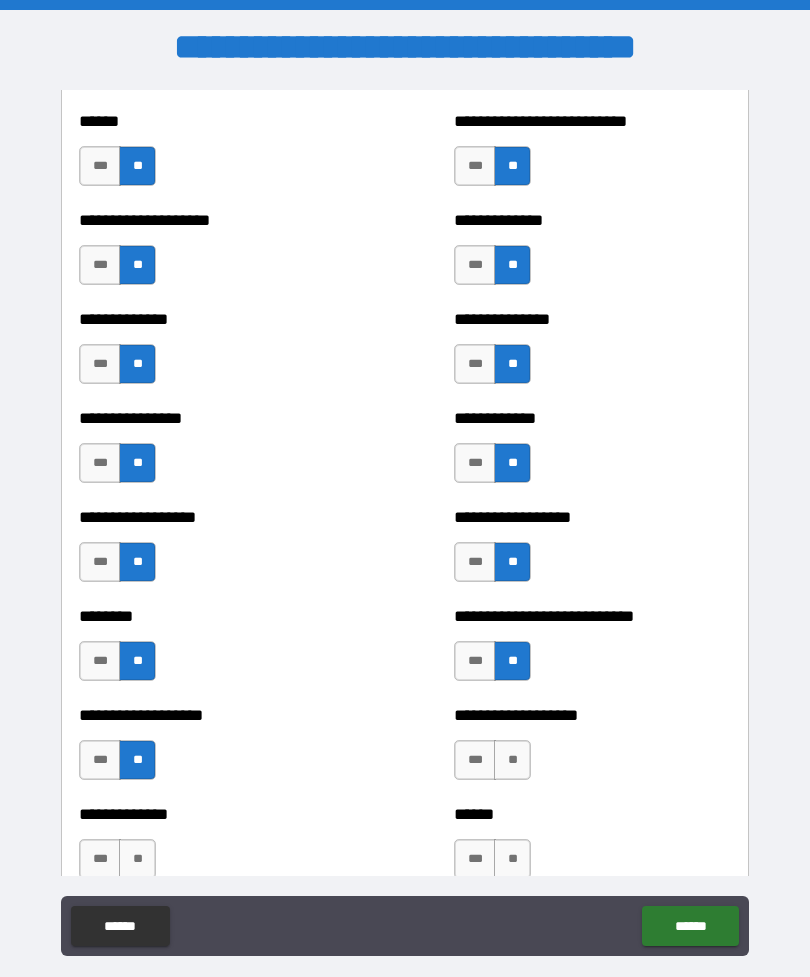 click on "**" at bounding box center (512, 760) 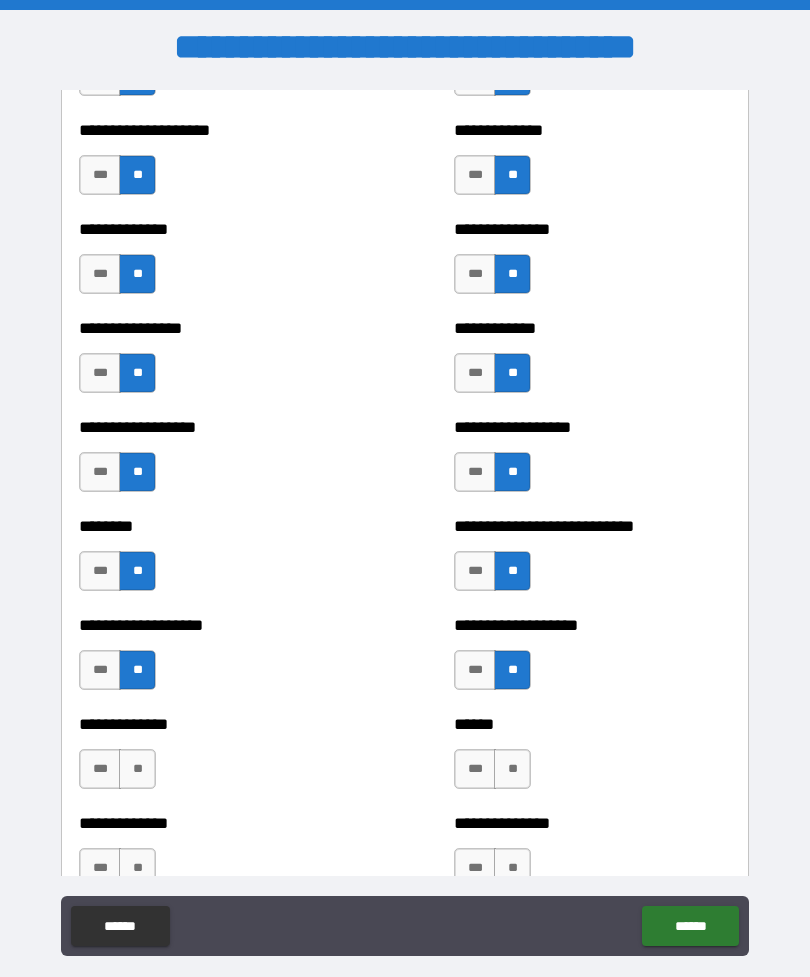 scroll, scrollTop: 4132, scrollLeft: 0, axis: vertical 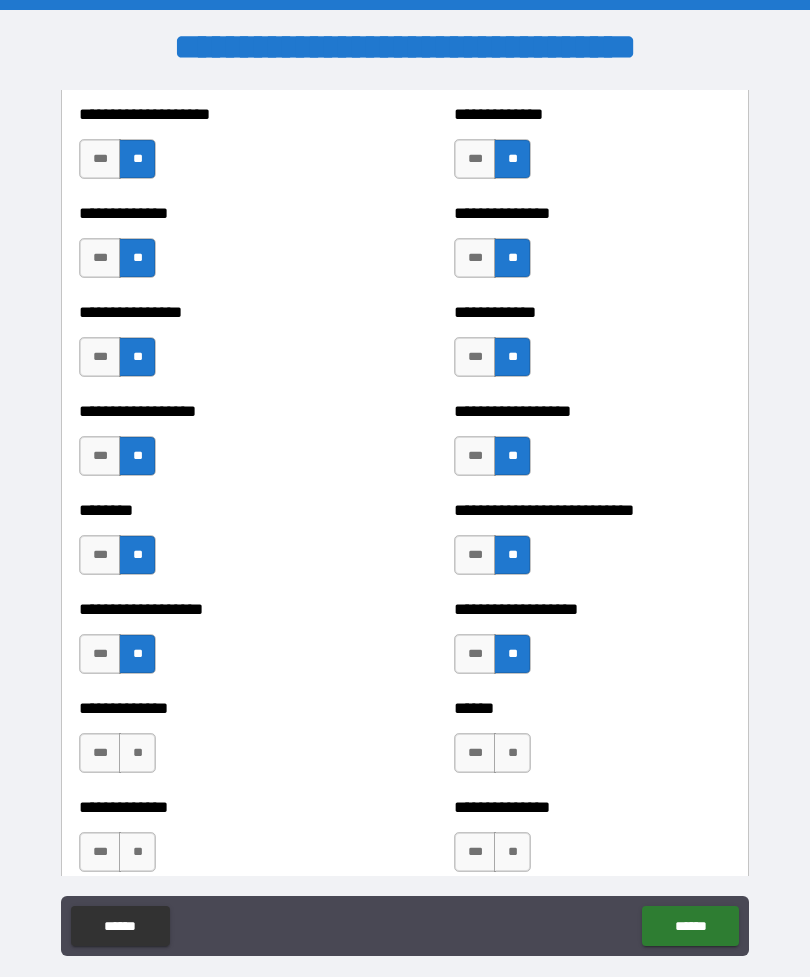 click on "**" at bounding box center (512, 753) 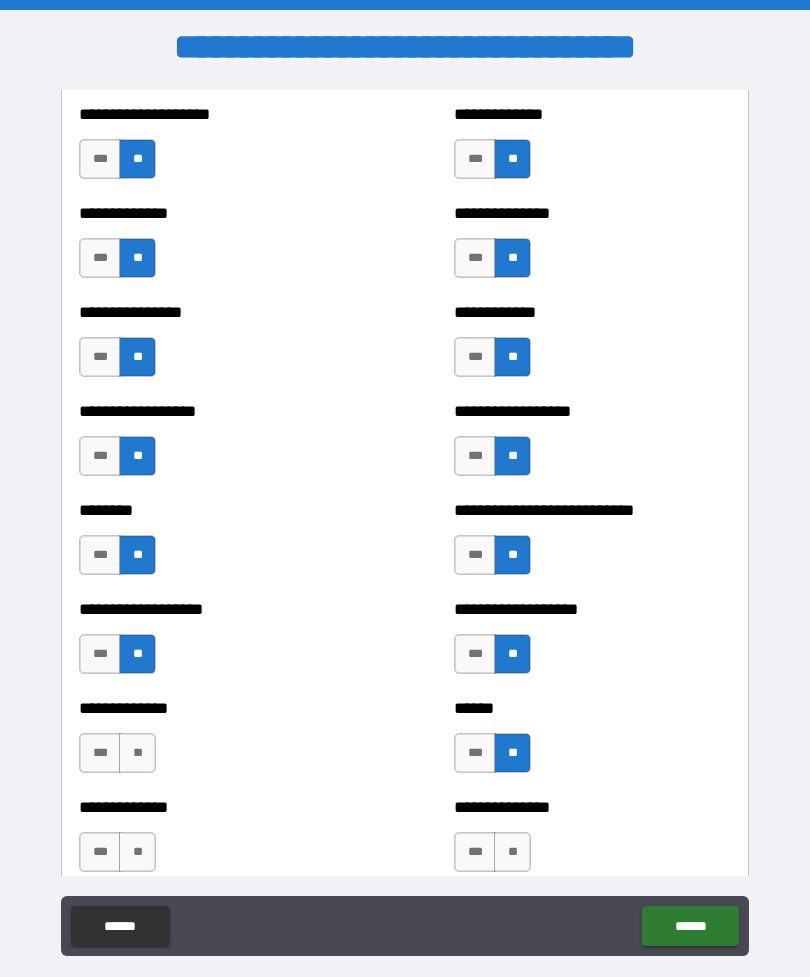 click on "**" at bounding box center (512, 852) 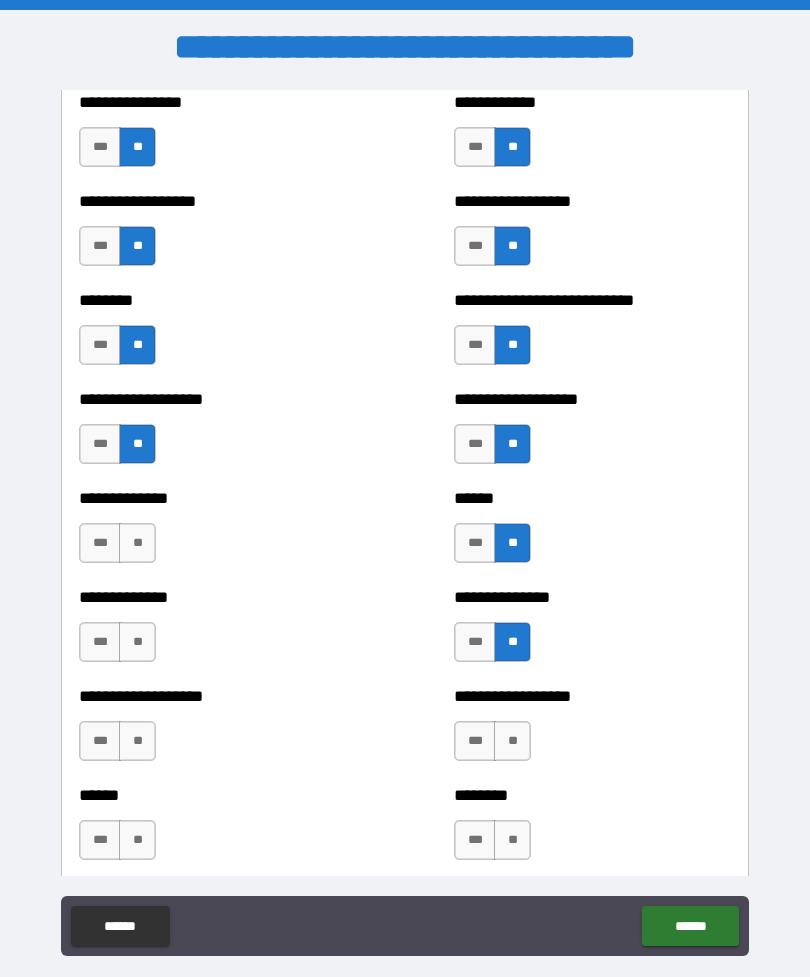 scroll, scrollTop: 4342, scrollLeft: 0, axis: vertical 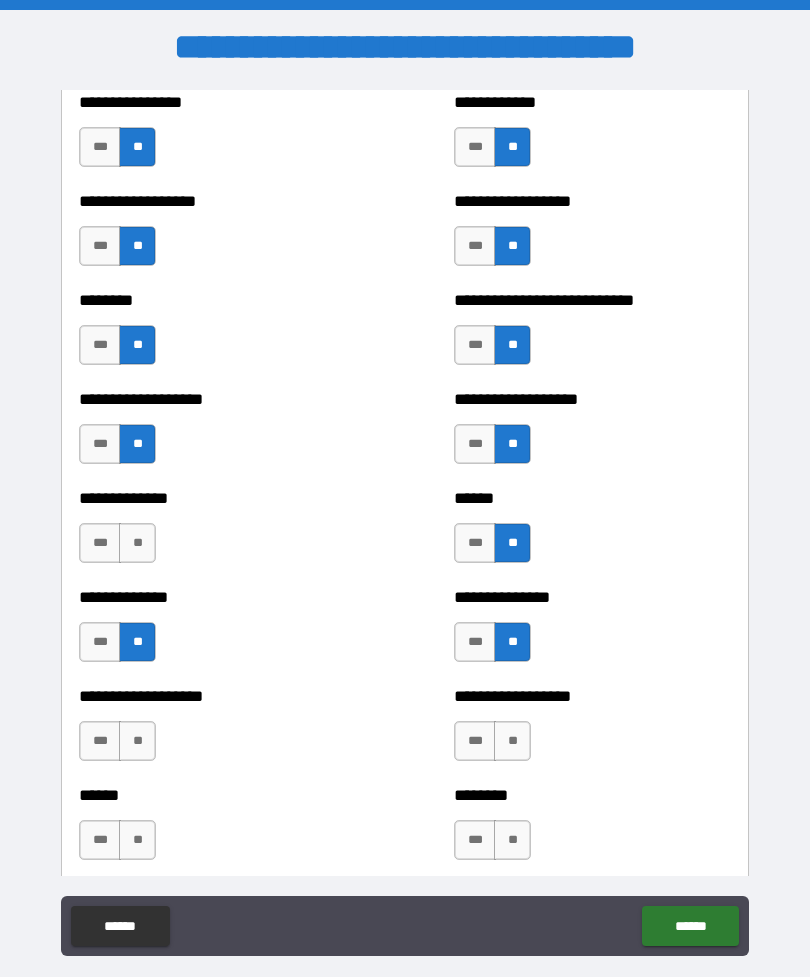 click on "**" at bounding box center [137, 741] 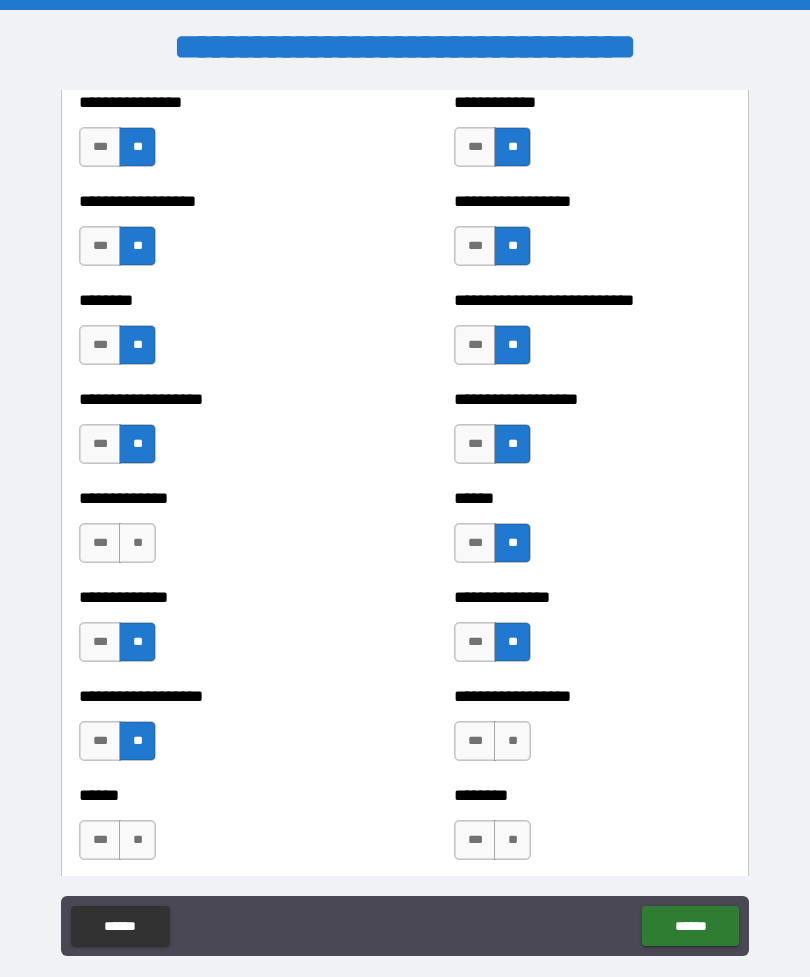 click on "**" at bounding box center [137, 543] 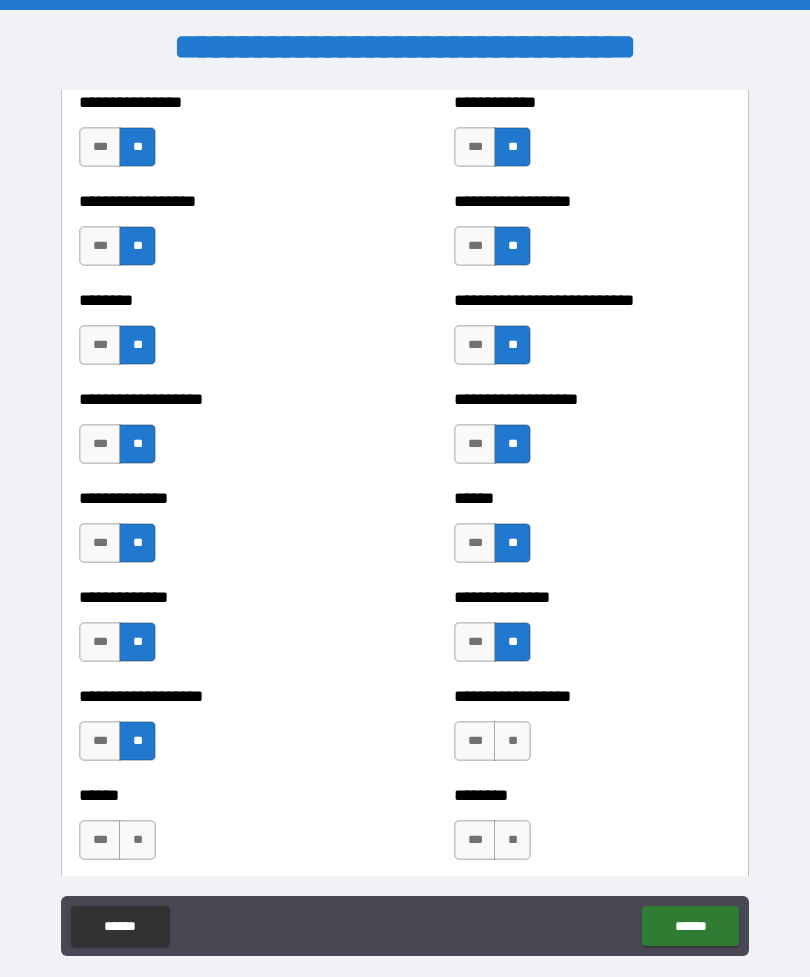 click on "**" at bounding box center [137, 840] 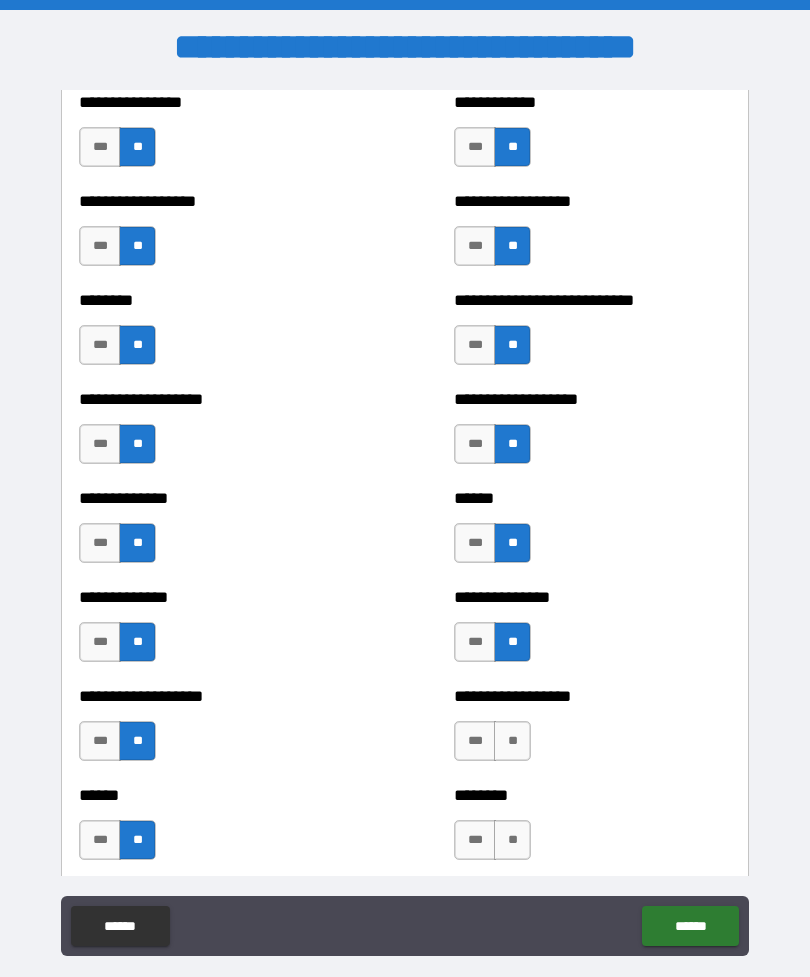 click on "**" at bounding box center (512, 741) 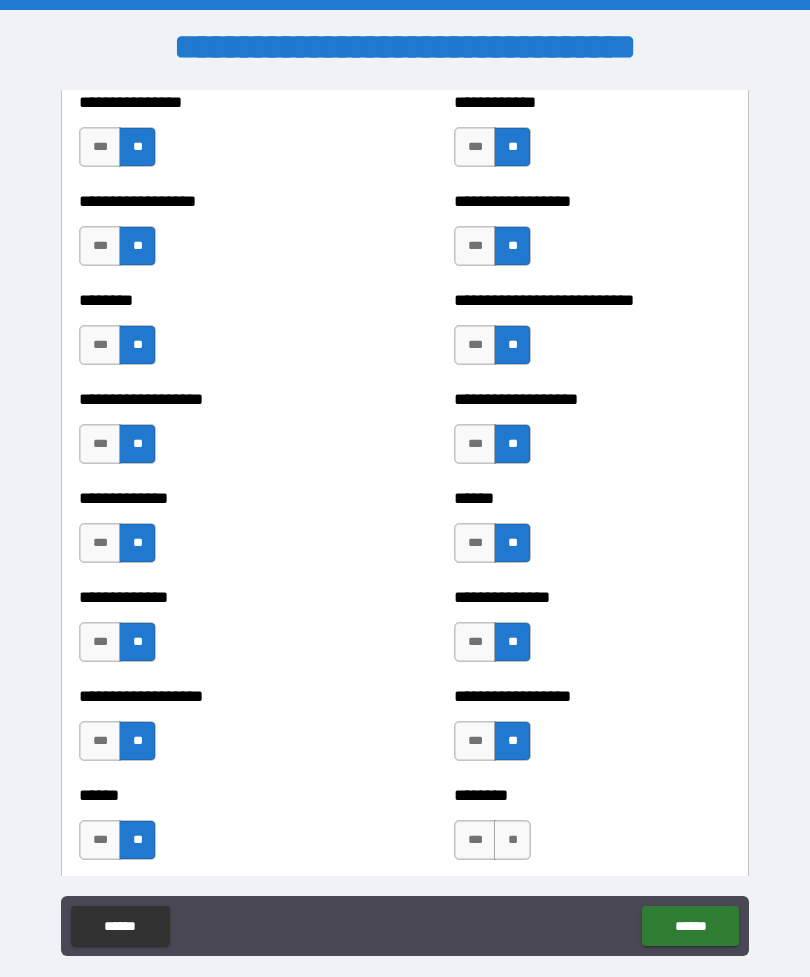 click on "**" at bounding box center [512, 840] 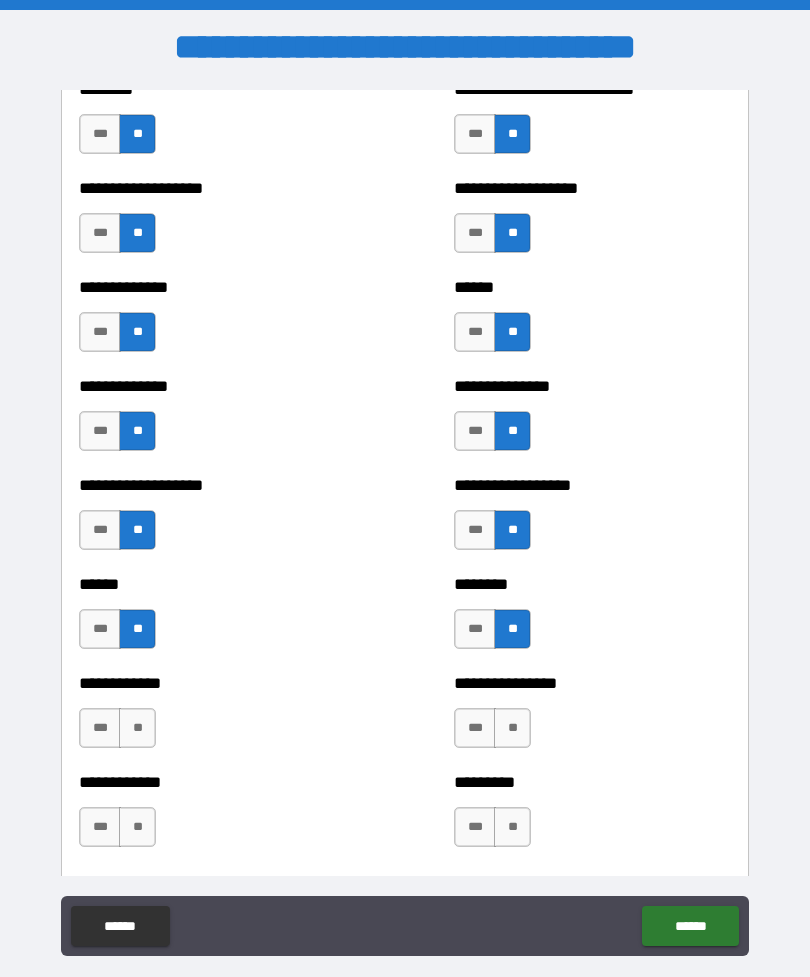 scroll, scrollTop: 4554, scrollLeft: 0, axis: vertical 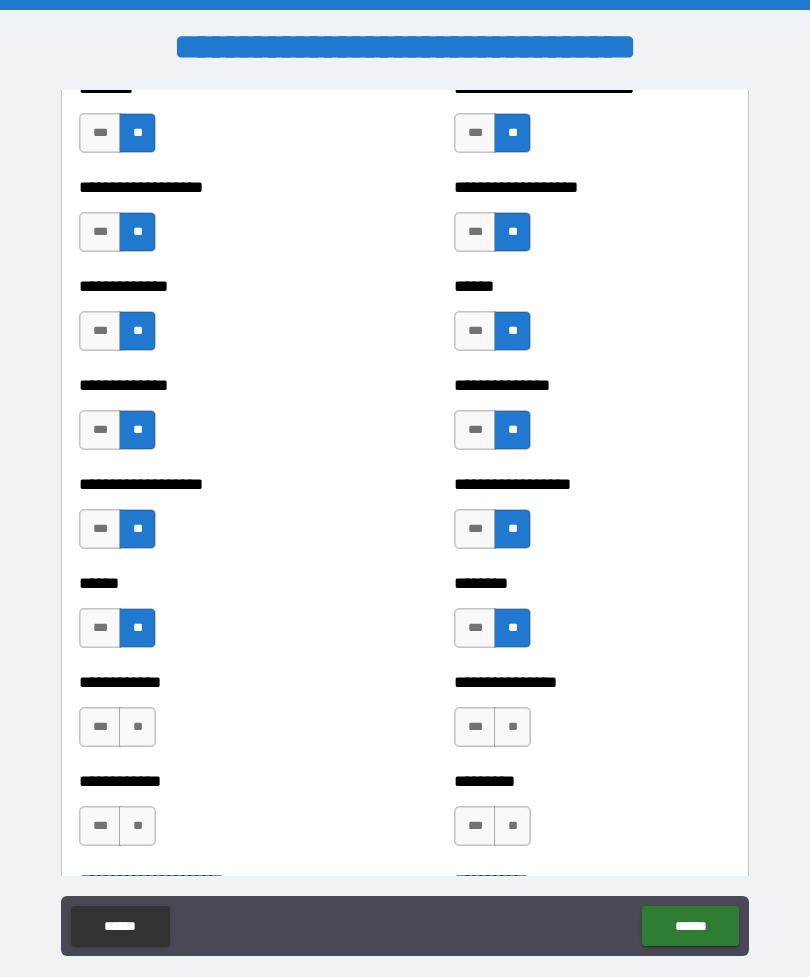 click on "**" at bounding box center (512, 727) 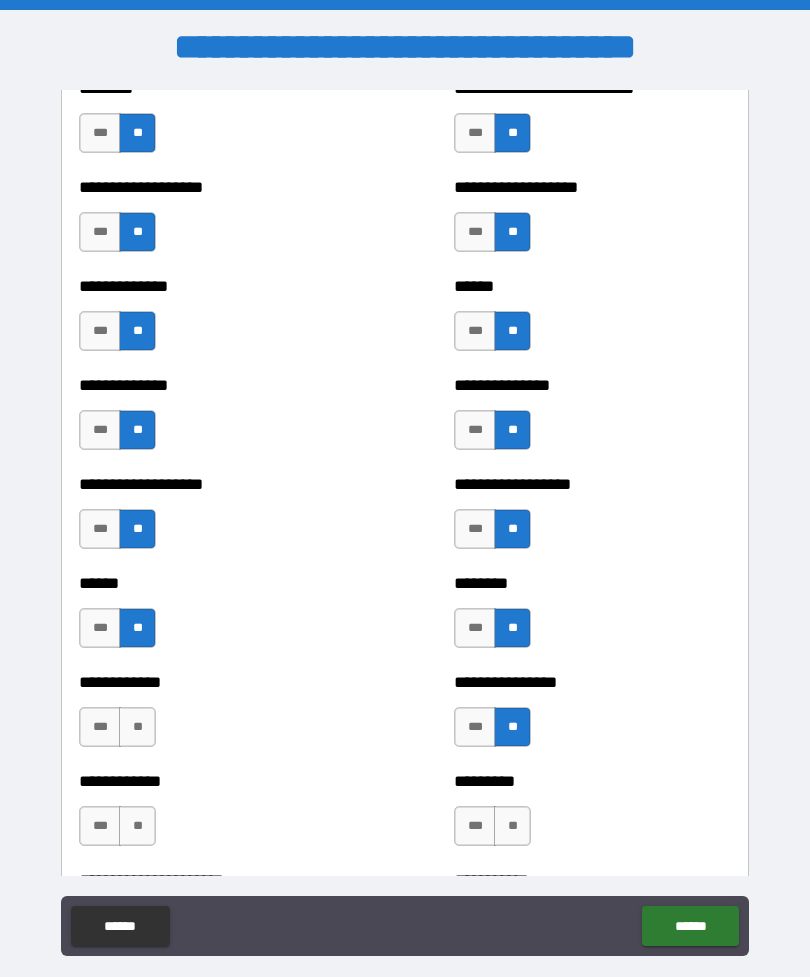 click on "**" at bounding box center (512, 826) 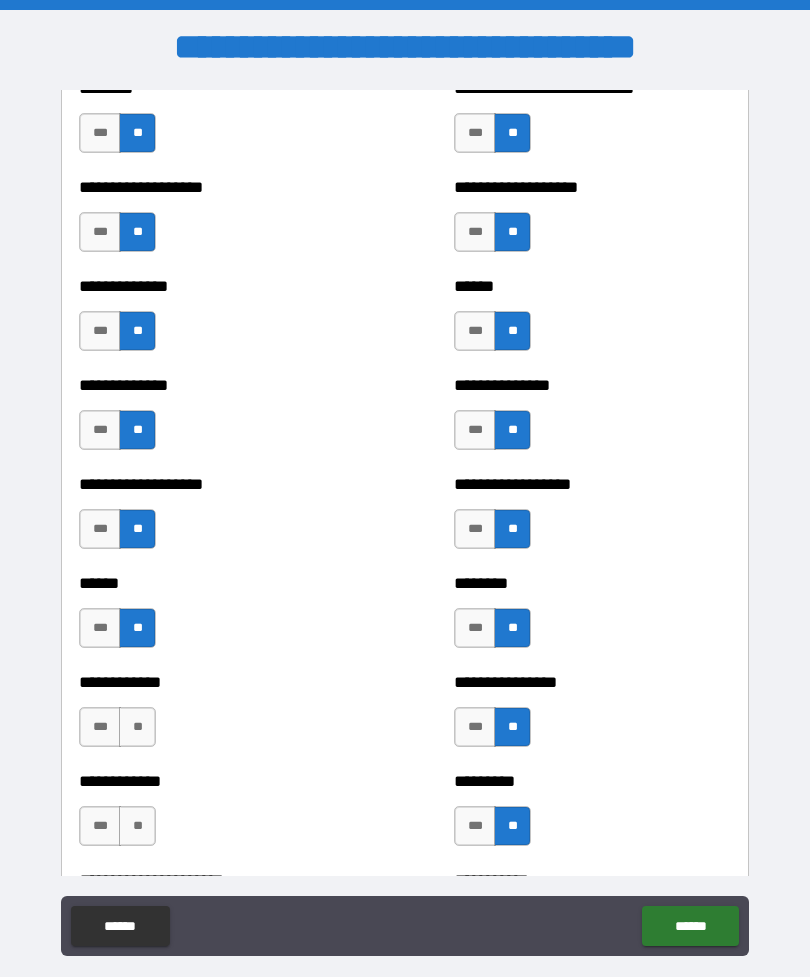 click on "**" at bounding box center (137, 727) 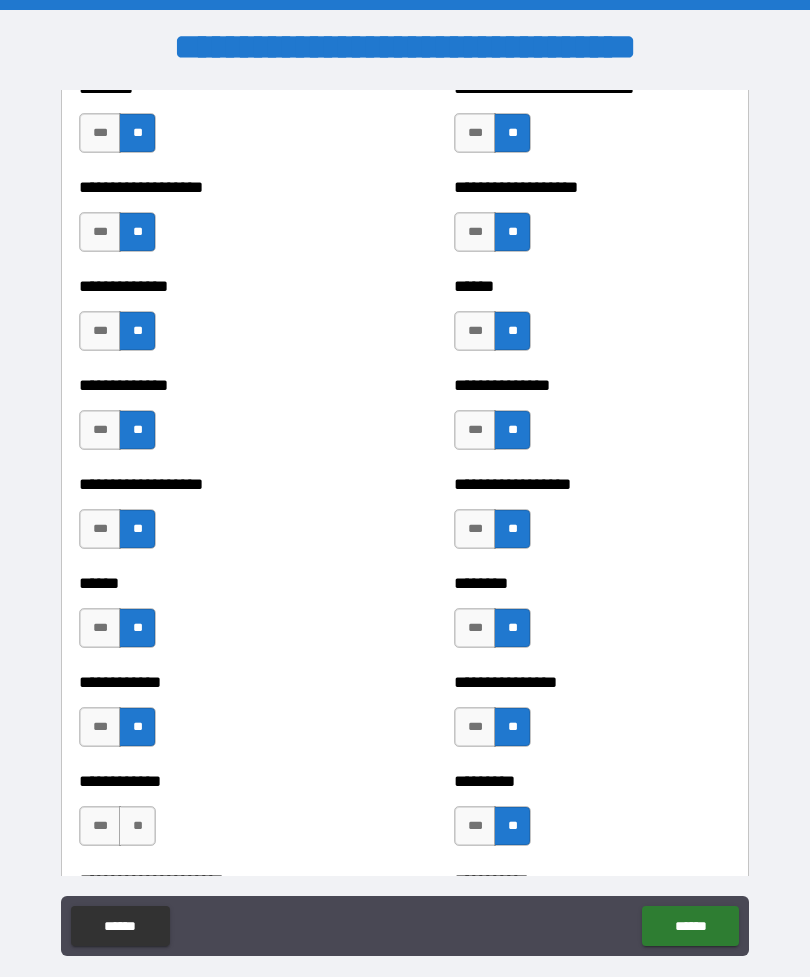 click on "**" at bounding box center (137, 826) 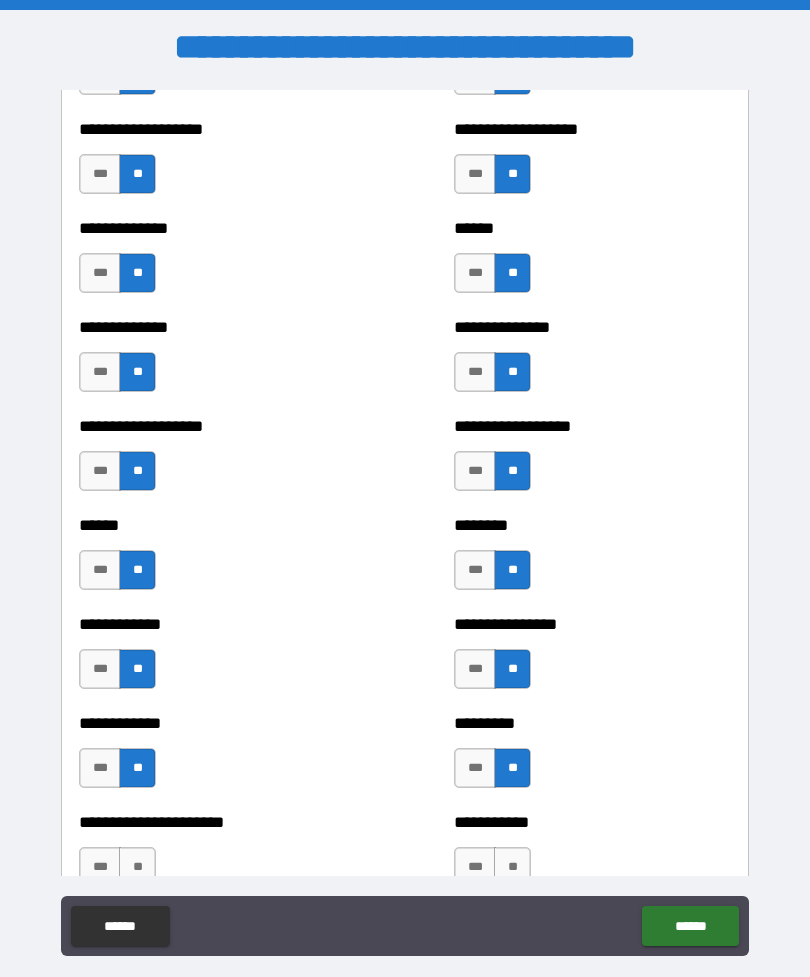 scroll, scrollTop: 4705, scrollLeft: 0, axis: vertical 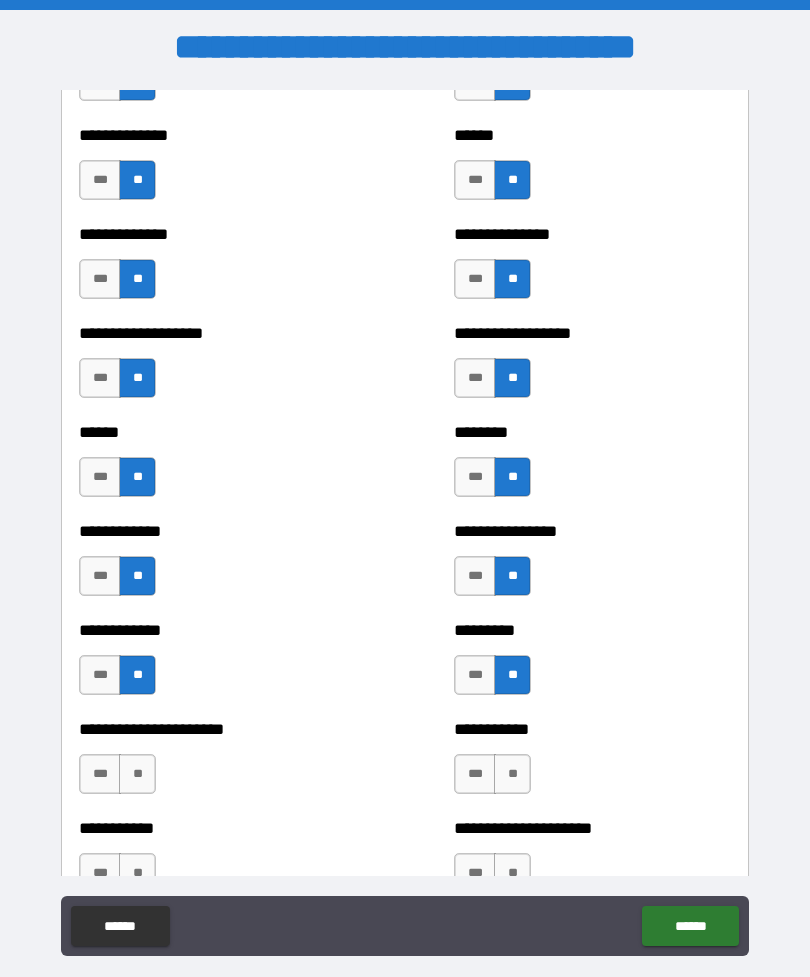 click on "**" at bounding box center [137, 774] 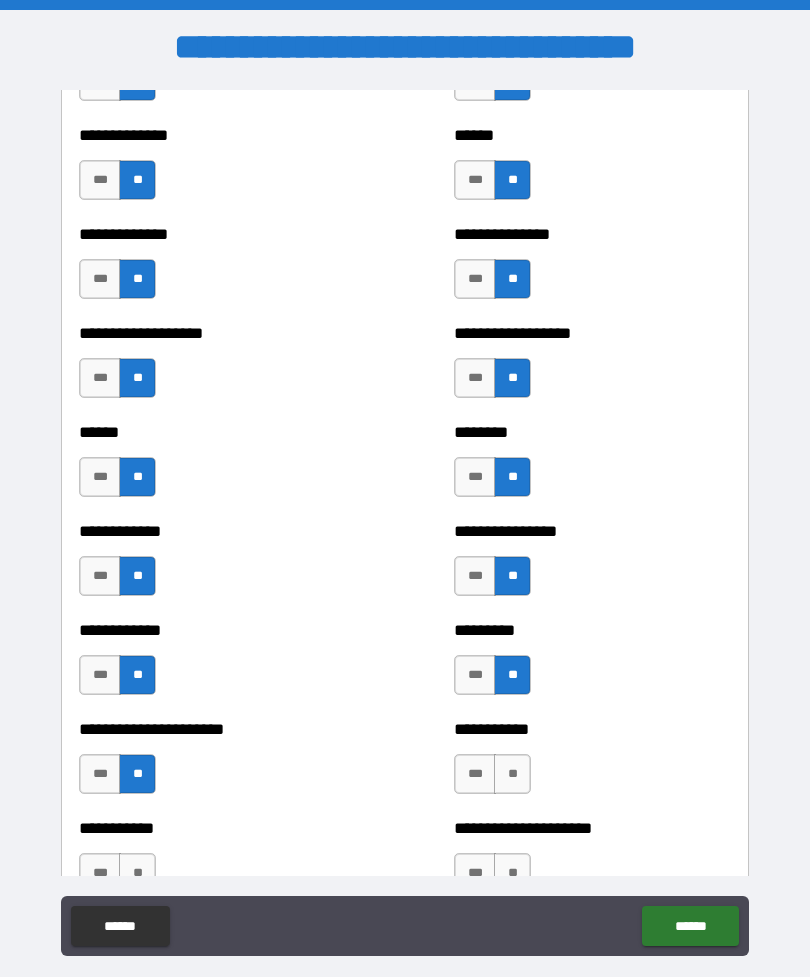 click on "**" at bounding box center (512, 774) 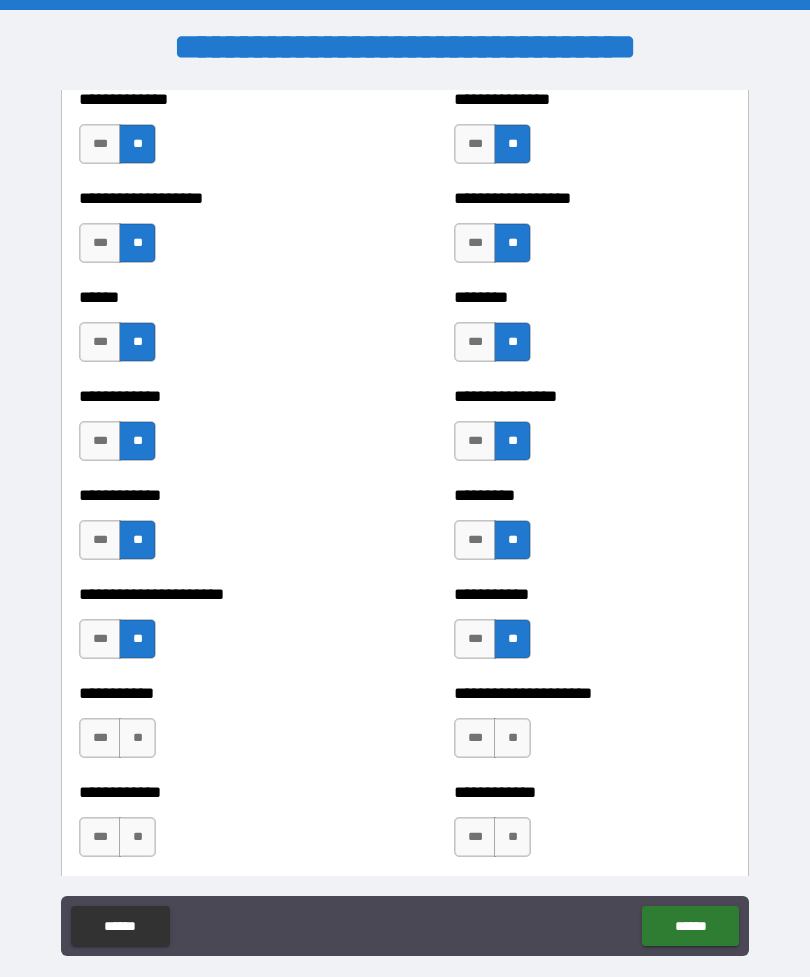 scroll, scrollTop: 4847, scrollLeft: 0, axis: vertical 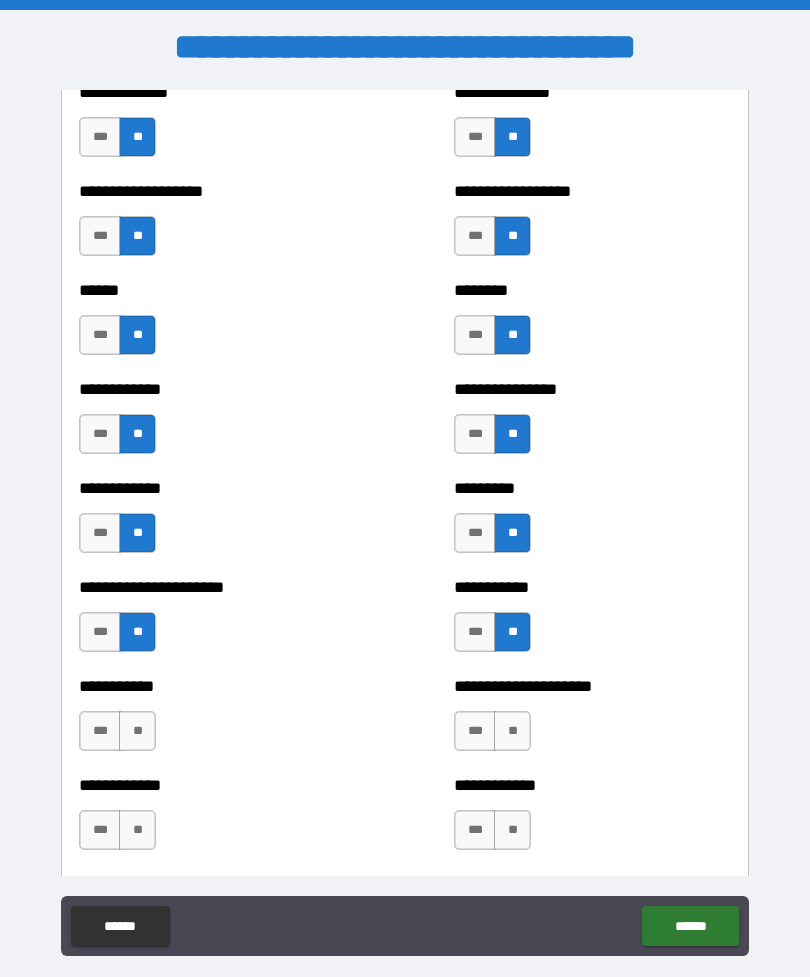 click on "**" at bounding box center [512, 731] 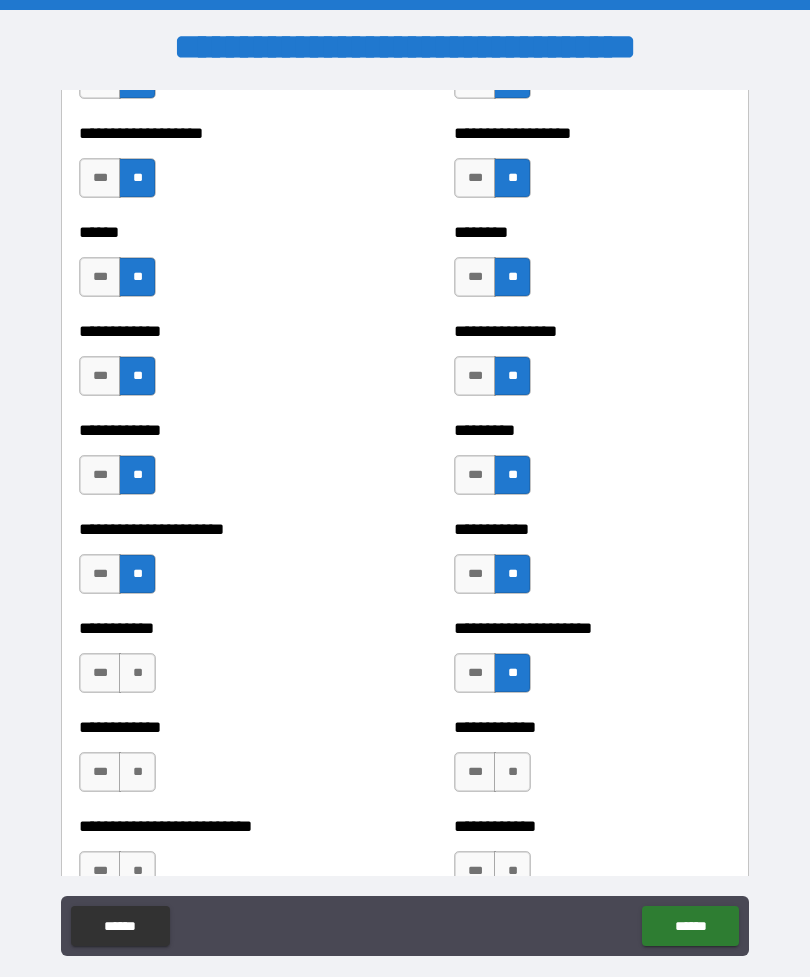 scroll, scrollTop: 4913, scrollLeft: 0, axis: vertical 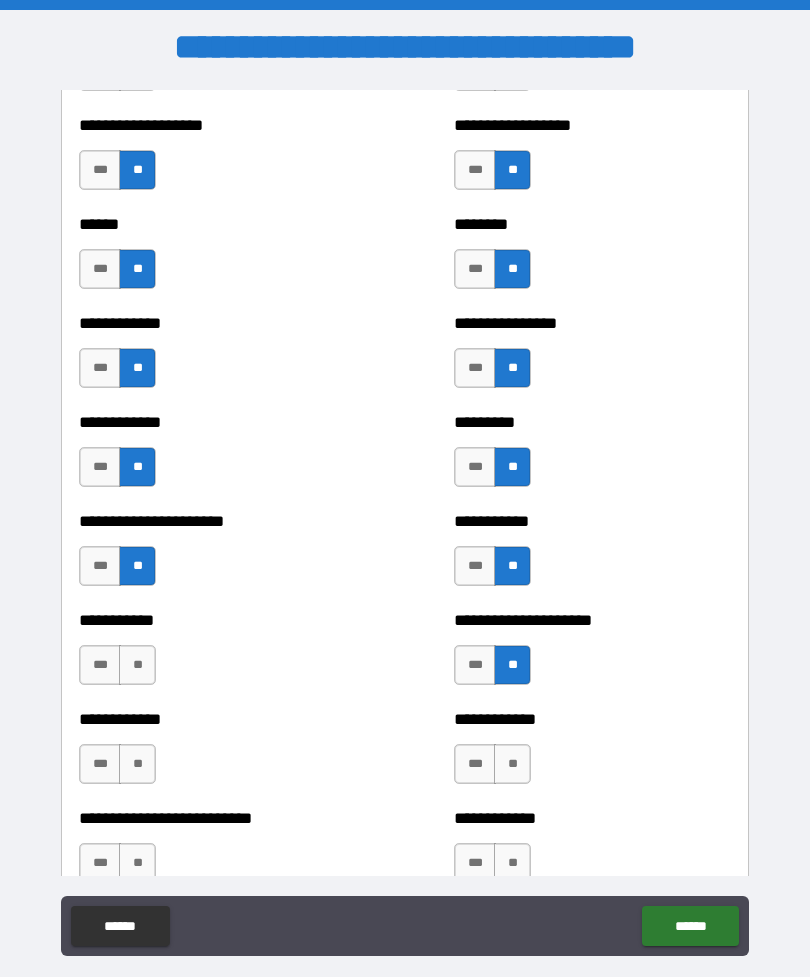 click on "**" at bounding box center (512, 764) 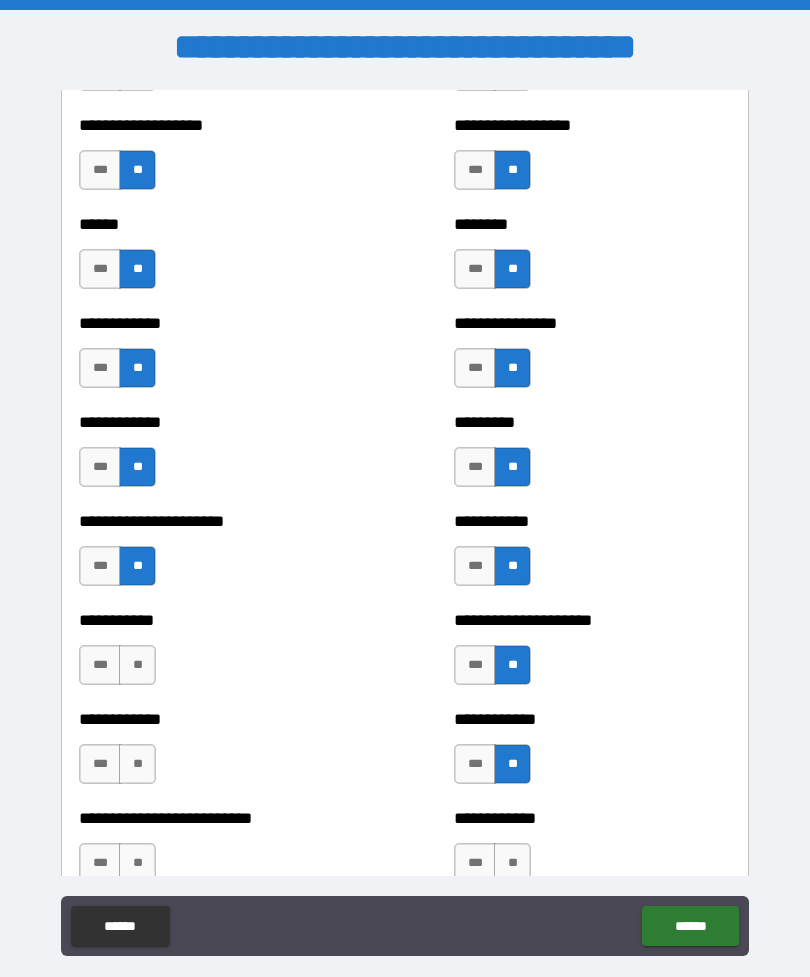 click on "**" at bounding box center (137, 665) 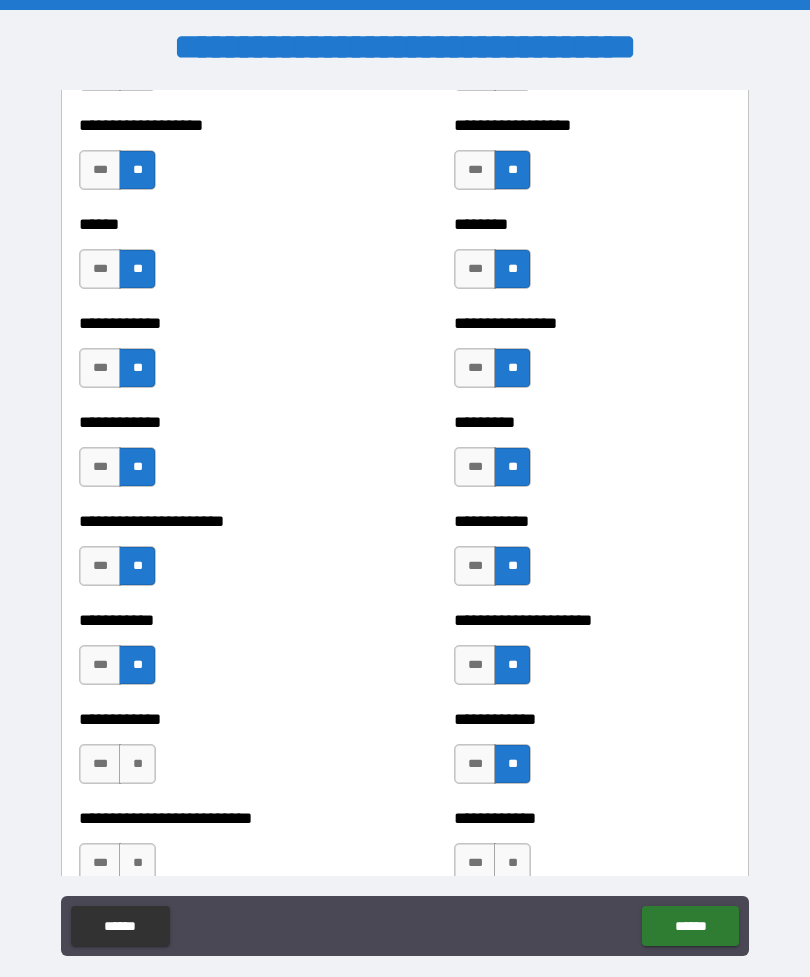 click on "**" at bounding box center (137, 764) 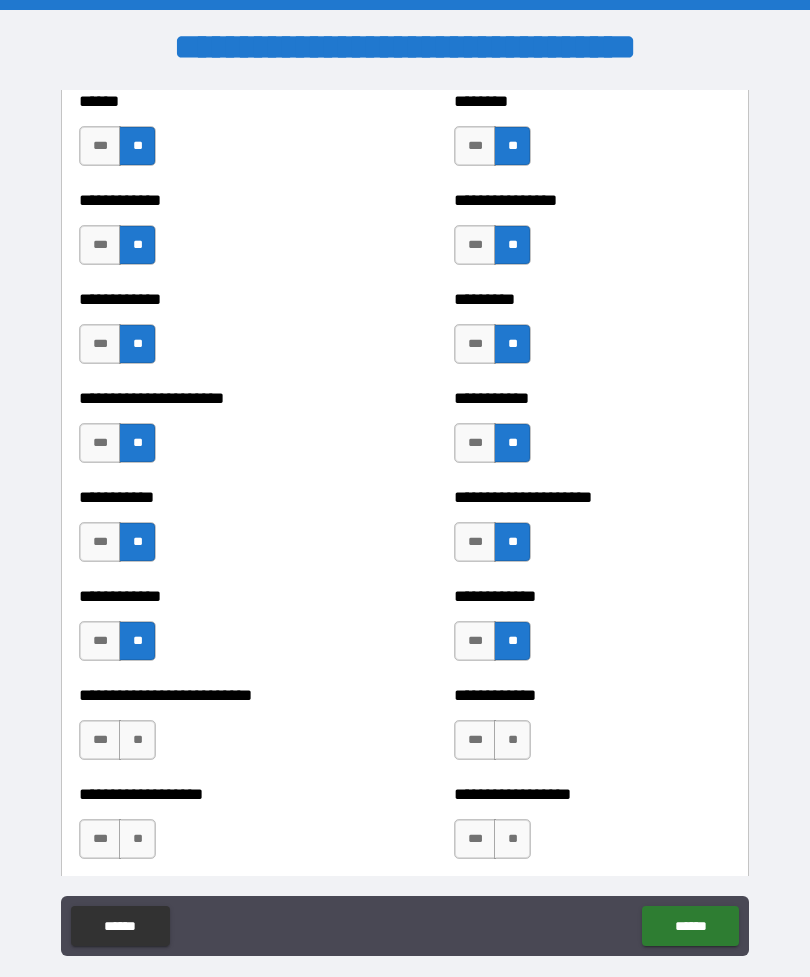scroll, scrollTop: 5050, scrollLeft: 0, axis: vertical 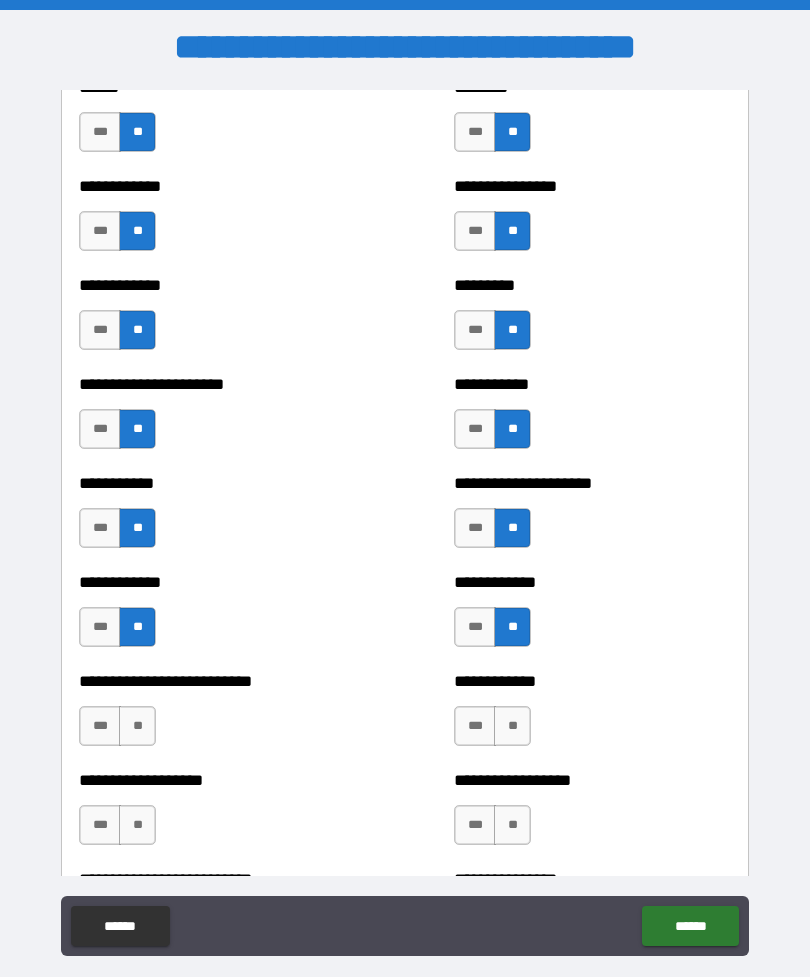 click on "**" at bounding box center (512, 726) 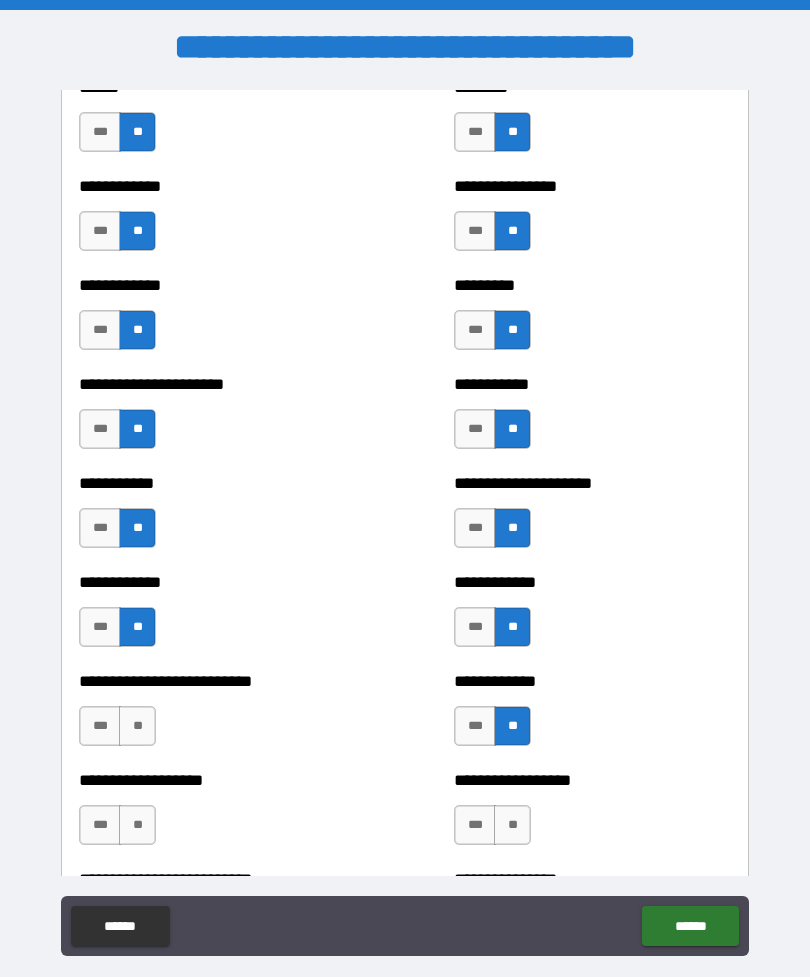 click on "**" at bounding box center [137, 726] 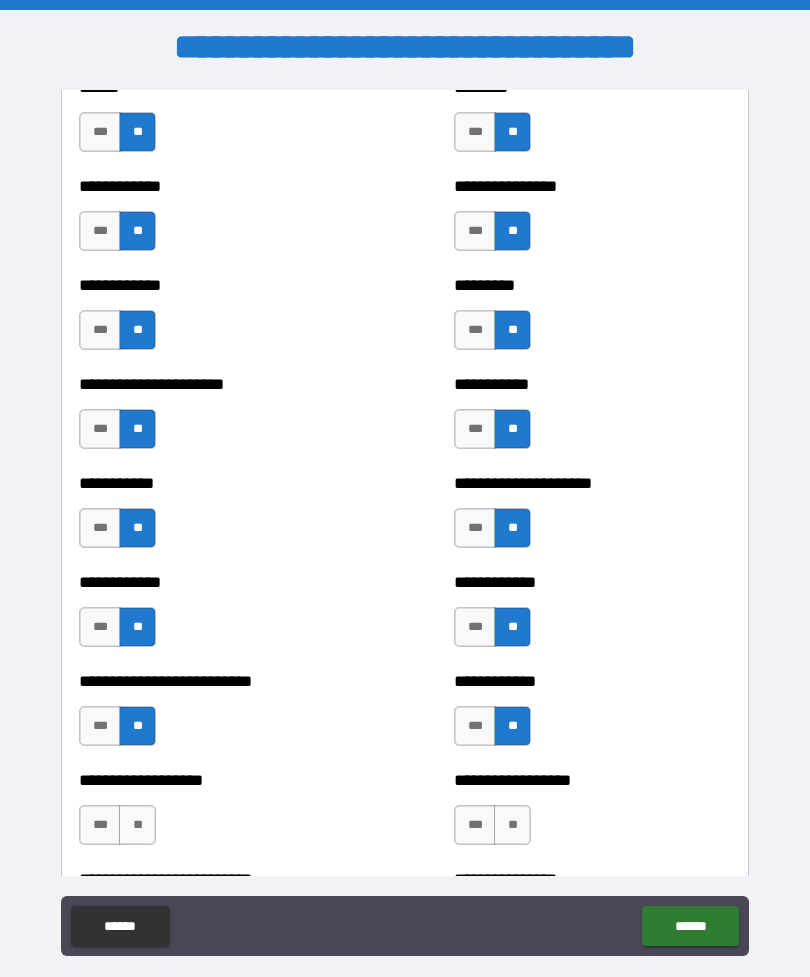 click on "**" at bounding box center [137, 825] 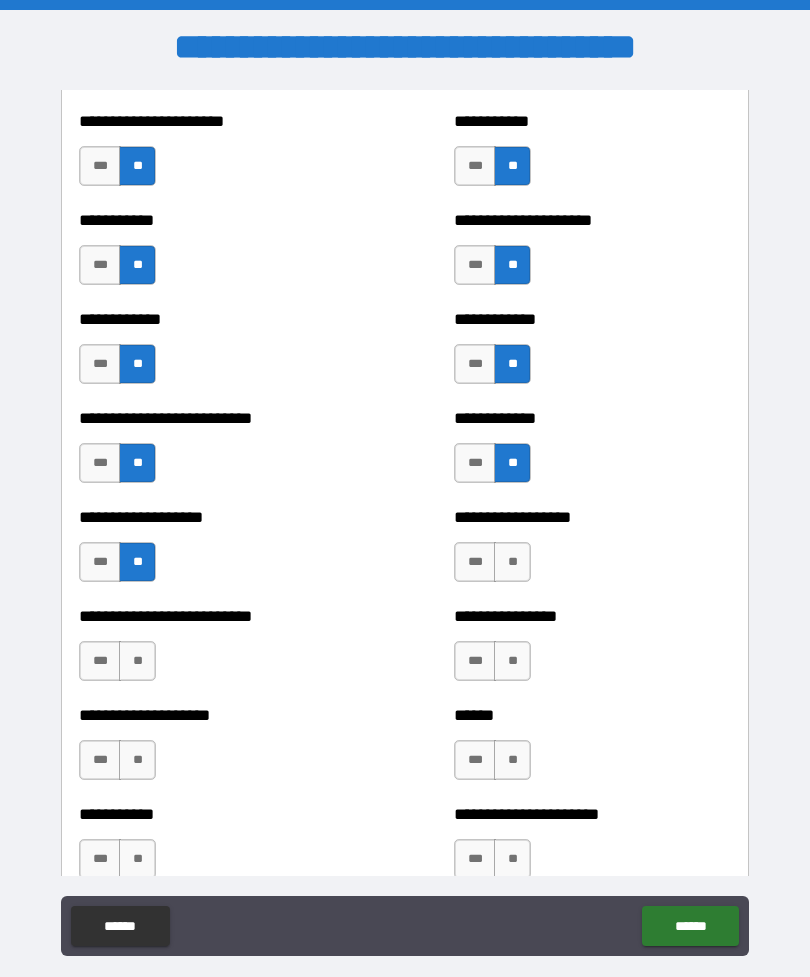 scroll, scrollTop: 5344, scrollLeft: 0, axis: vertical 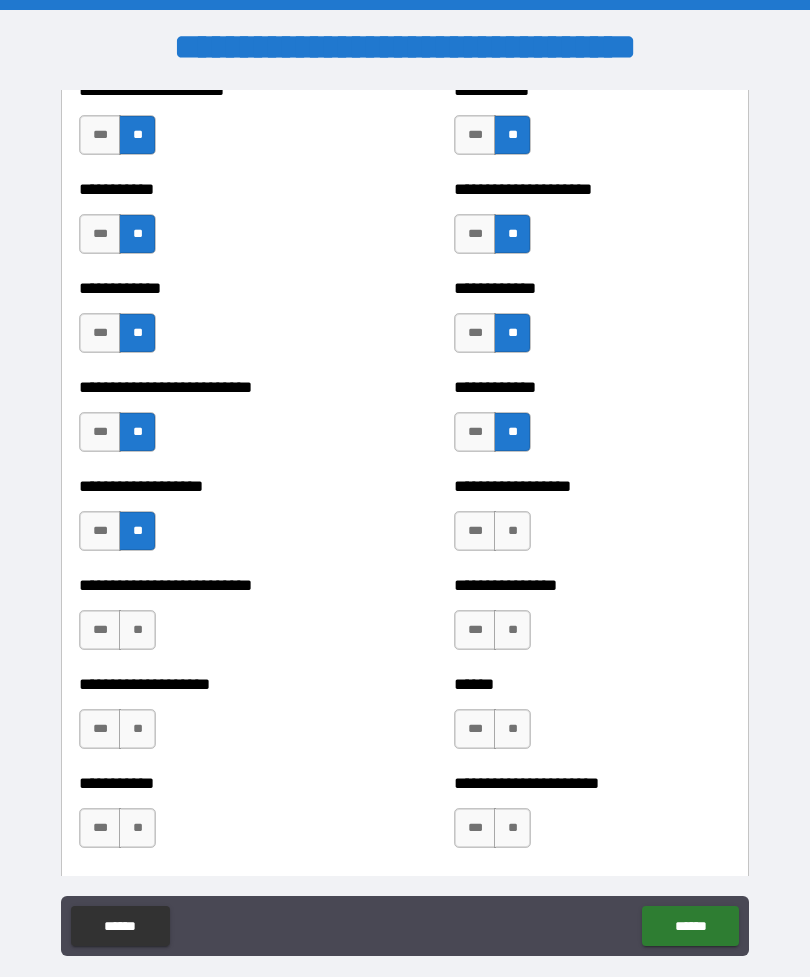 click on "**" at bounding box center [137, 630] 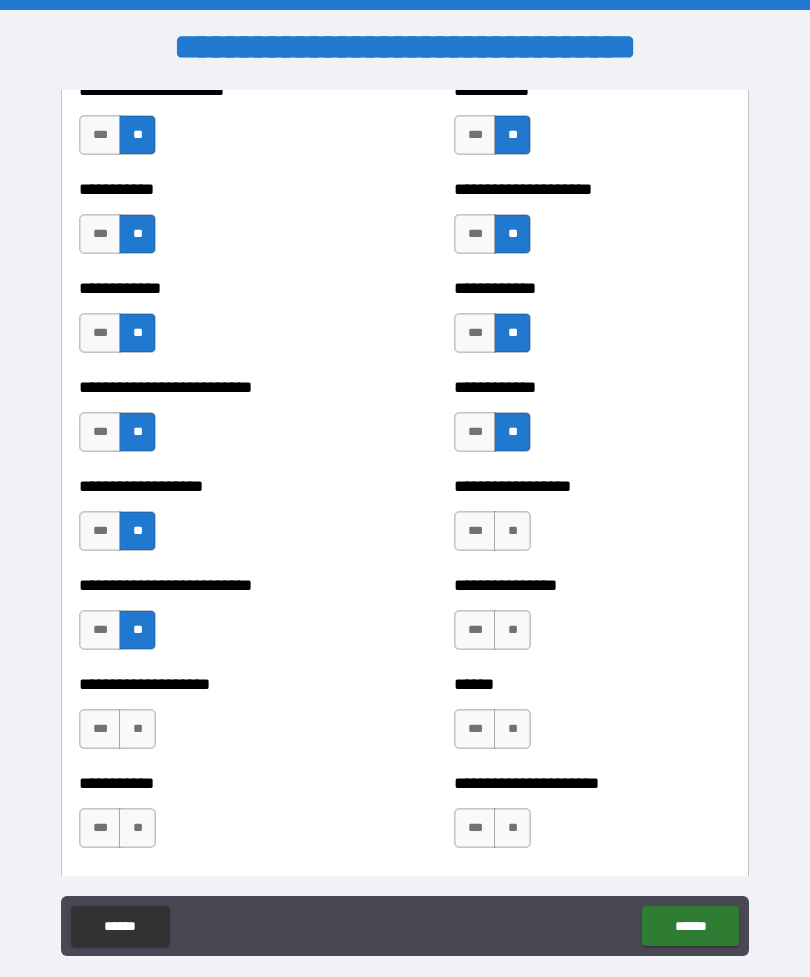 click on "**" at bounding box center (137, 729) 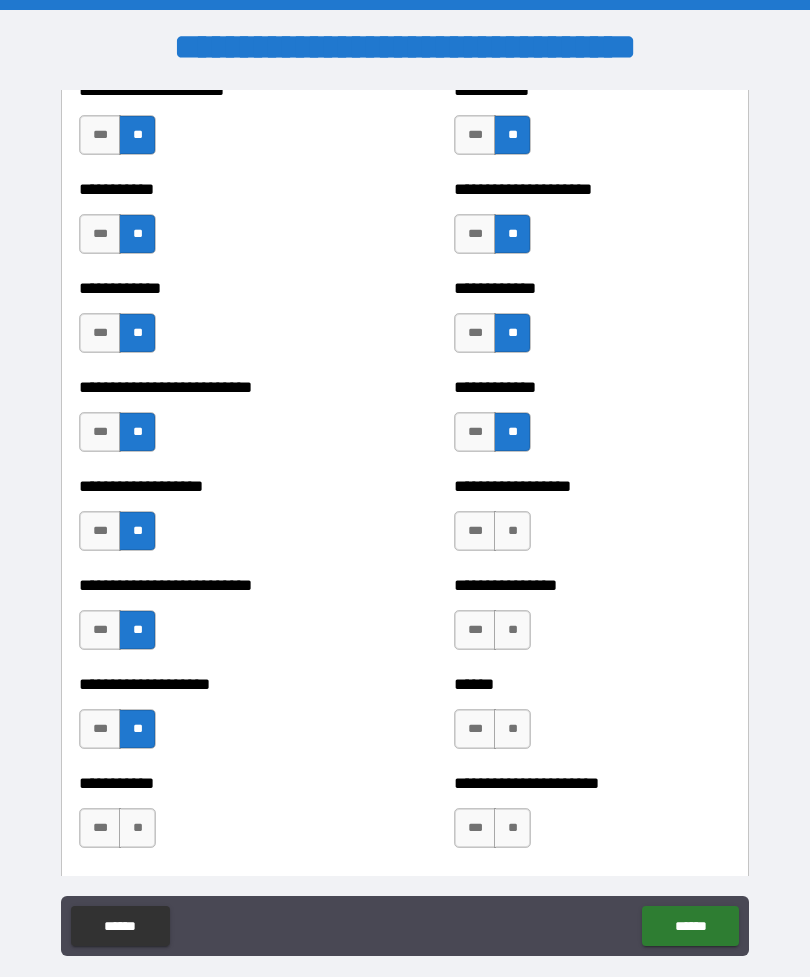 click on "**" at bounding box center [512, 531] 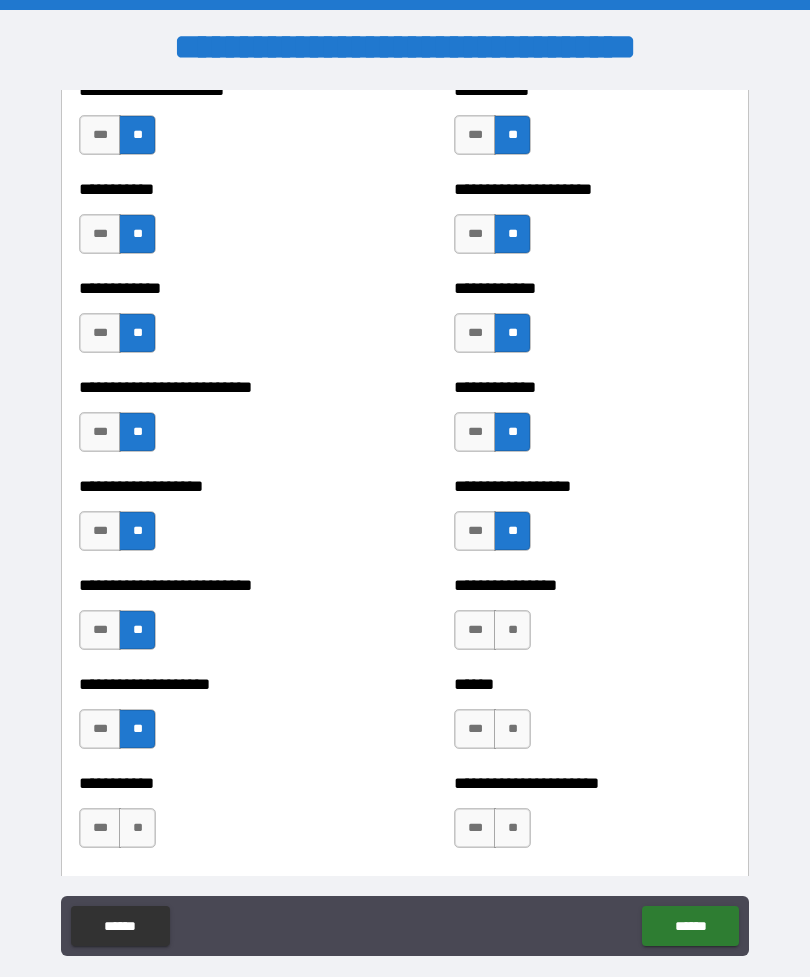 click on "**" at bounding box center [512, 630] 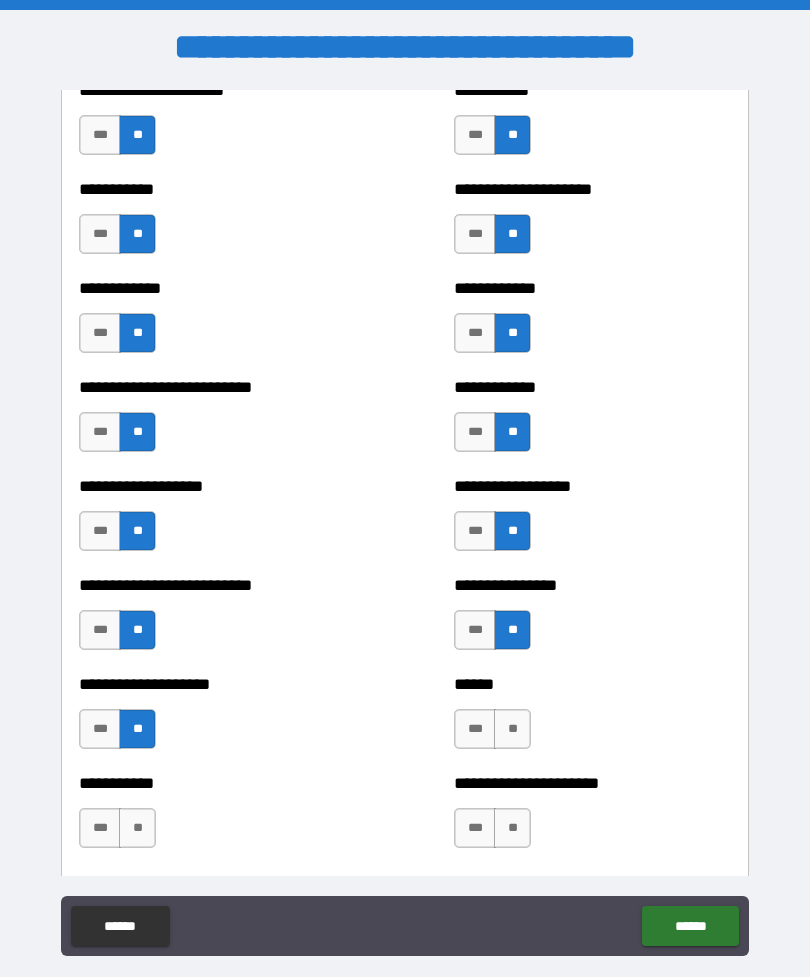 click on "**" at bounding box center (512, 729) 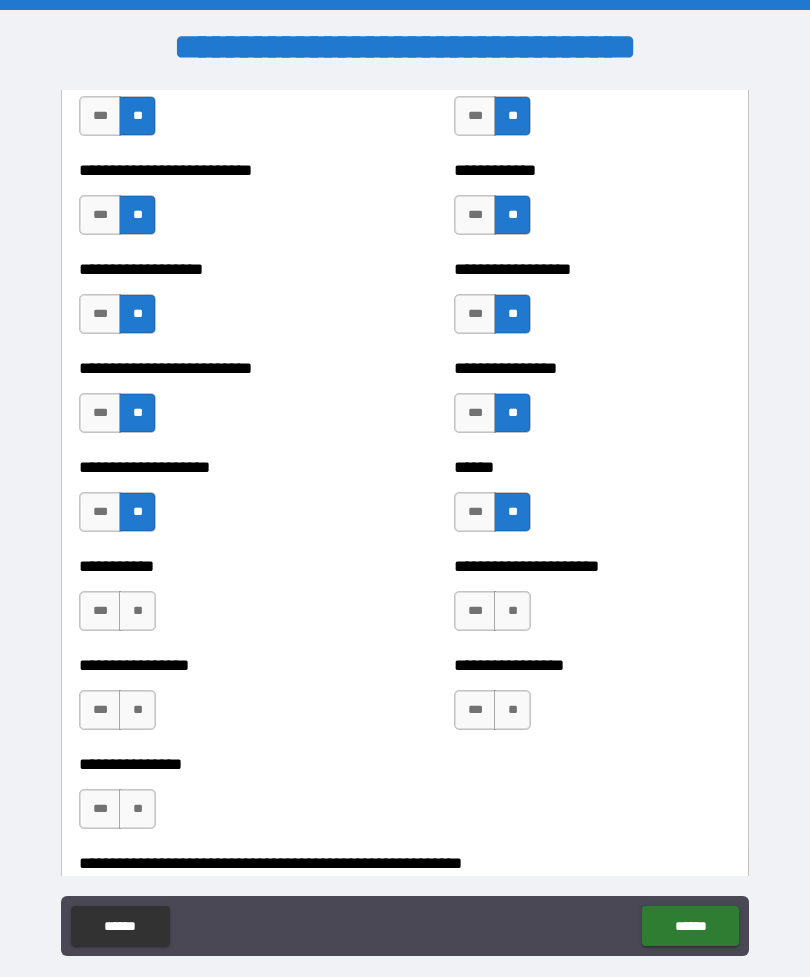 scroll, scrollTop: 5576, scrollLeft: 0, axis: vertical 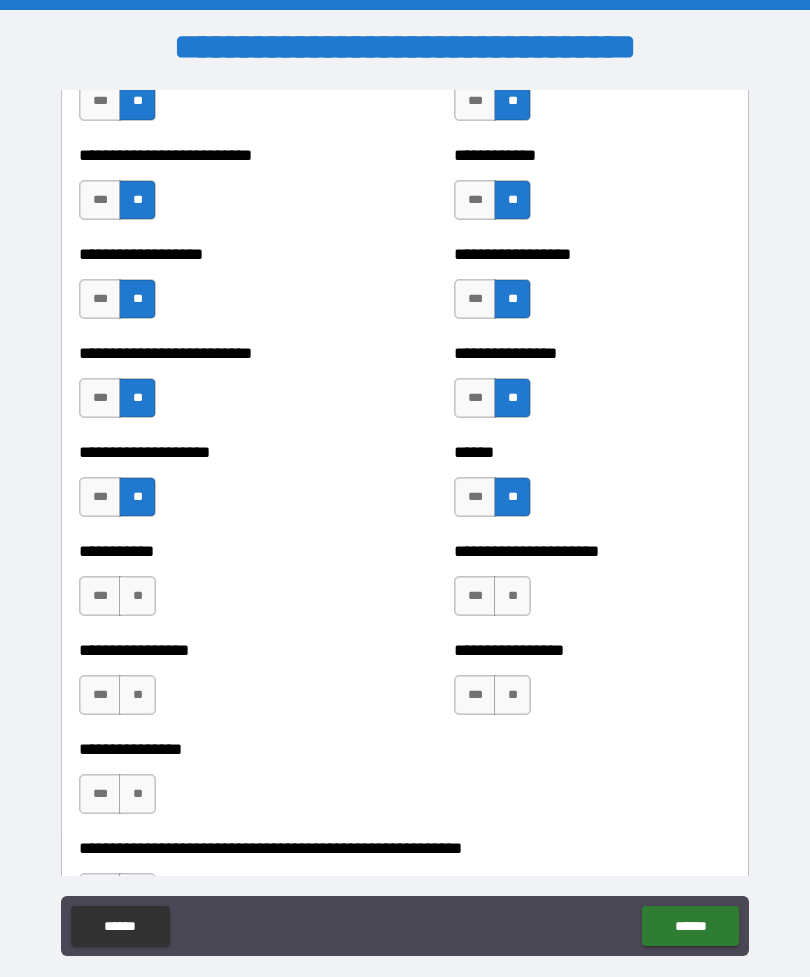 click on "**" at bounding box center (512, 596) 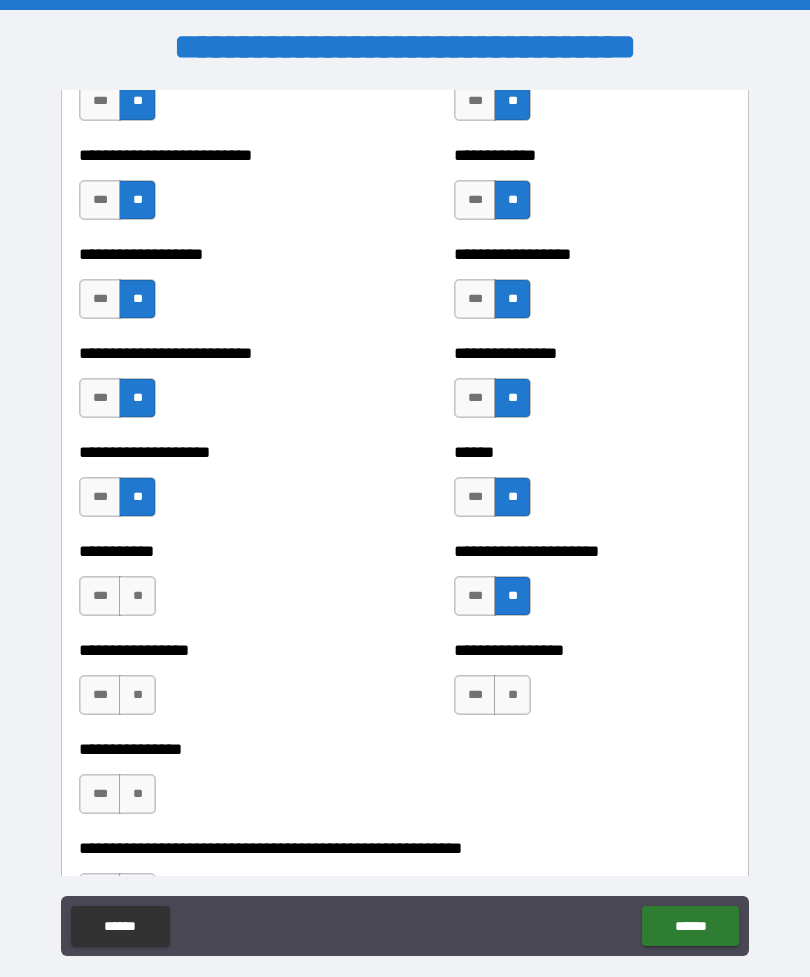 click on "**" at bounding box center (512, 695) 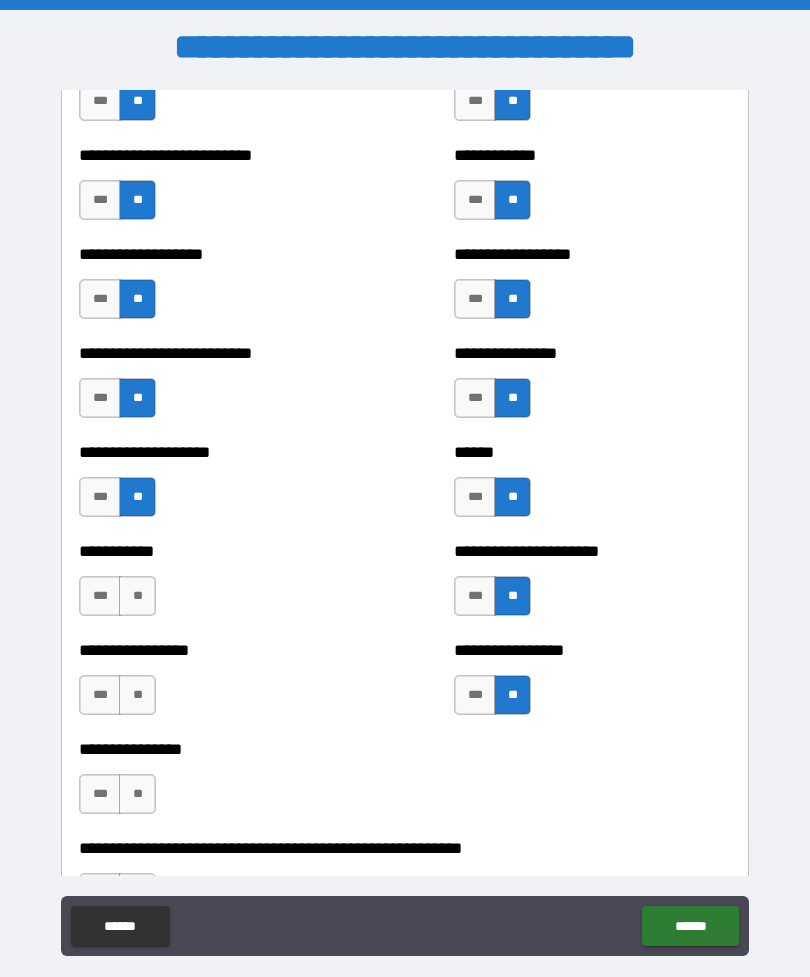 click on "**" at bounding box center [137, 596] 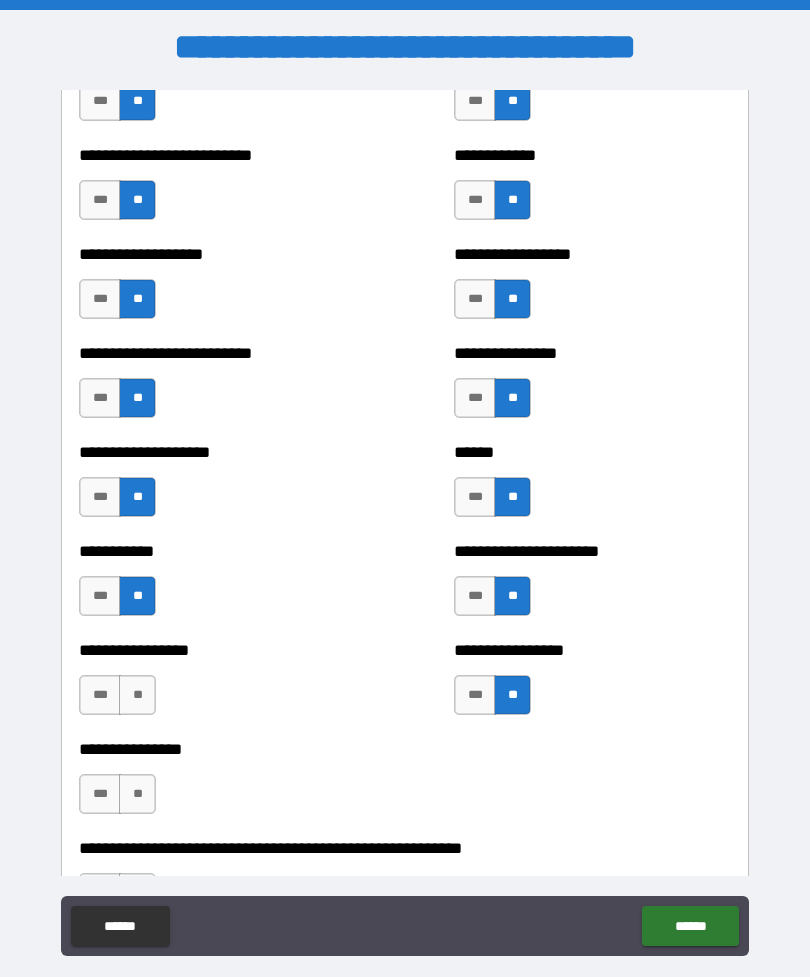 click on "**" at bounding box center (137, 695) 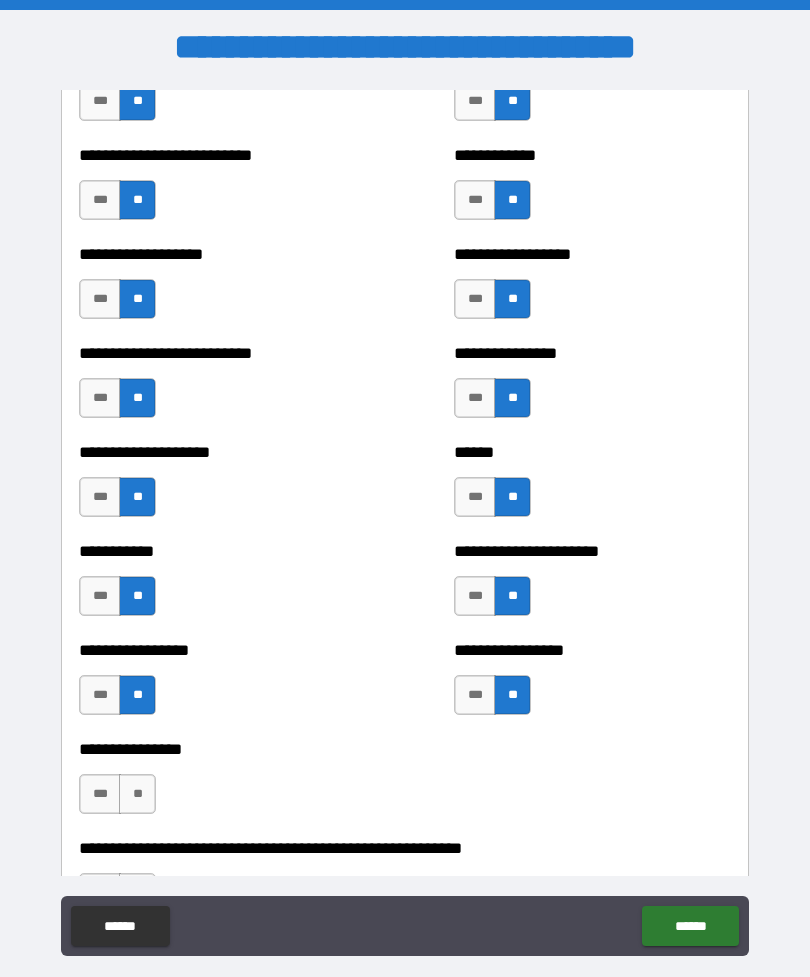 click on "**" at bounding box center (137, 794) 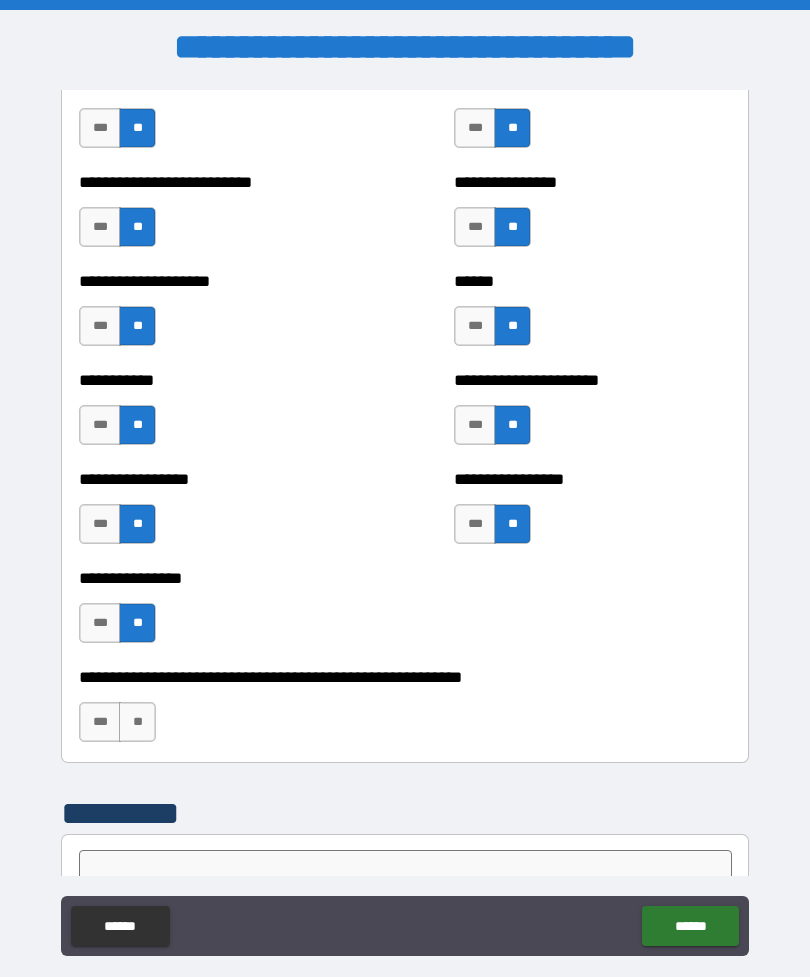 scroll, scrollTop: 5781, scrollLeft: 0, axis: vertical 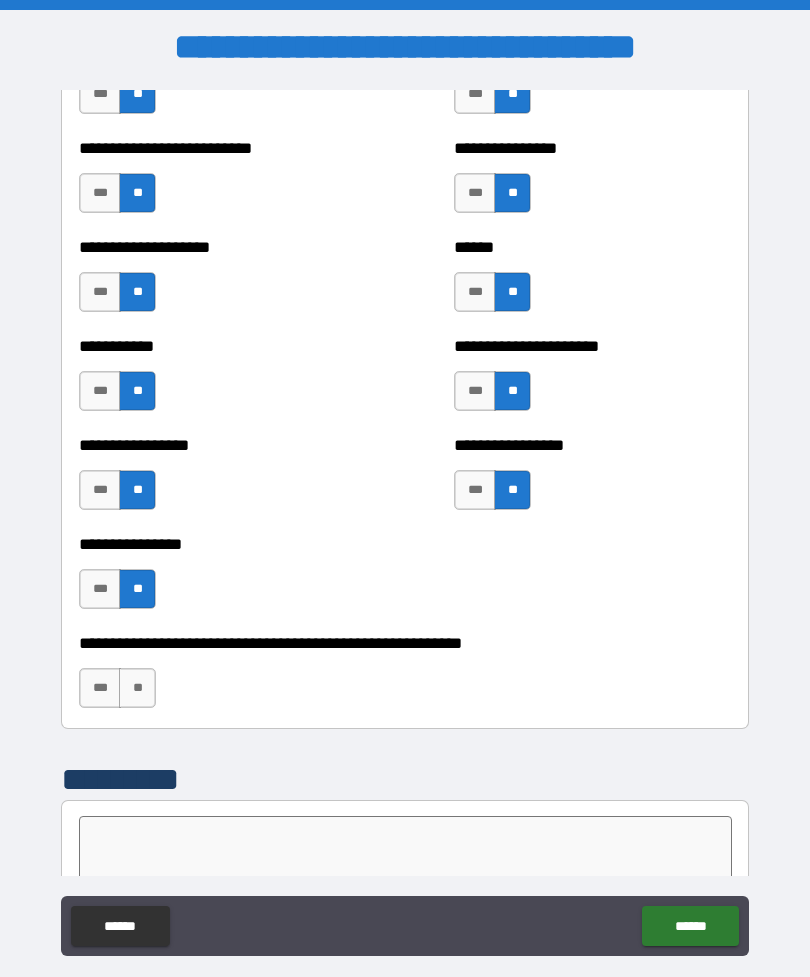 click on "**" at bounding box center (137, 688) 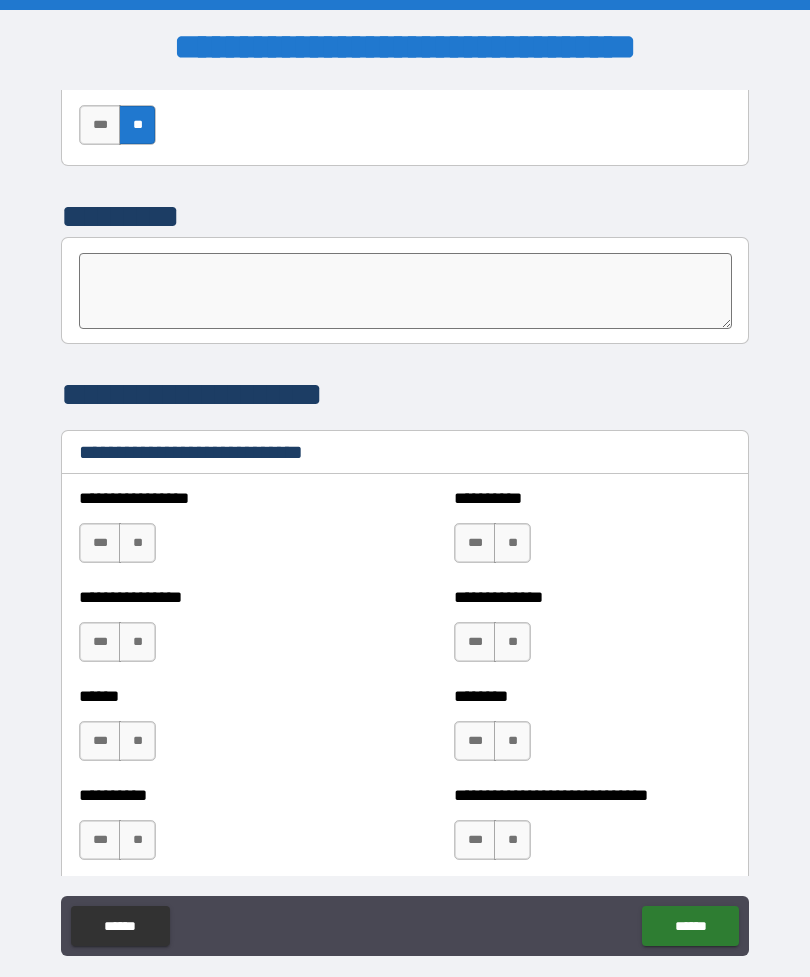 scroll, scrollTop: 6348, scrollLeft: 0, axis: vertical 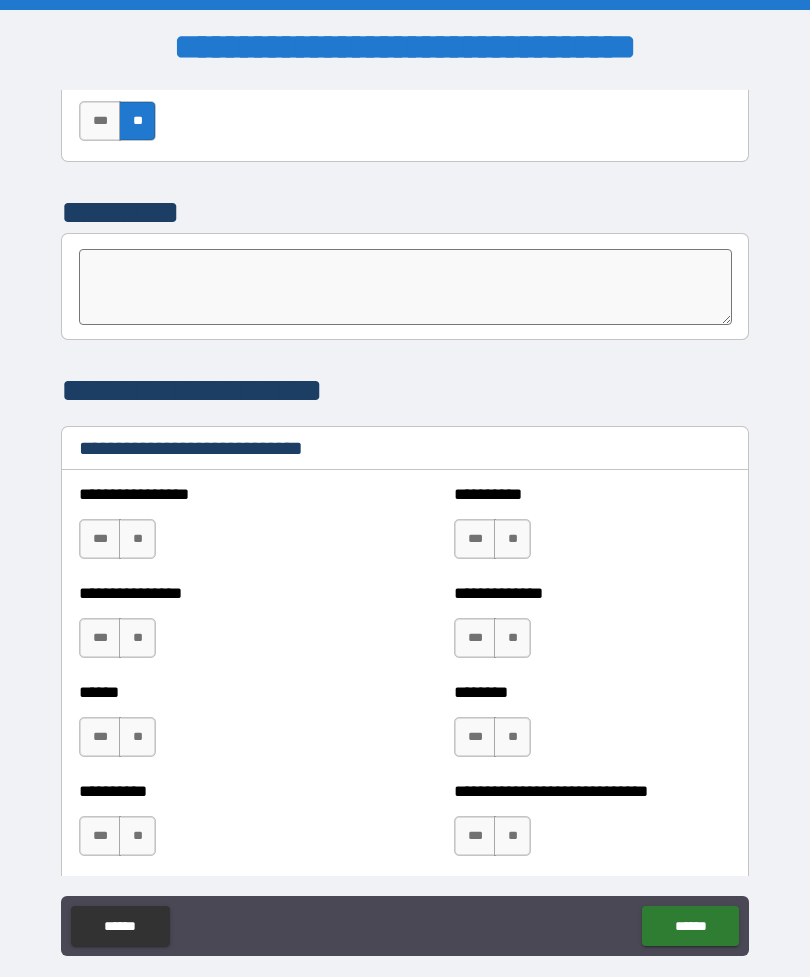 click on "**" at bounding box center (137, 539) 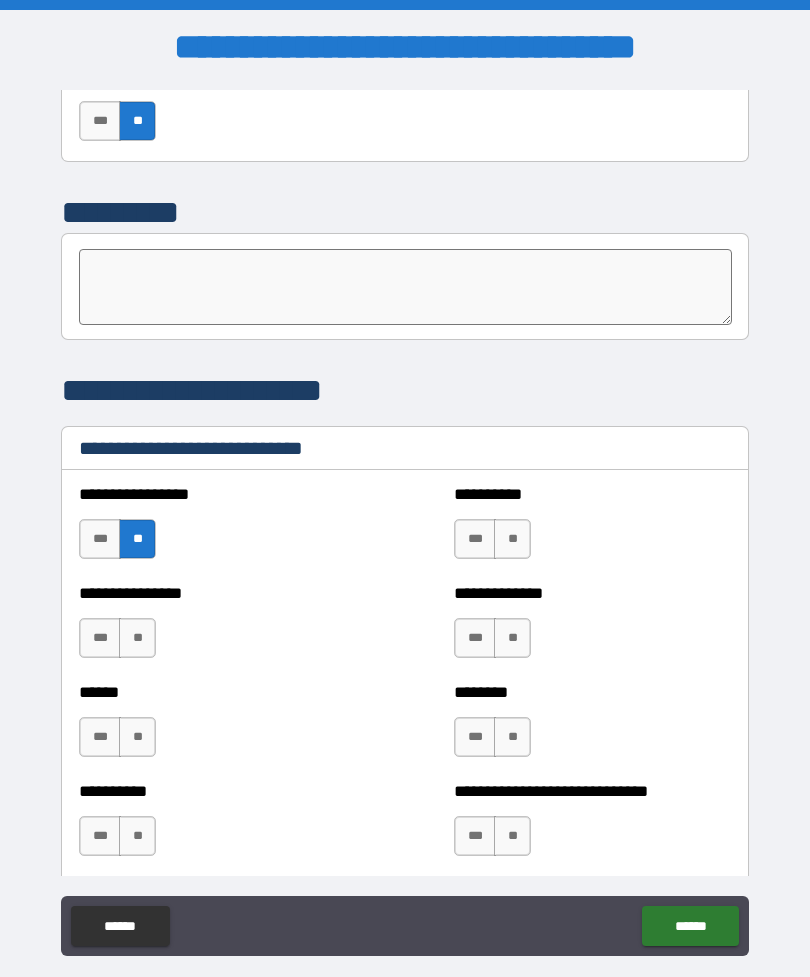 click on "**" at bounding box center [137, 638] 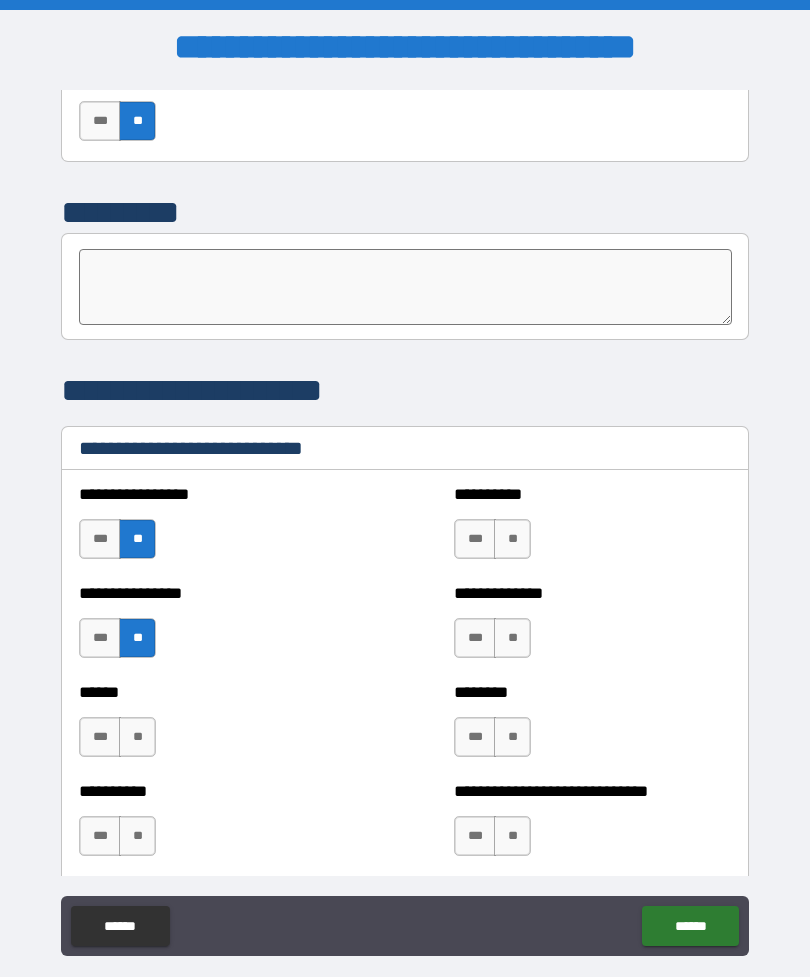 click on "*** **" at bounding box center (495, 544) 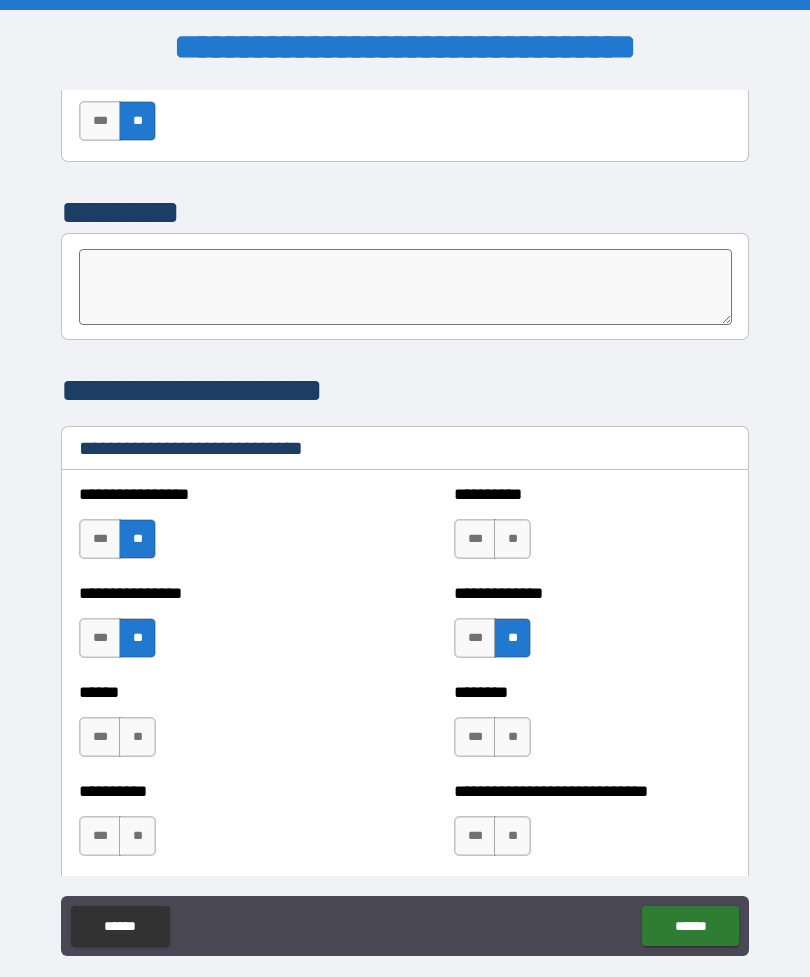 click on "**" at bounding box center [512, 539] 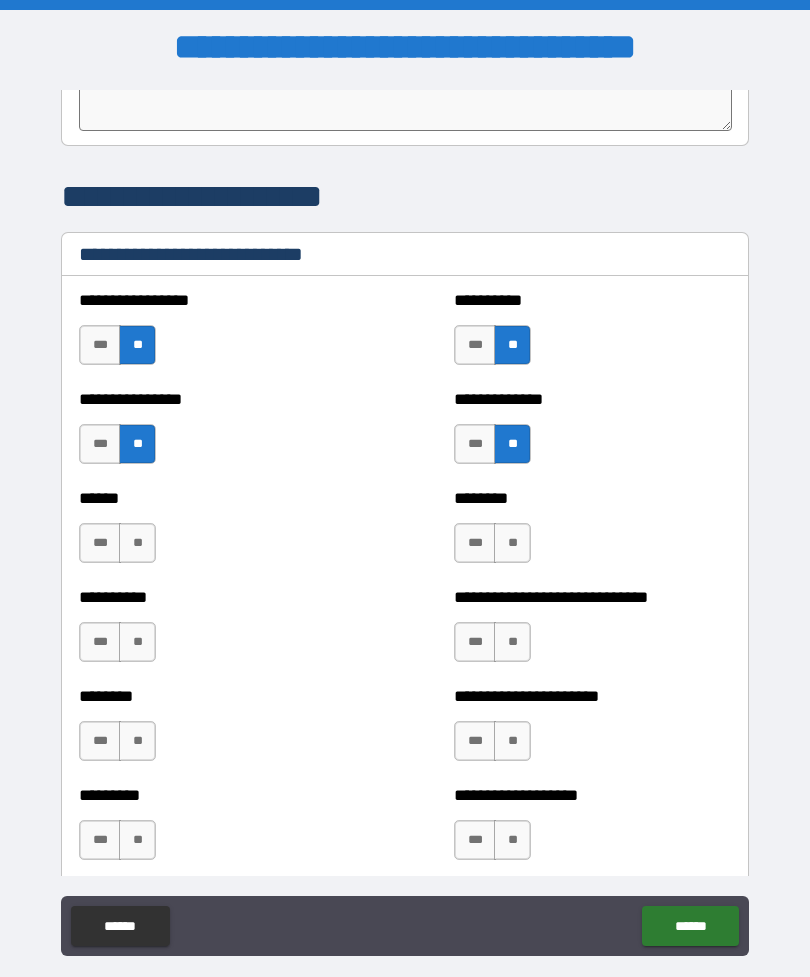 scroll, scrollTop: 6566, scrollLeft: 0, axis: vertical 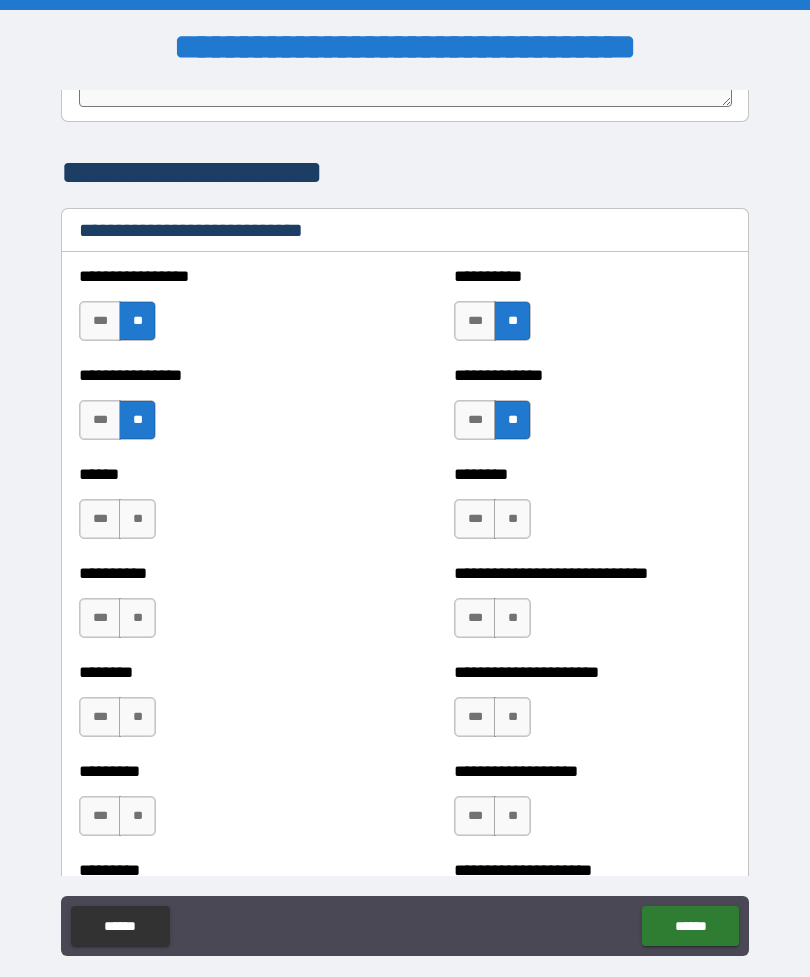click on "**" at bounding box center (512, 519) 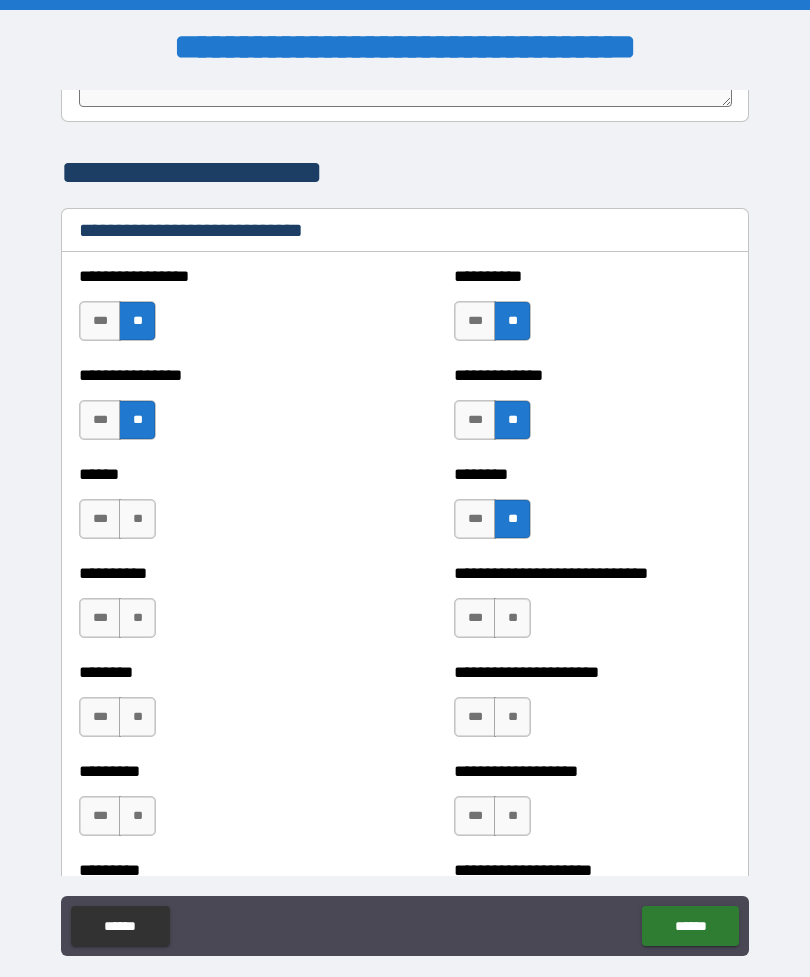 click on "**" at bounding box center [137, 519] 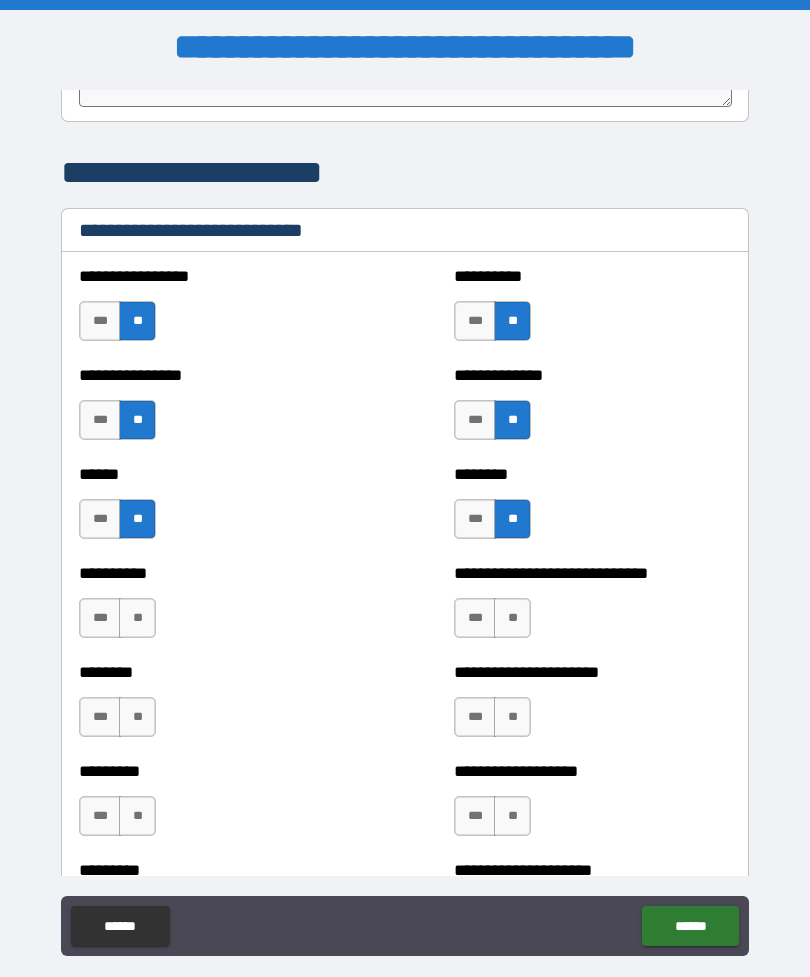 click on "**" at bounding box center (137, 618) 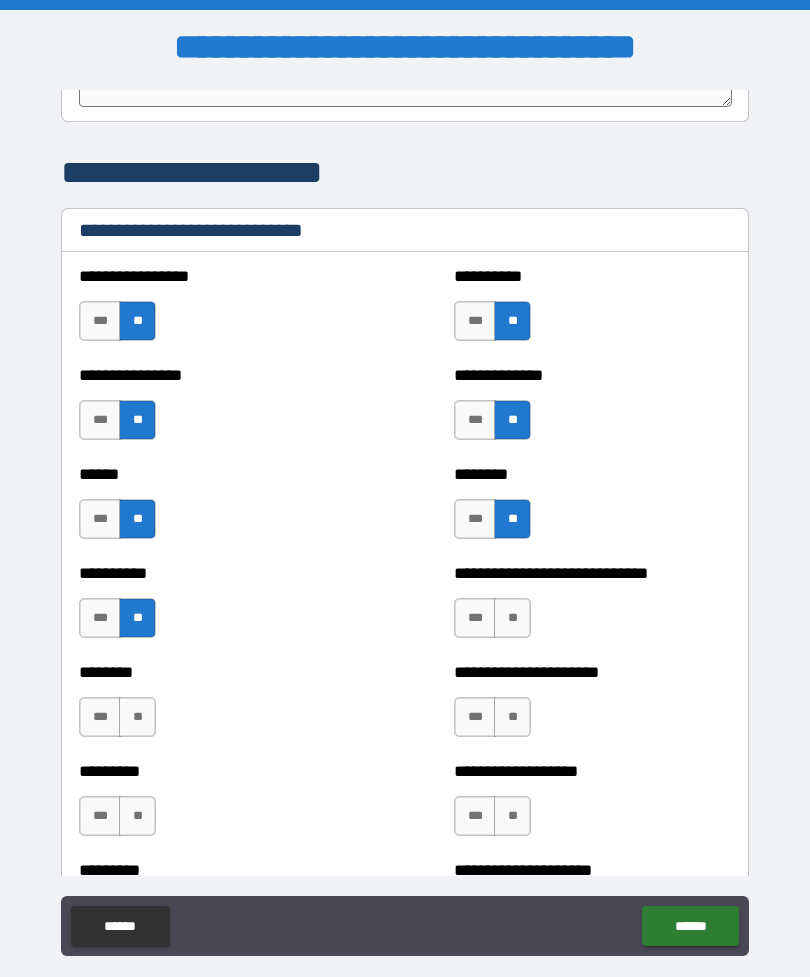 click on "**" at bounding box center [137, 717] 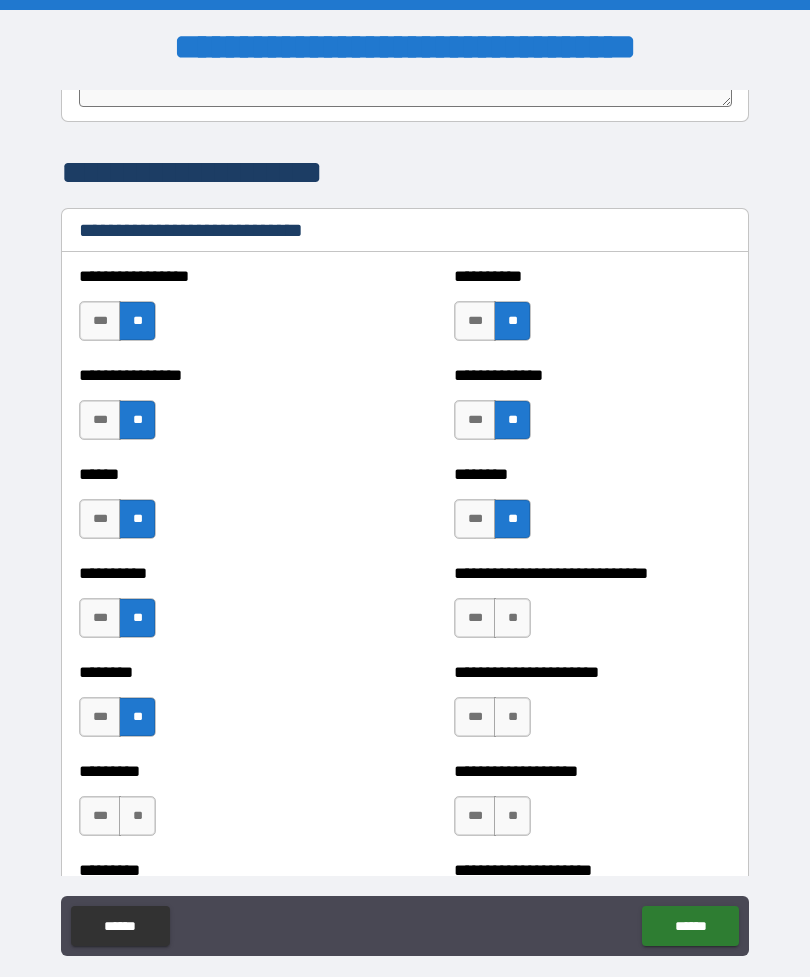 click on "**" at bounding box center (137, 816) 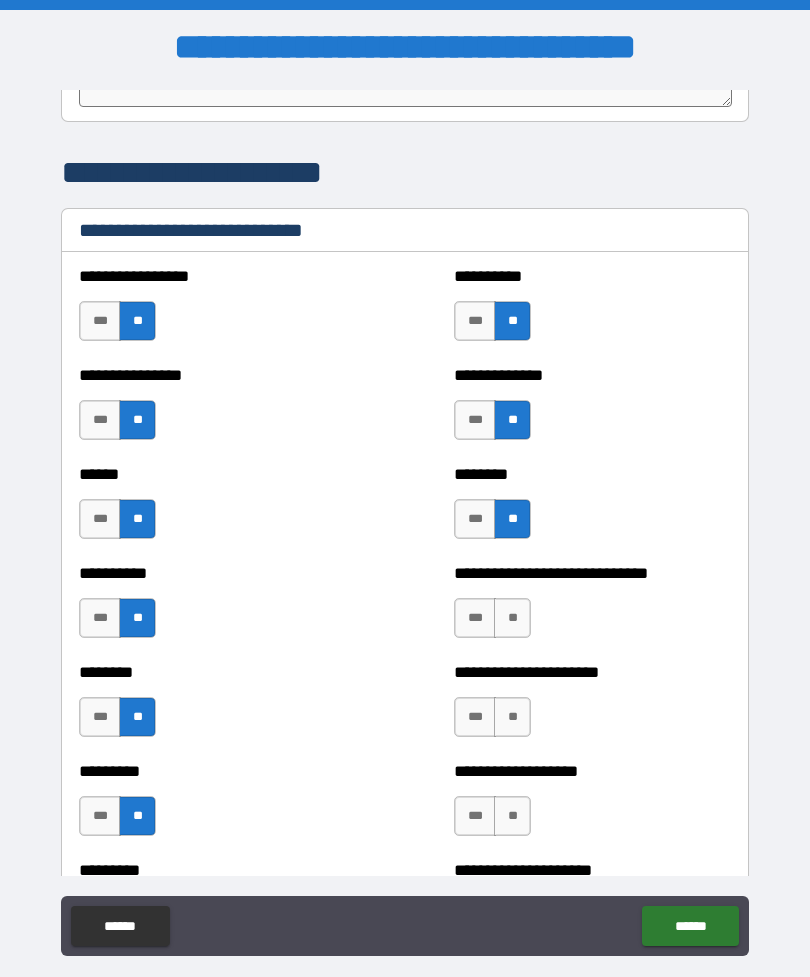 click on "**" at bounding box center (512, 618) 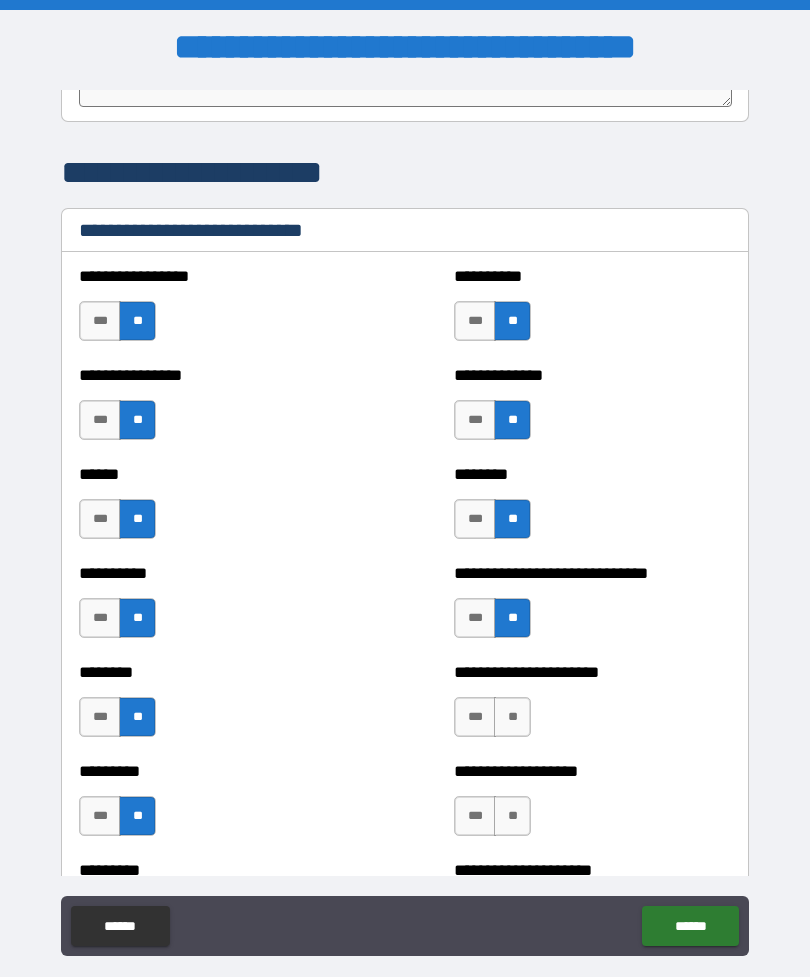 click on "**" at bounding box center [512, 717] 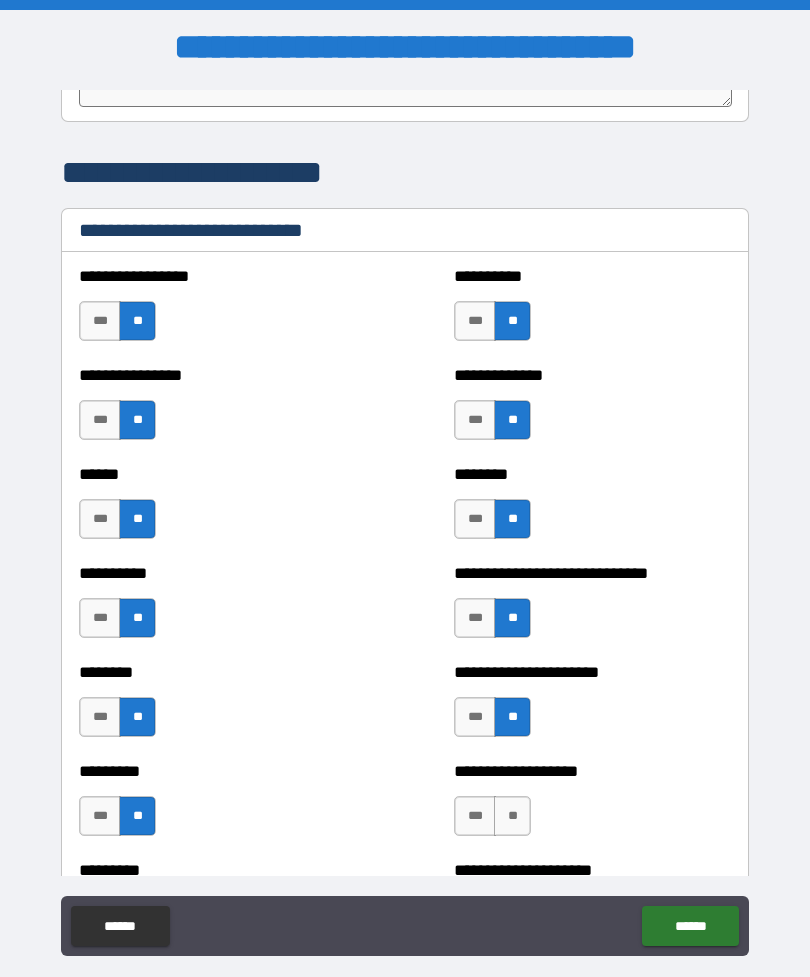 click on "**" at bounding box center [512, 816] 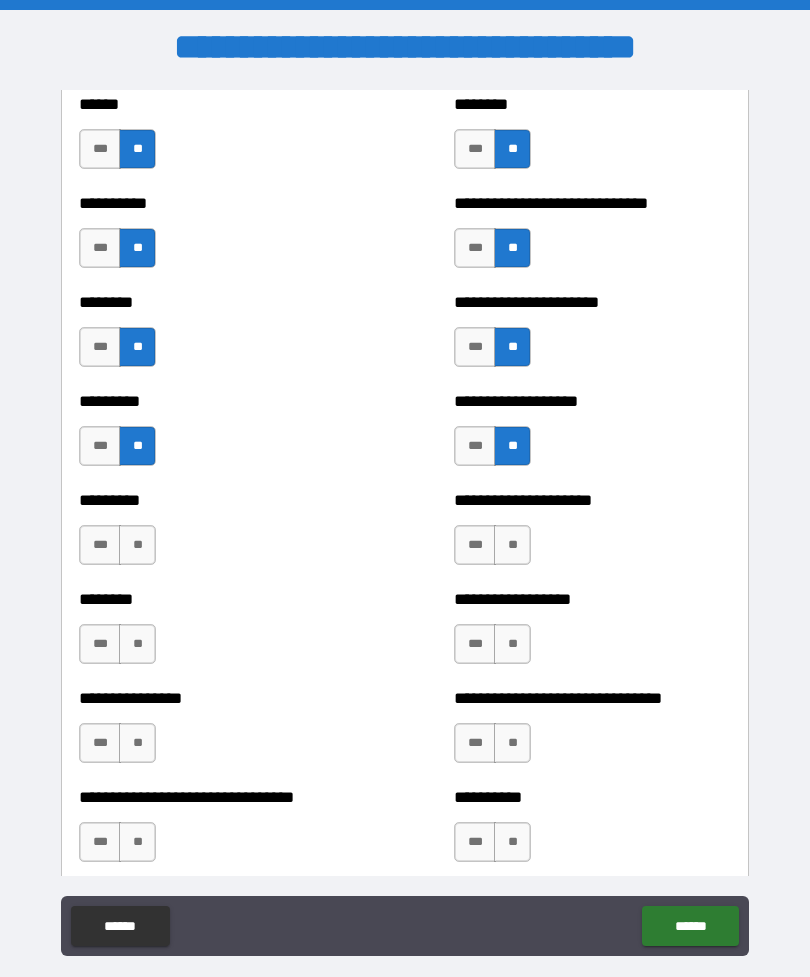 scroll, scrollTop: 6954, scrollLeft: 0, axis: vertical 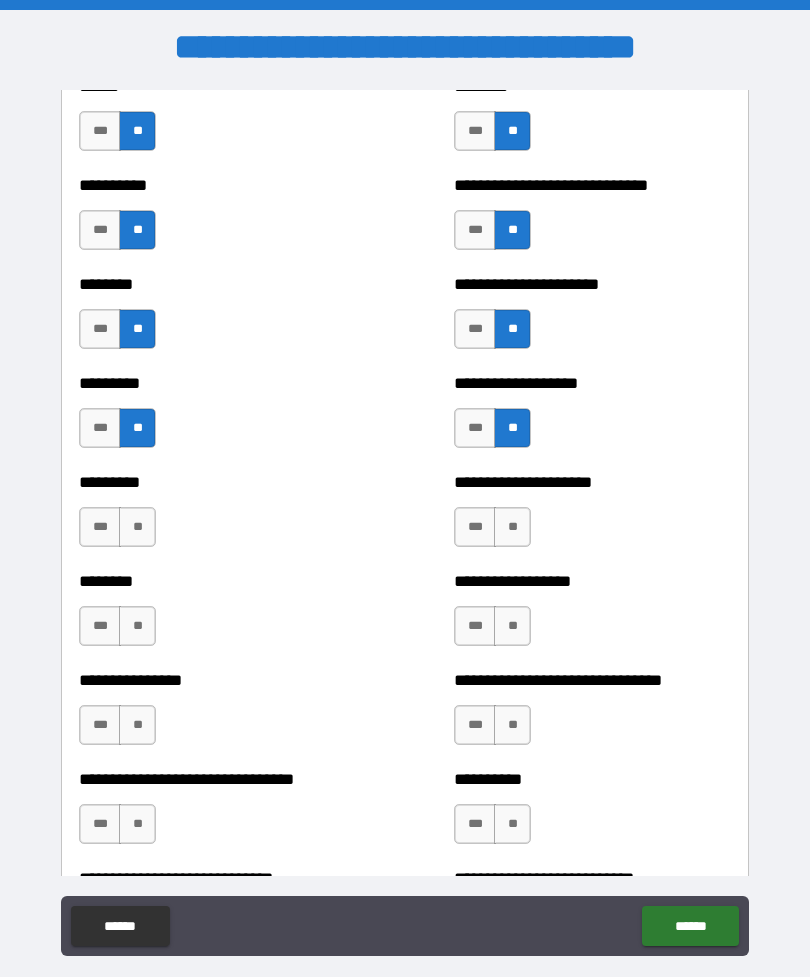 click on "**" at bounding box center (512, 527) 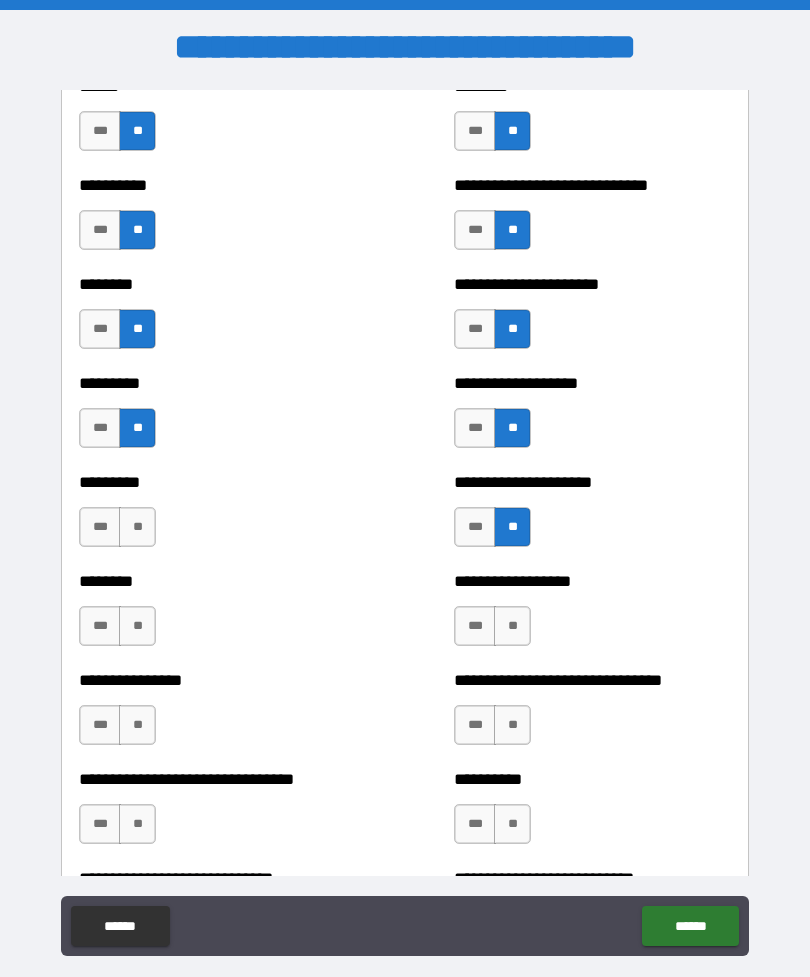 click on "**" at bounding box center (137, 527) 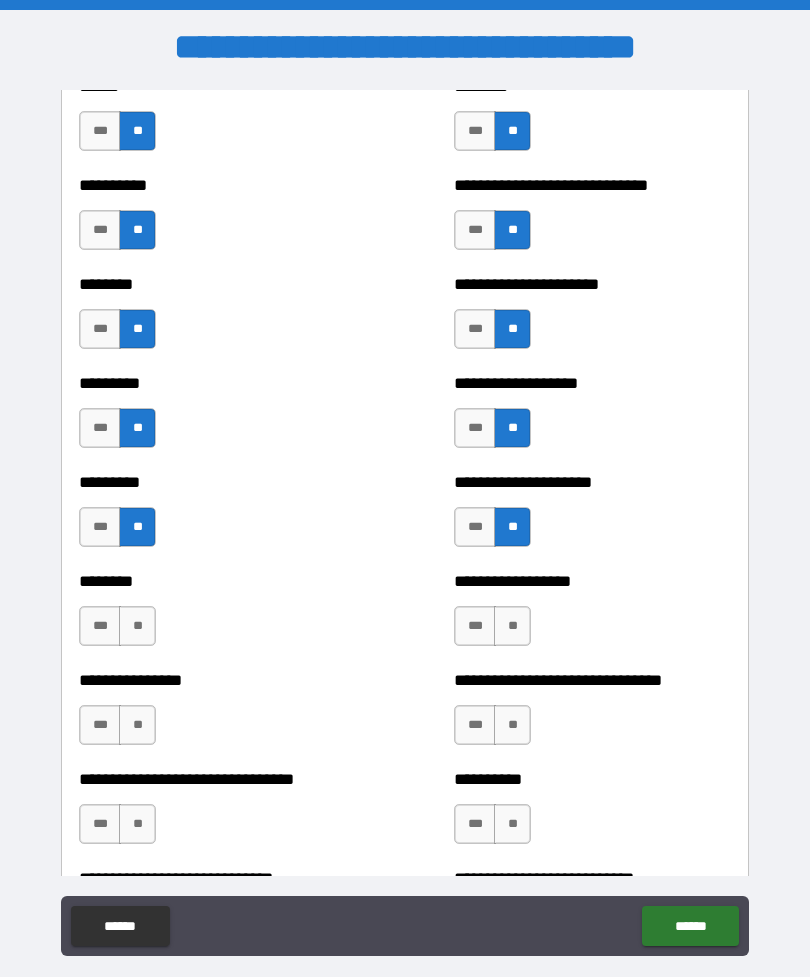 click on "**" at bounding box center [137, 626] 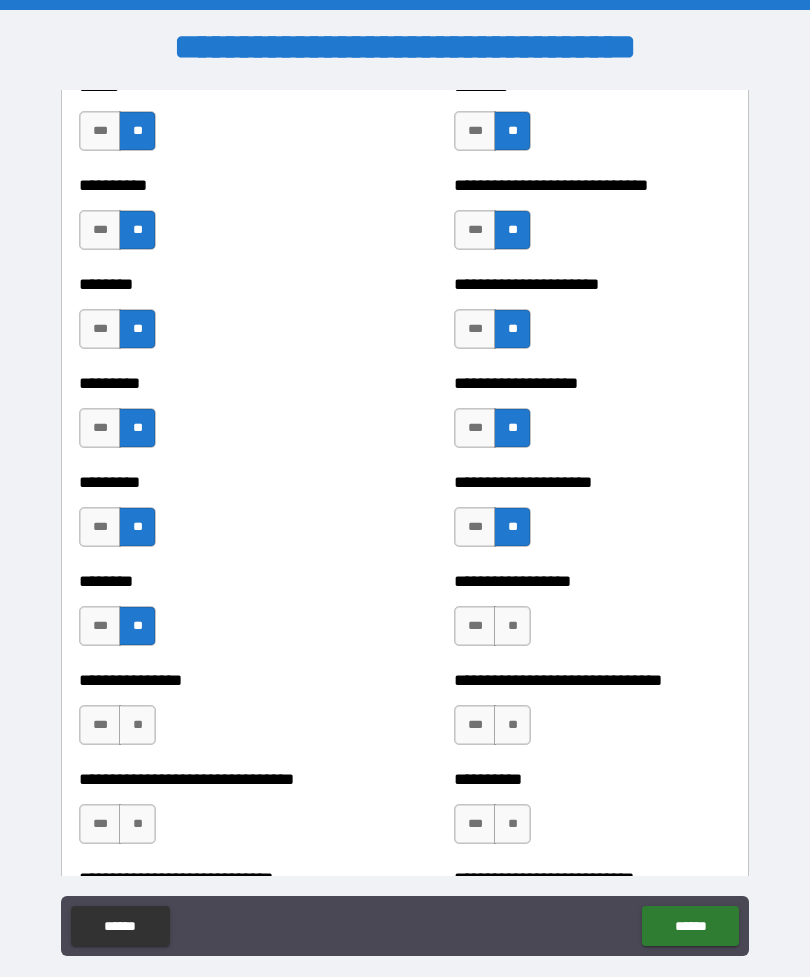 click on "**" at bounding box center (137, 725) 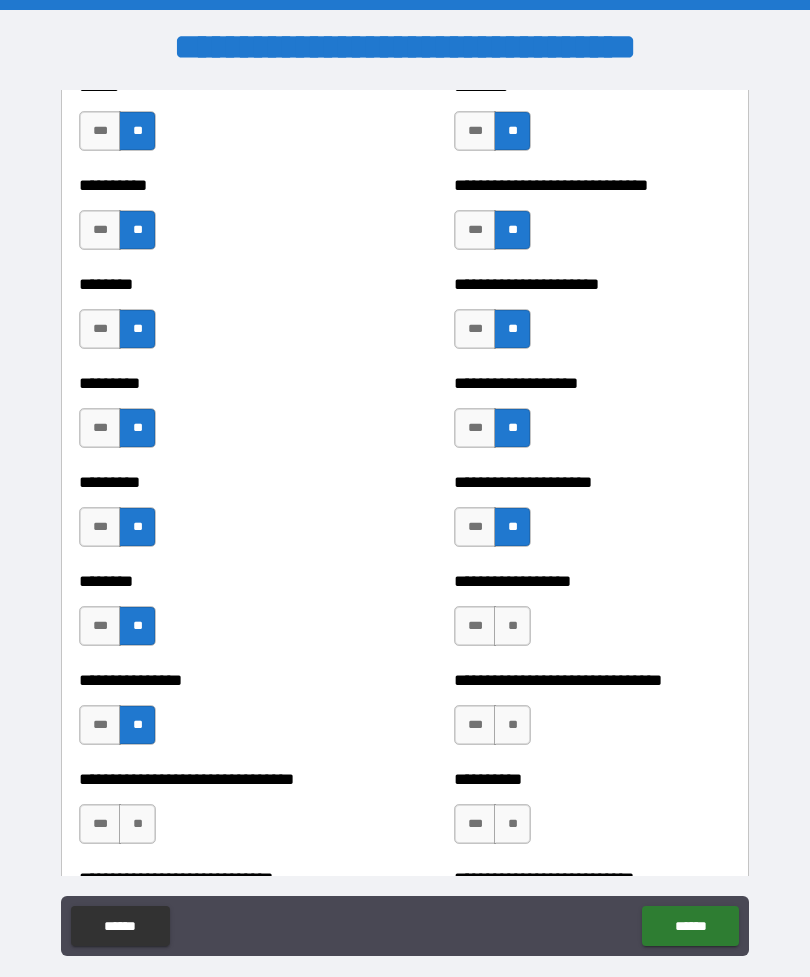 click on "**" at bounding box center [137, 824] 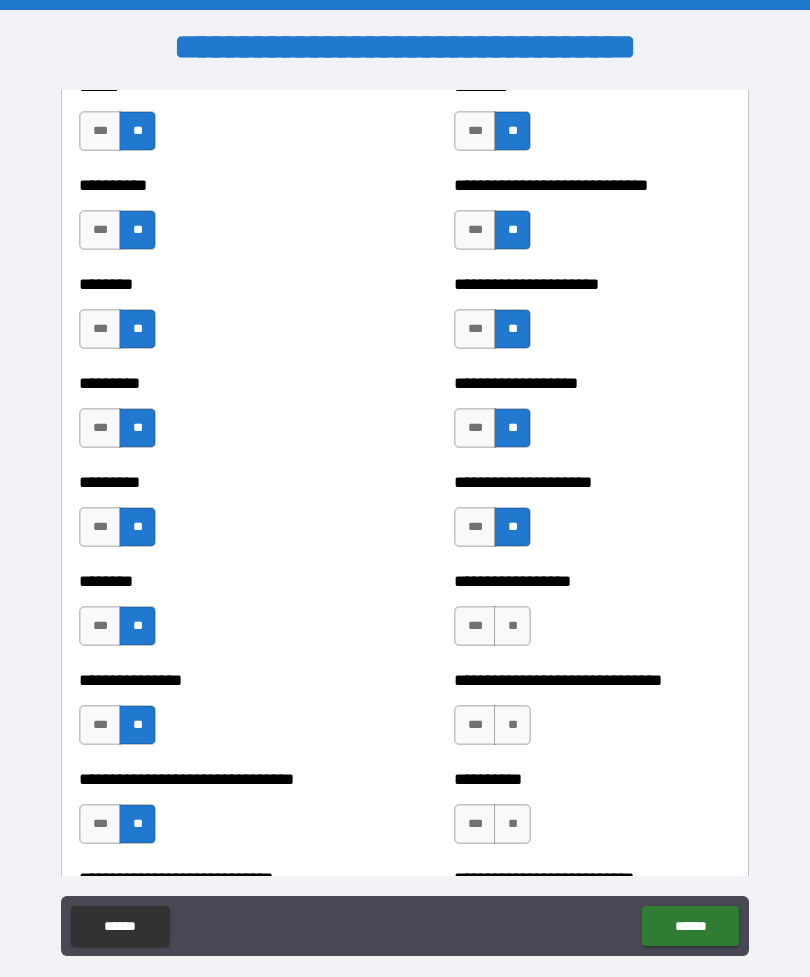 click on "**" at bounding box center (512, 626) 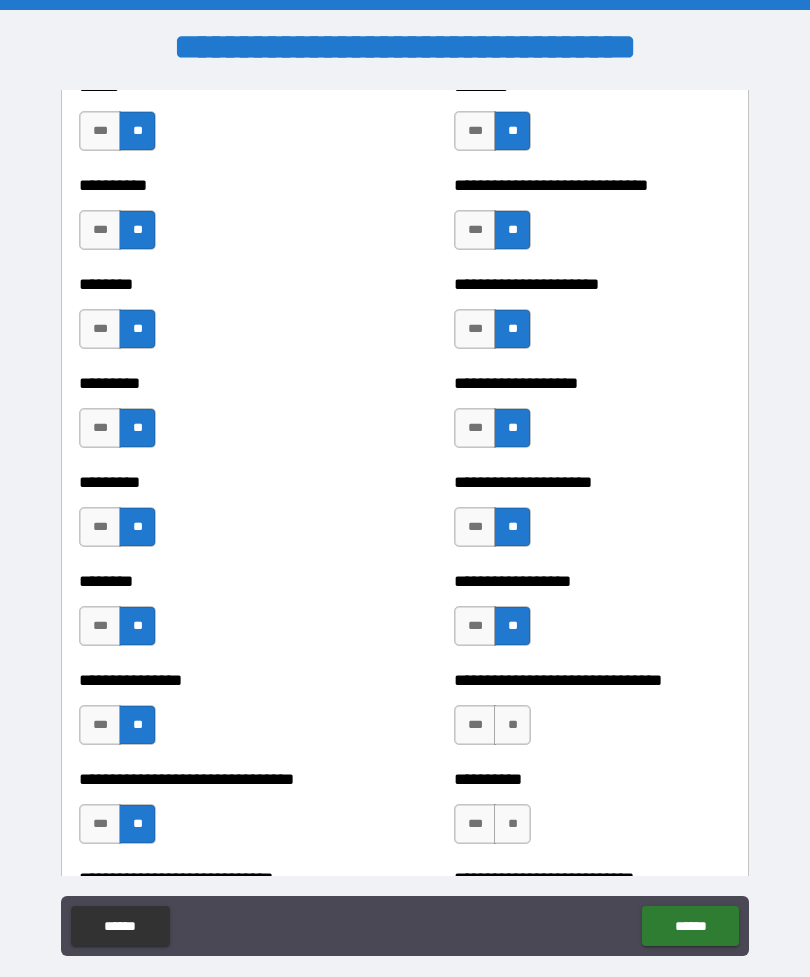 click on "**" at bounding box center (512, 725) 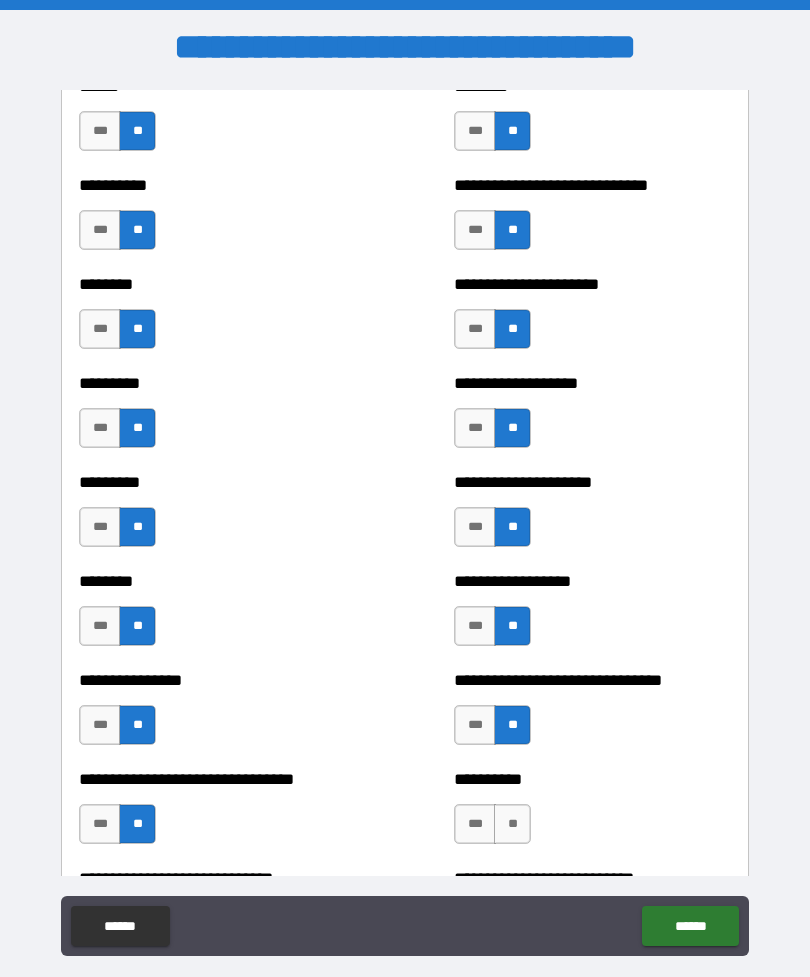 click on "**" at bounding box center (512, 824) 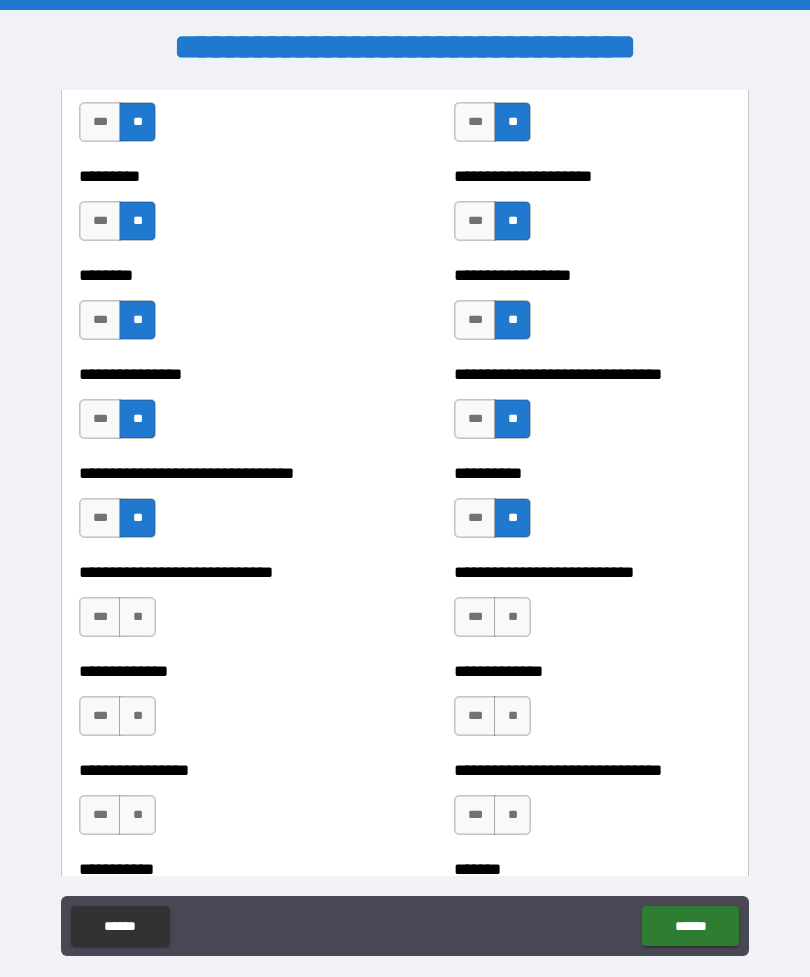 scroll, scrollTop: 7272, scrollLeft: 0, axis: vertical 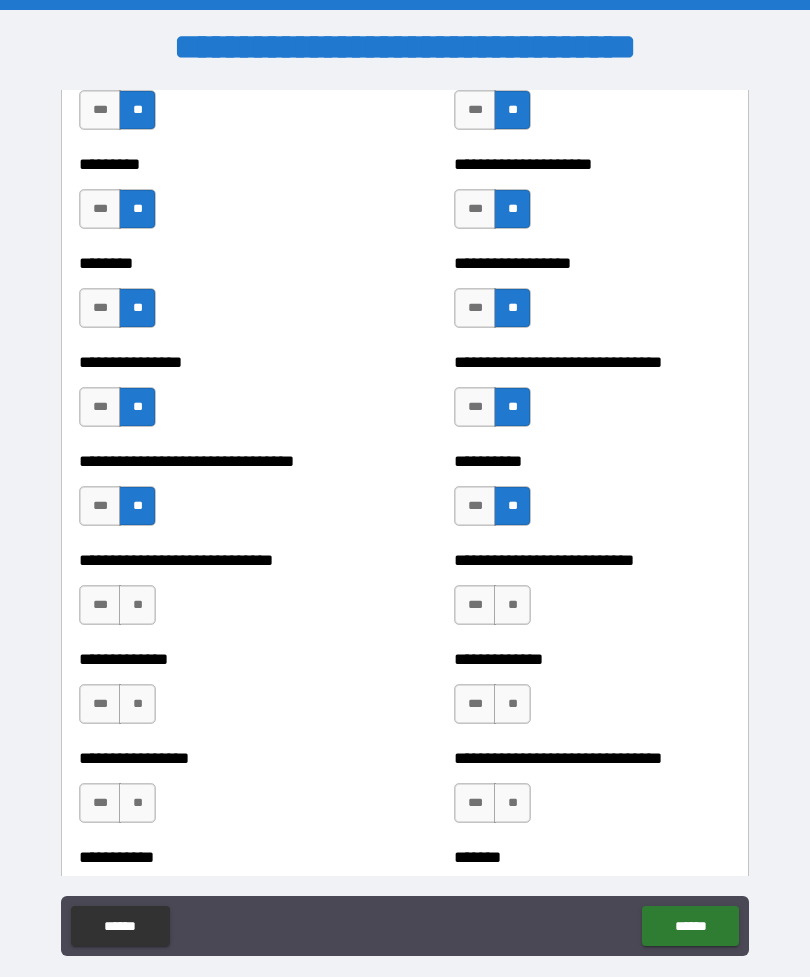 click on "**" at bounding box center (512, 605) 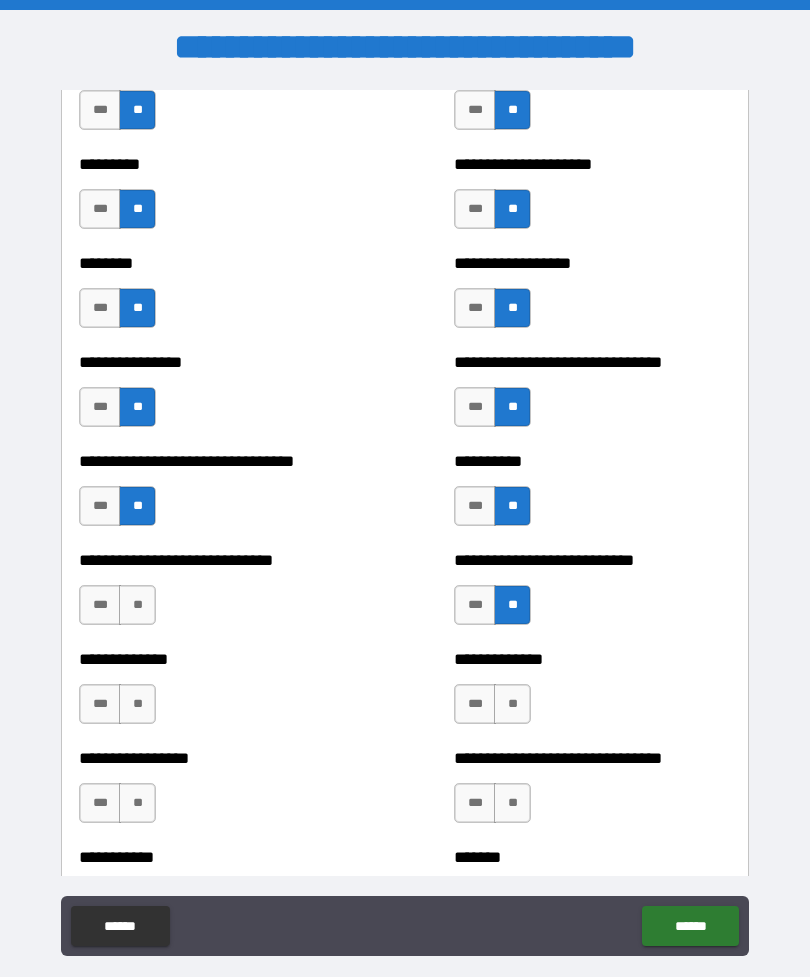 click on "**" at bounding box center (137, 605) 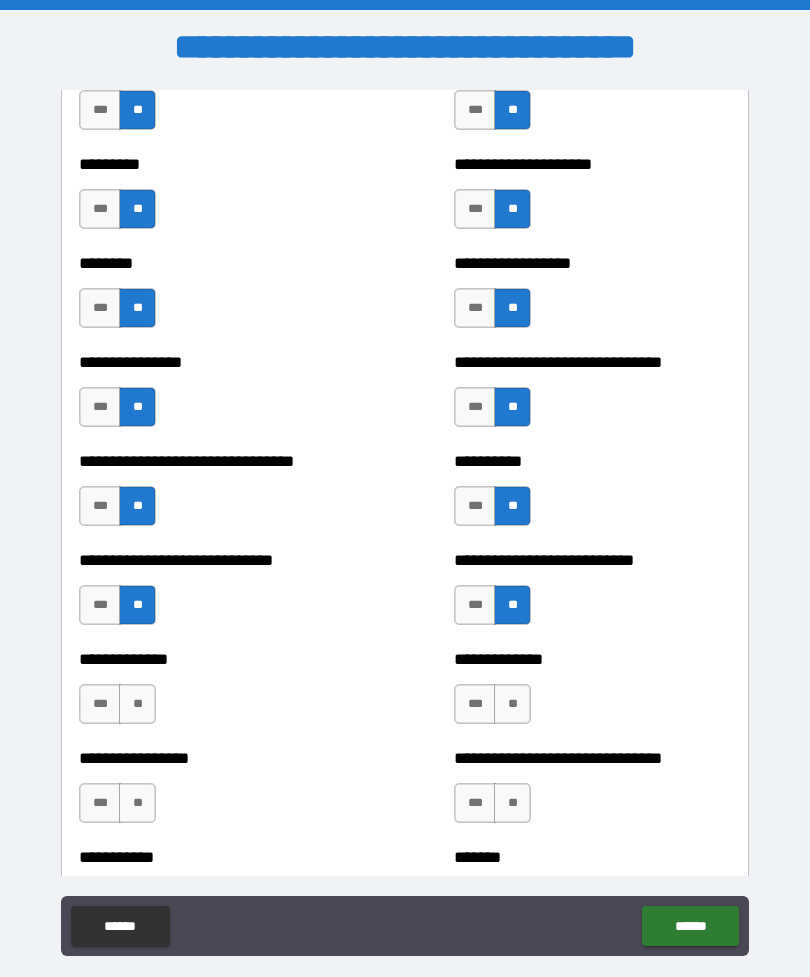 click on "**" at bounding box center (137, 704) 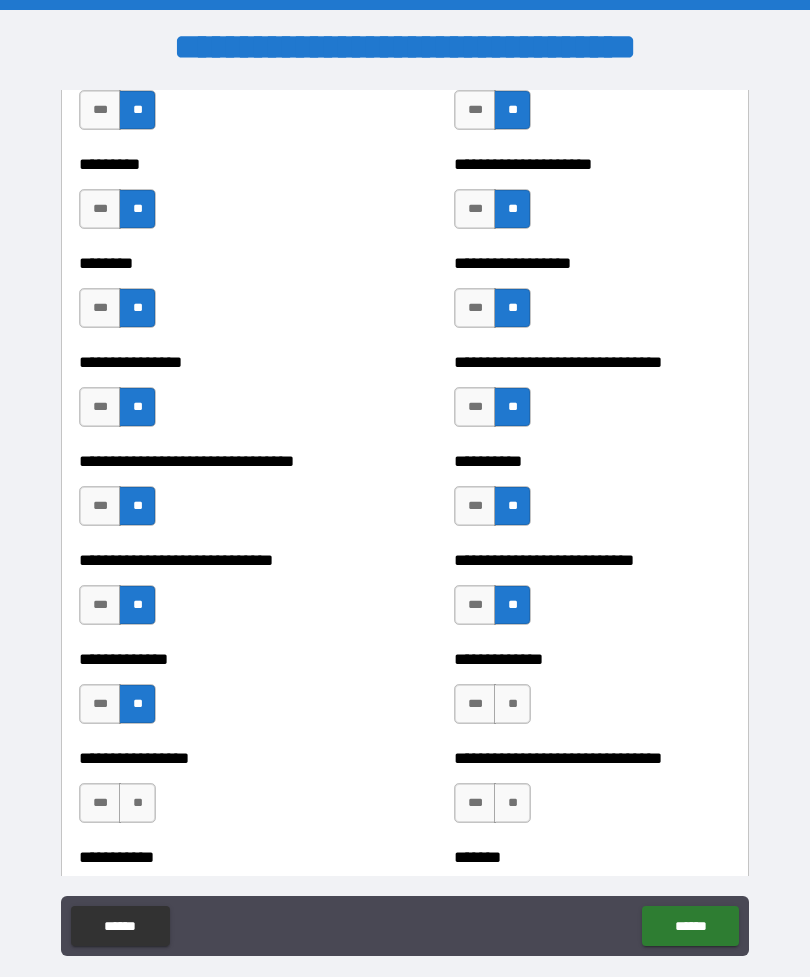 click on "**" at bounding box center [137, 803] 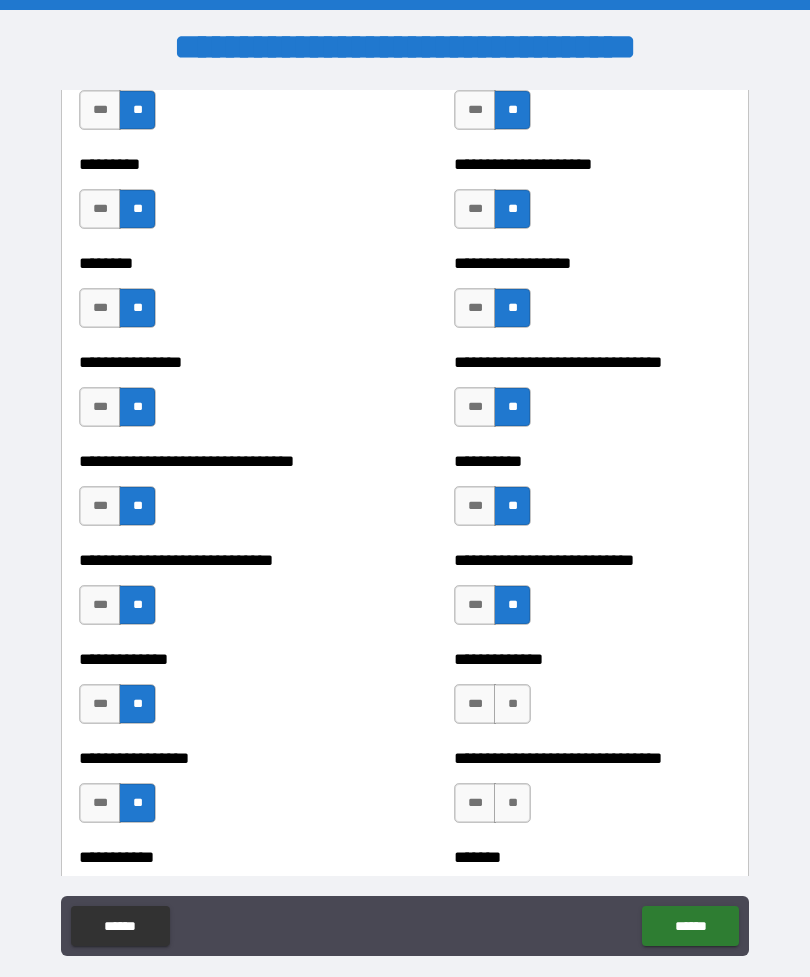 click on "**" at bounding box center (512, 704) 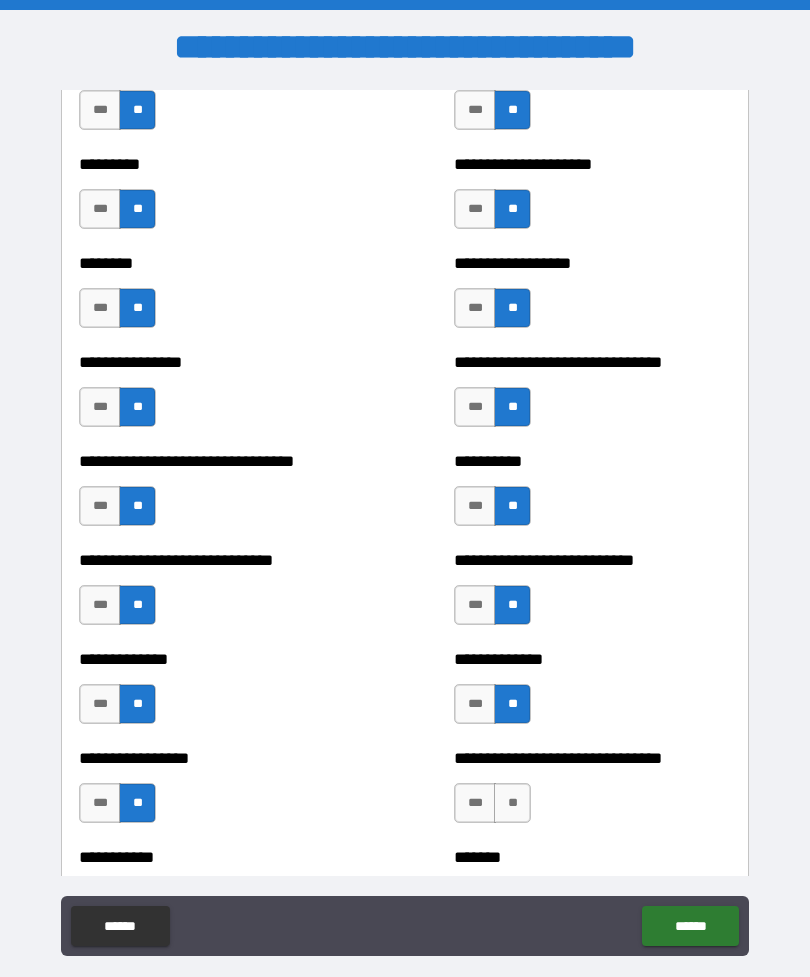 click on "**" at bounding box center [512, 803] 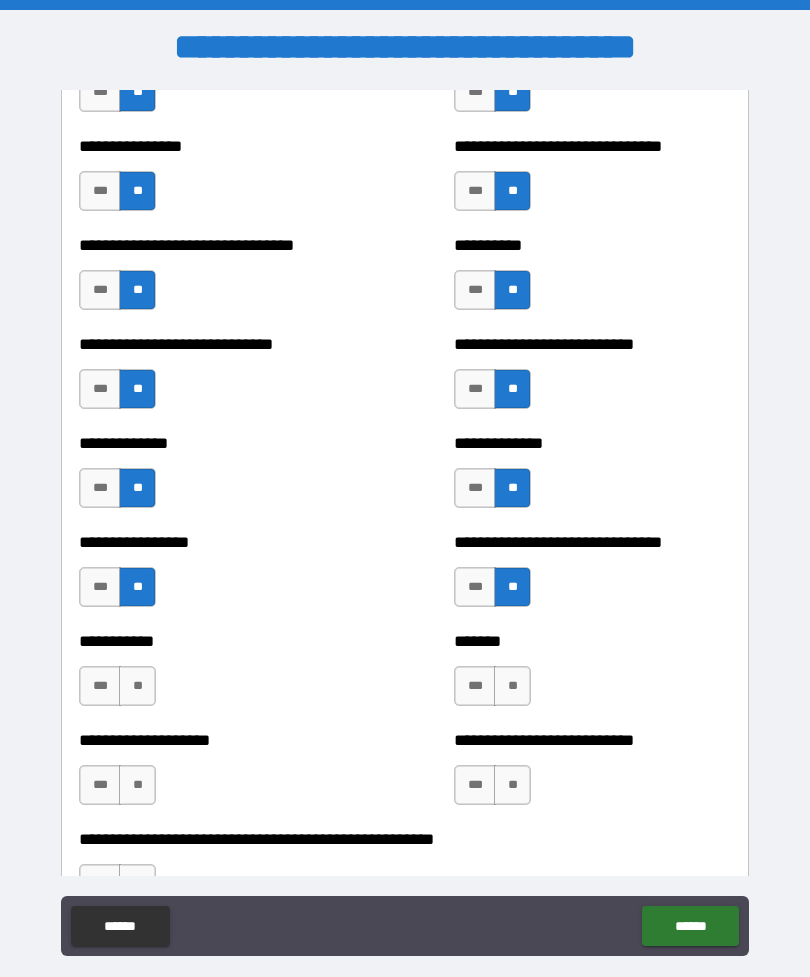 scroll, scrollTop: 7500, scrollLeft: 0, axis: vertical 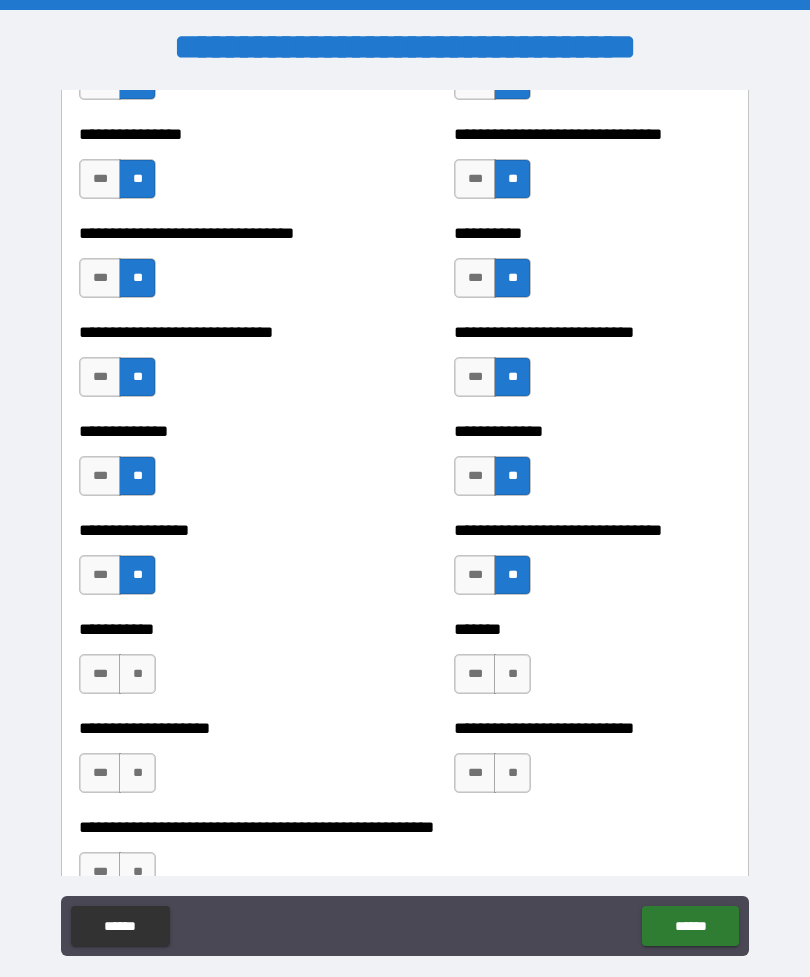 click on "**" at bounding box center [512, 674] 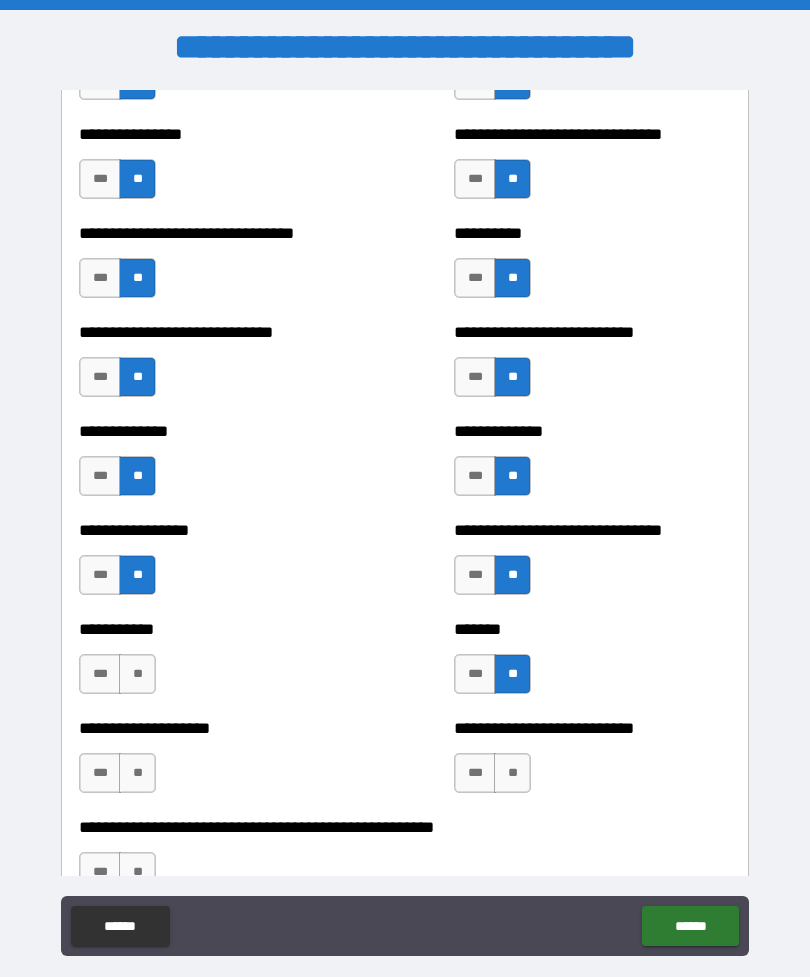 click on "**" at bounding box center [137, 674] 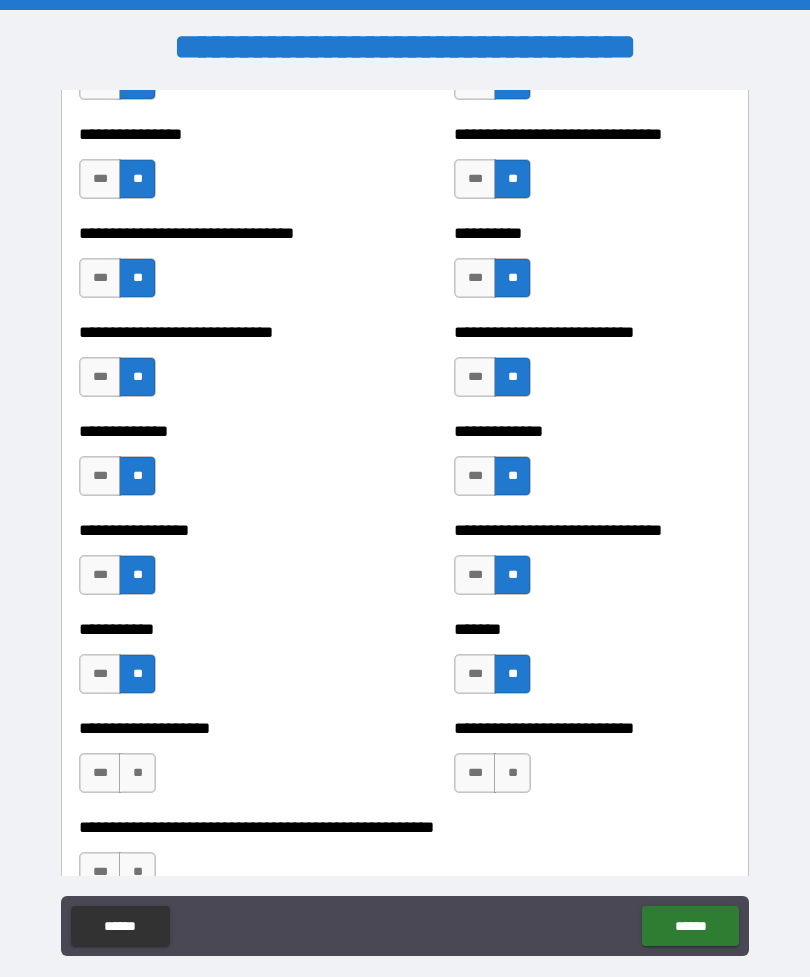 click on "**" at bounding box center [137, 773] 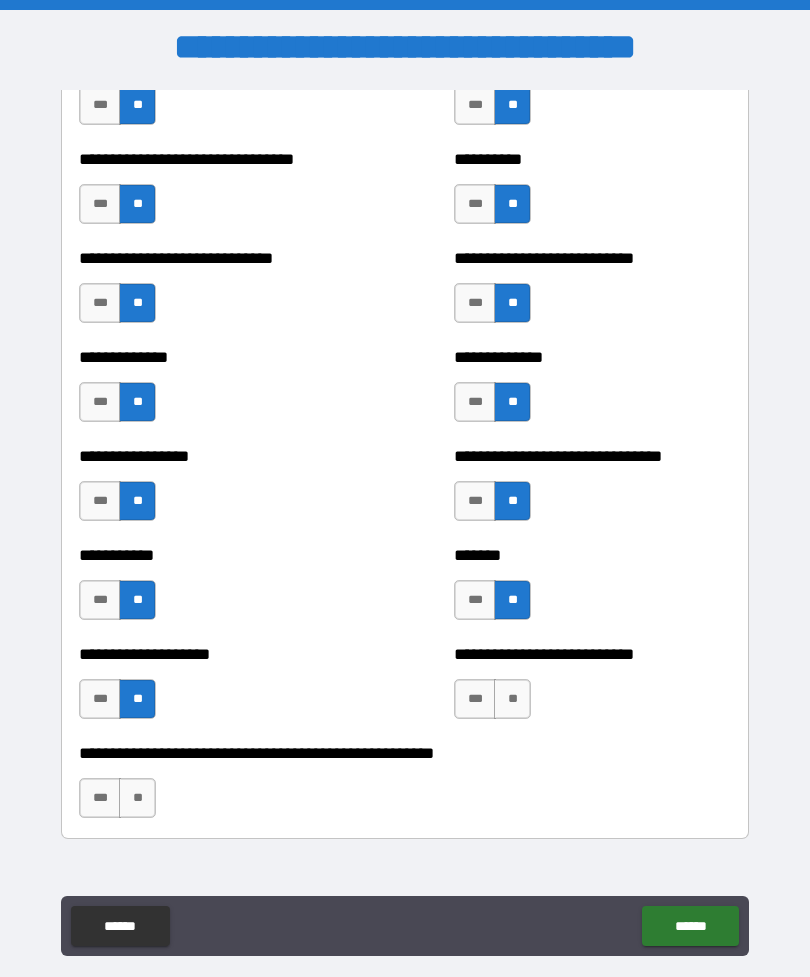 scroll, scrollTop: 7596, scrollLeft: 0, axis: vertical 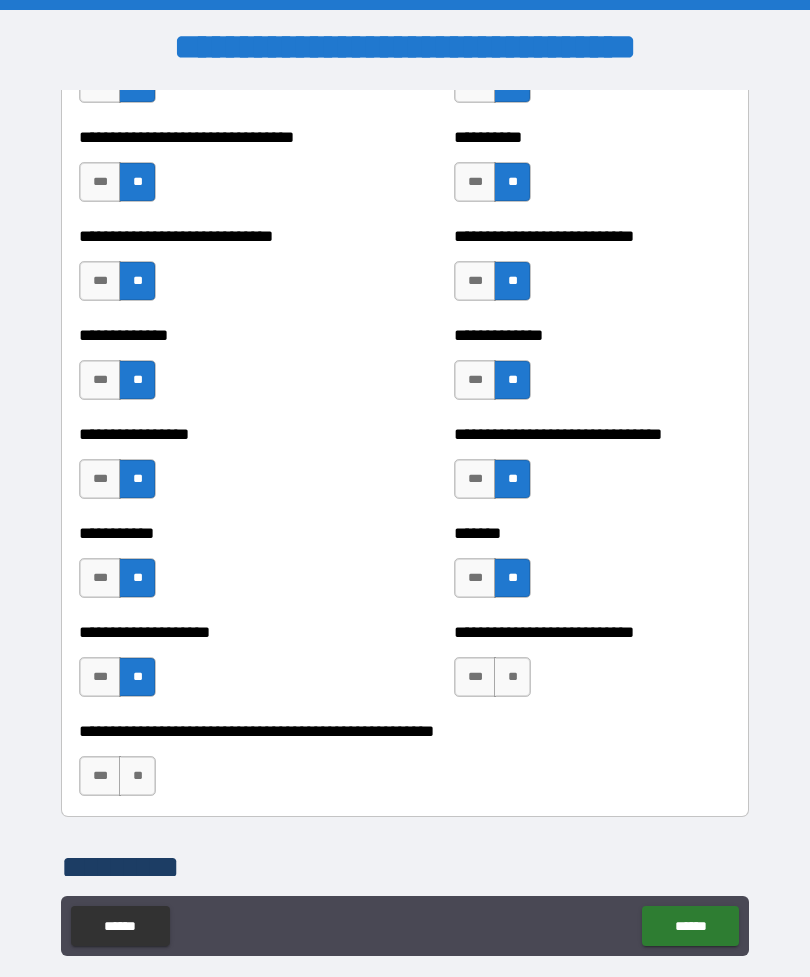 click on "**" at bounding box center [137, 776] 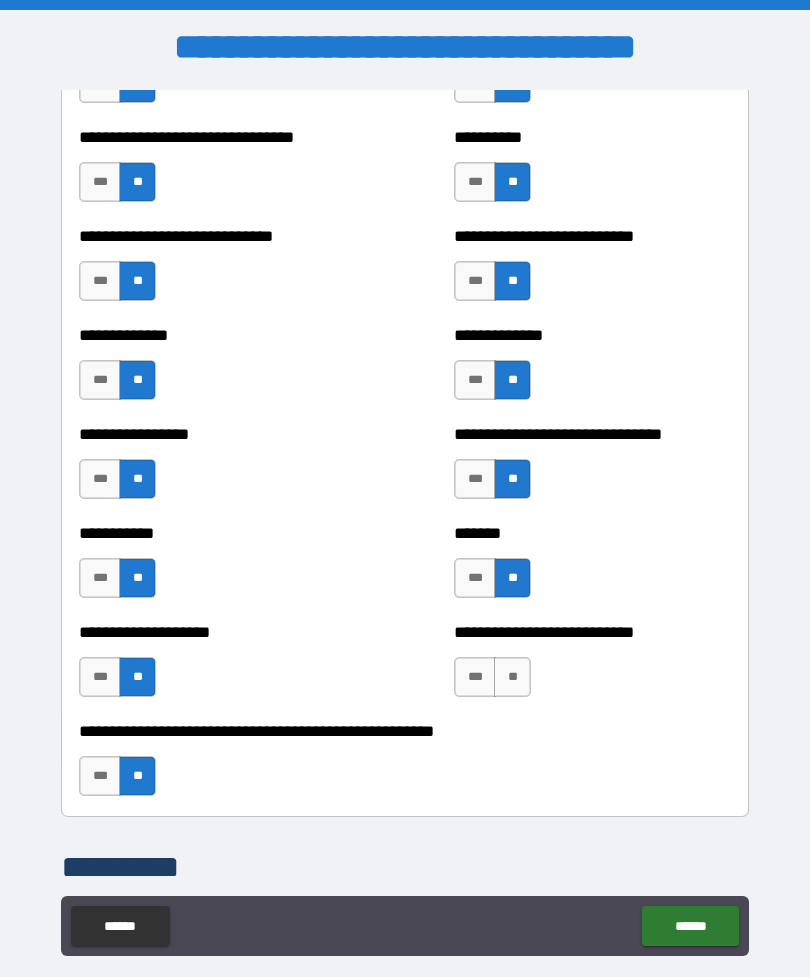 click on "**" at bounding box center (512, 677) 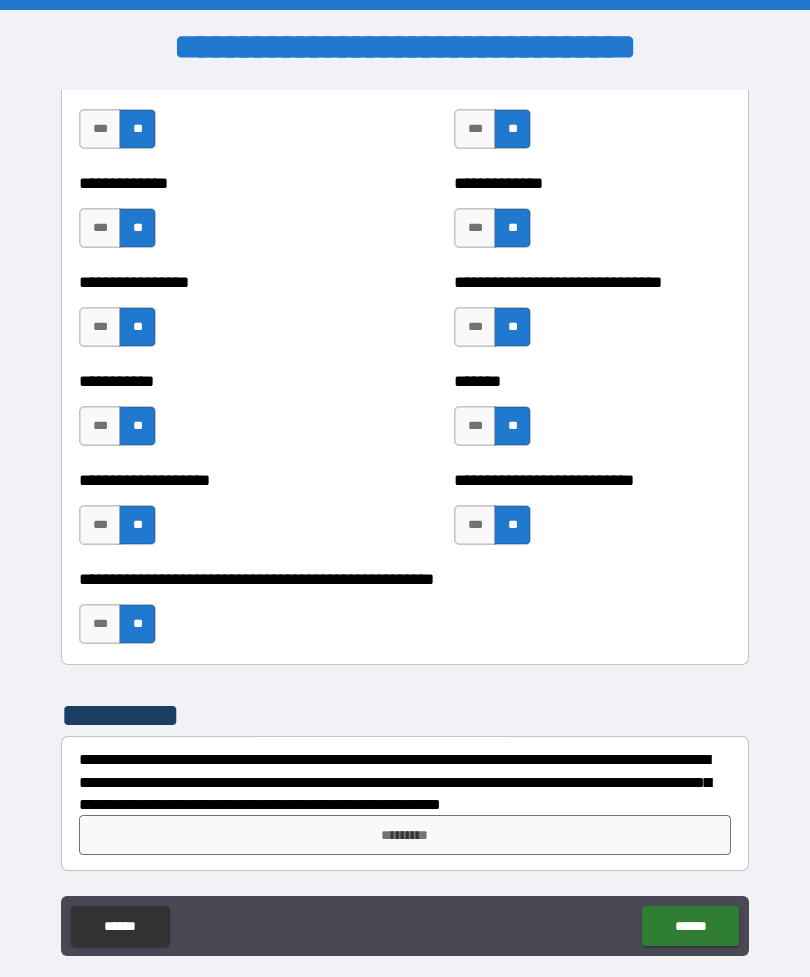 scroll, scrollTop: 7748, scrollLeft: 0, axis: vertical 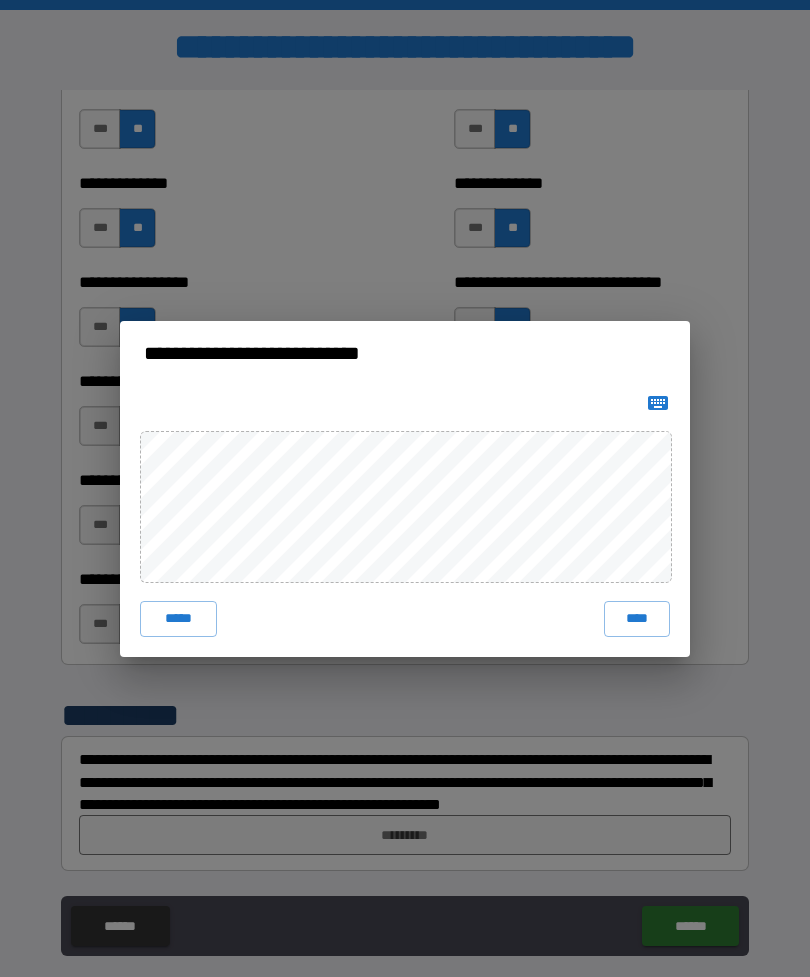 click on "****" at bounding box center [637, 619] 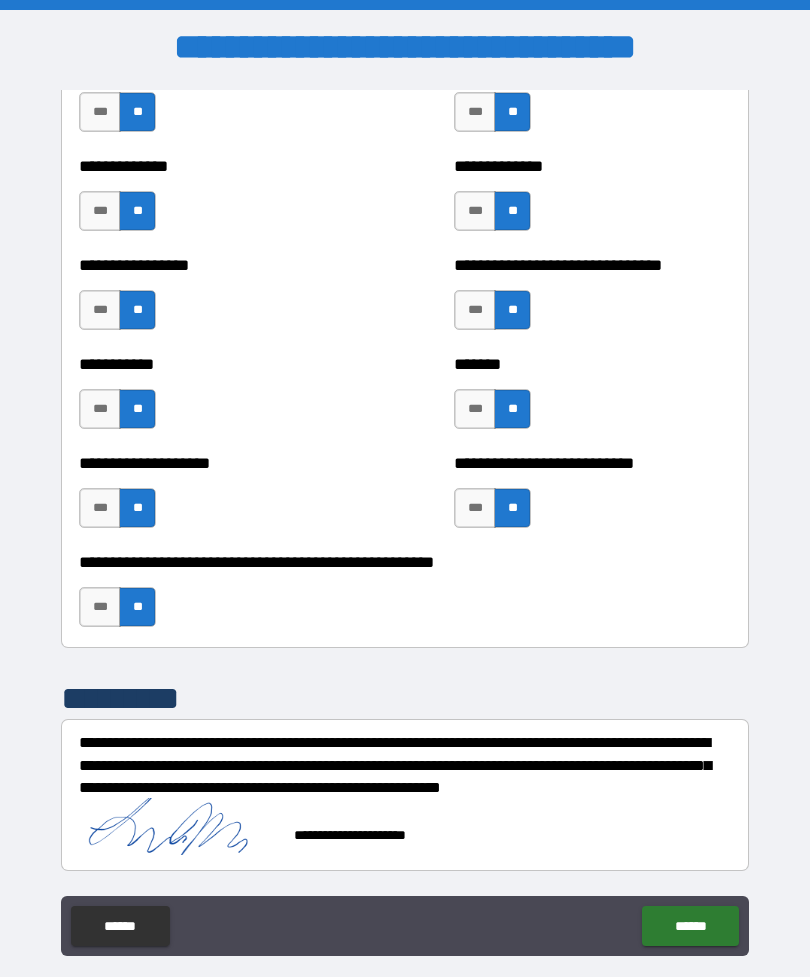 scroll, scrollTop: 7765, scrollLeft: 0, axis: vertical 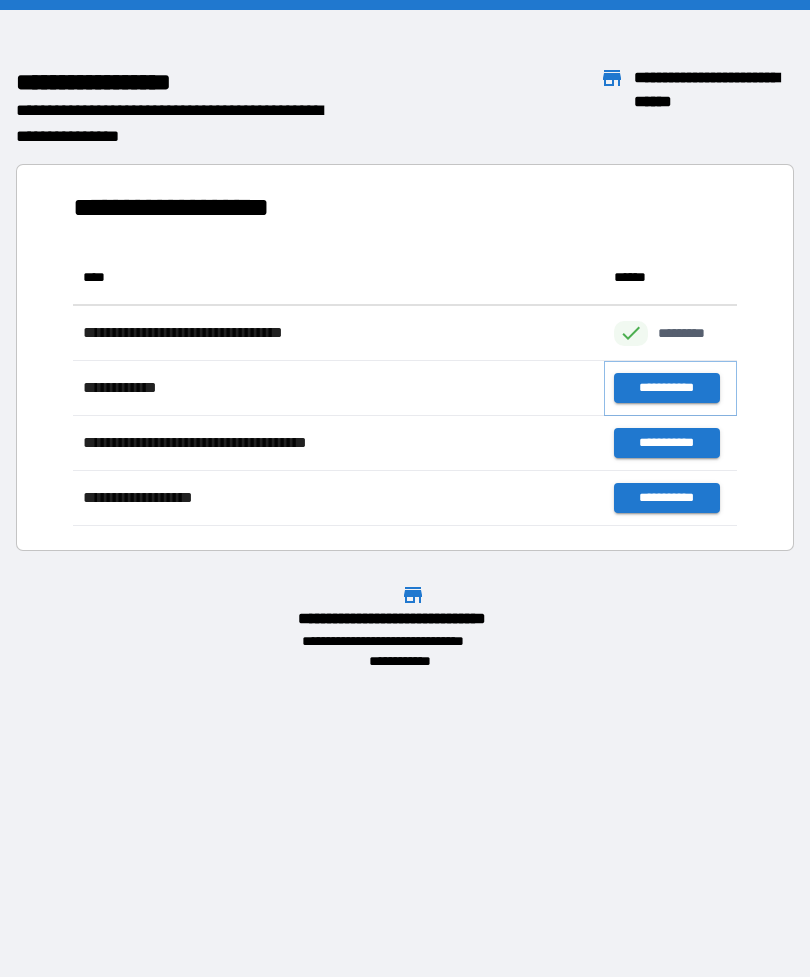 click on "**********" at bounding box center [666, 388] 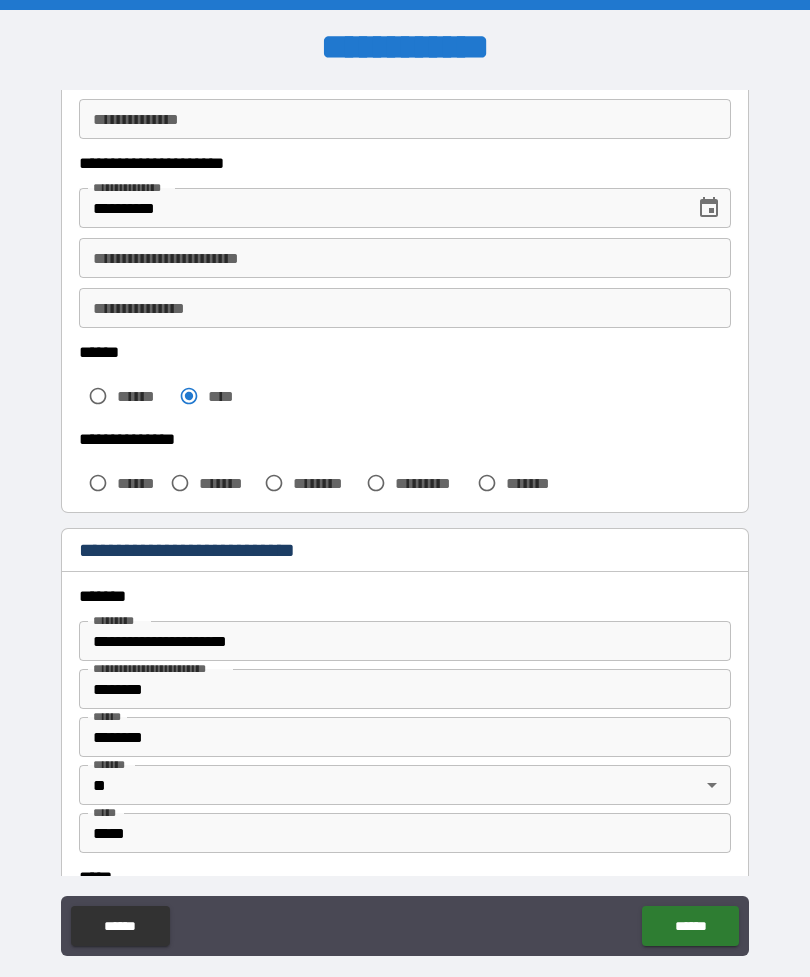 scroll, scrollTop: 290, scrollLeft: 0, axis: vertical 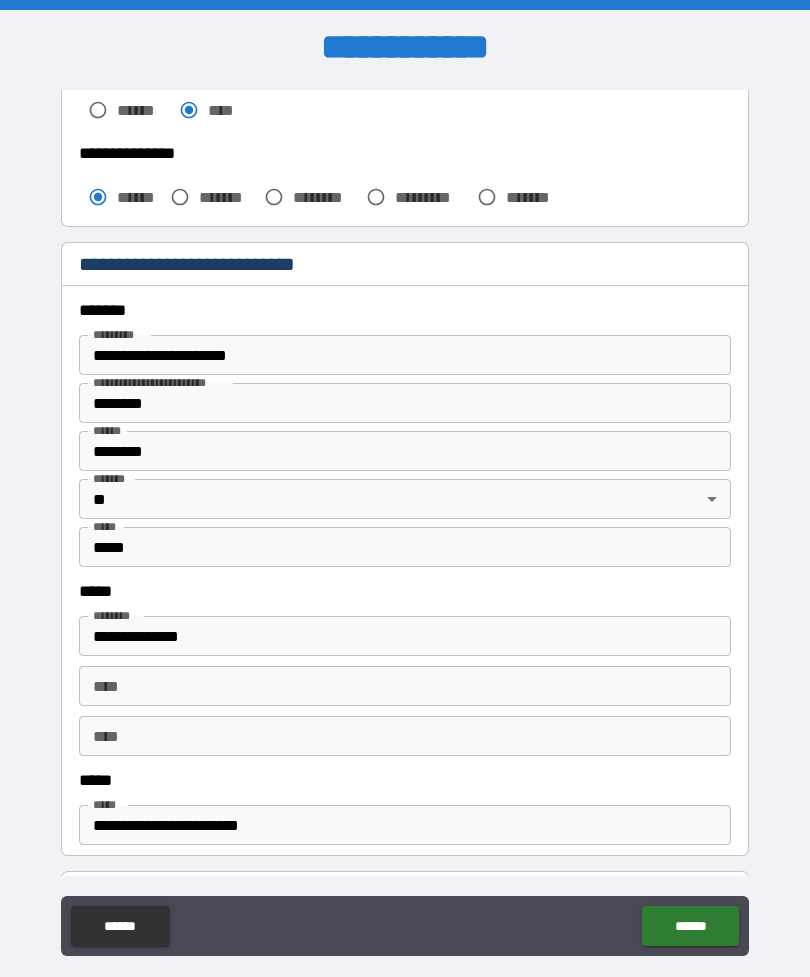 click on "********" at bounding box center (405, 403) 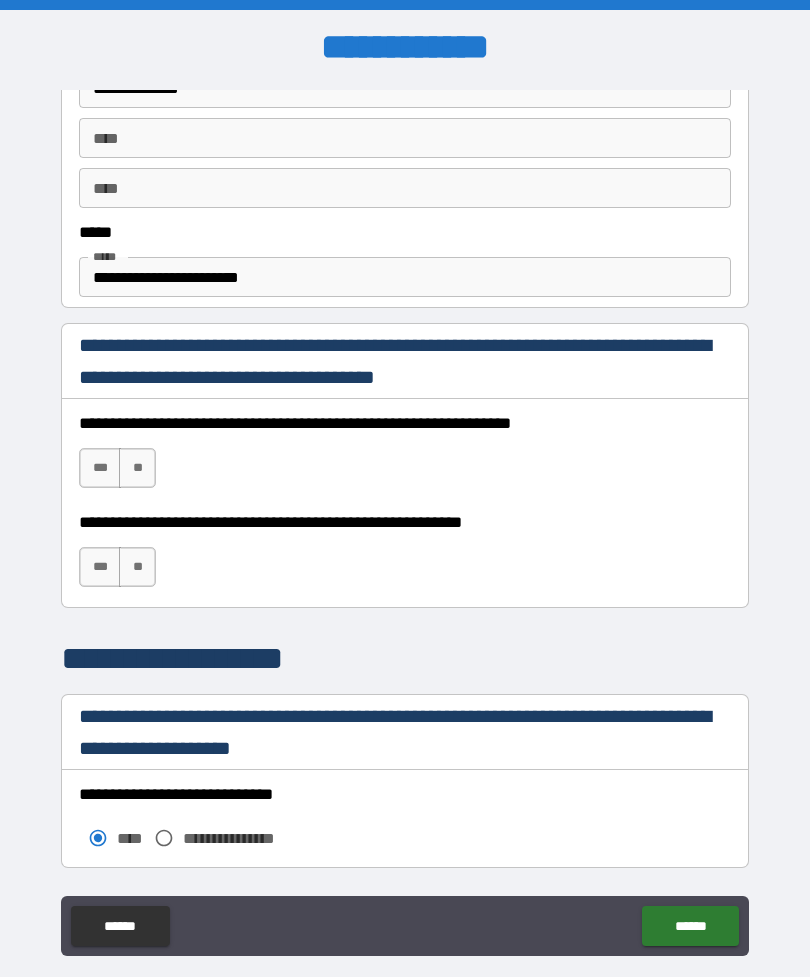 scroll, scrollTop: 1136, scrollLeft: 0, axis: vertical 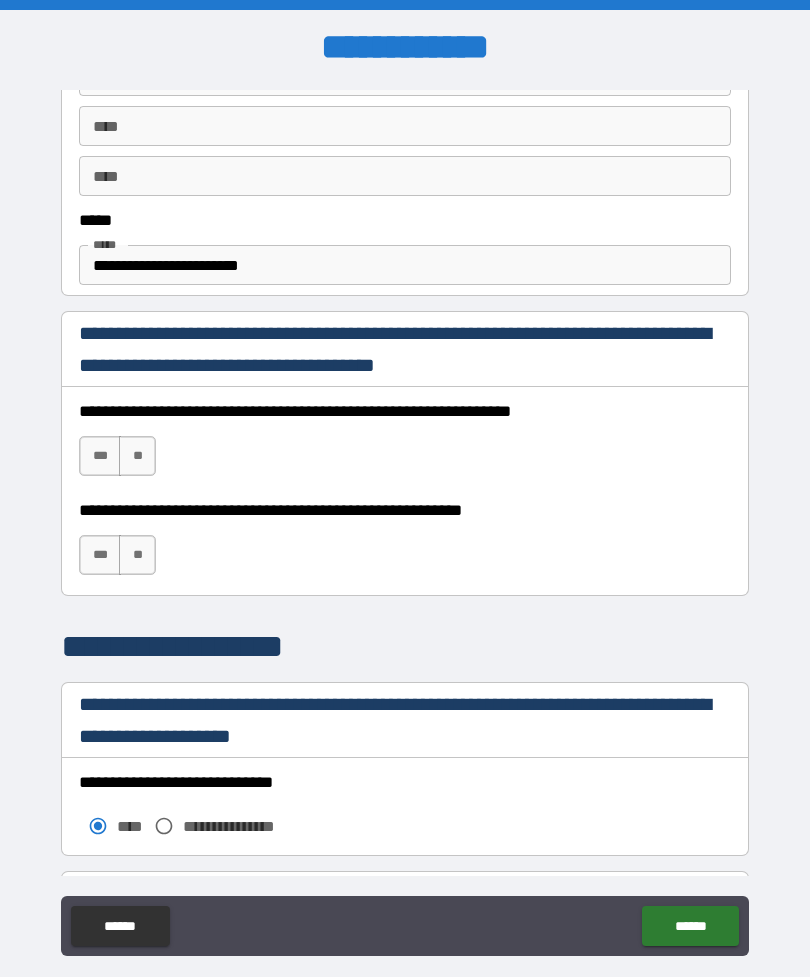 type on "********" 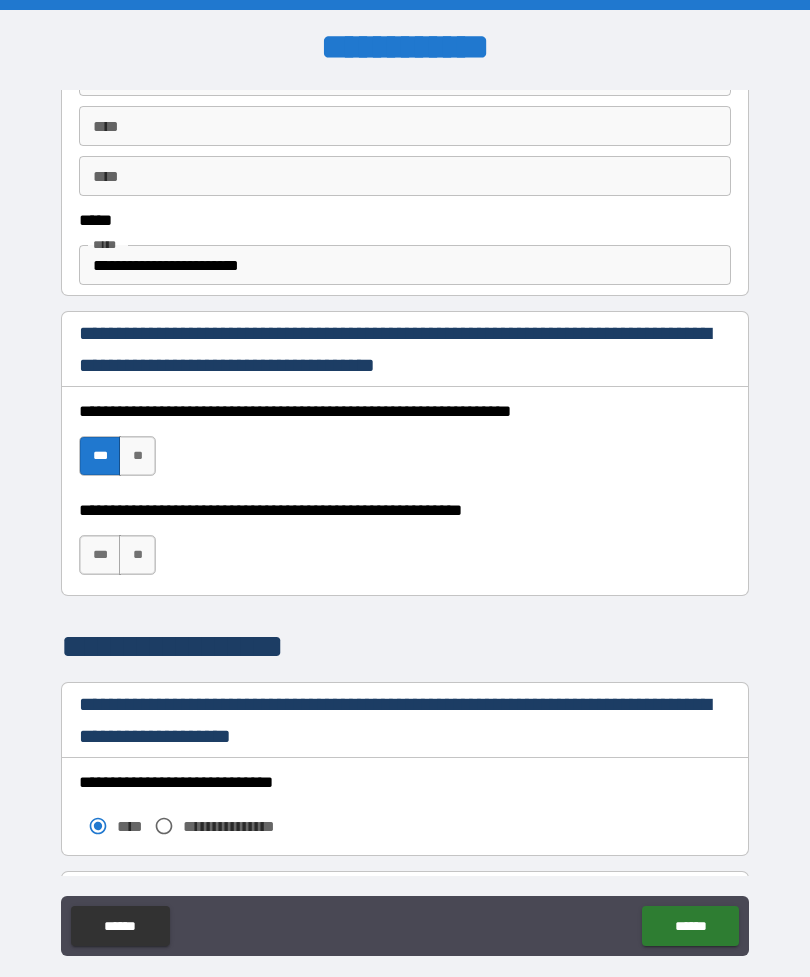 click on "***" at bounding box center (100, 555) 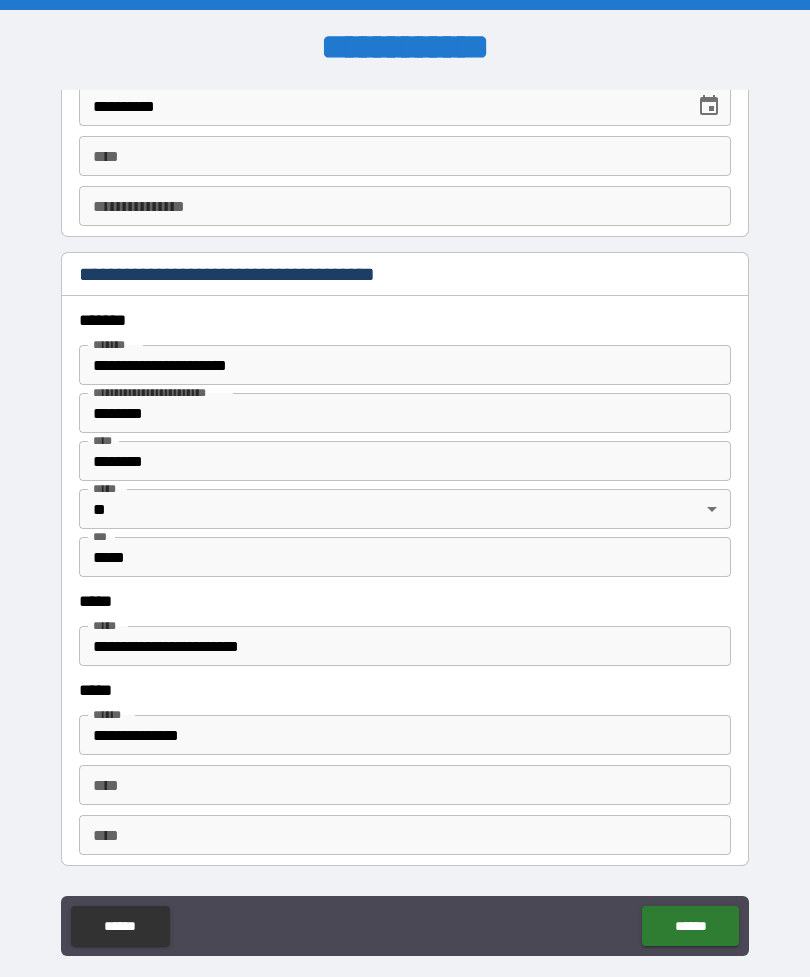 scroll, scrollTop: 2216, scrollLeft: 0, axis: vertical 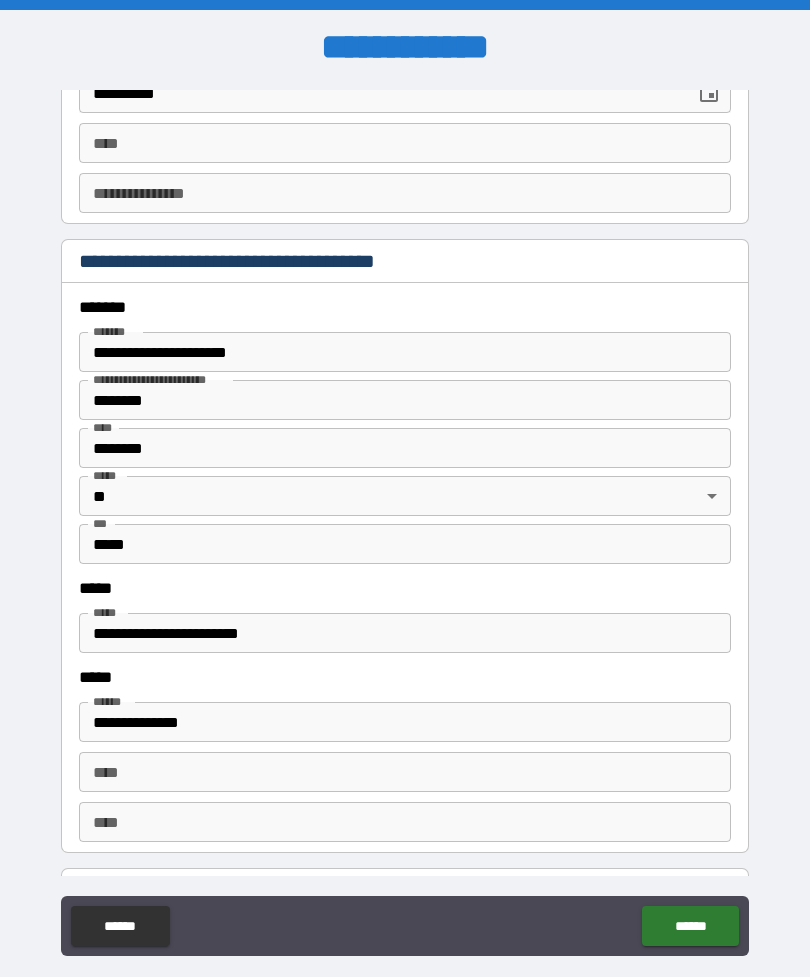 click on "********" at bounding box center (405, 400) 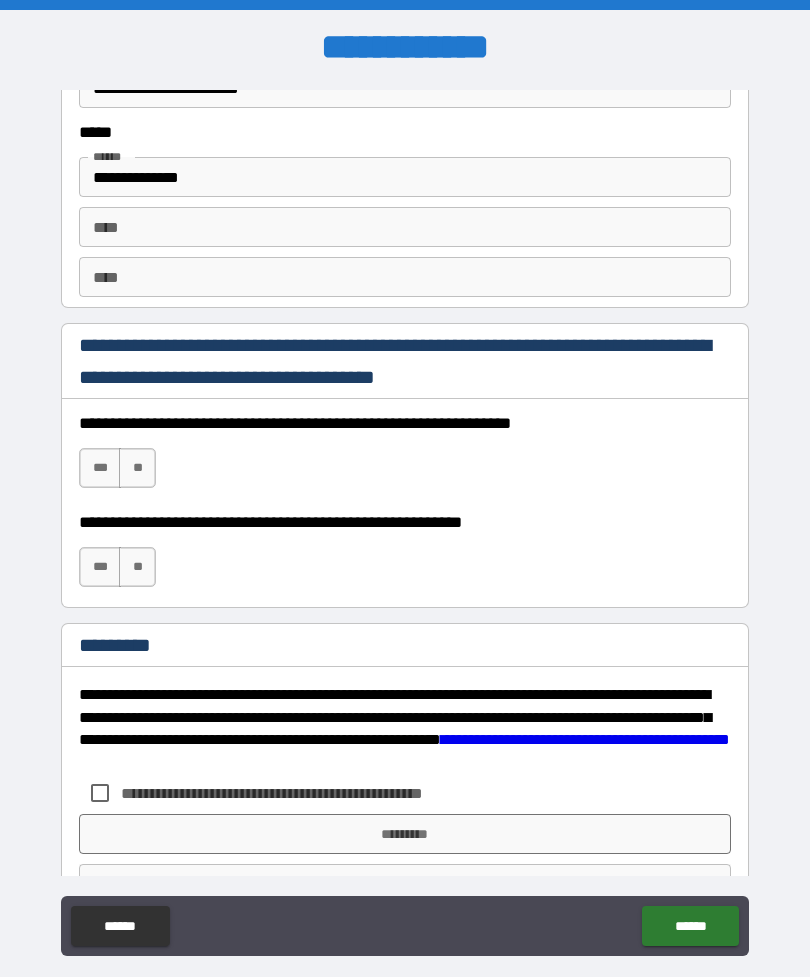 scroll, scrollTop: 2763, scrollLeft: 0, axis: vertical 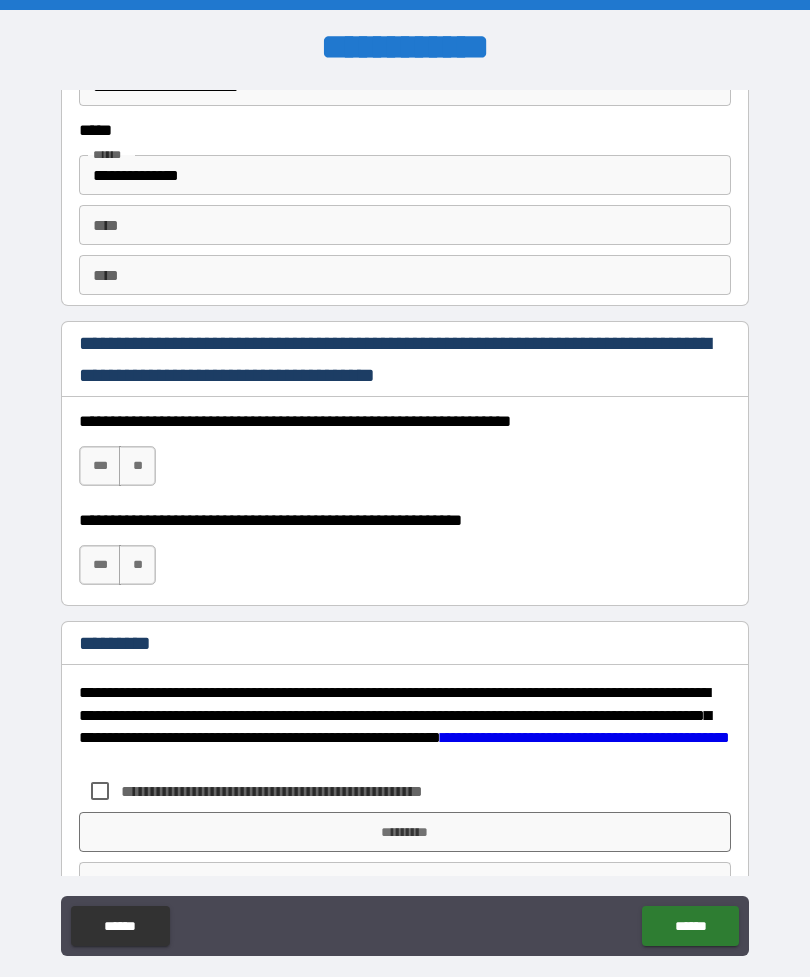 type on "********" 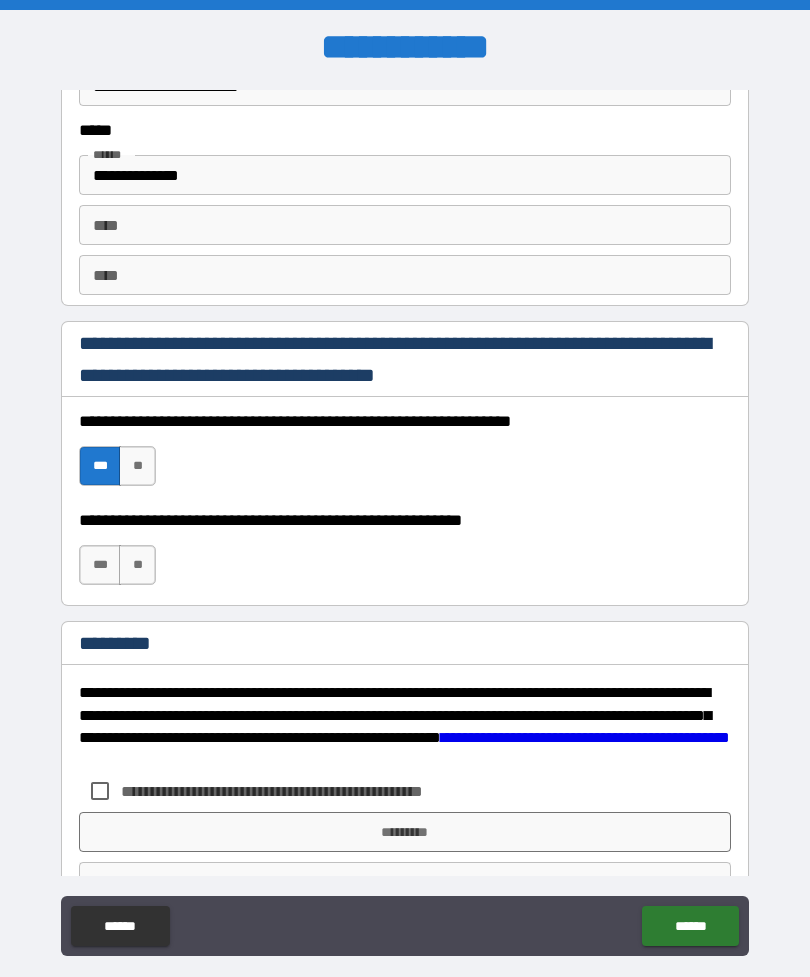 click on "***" at bounding box center [100, 565] 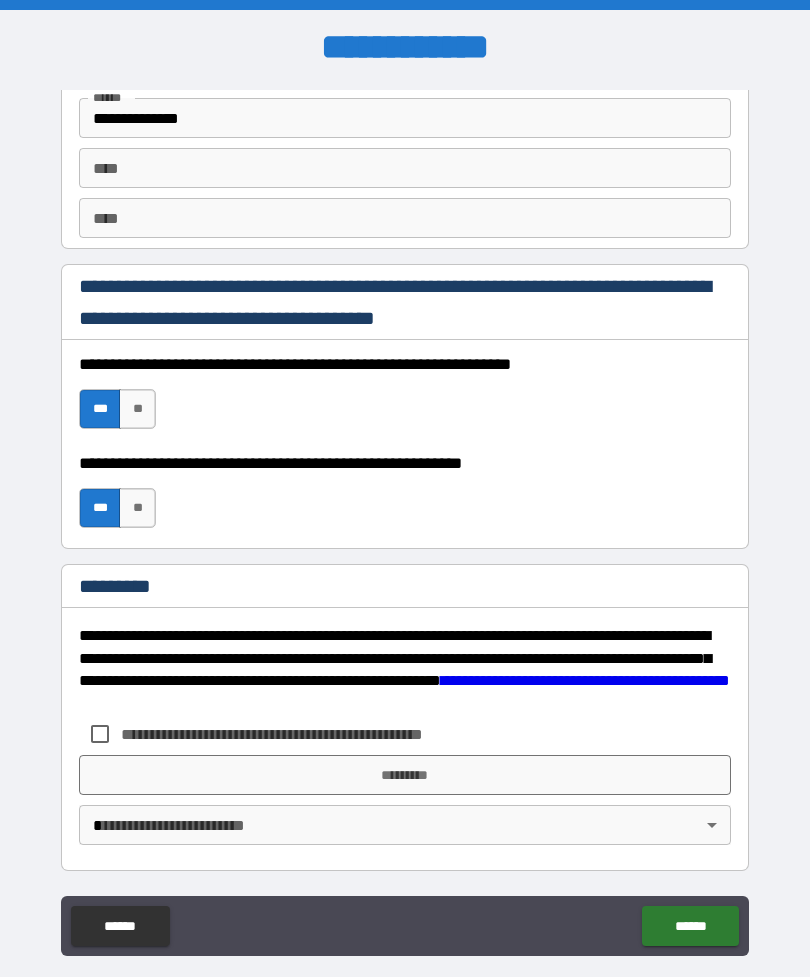 scroll, scrollTop: 2820, scrollLeft: 0, axis: vertical 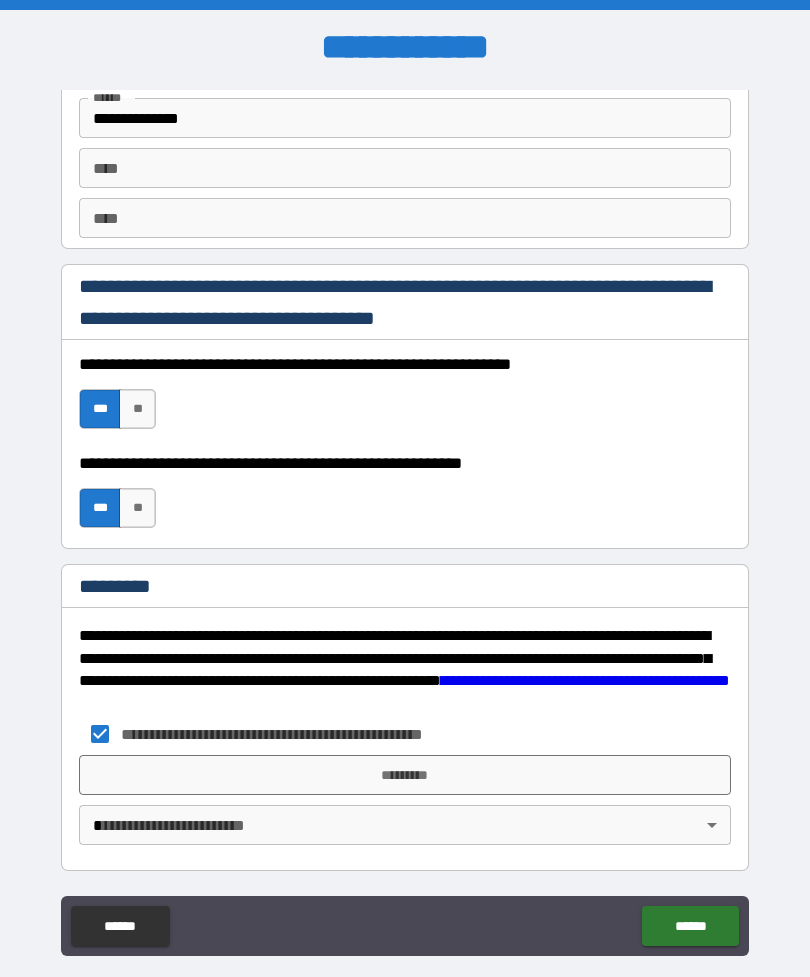 click on "*********" at bounding box center [405, 775] 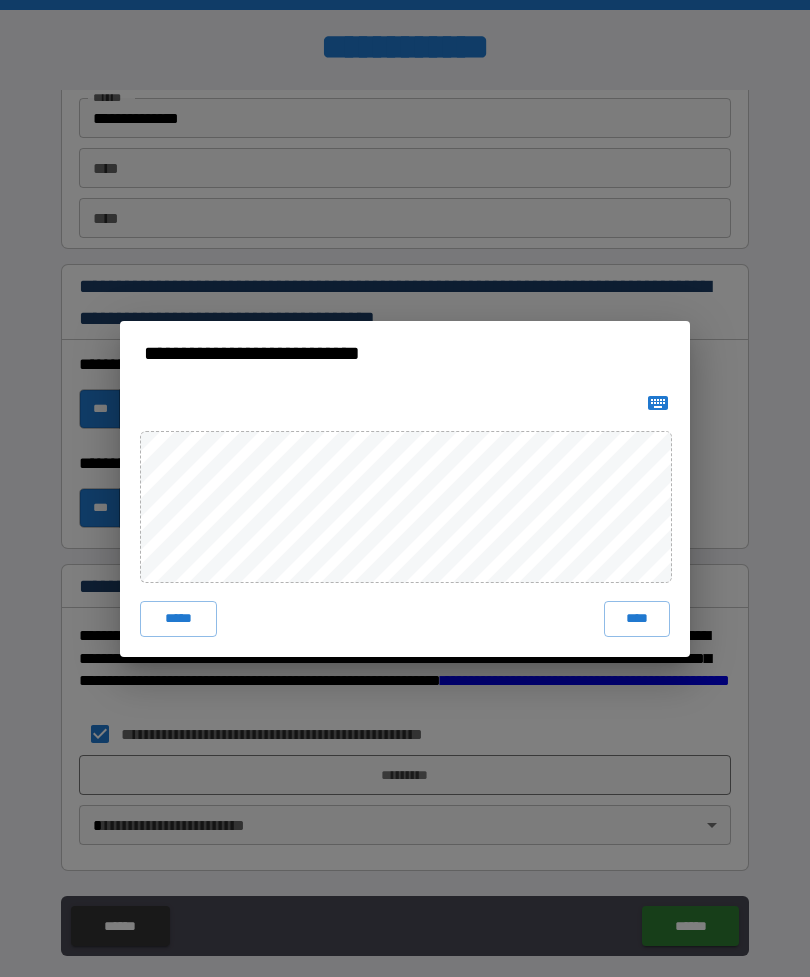 click on "****" at bounding box center (637, 619) 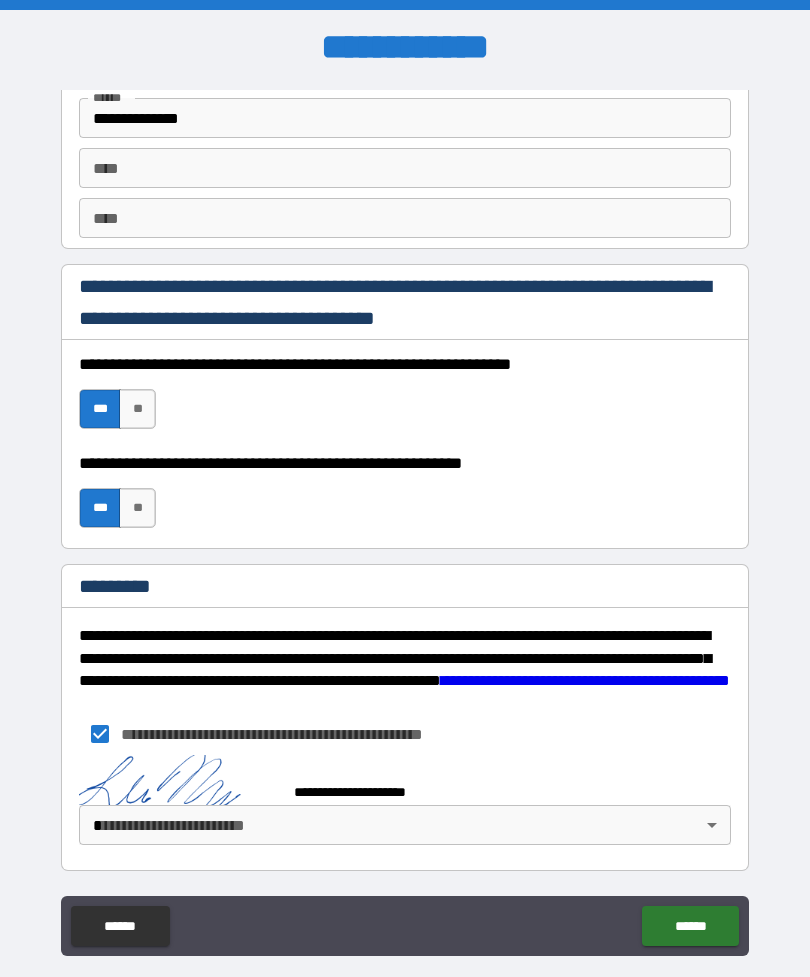 scroll, scrollTop: 2810, scrollLeft: 0, axis: vertical 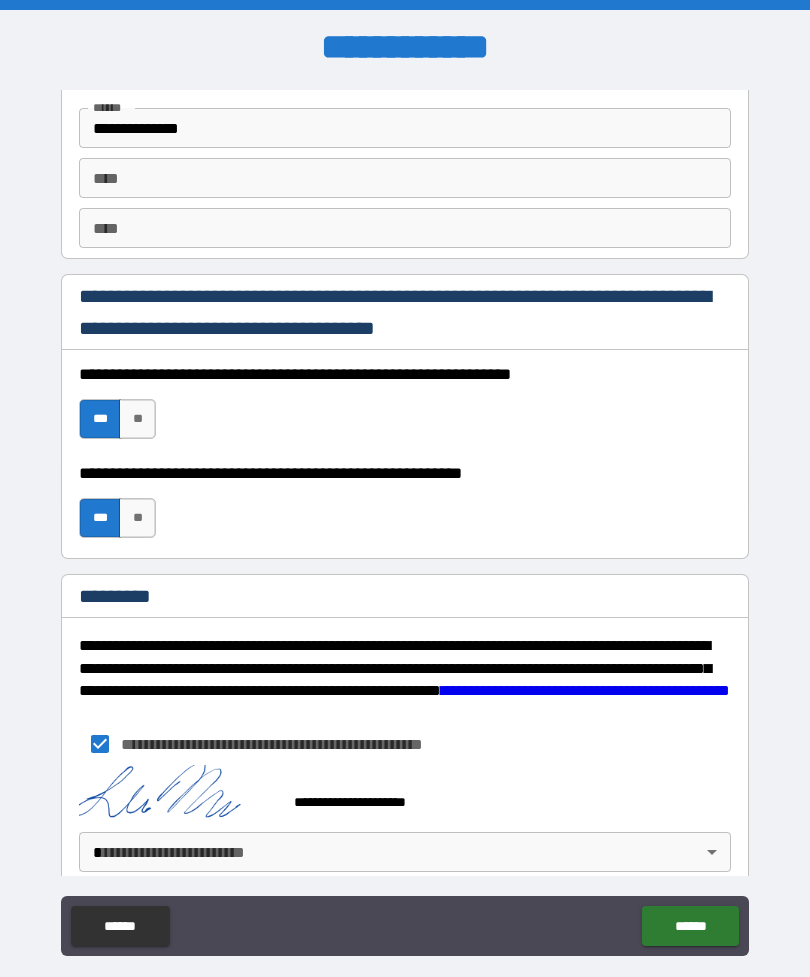 click on "******" at bounding box center (690, 926) 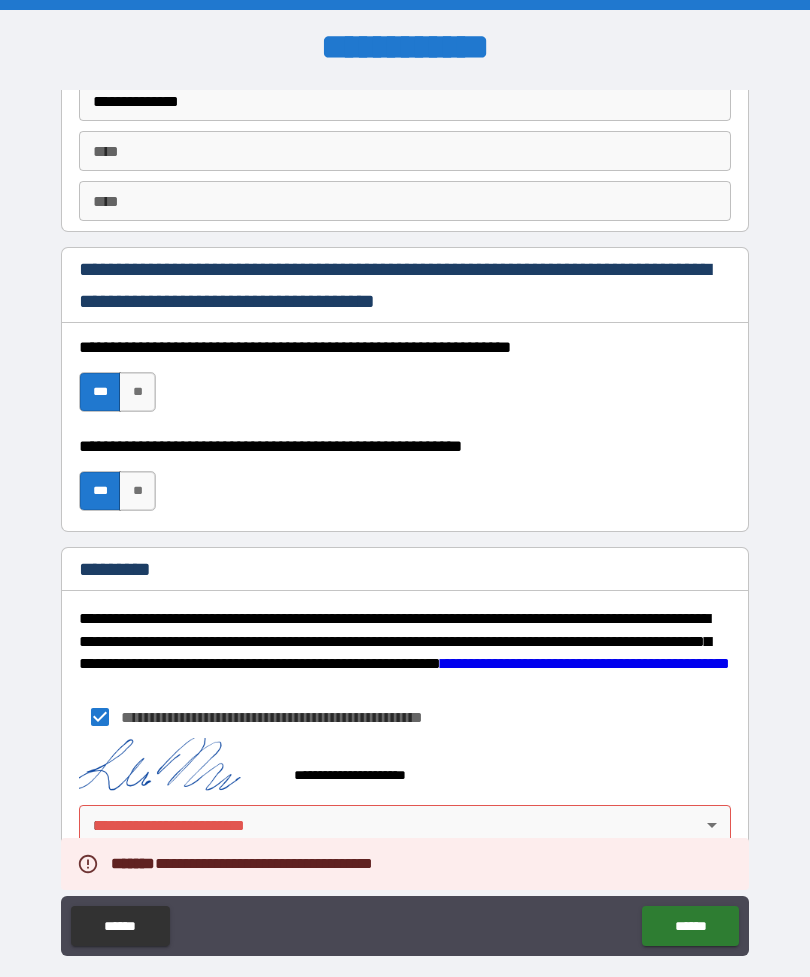 scroll, scrollTop: 2837, scrollLeft: 0, axis: vertical 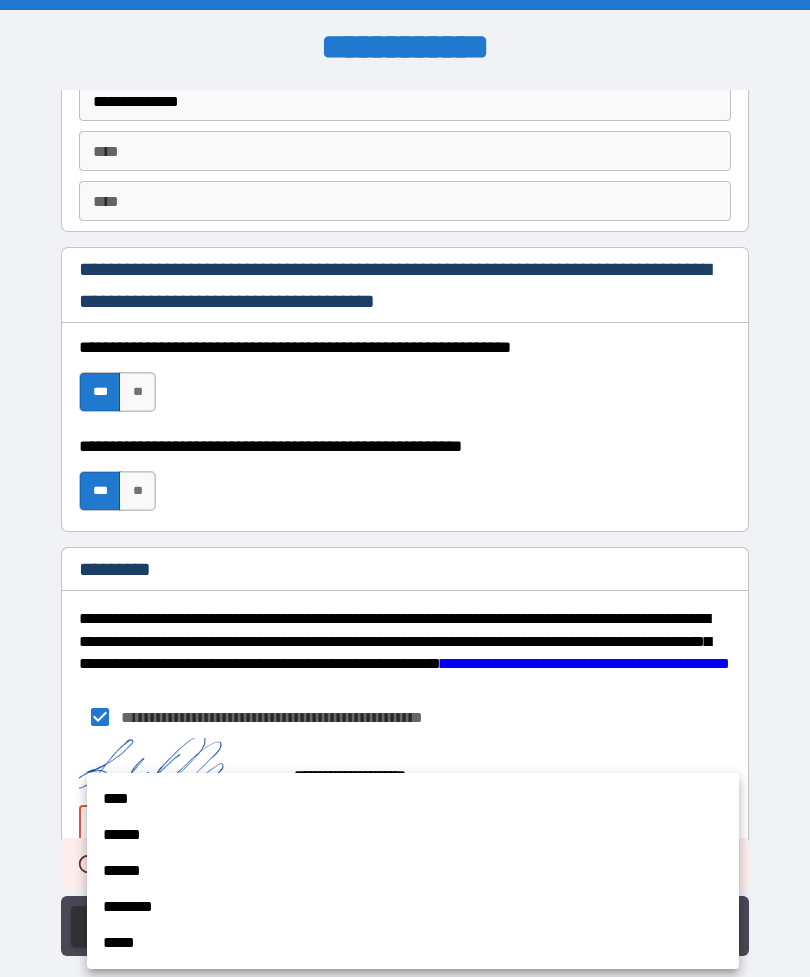 click on "******" at bounding box center (413, 835) 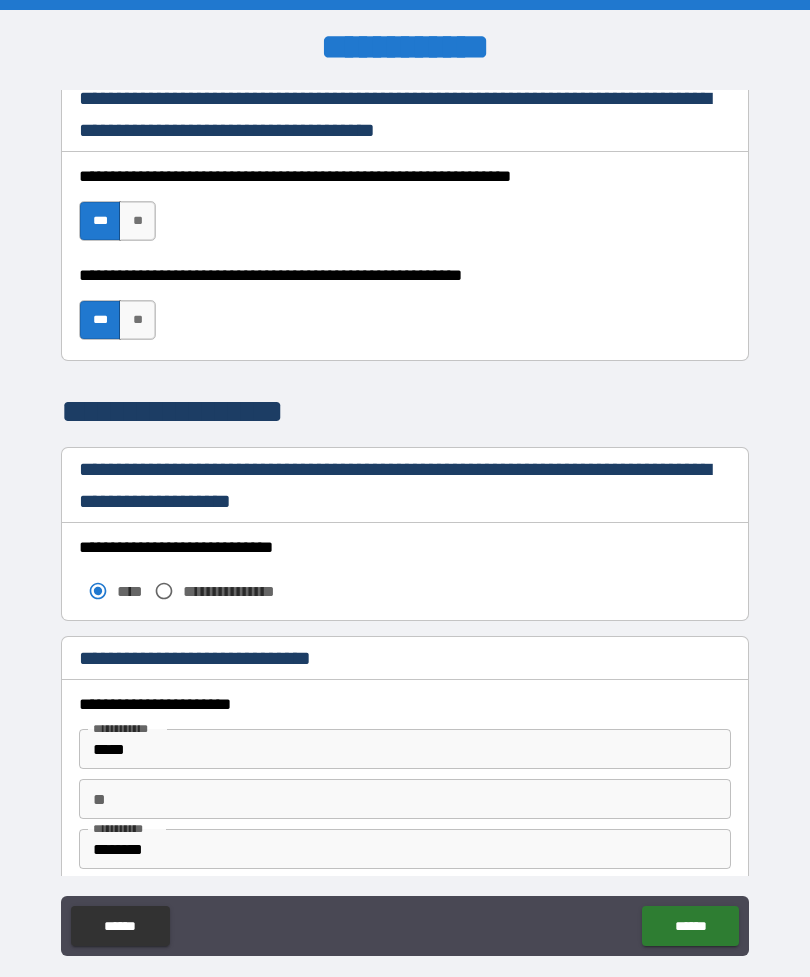 scroll, scrollTop: 1368, scrollLeft: 0, axis: vertical 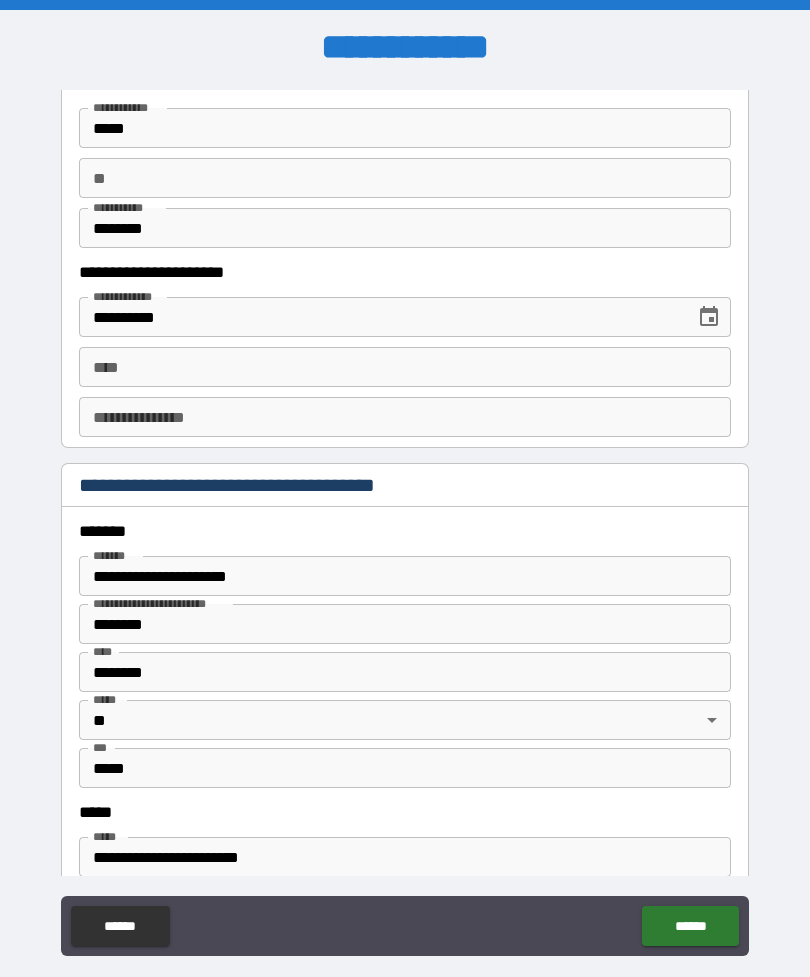 click on "******" at bounding box center [690, 926] 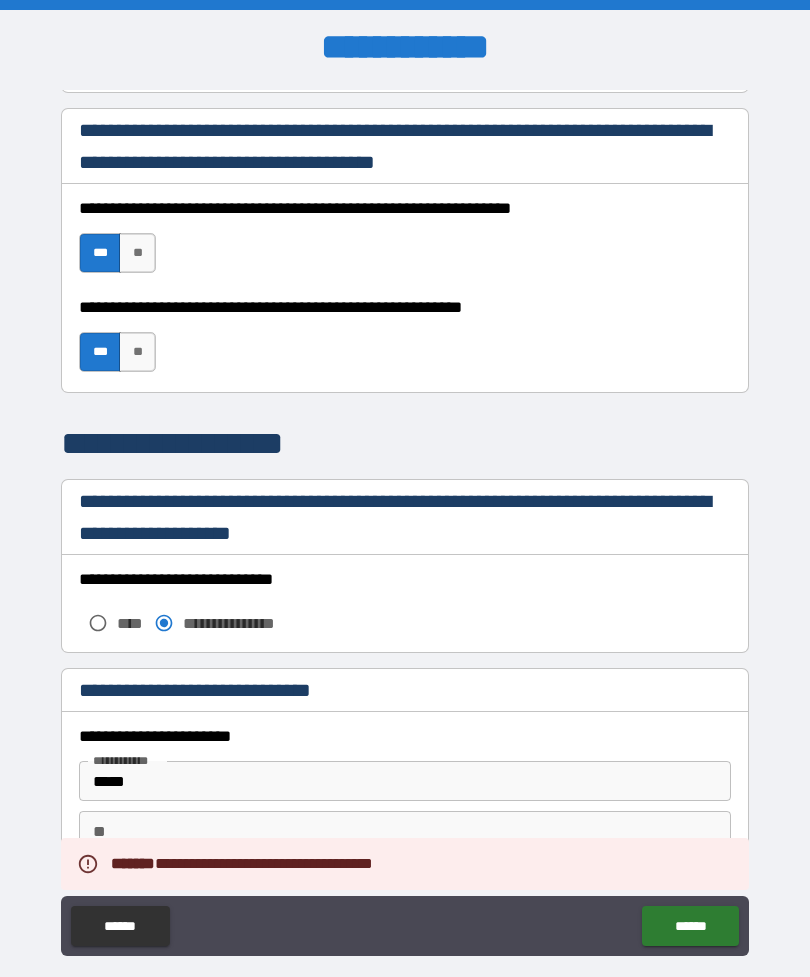 scroll, scrollTop: 1320, scrollLeft: 0, axis: vertical 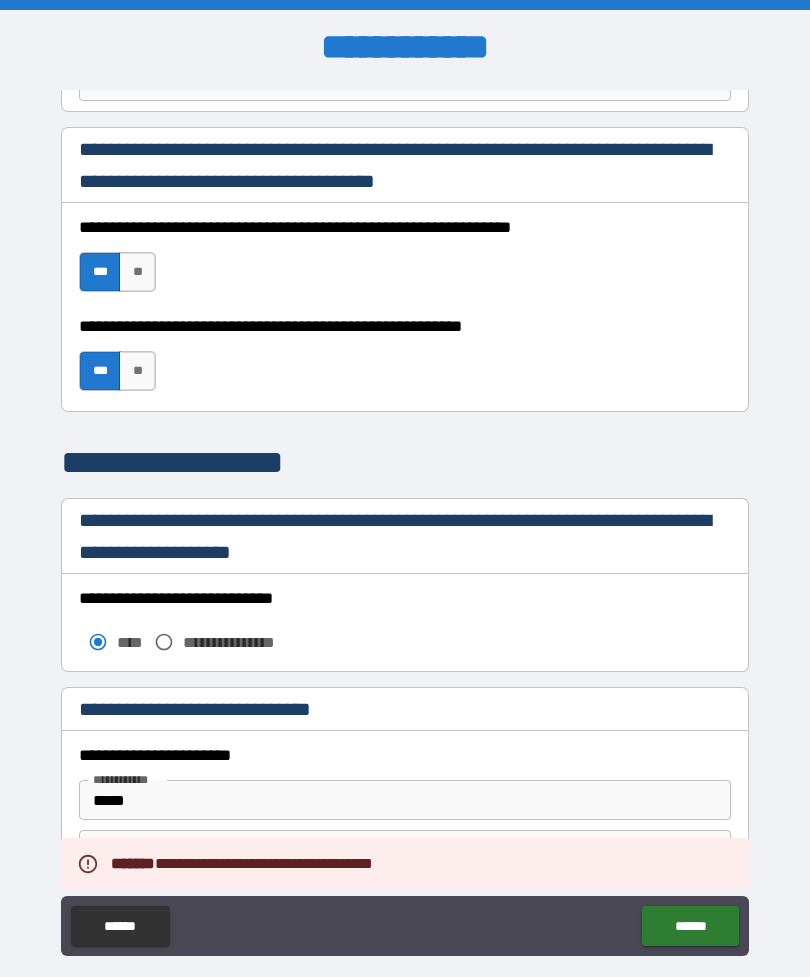 click on "******" at bounding box center (690, 926) 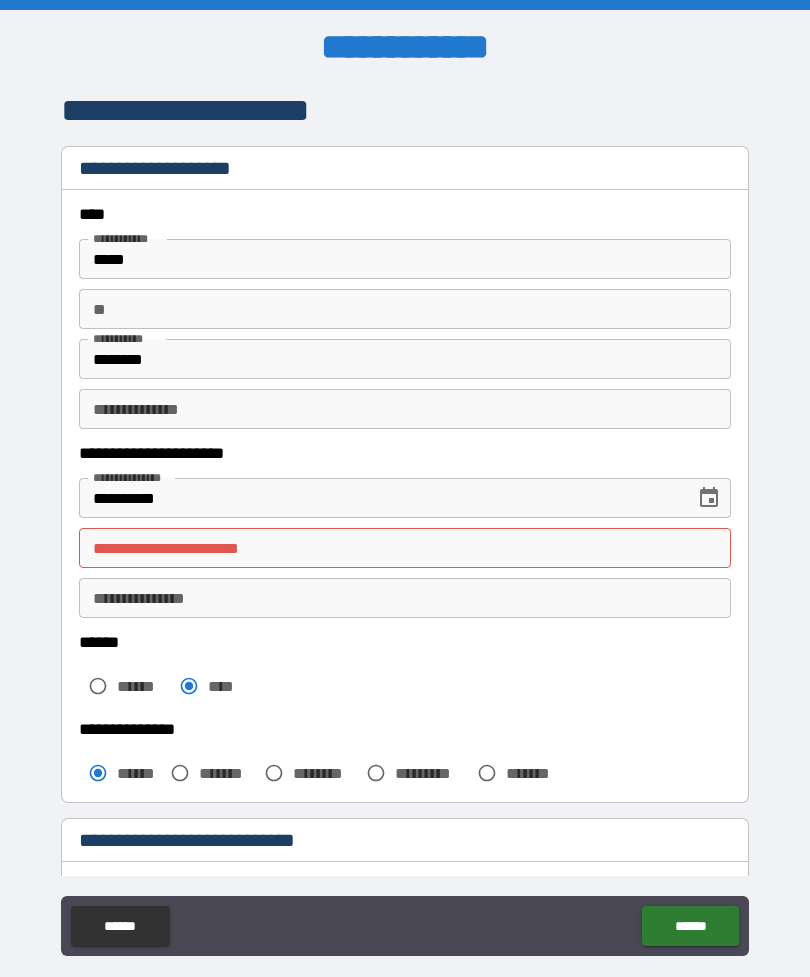 scroll, scrollTop: 0, scrollLeft: 0, axis: both 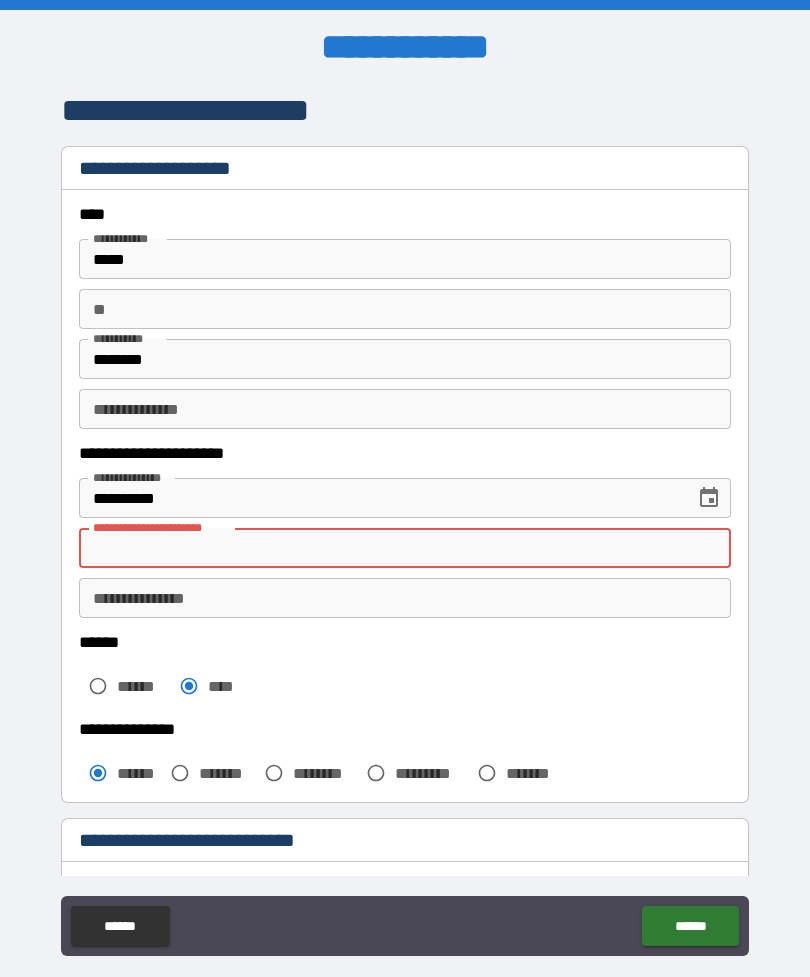 click on "**********" at bounding box center (405, 548) 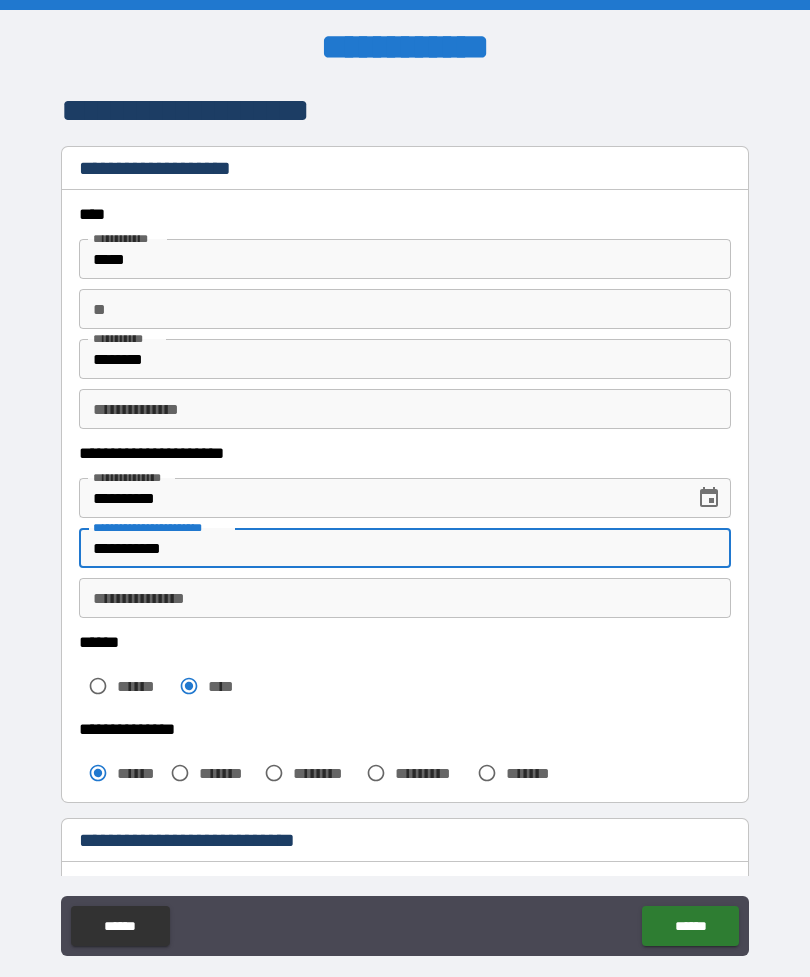 type on "**********" 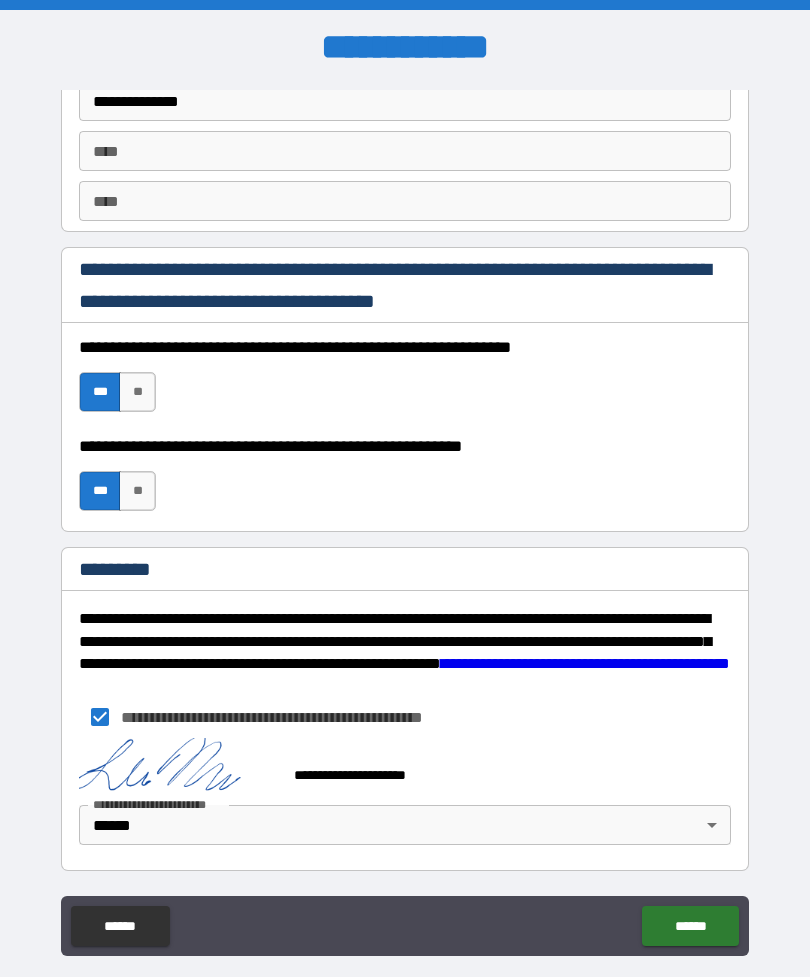 scroll, scrollTop: 2837, scrollLeft: 0, axis: vertical 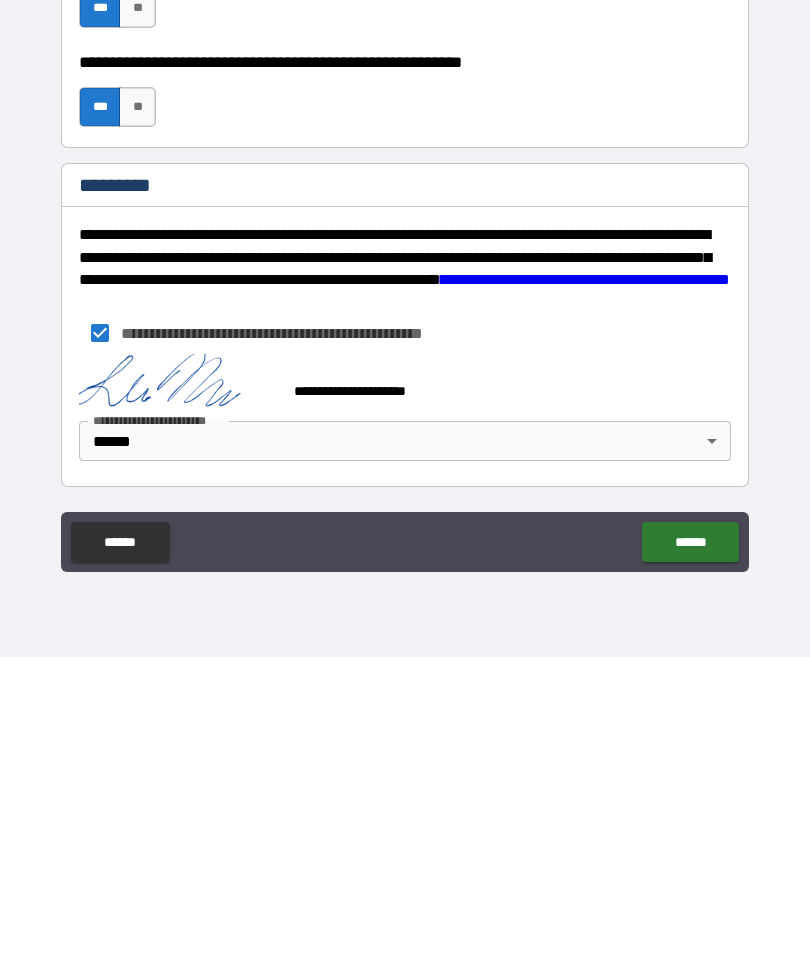 click on "******" at bounding box center (690, 862) 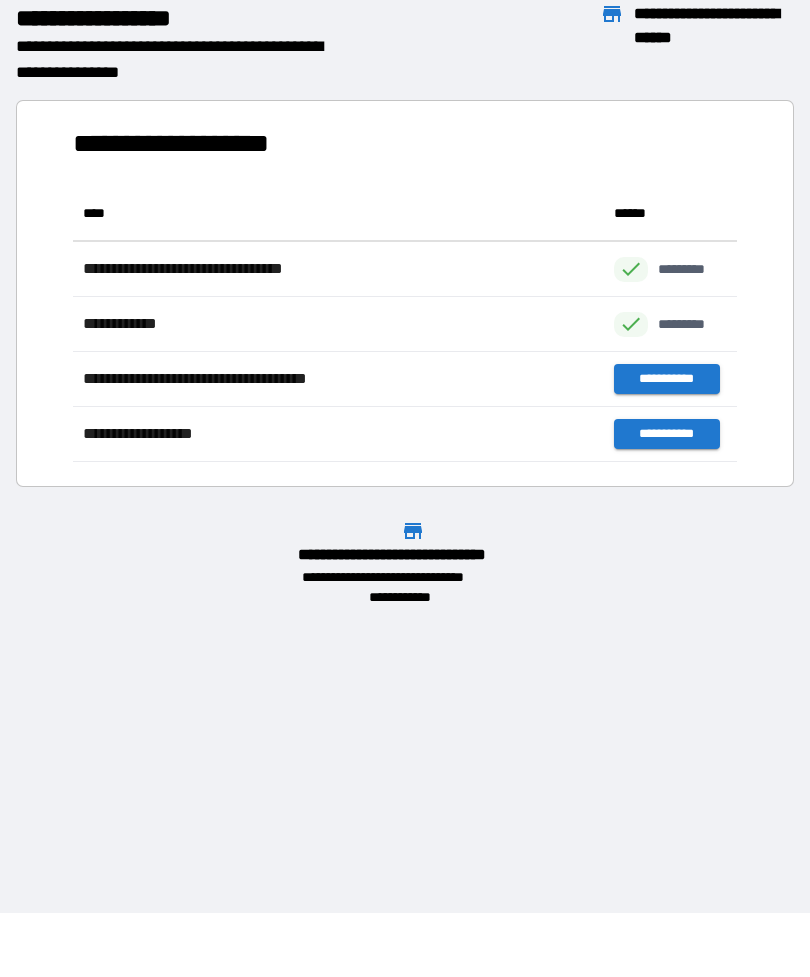 scroll, scrollTop: 1, scrollLeft: 1, axis: both 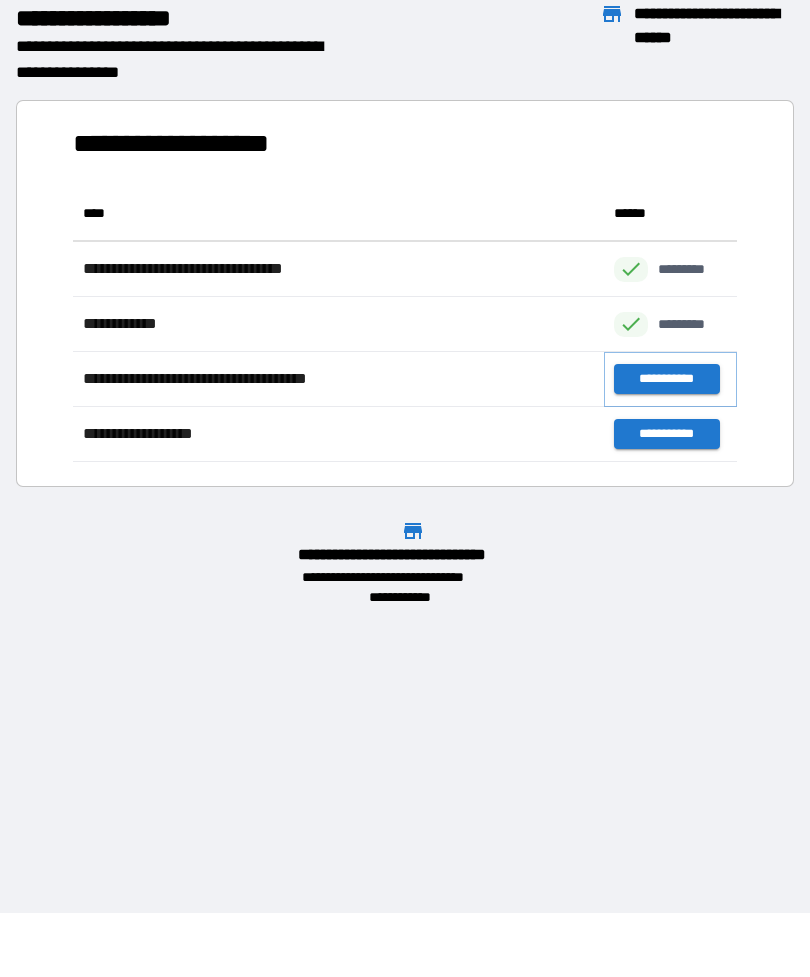 click on "**********" at bounding box center [666, 379] 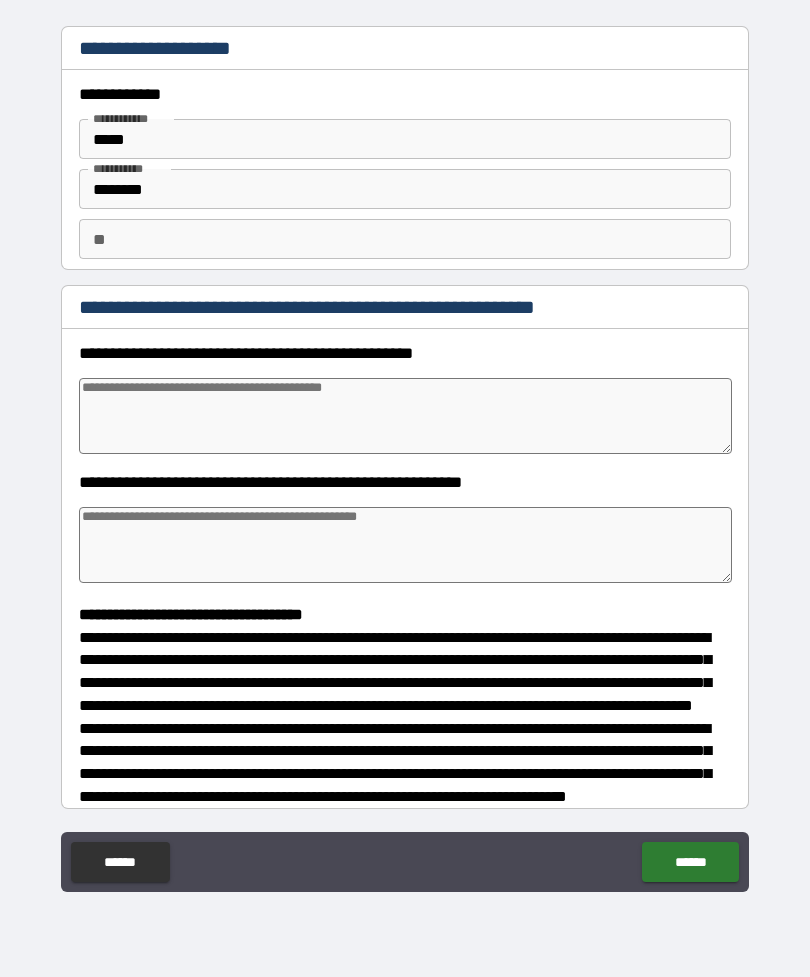 type on "*" 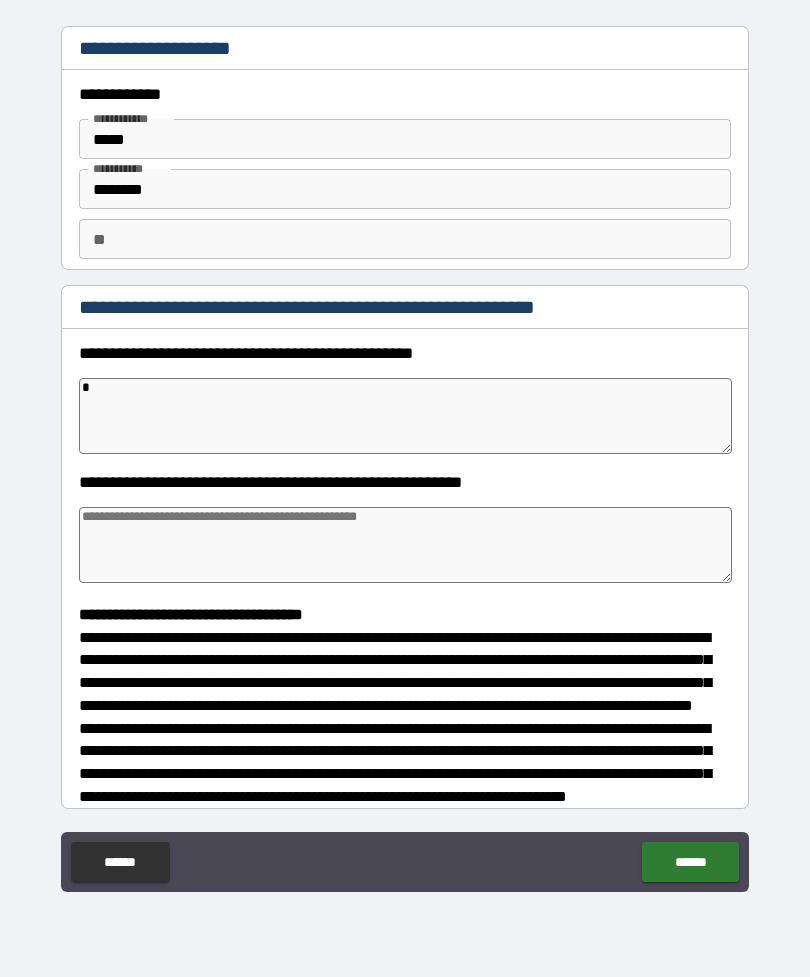 type on "*" 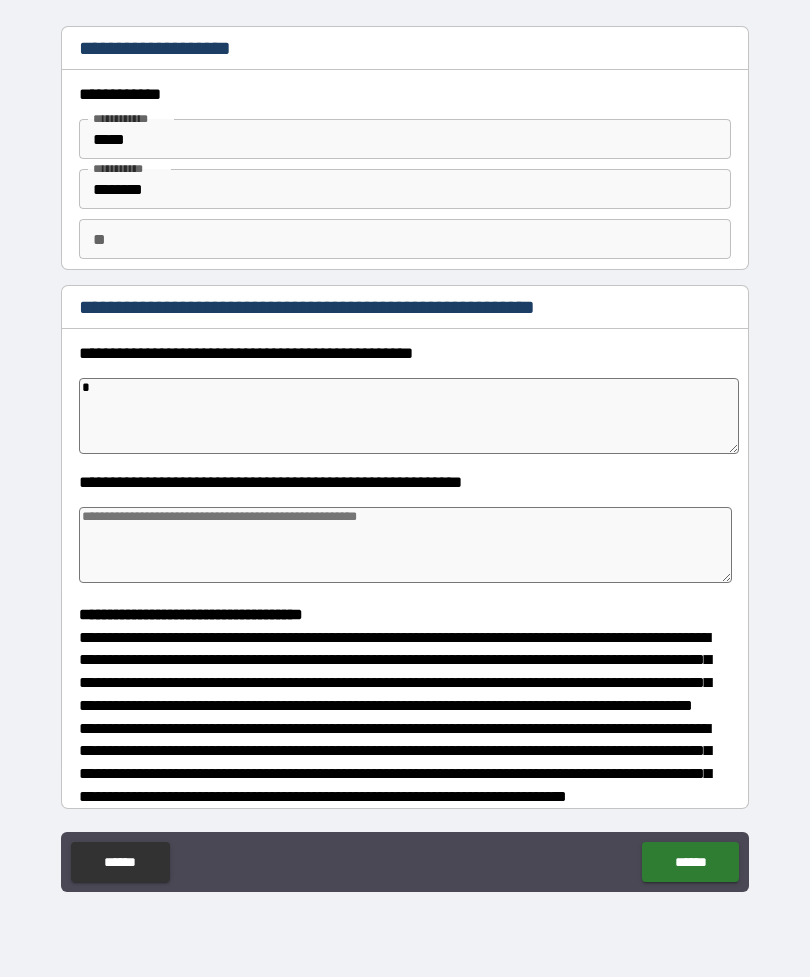 type on "*" 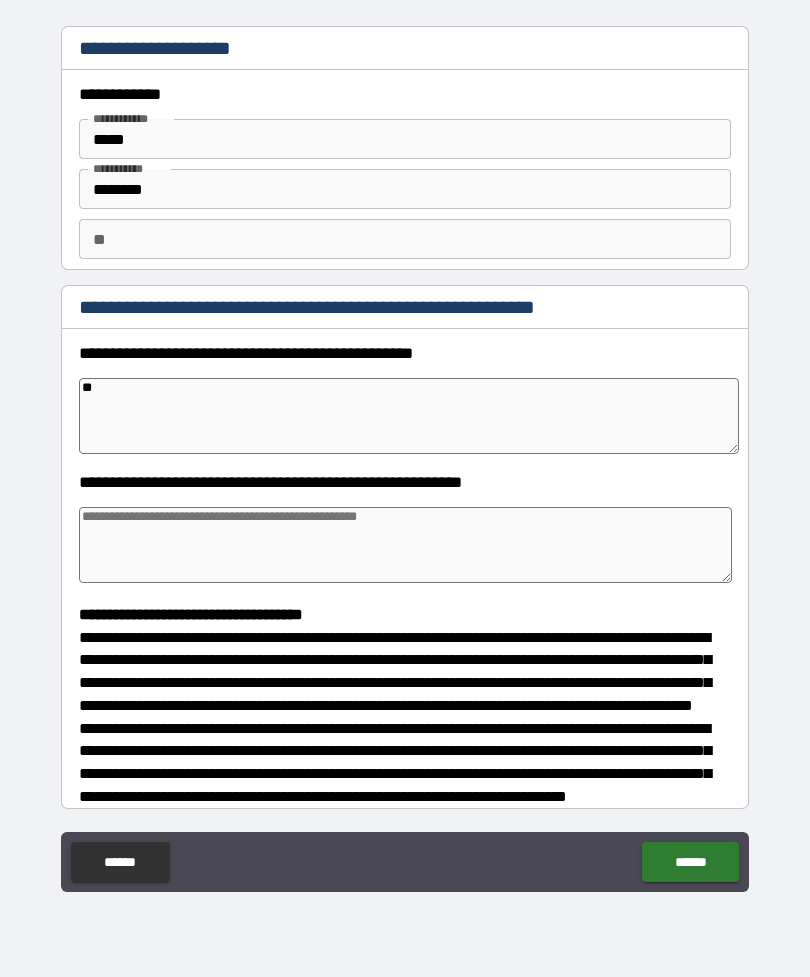 type on "*" 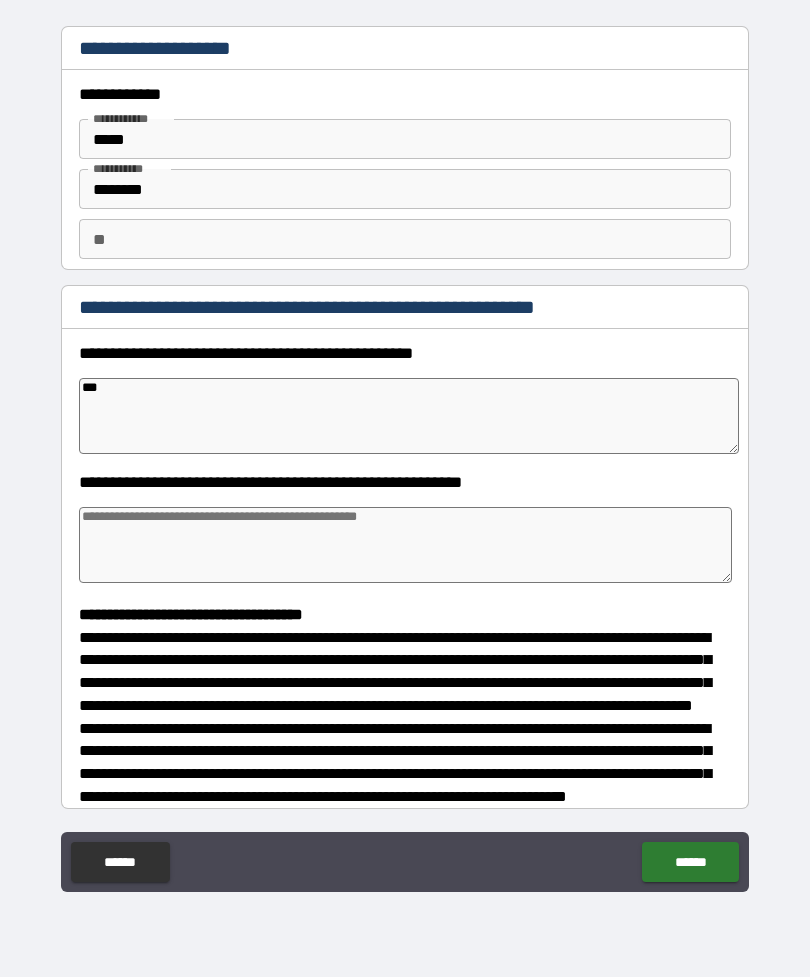 type on "*" 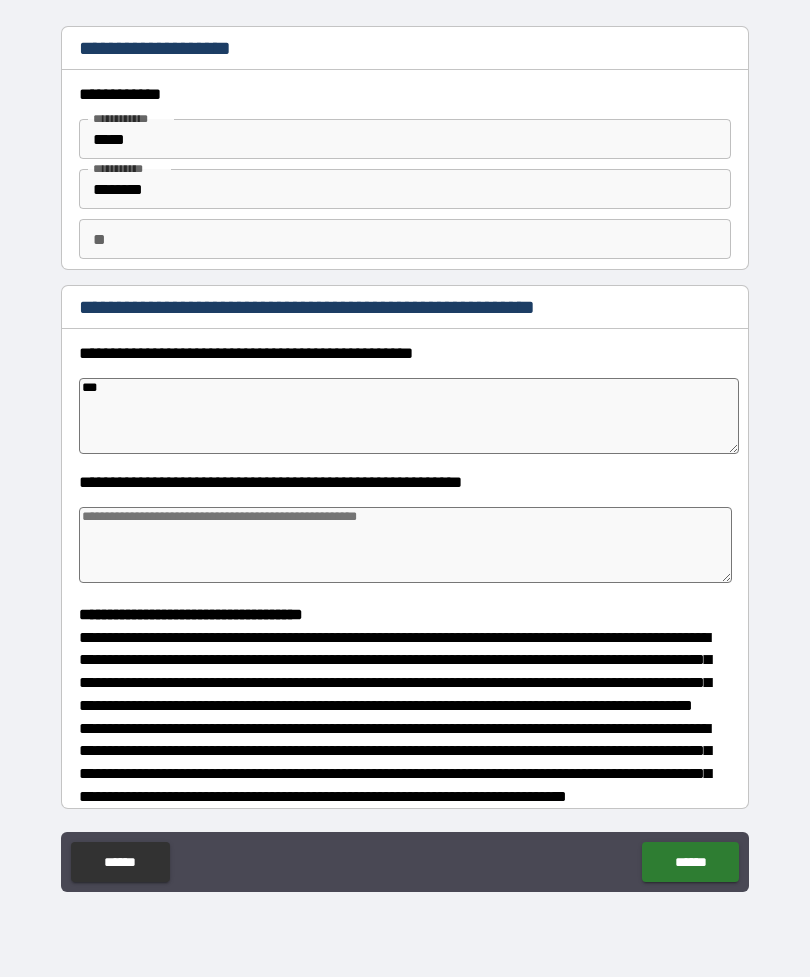 type on "****" 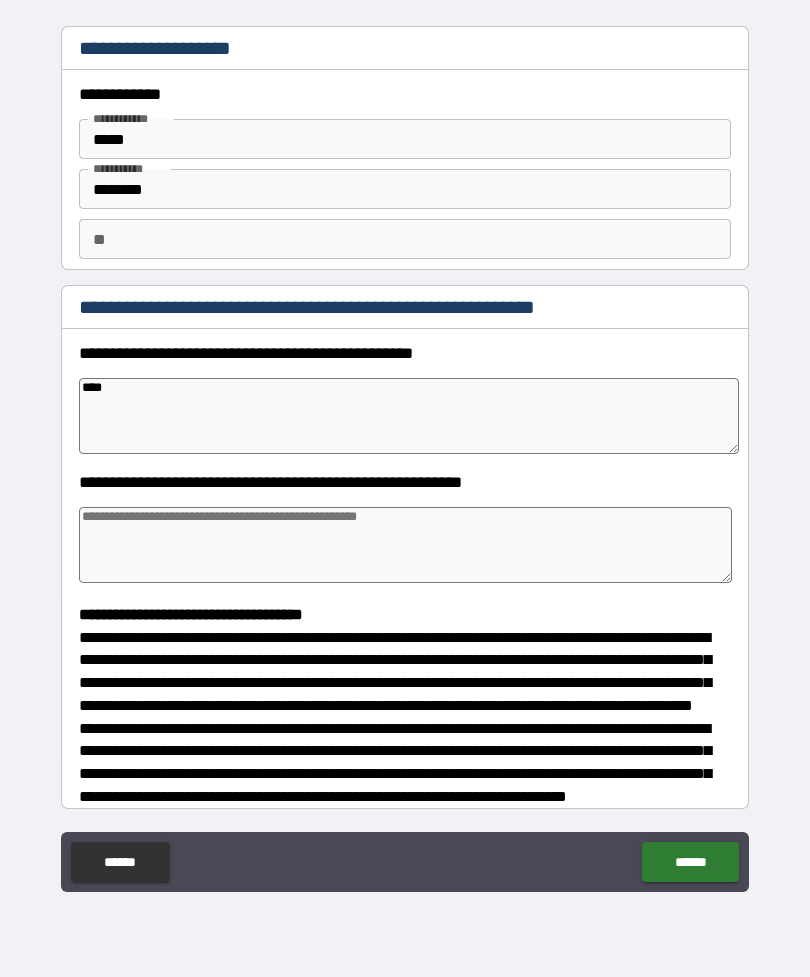 type on "*" 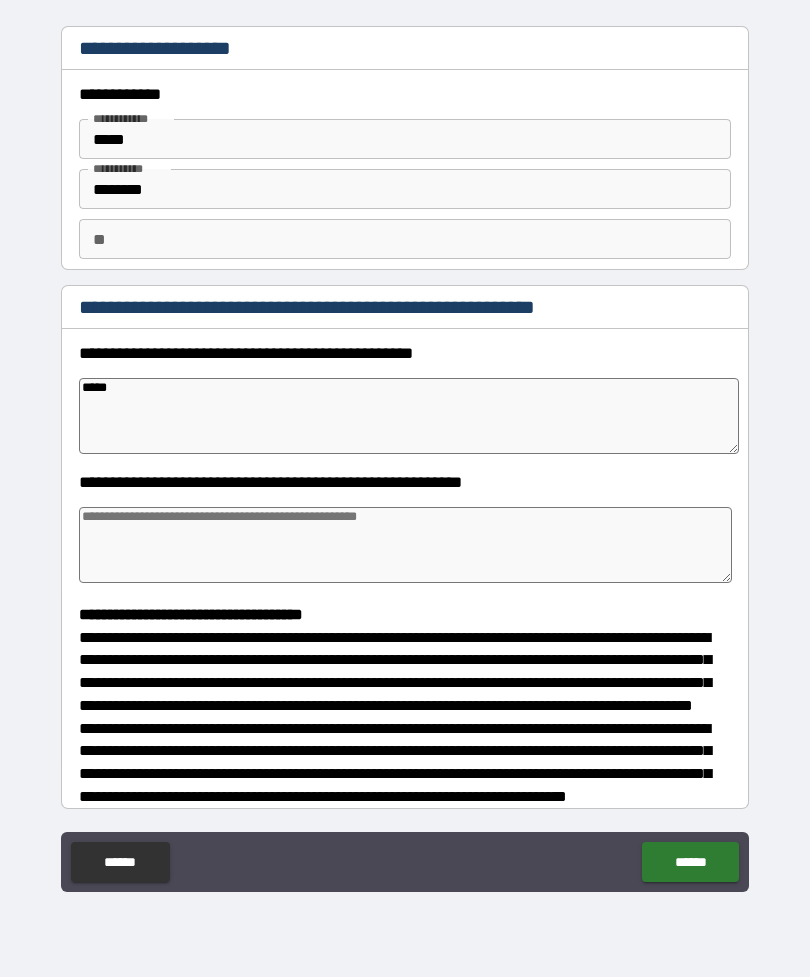 type on "*" 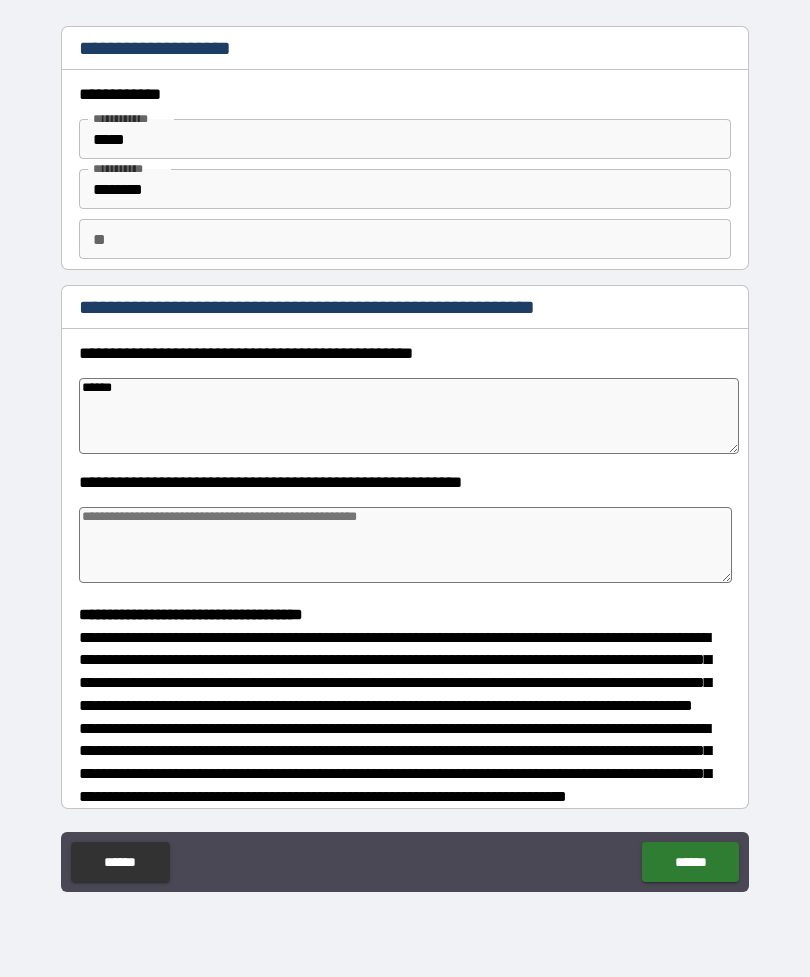 type on "*" 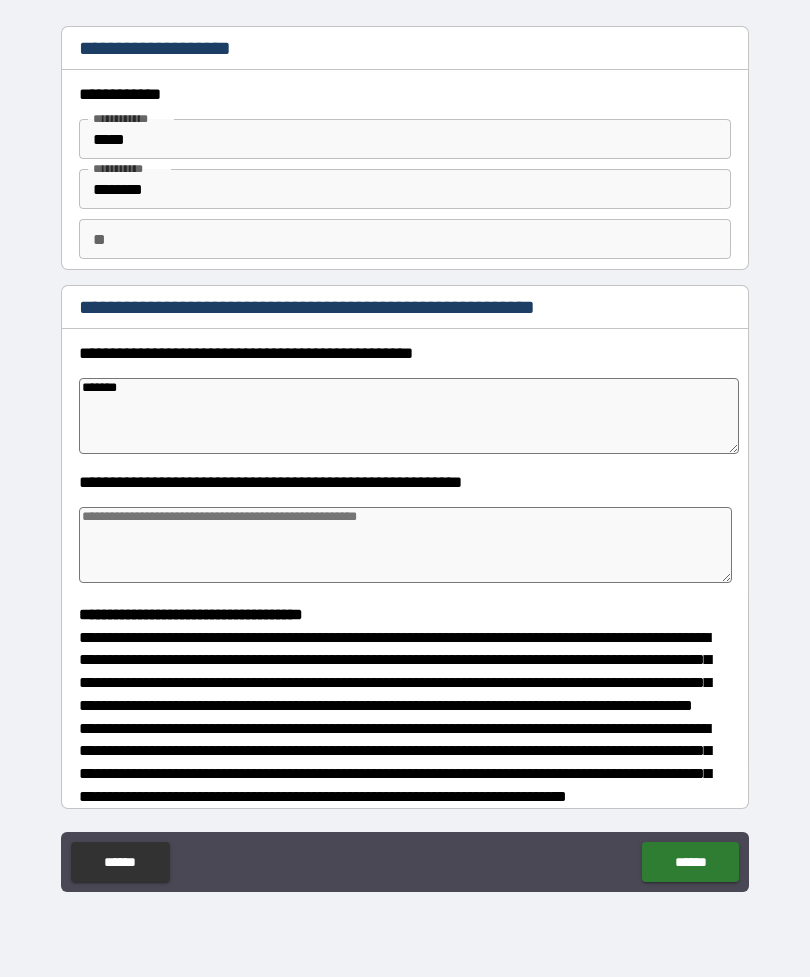 type on "*" 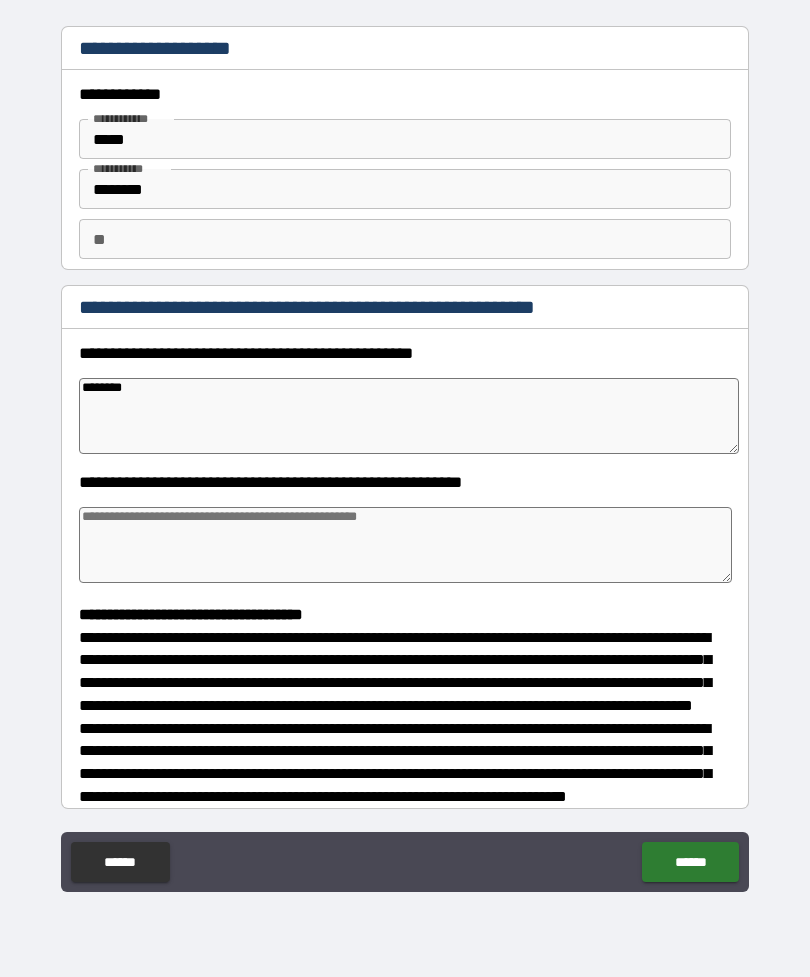 type on "*" 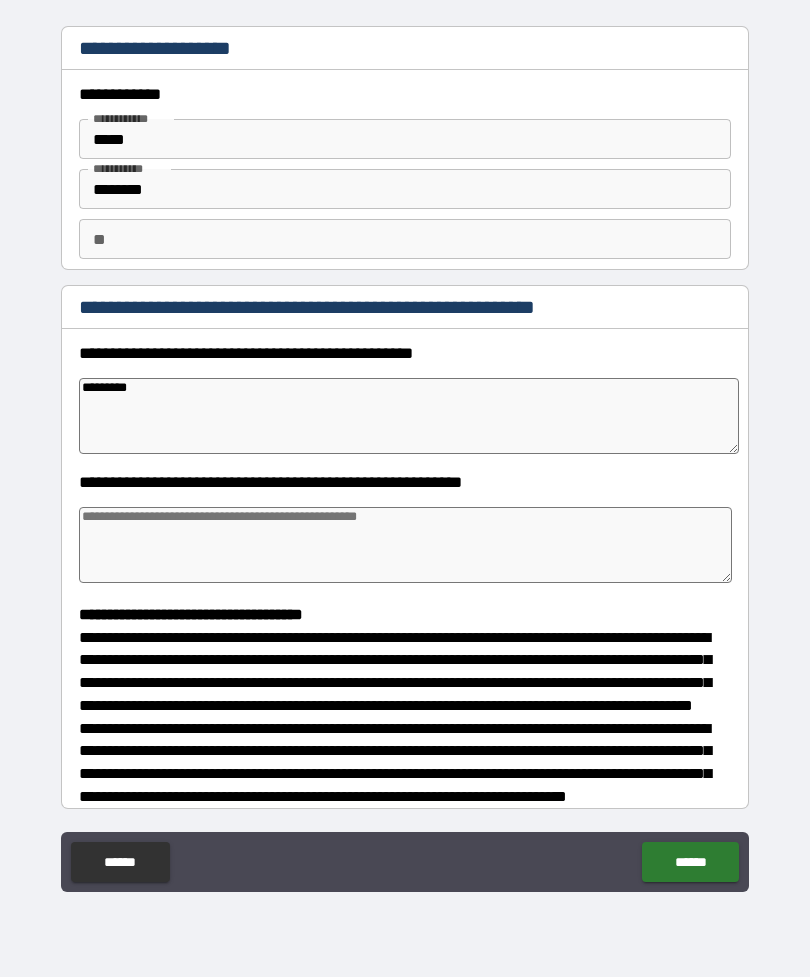 type on "*" 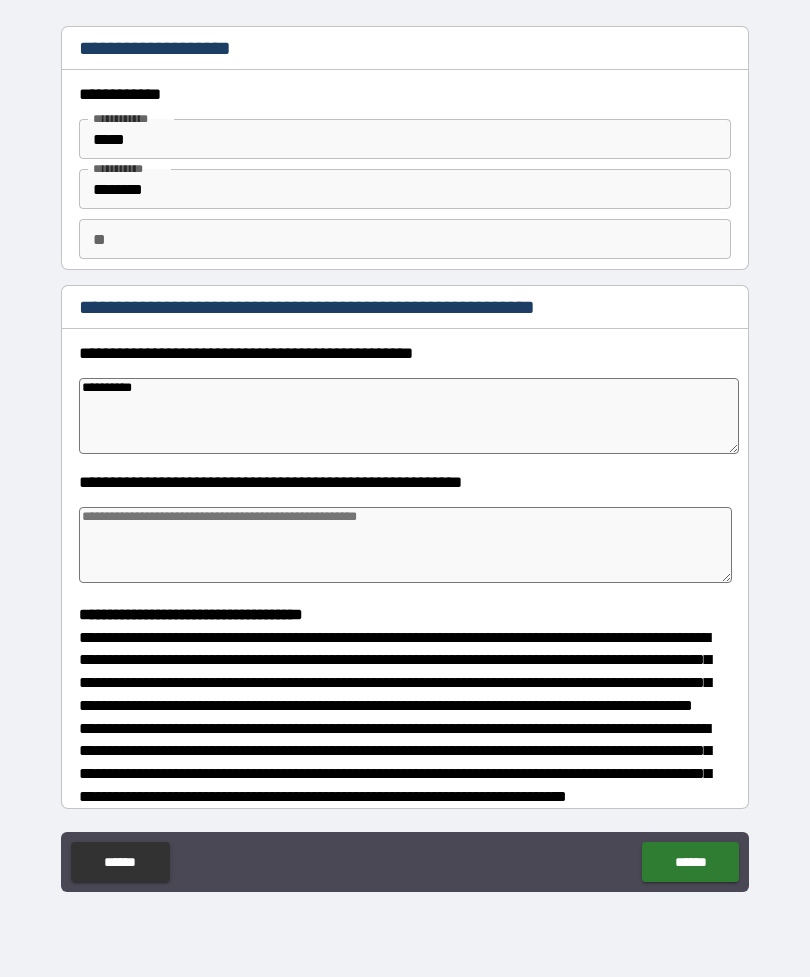 type on "*" 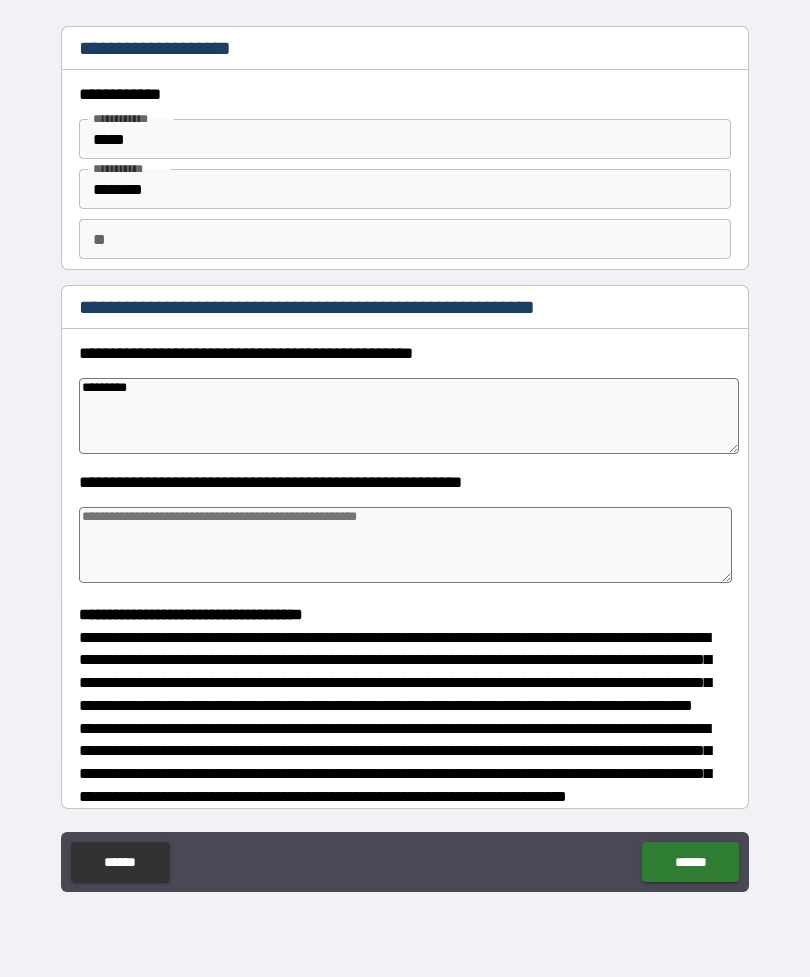 type on "*" 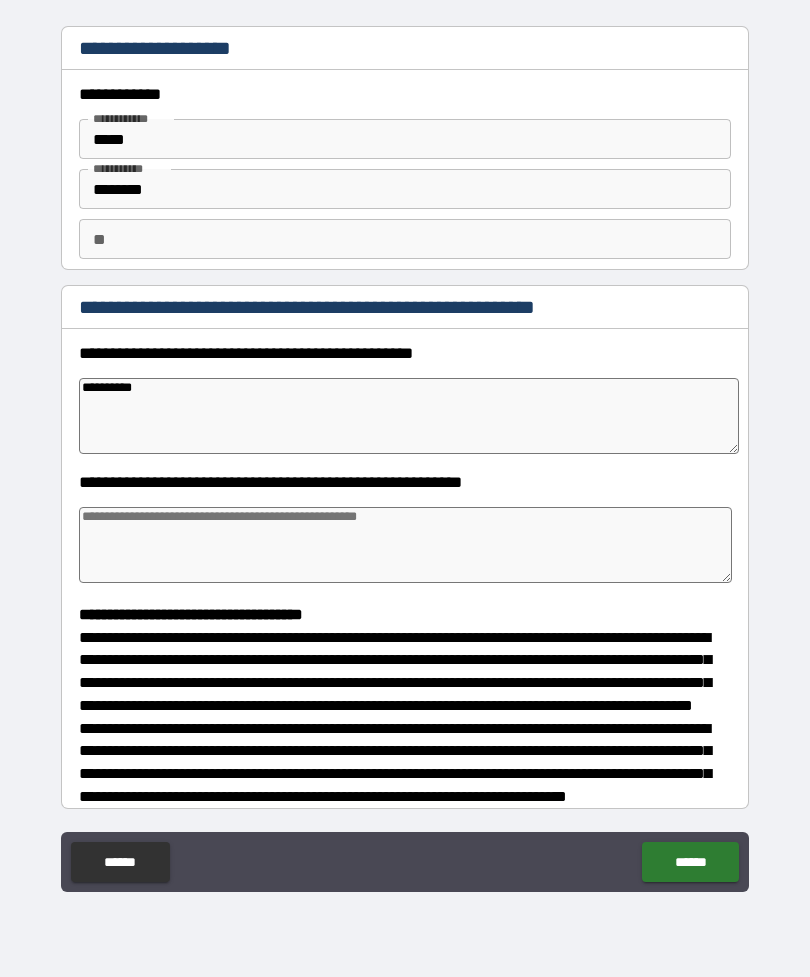 type on "*" 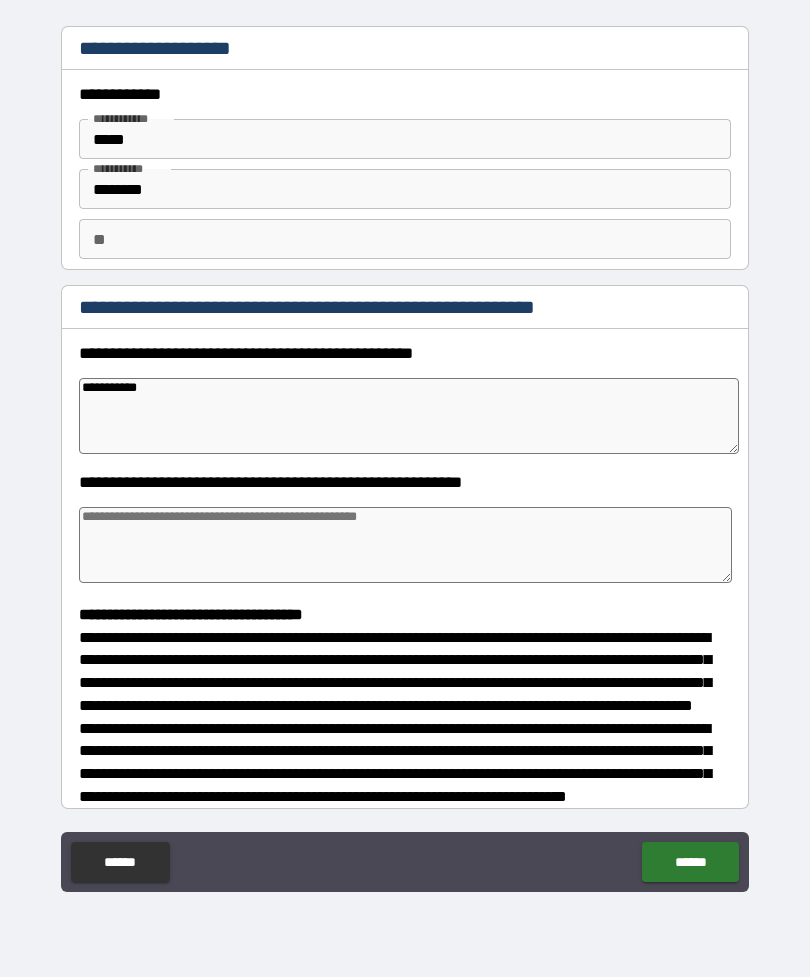 type on "*" 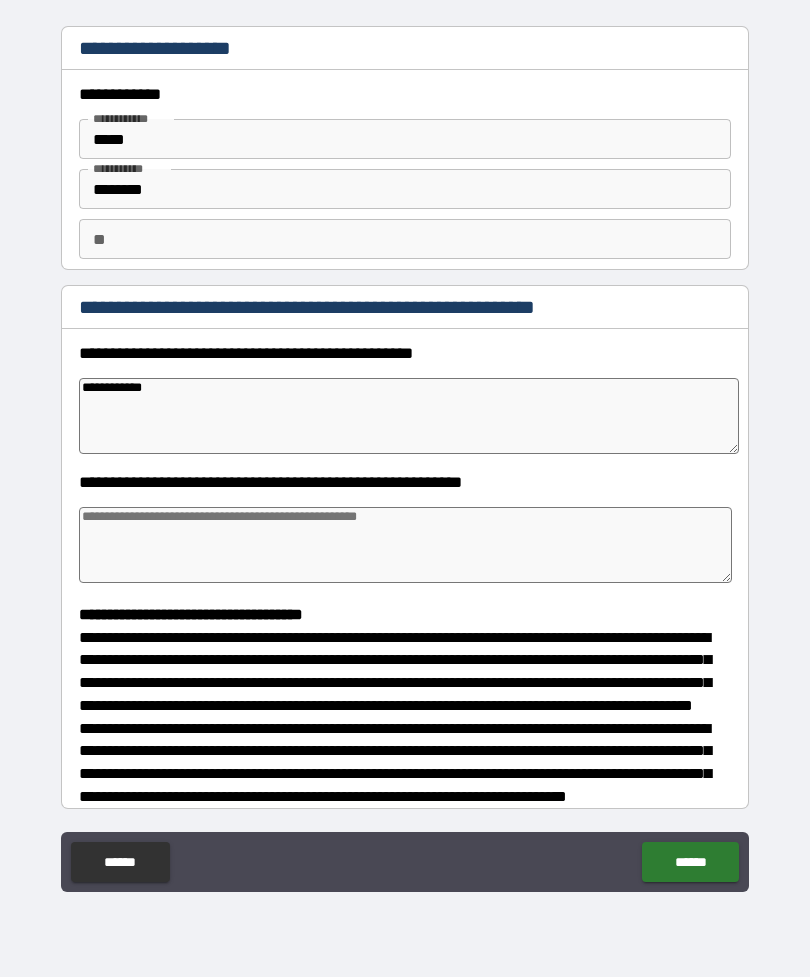 type on "*" 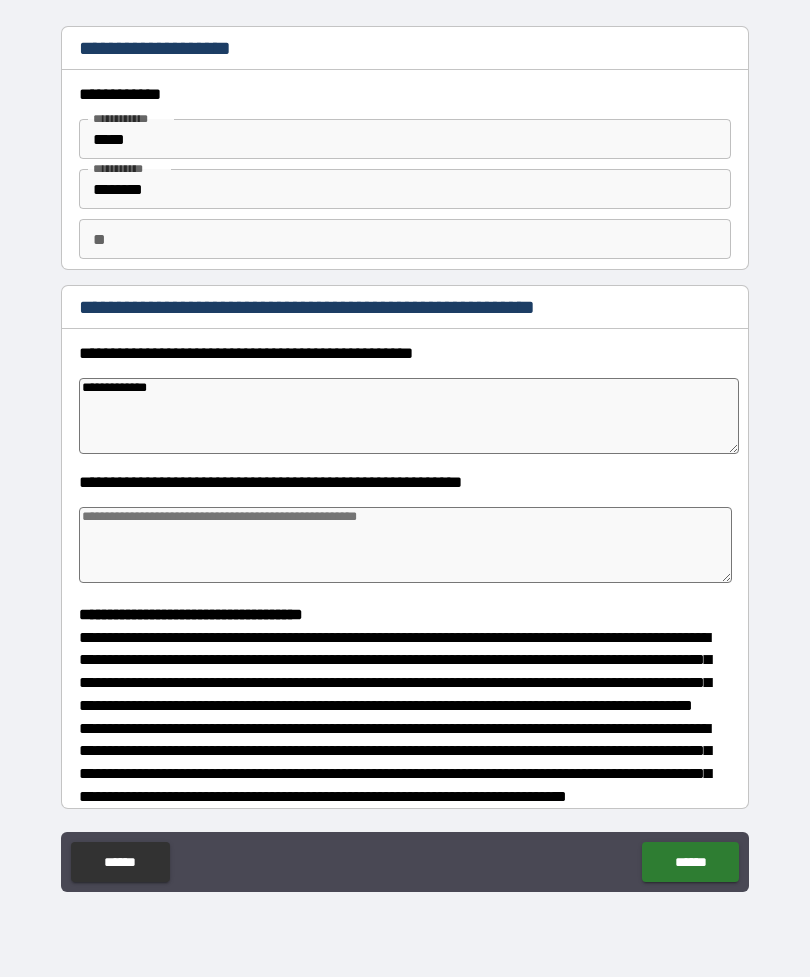 type on "*" 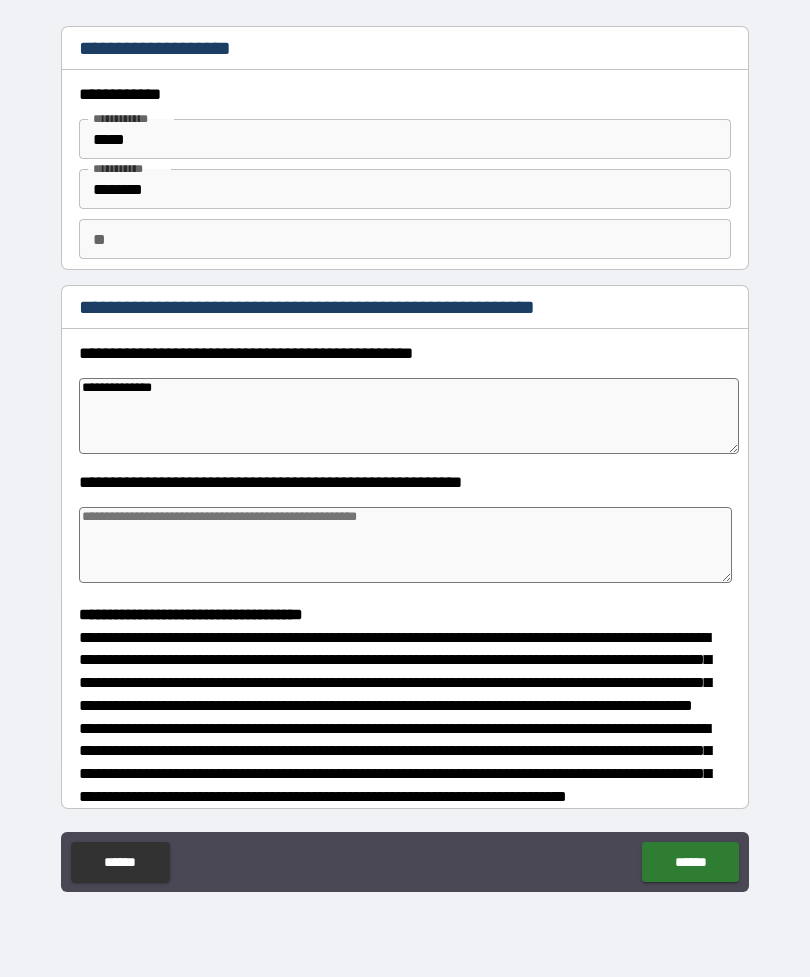 type on "*" 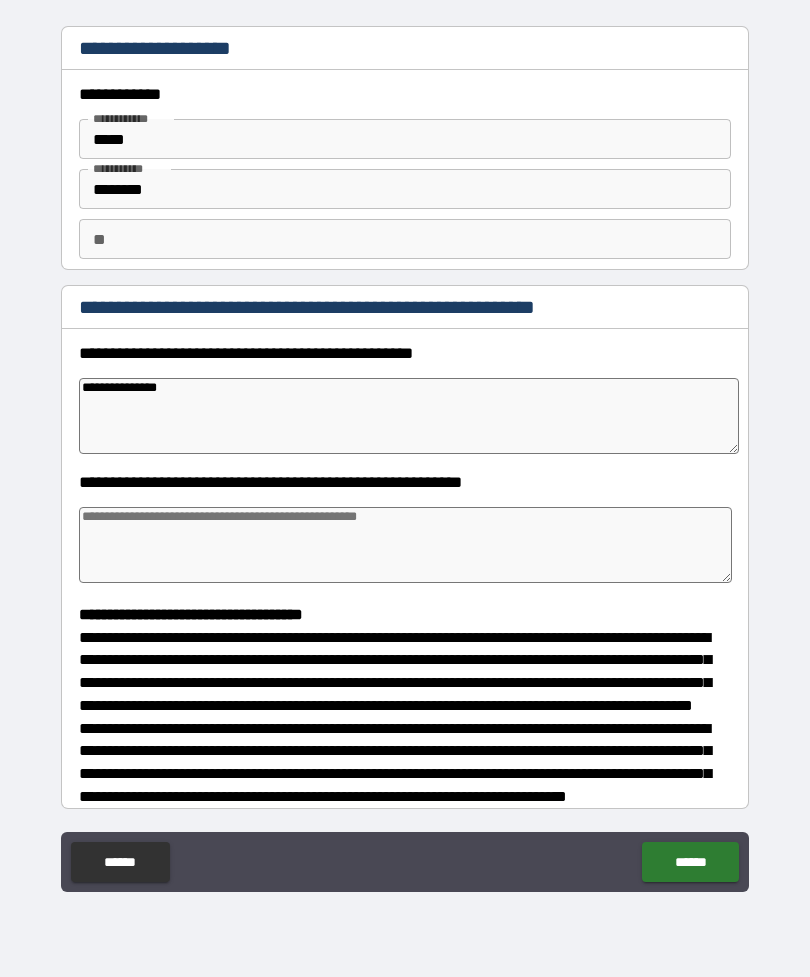 type on "*" 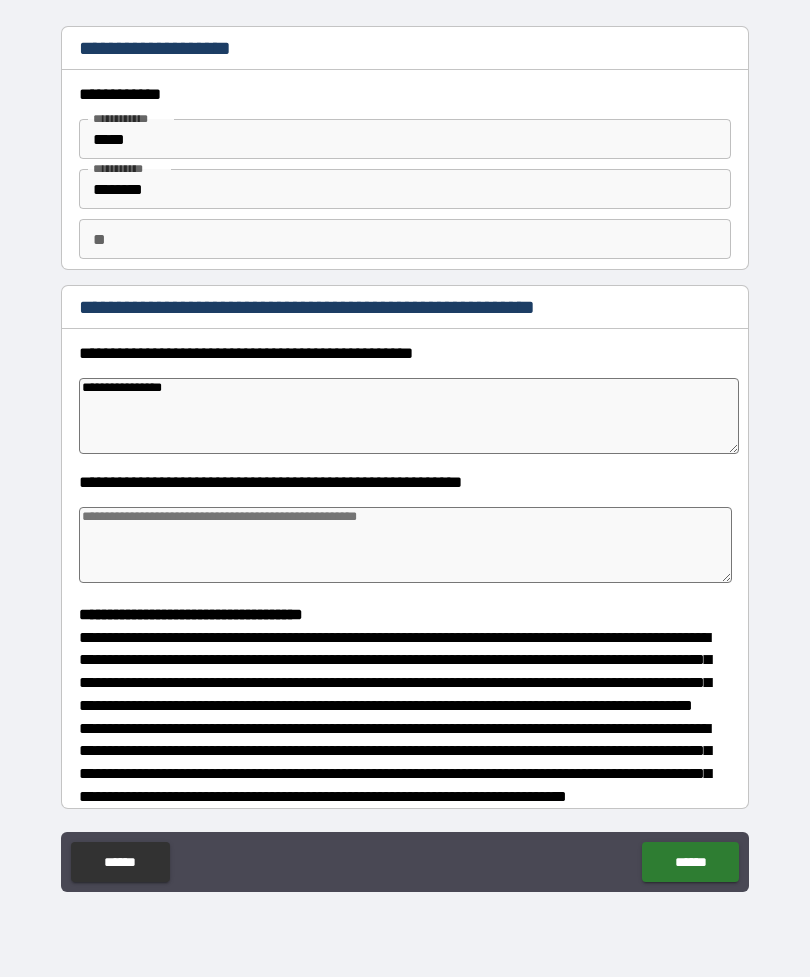 type on "*" 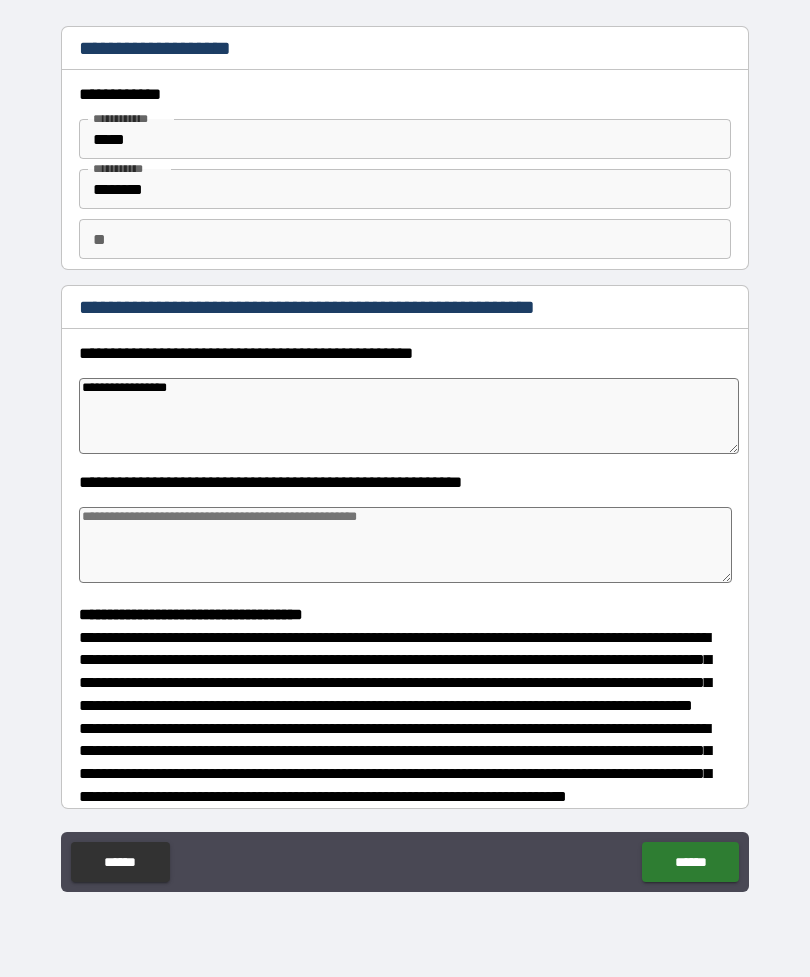 type on "*" 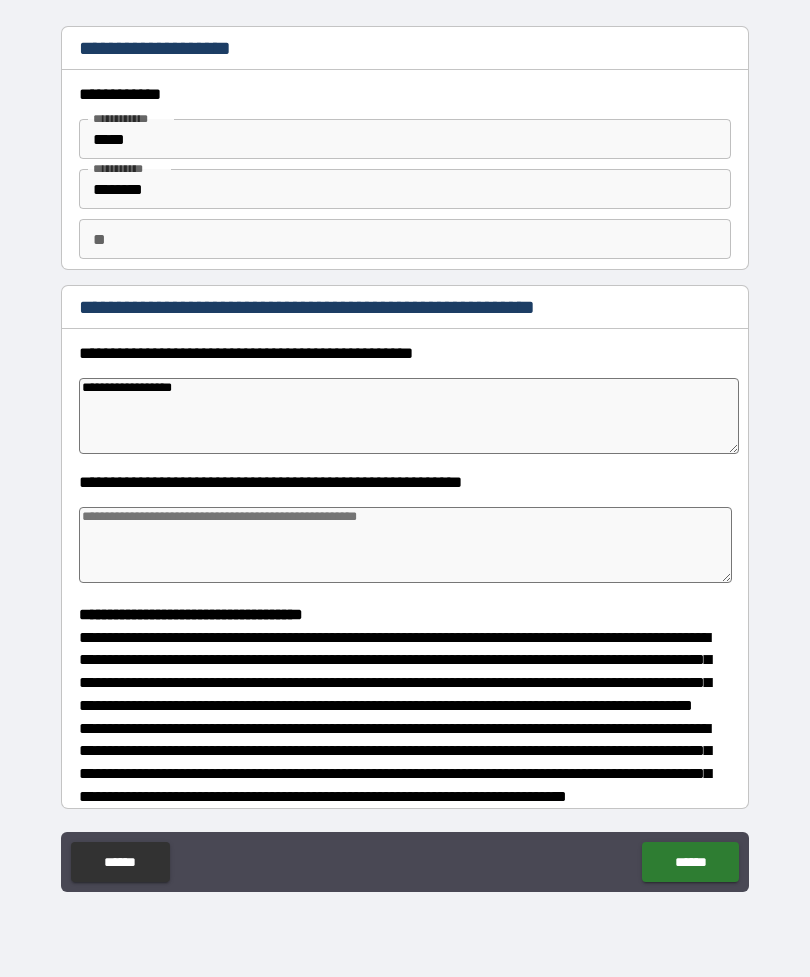 type on "*" 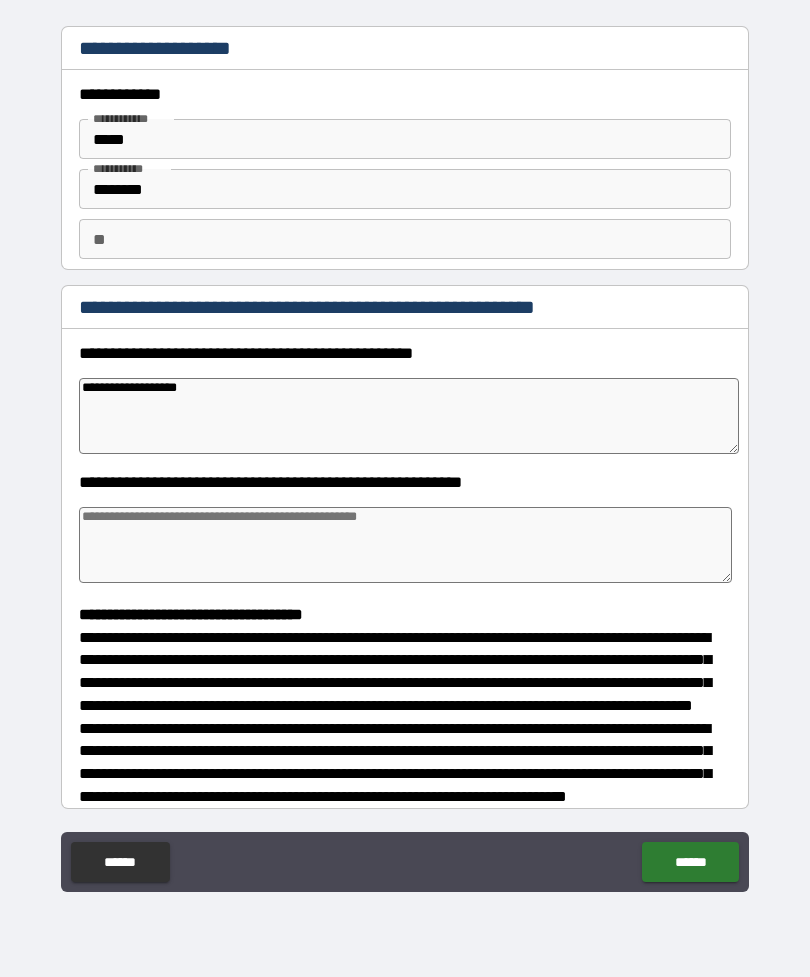 type on "*" 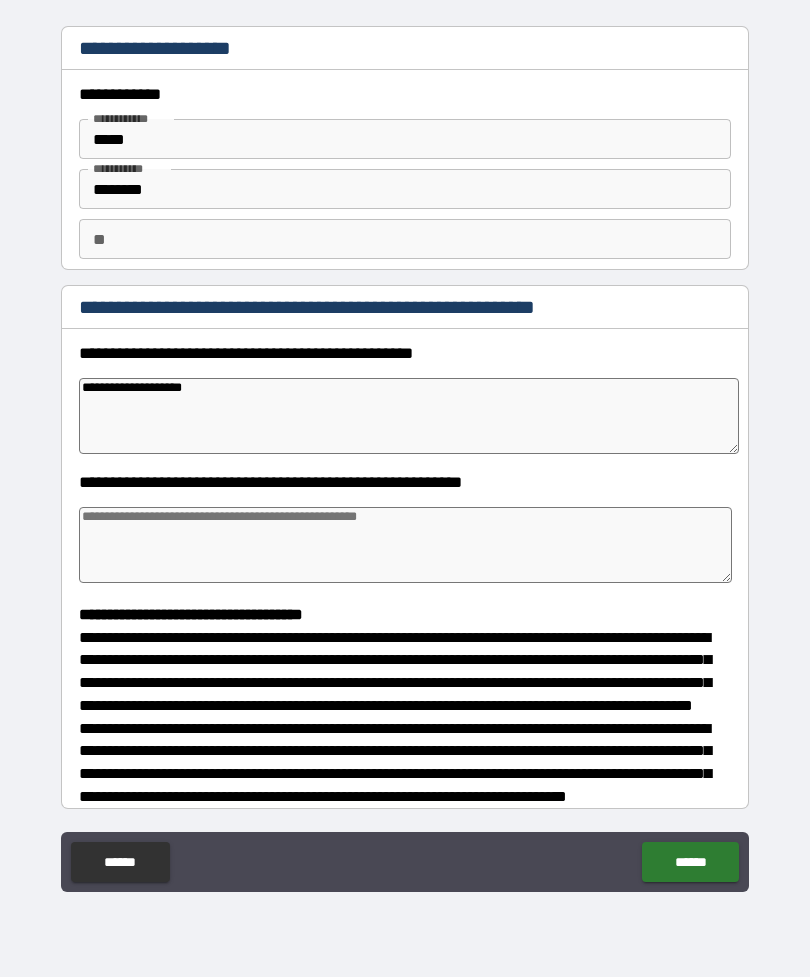 type on "*" 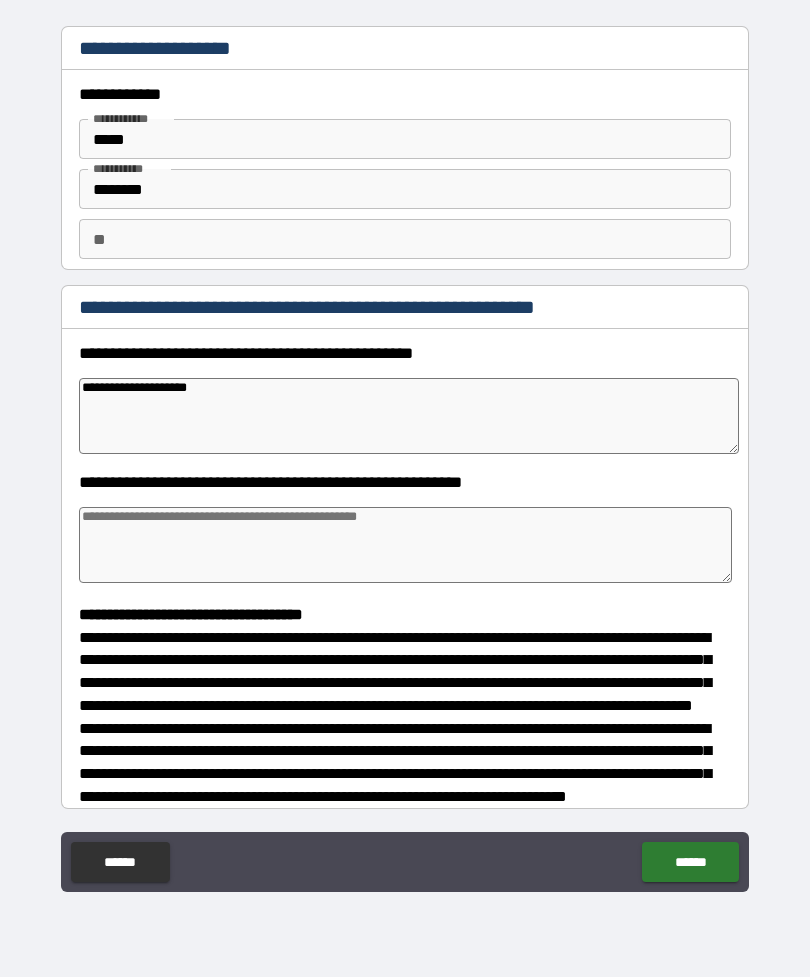 type on "*" 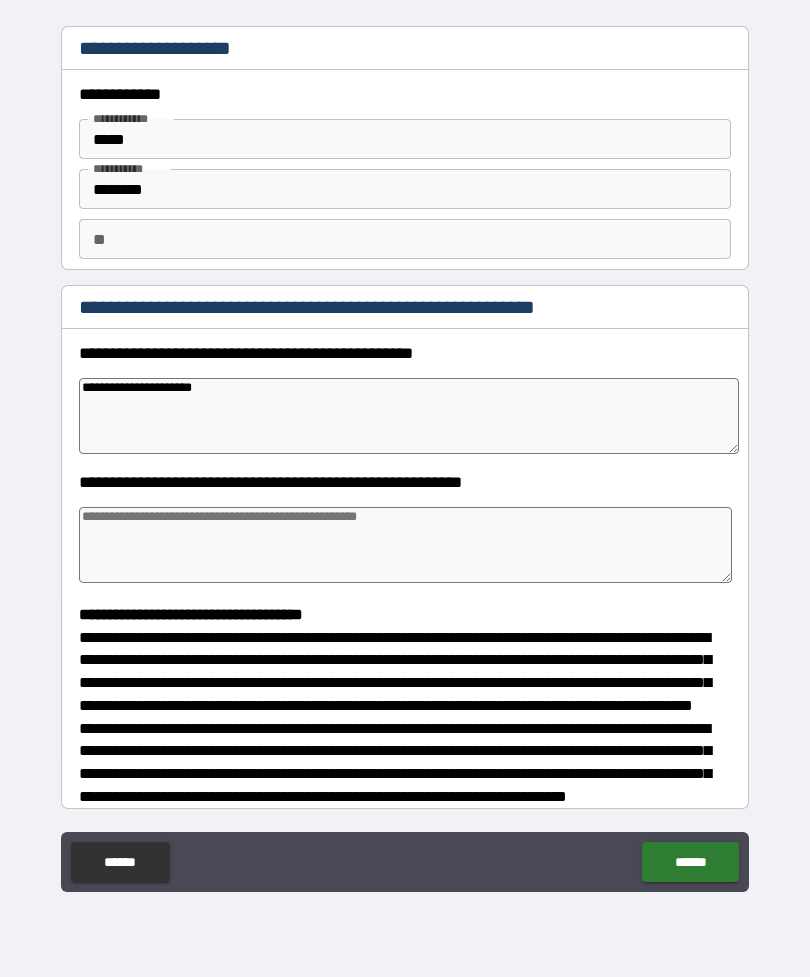 type on "*" 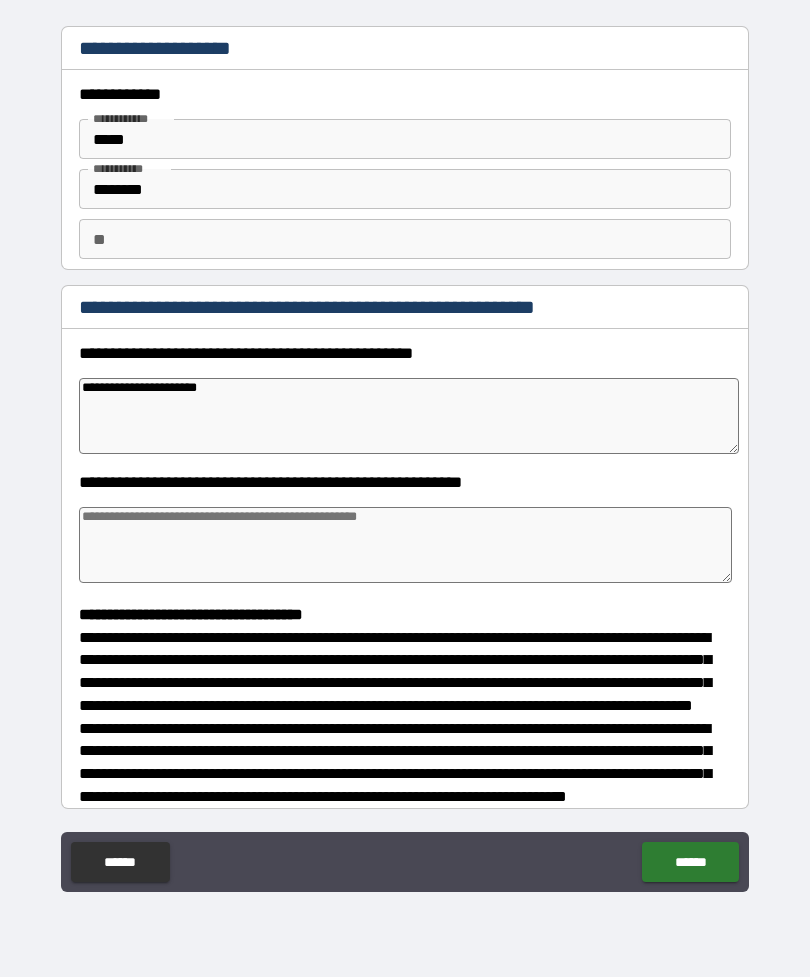 type on "*" 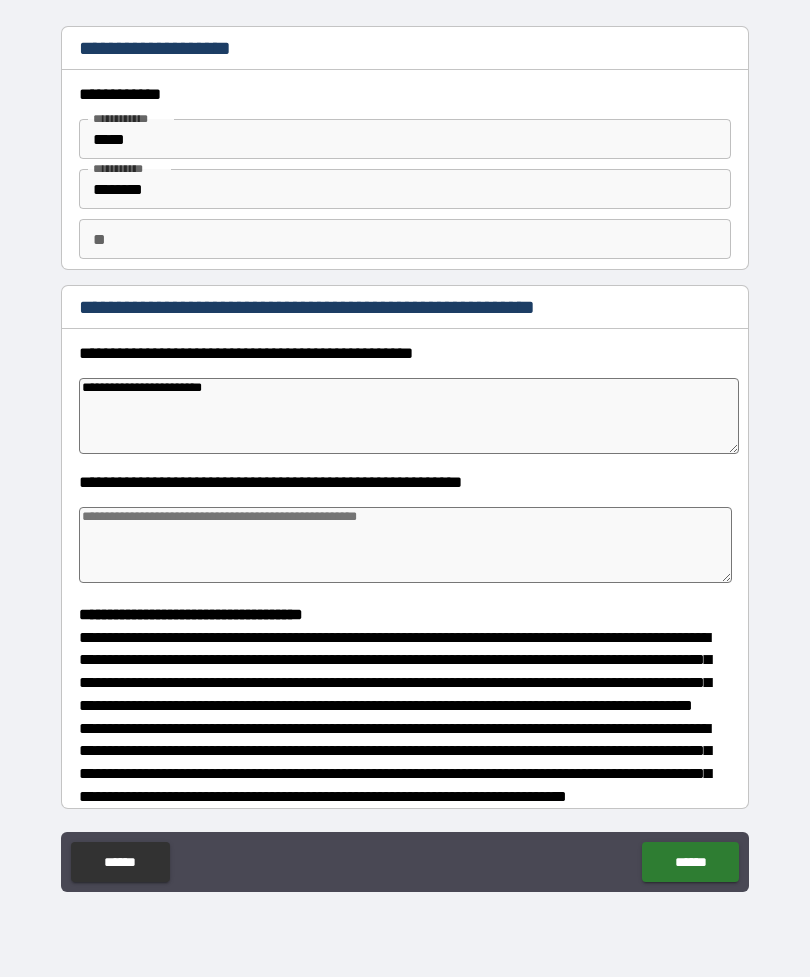 type on "*" 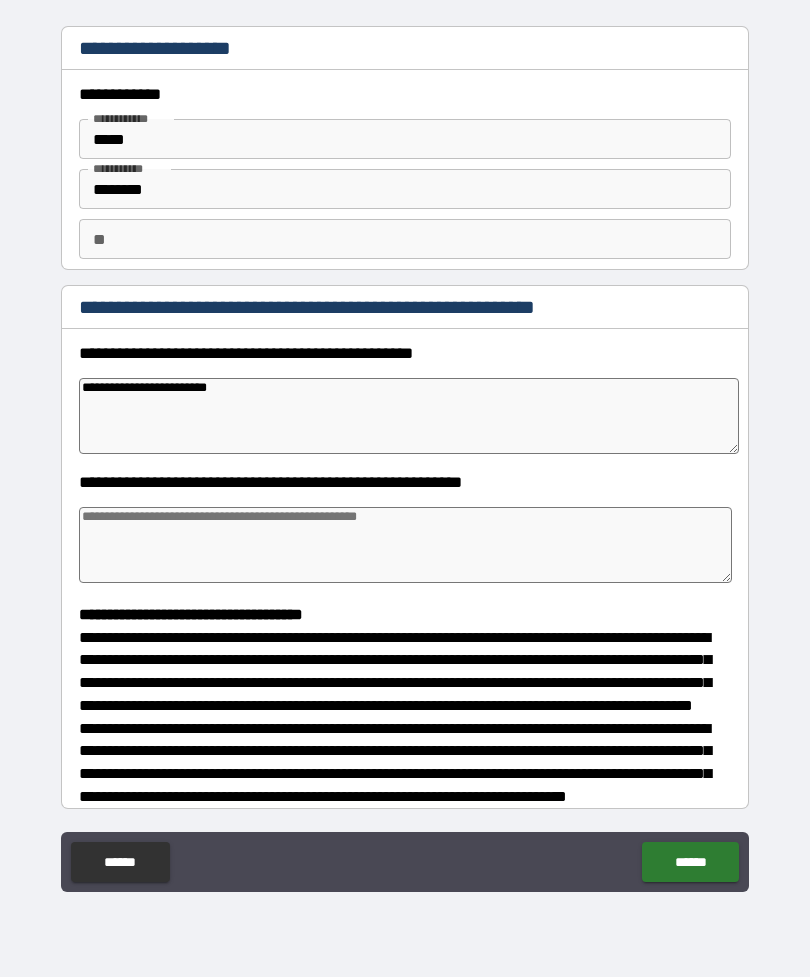 type on "*" 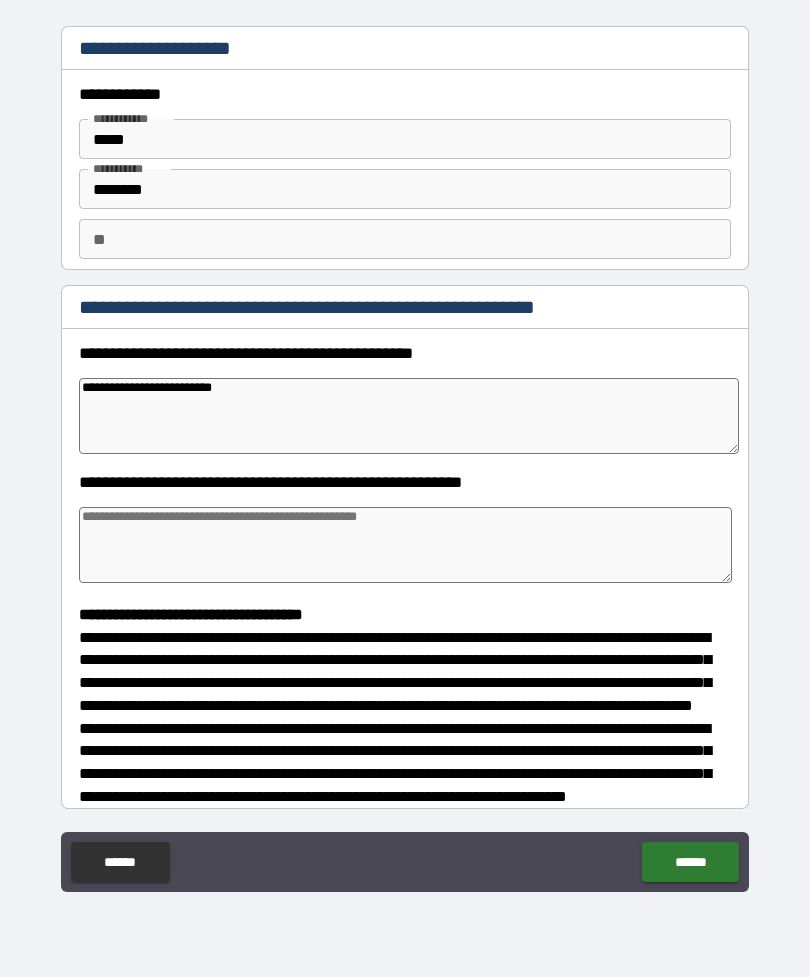 type on "*" 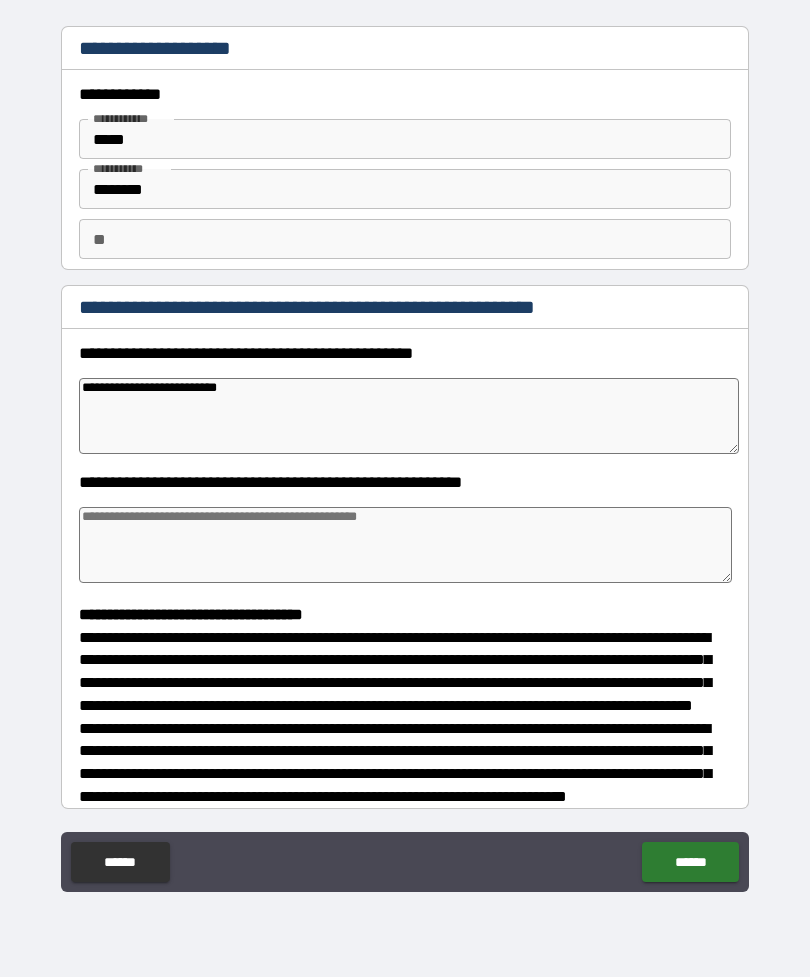 type on "*" 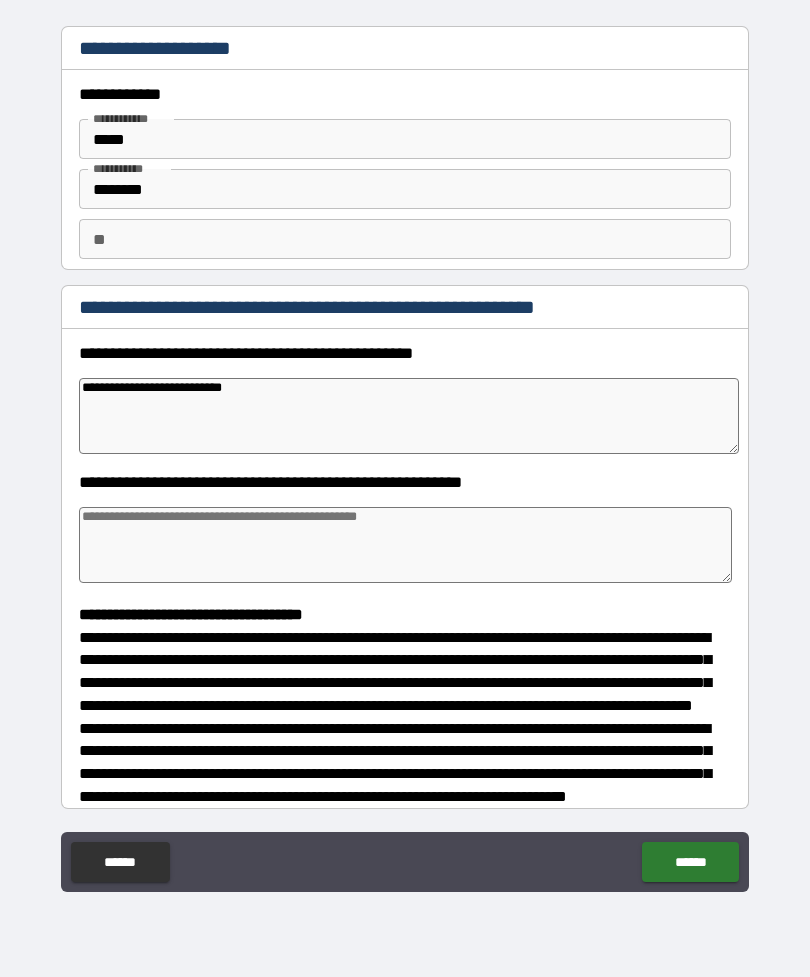 type on "**********" 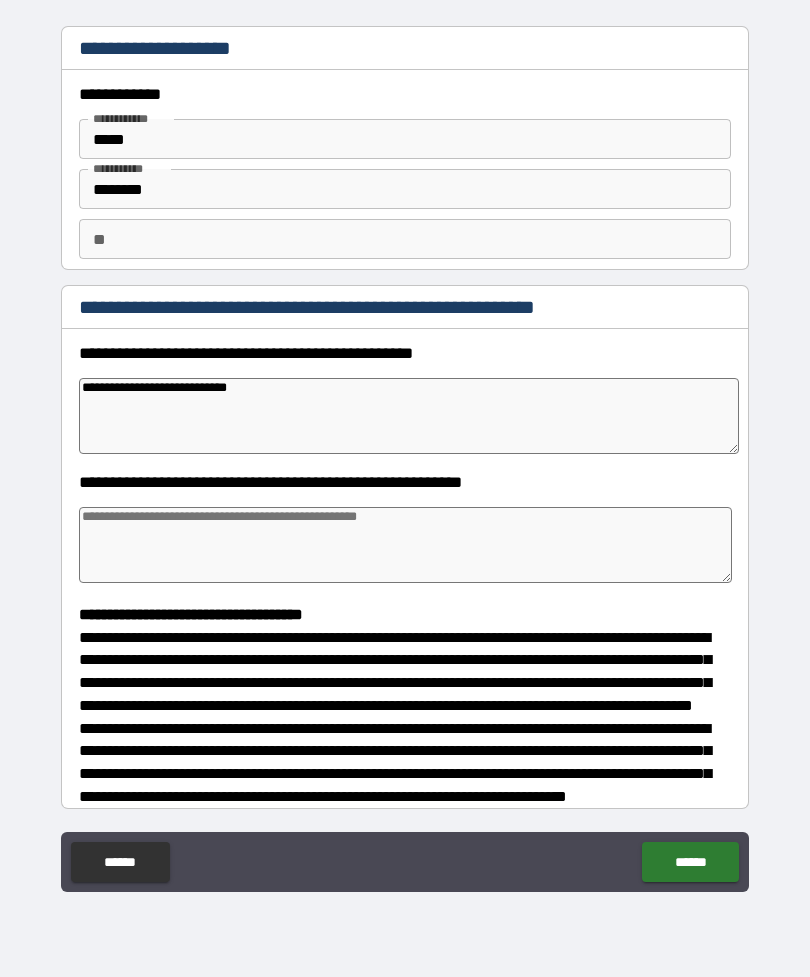 type on "*" 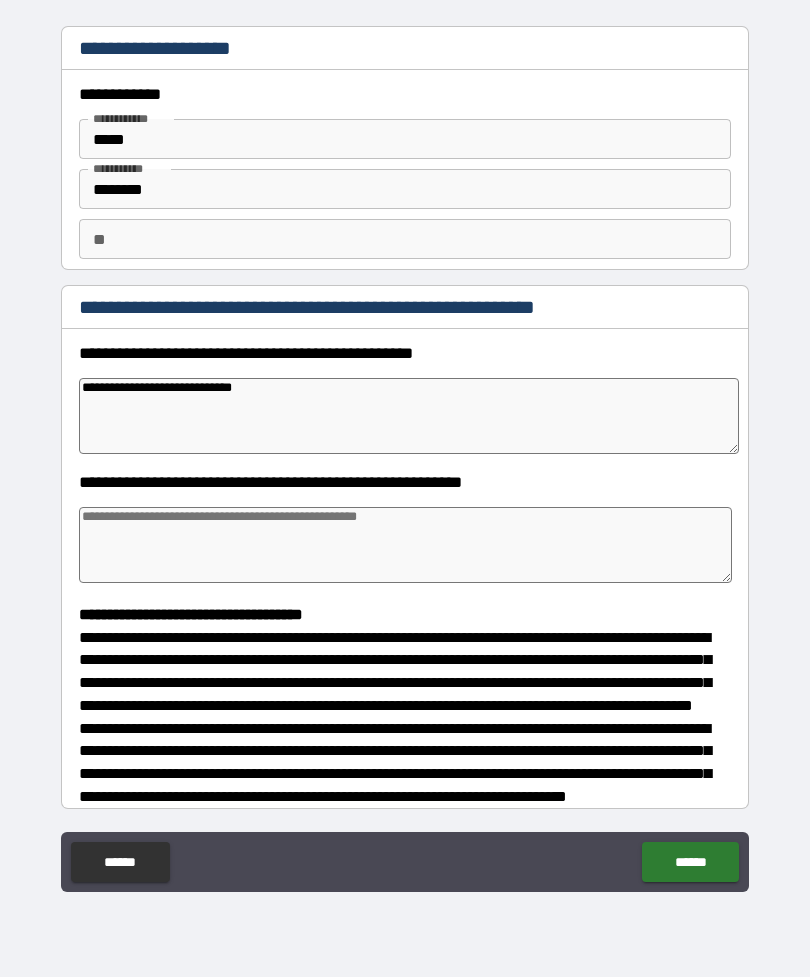 type on "*" 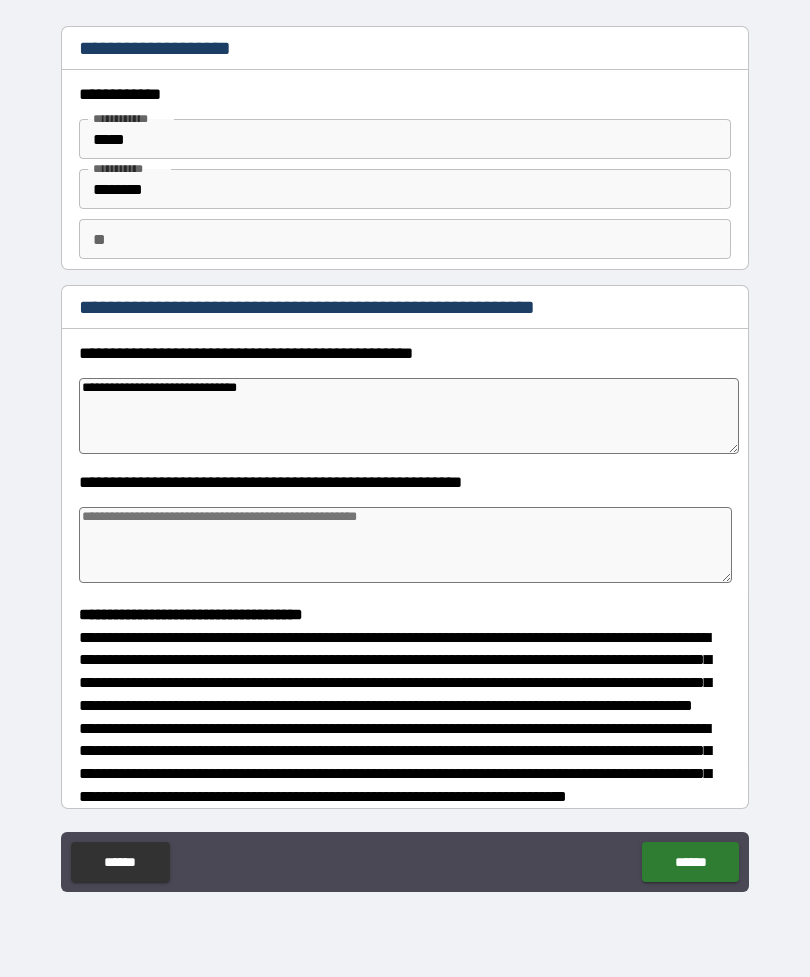 type on "*" 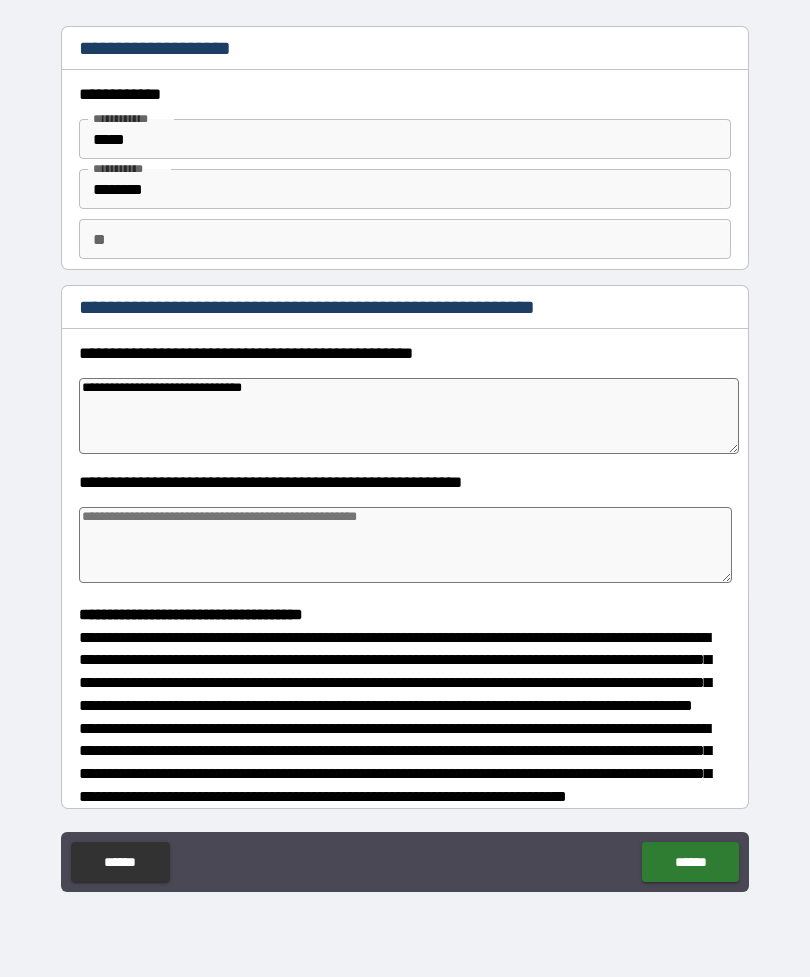 type on "*" 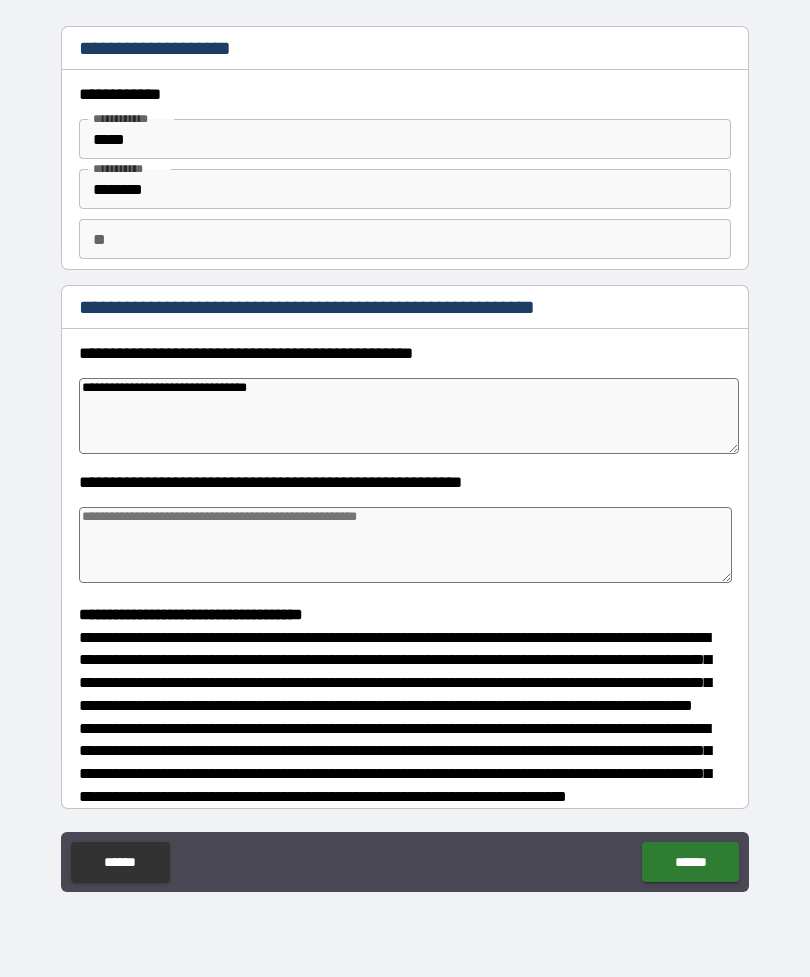 type on "*" 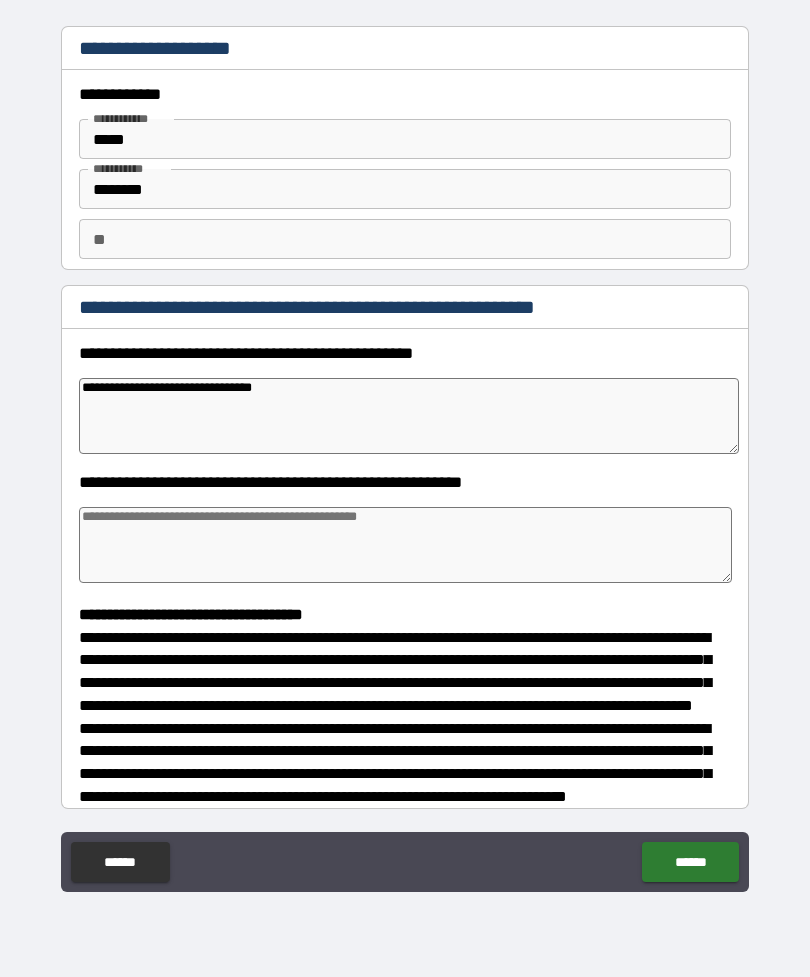type on "*" 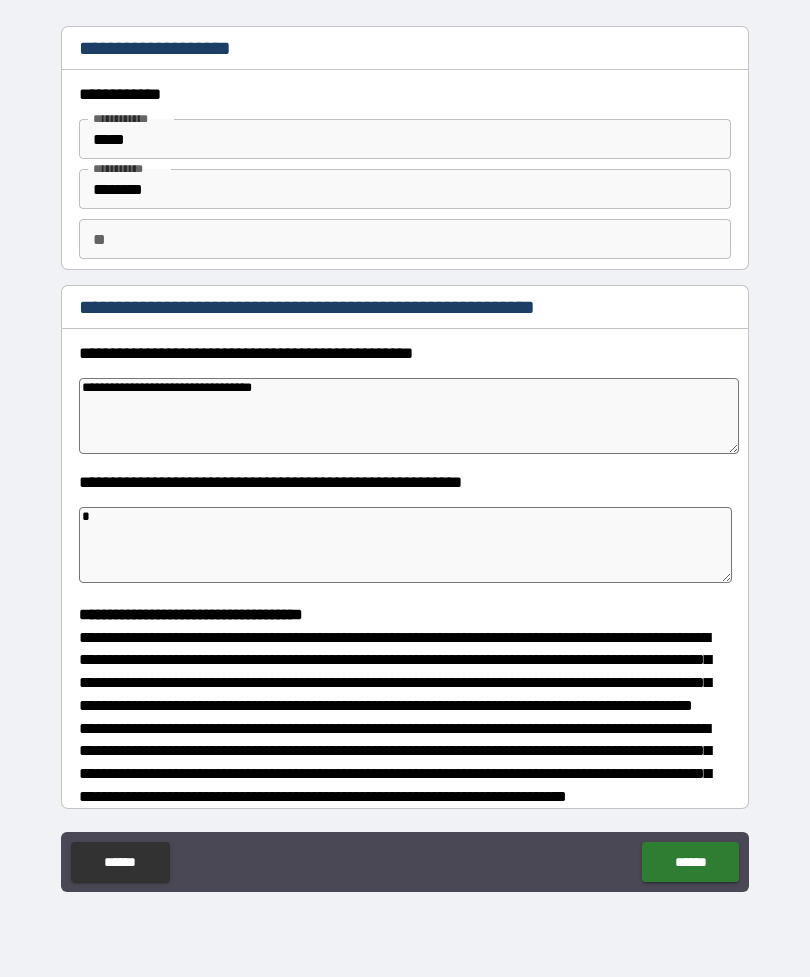 type on "*" 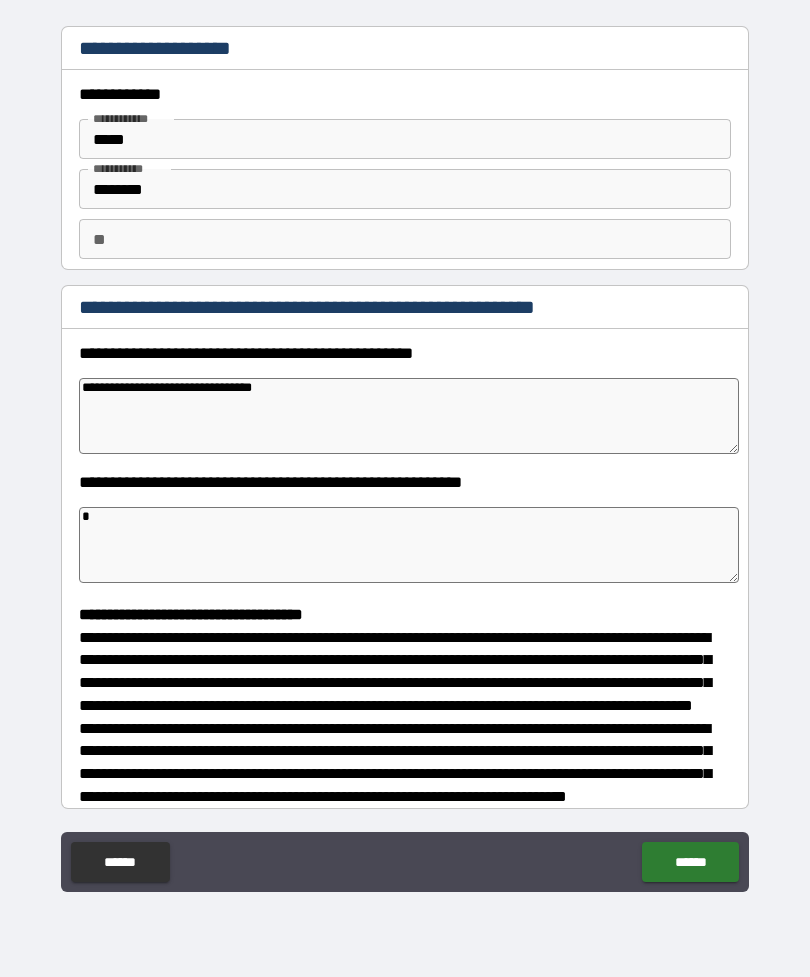 type on "**" 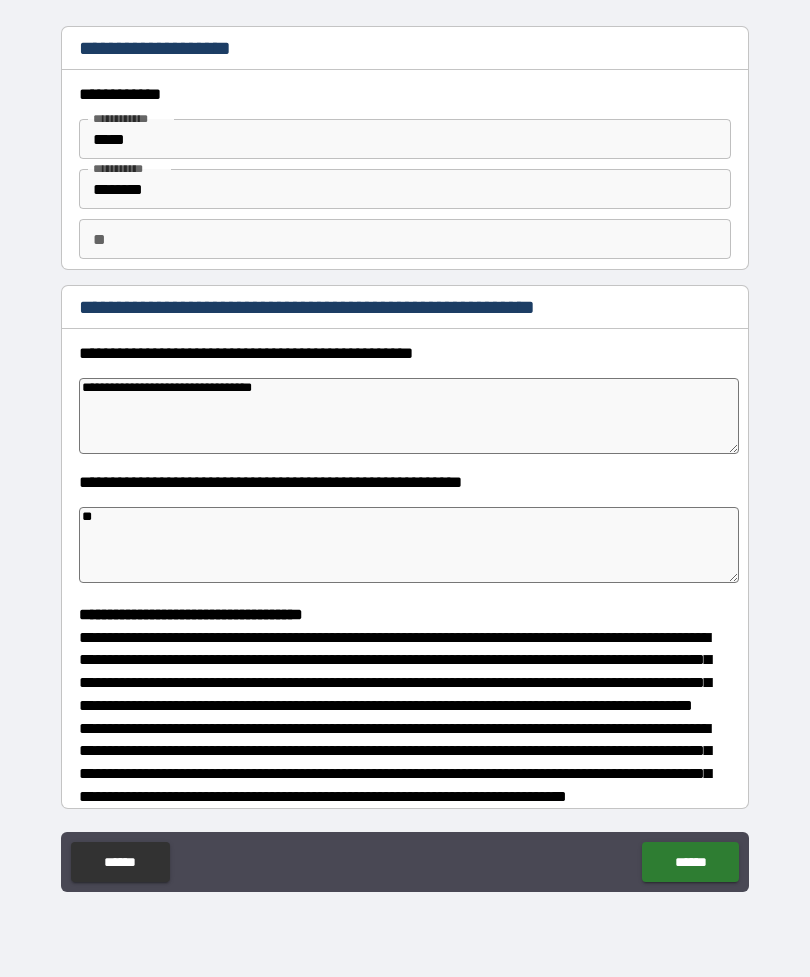 type on "*" 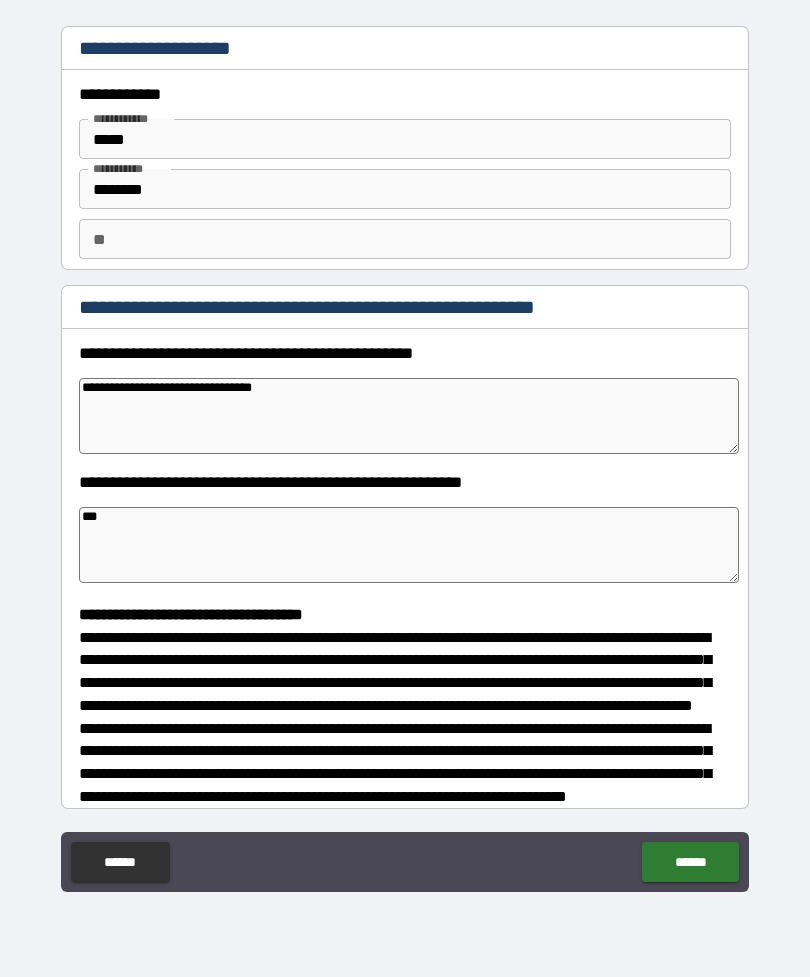 type on "*" 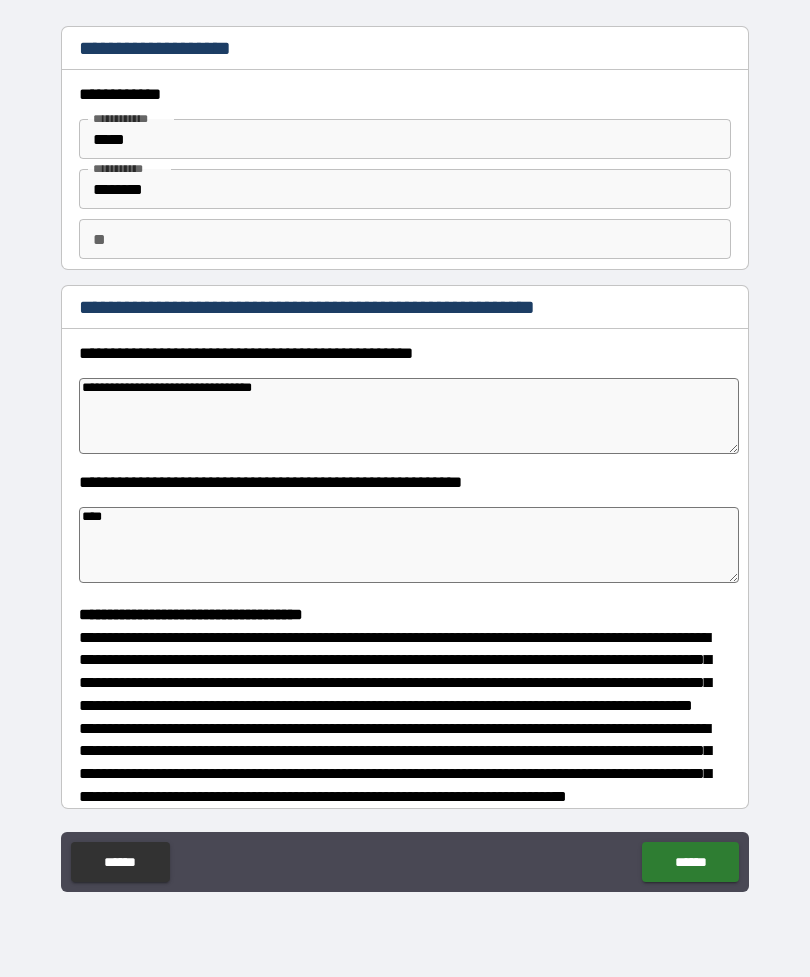 type on "*" 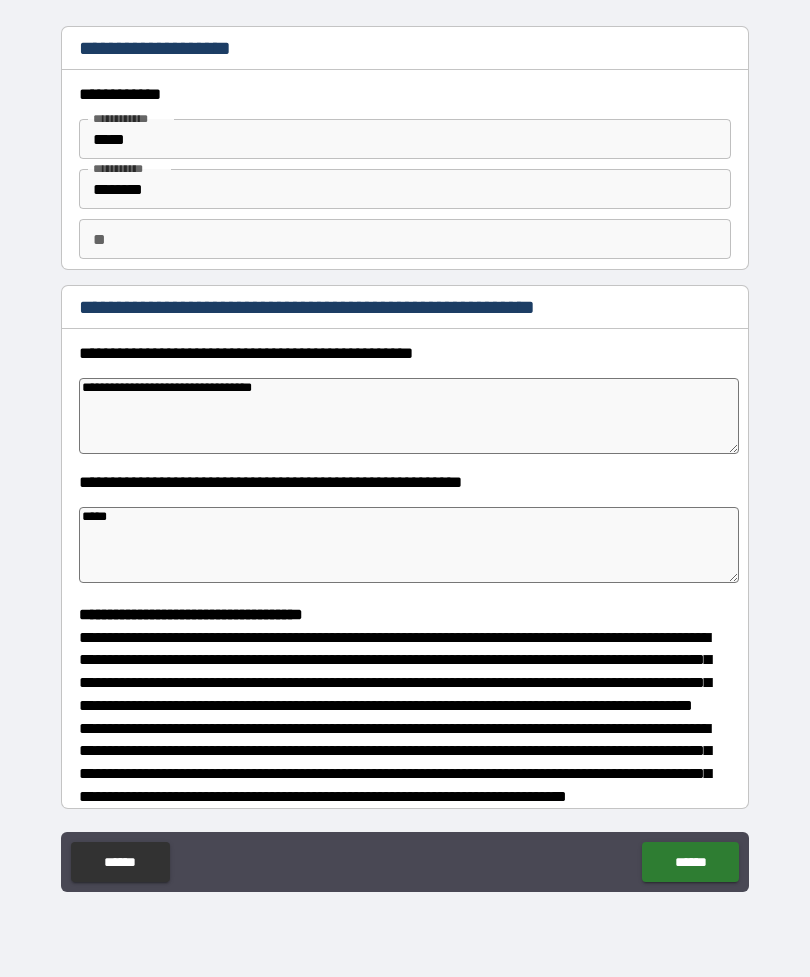 type on "*" 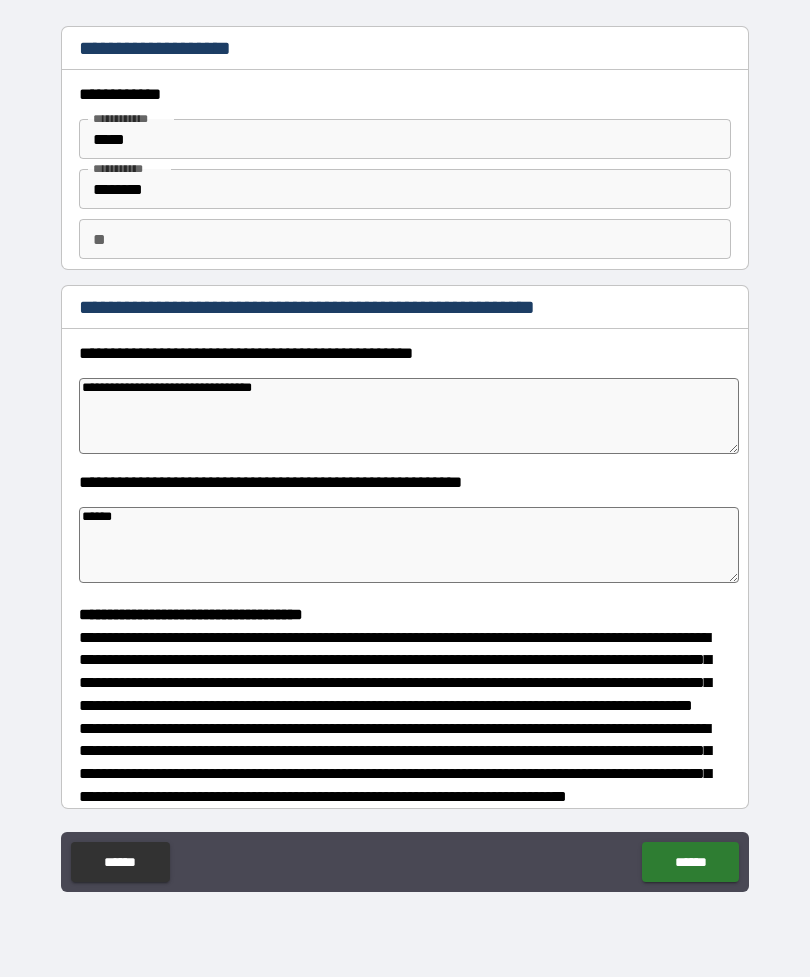 type on "*" 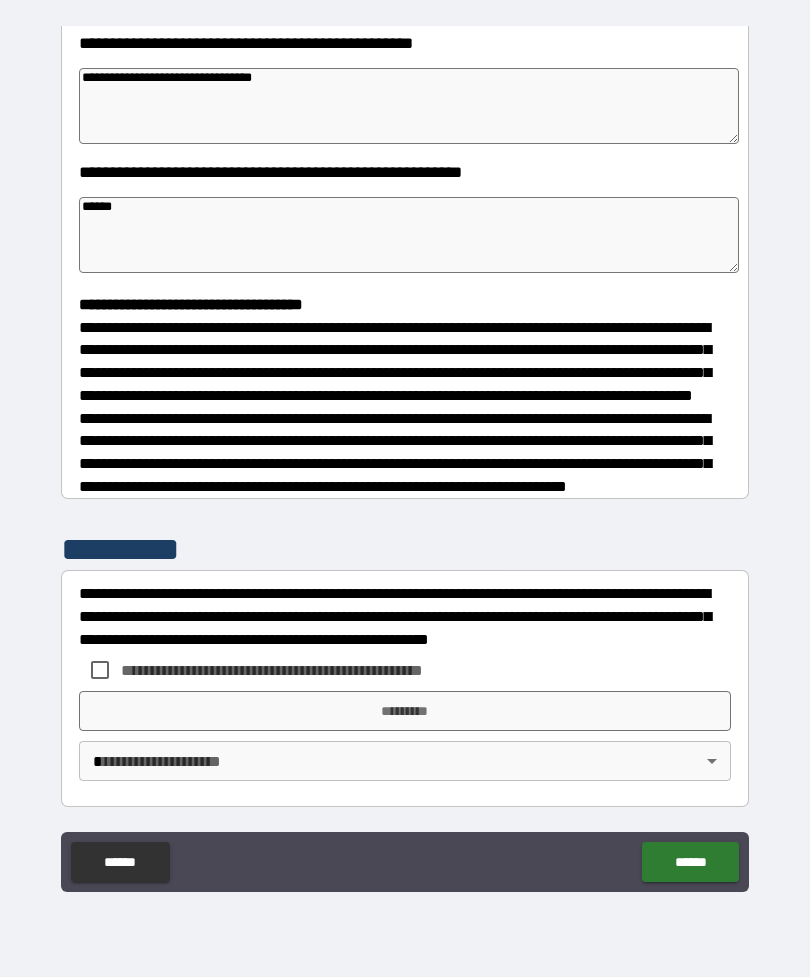 scroll, scrollTop: 348, scrollLeft: 0, axis: vertical 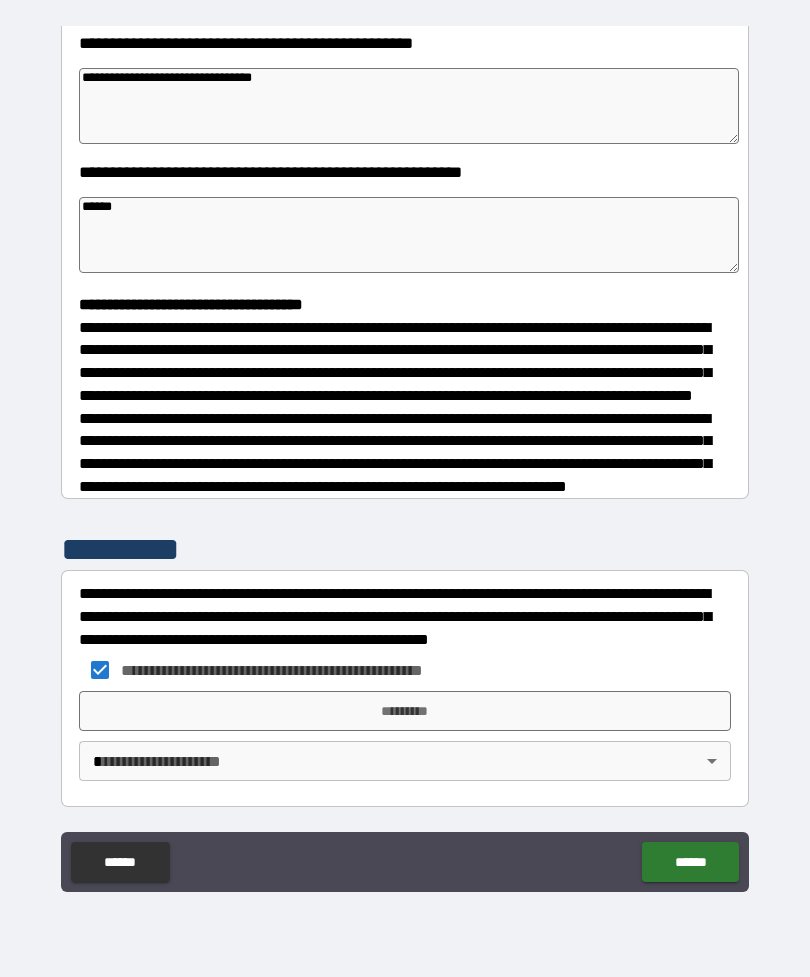 click on "*********" at bounding box center (405, 711) 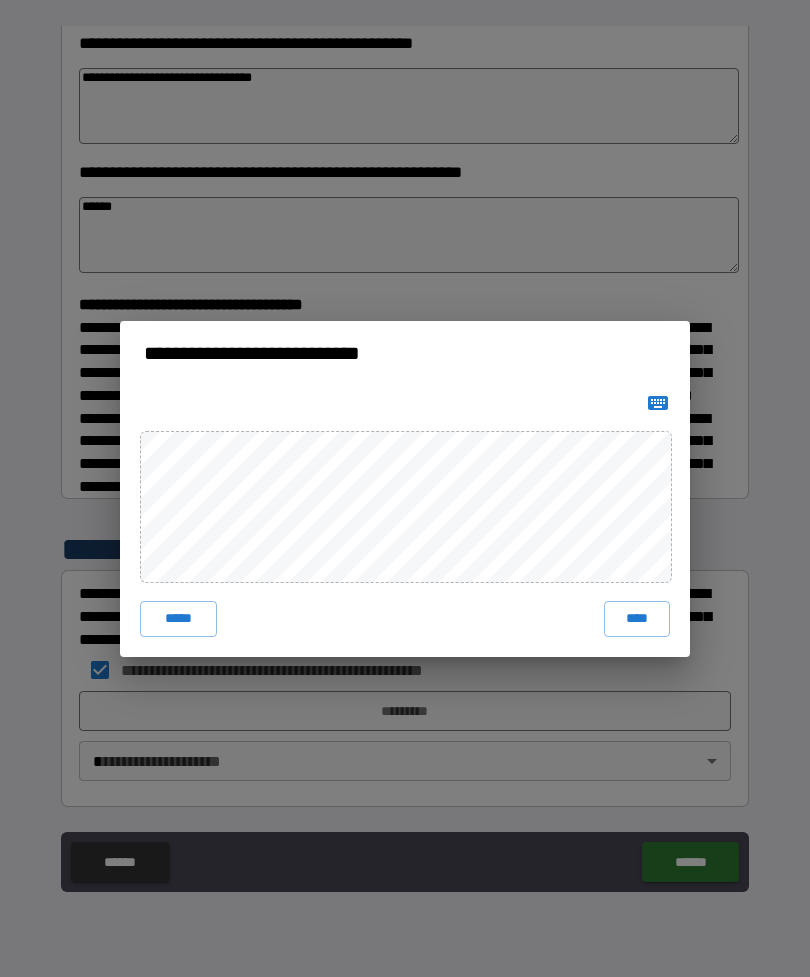 click on "****" at bounding box center (637, 619) 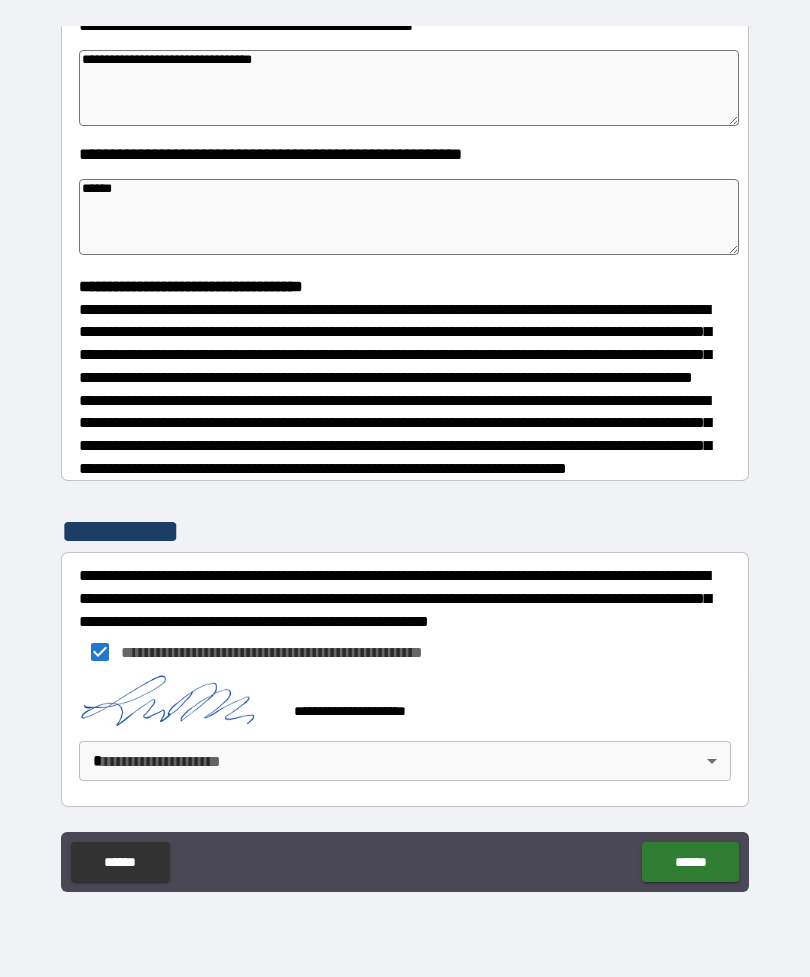 click on "**********" at bounding box center [405, 456] 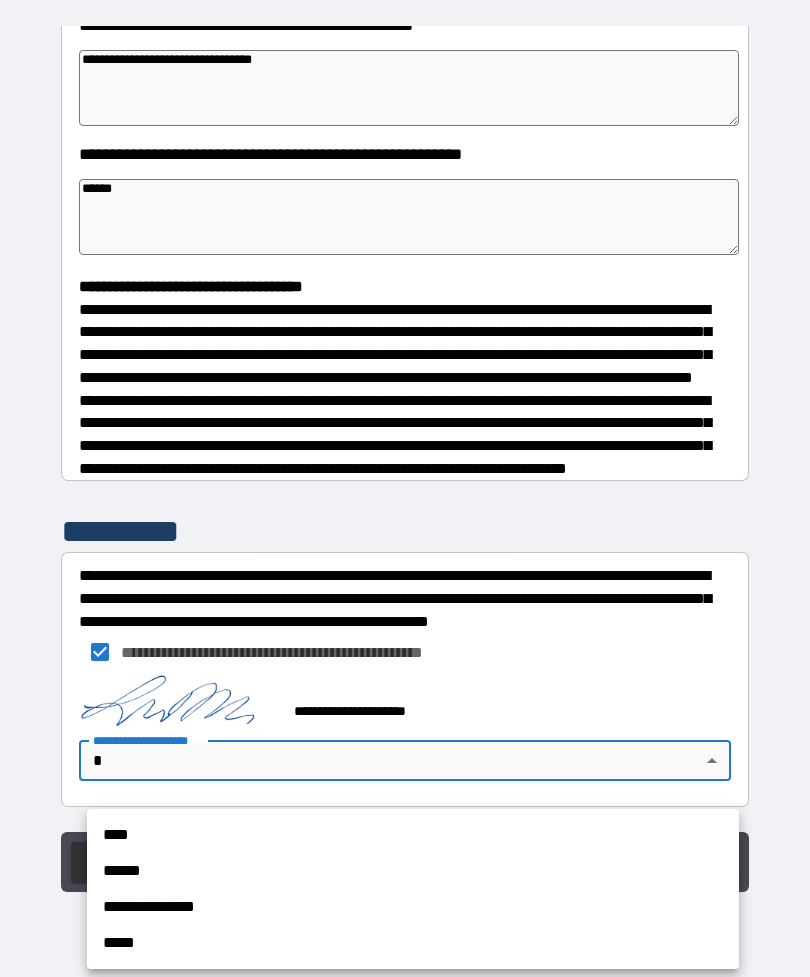 click on "**********" at bounding box center [413, 907] 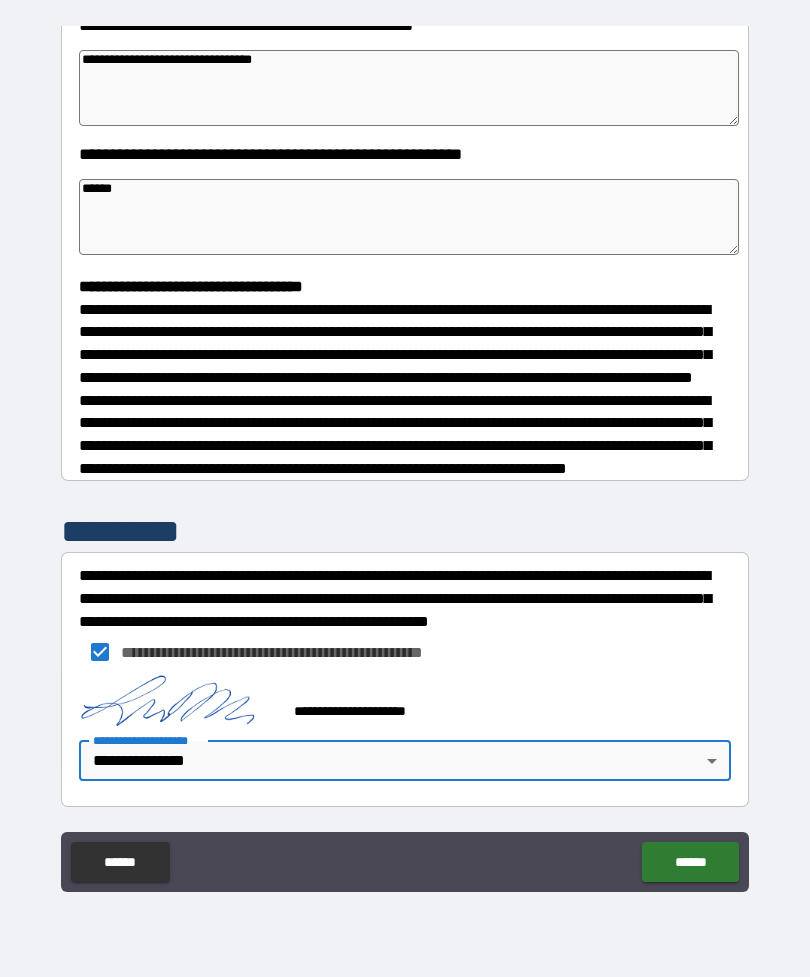 scroll, scrollTop: 366, scrollLeft: 0, axis: vertical 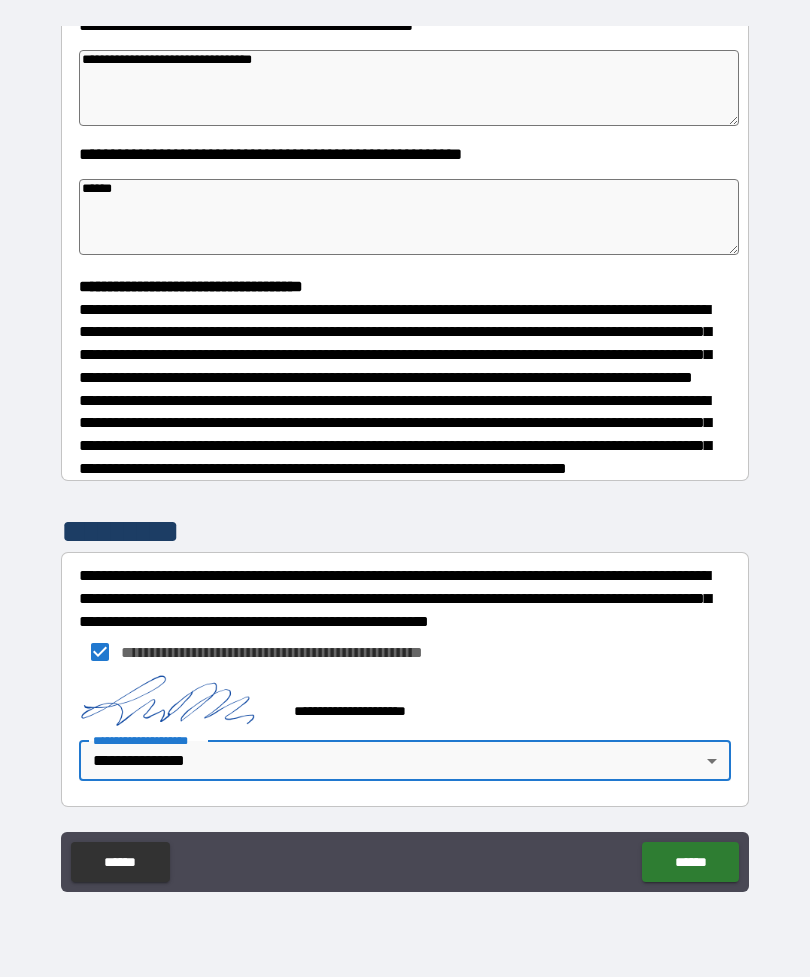 click on "******" at bounding box center [690, 862] 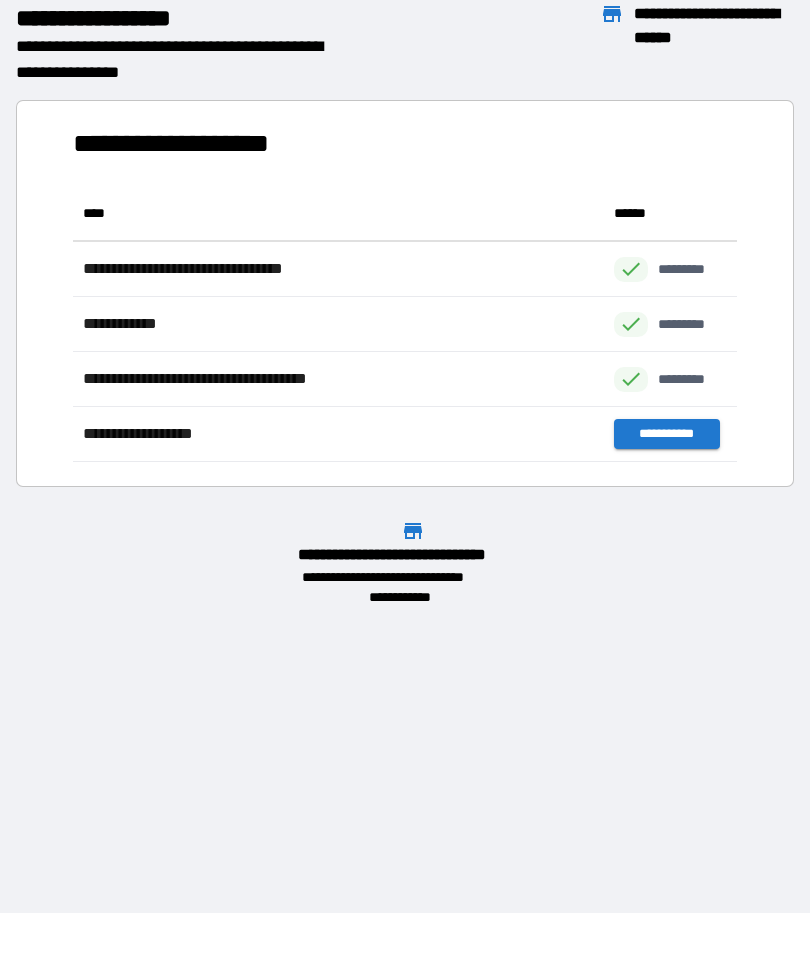 scroll, scrollTop: 1, scrollLeft: 1, axis: both 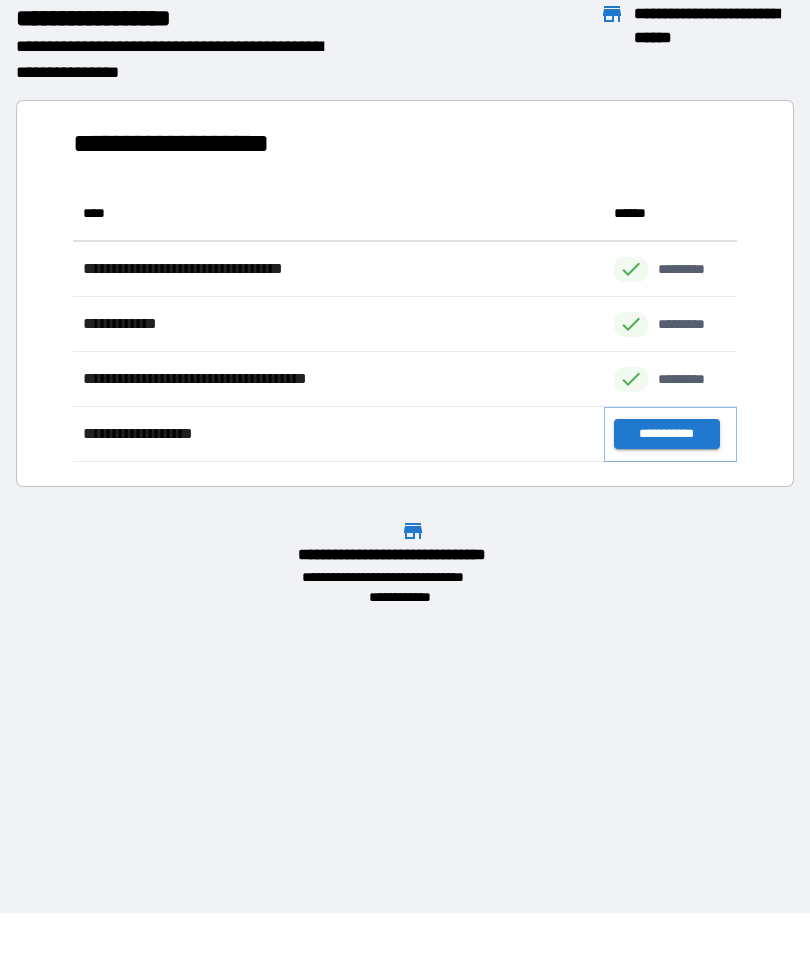 click on "**********" at bounding box center [666, 434] 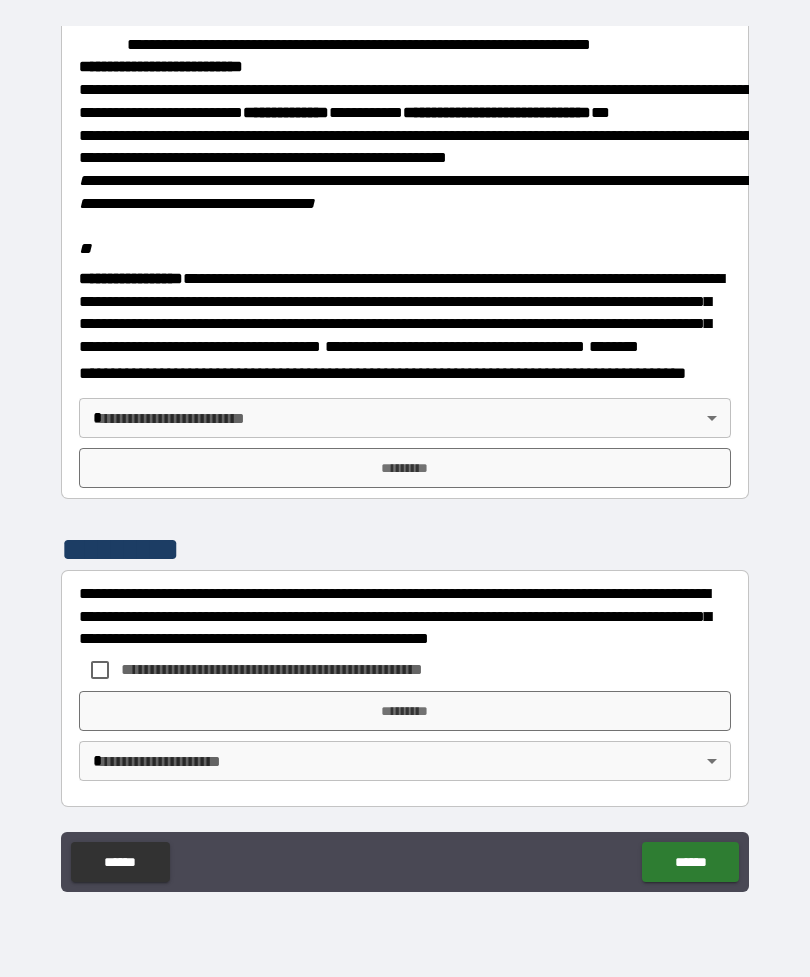 scroll, scrollTop: 2323, scrollLeft: 0, axis: vertical 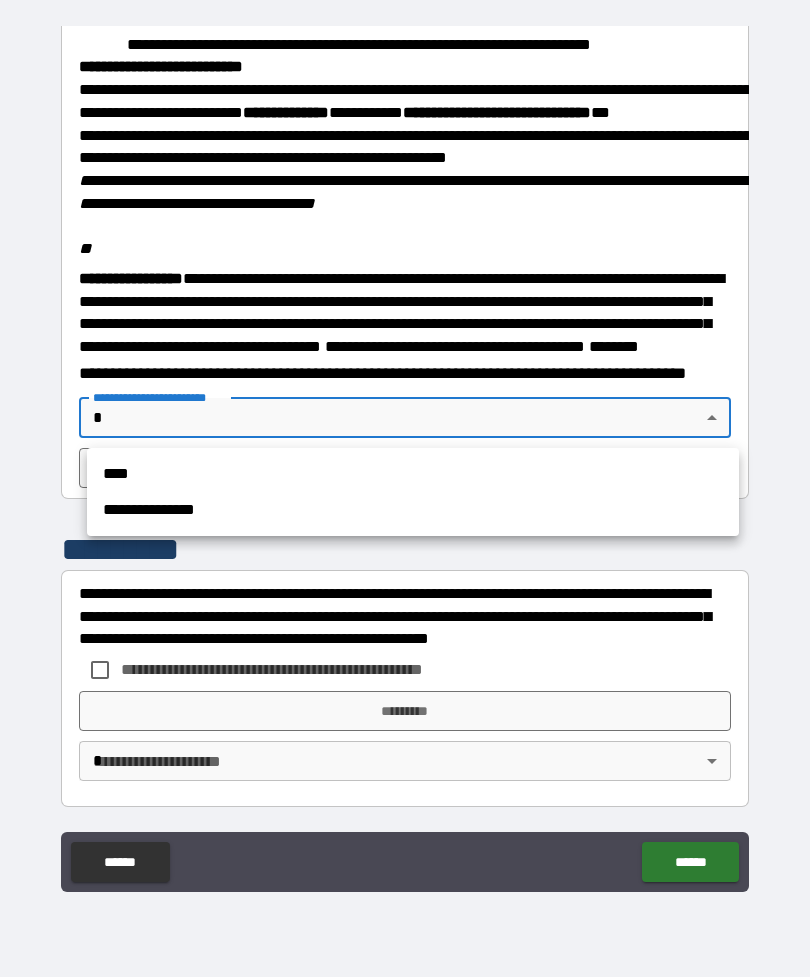 click on "**********" at bounding box center [413, 510] 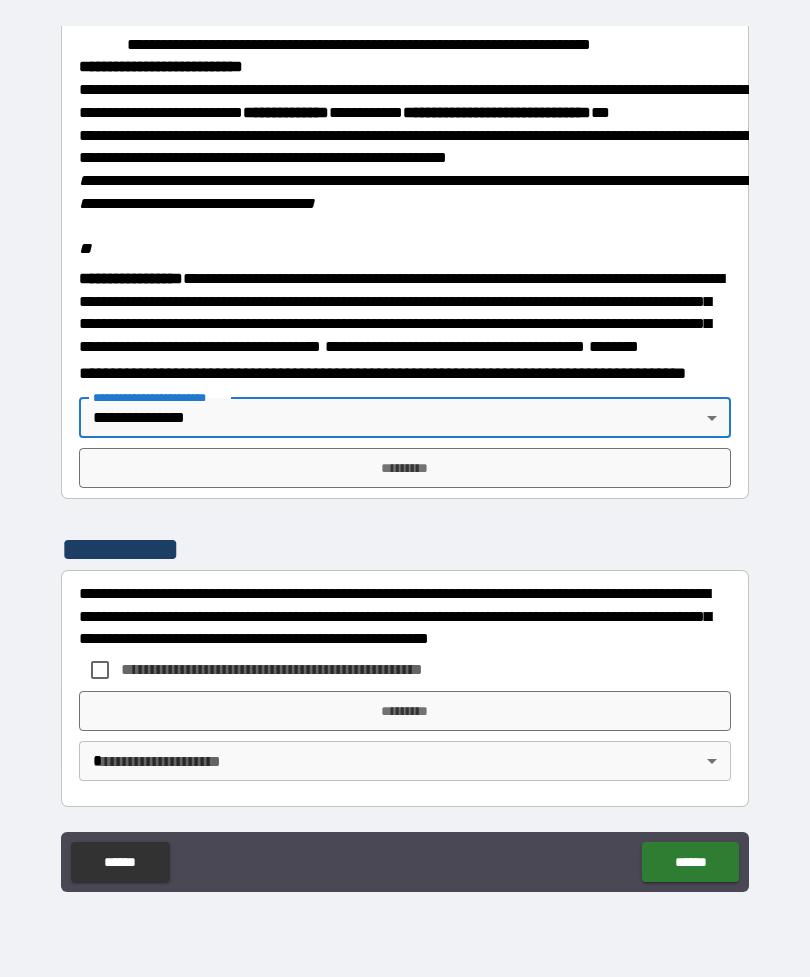 click on "*********" at bounding box center (405, 468) 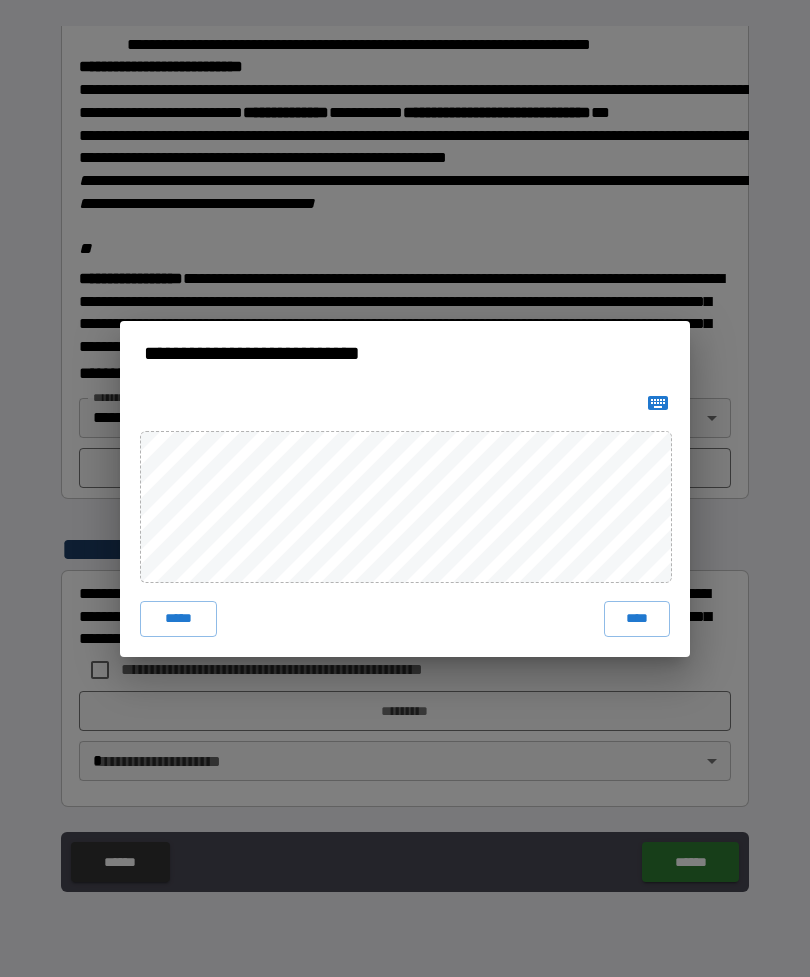 click on "****" at bounding box center (637, 619) 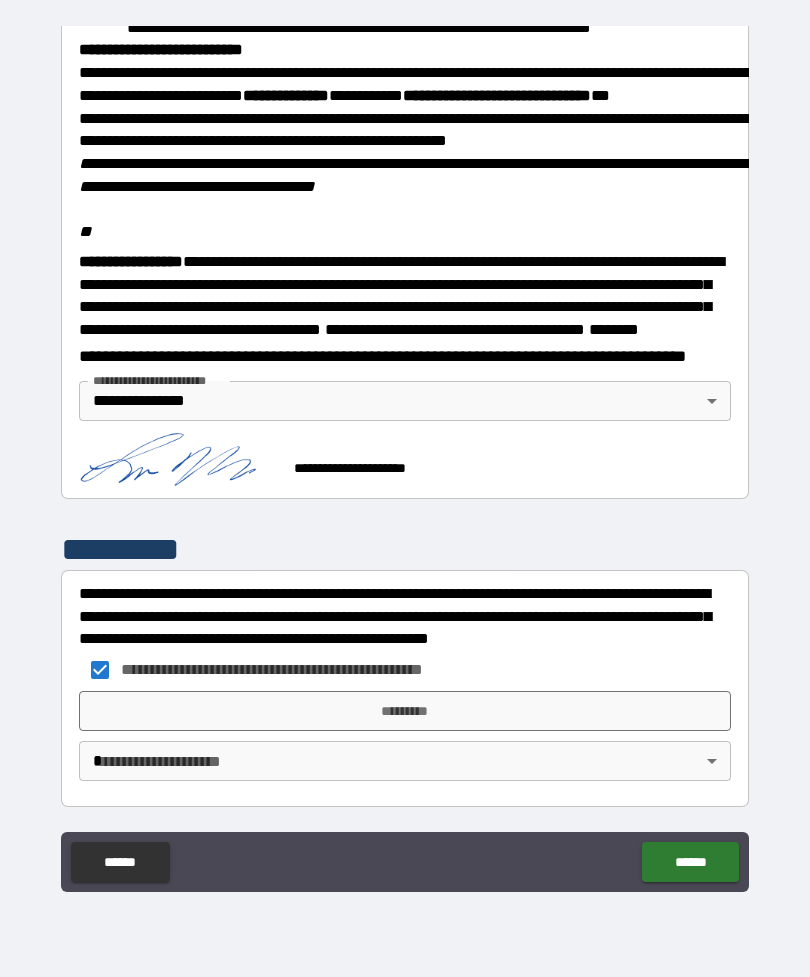 click on "*********" at bounding box center (405, 711) 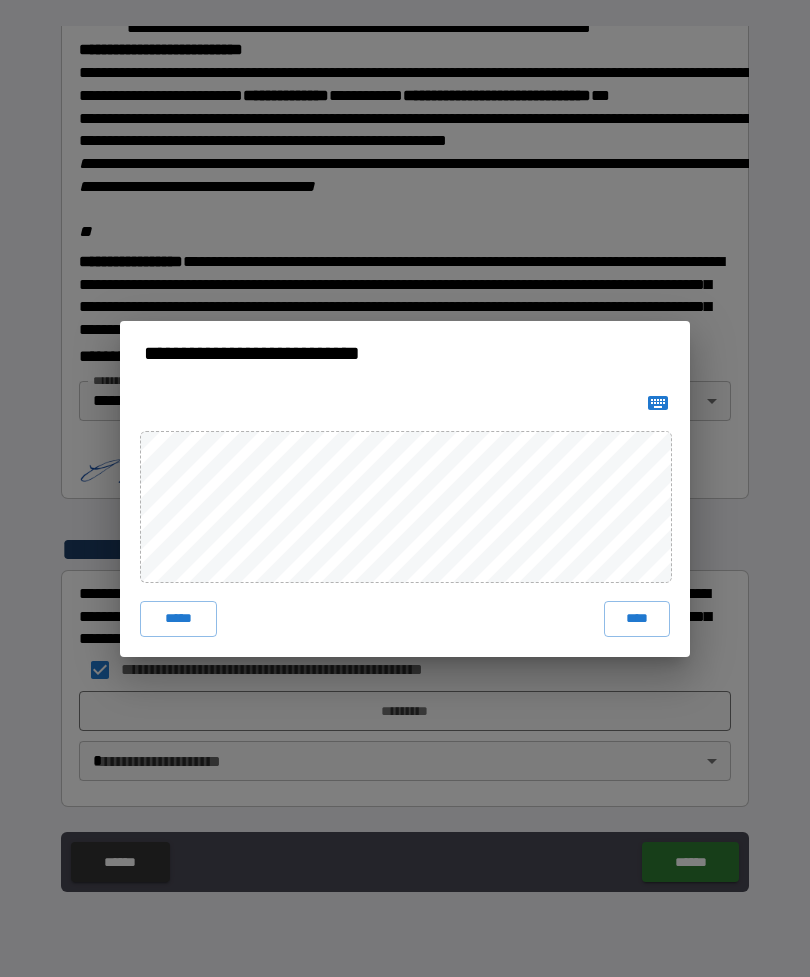 click on "****" at bounding box center [637, 619] 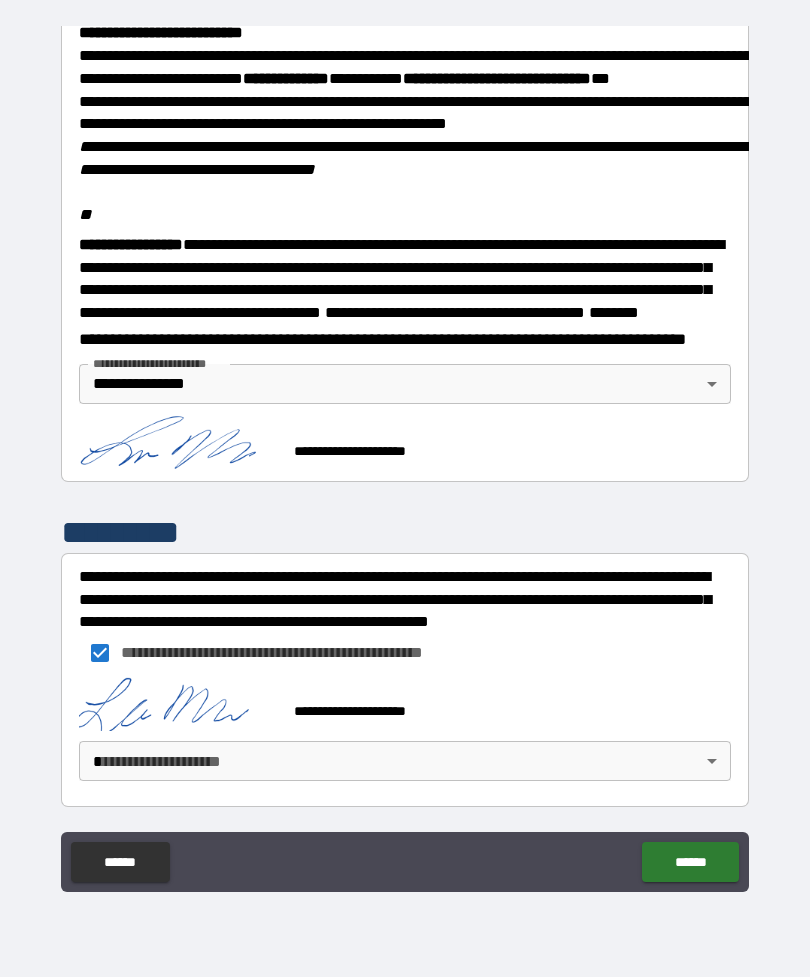 scroll, scrollTop: 2357, scrollLeft: 0, axis: vertical 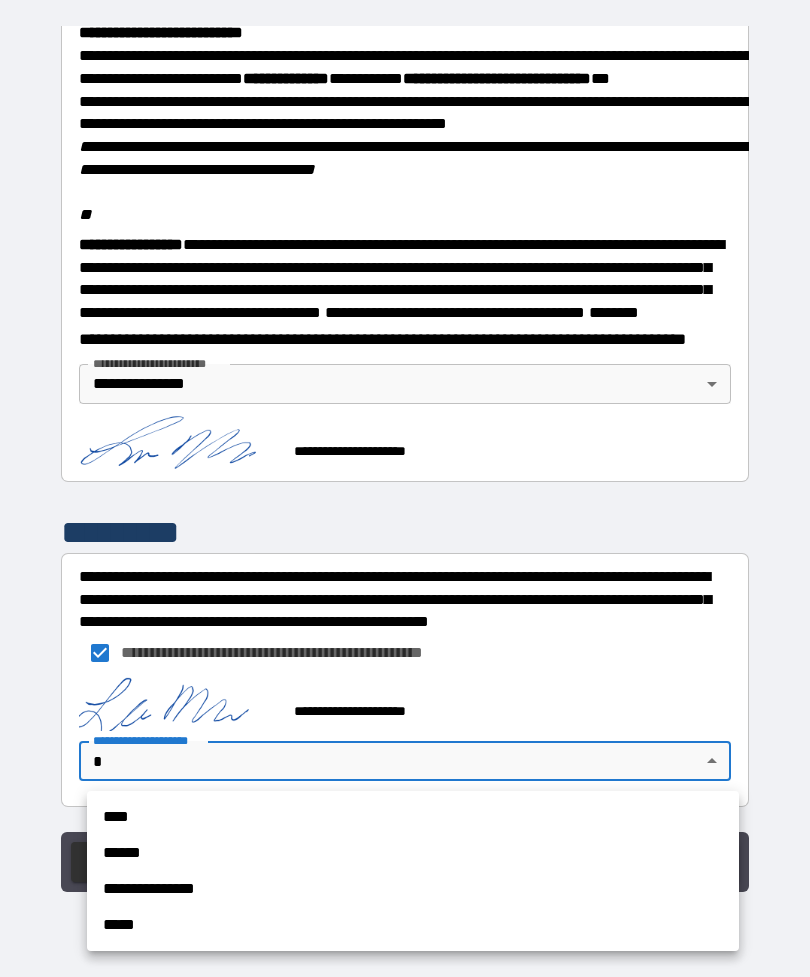 click on "**********" at bounding box center [413, 889] 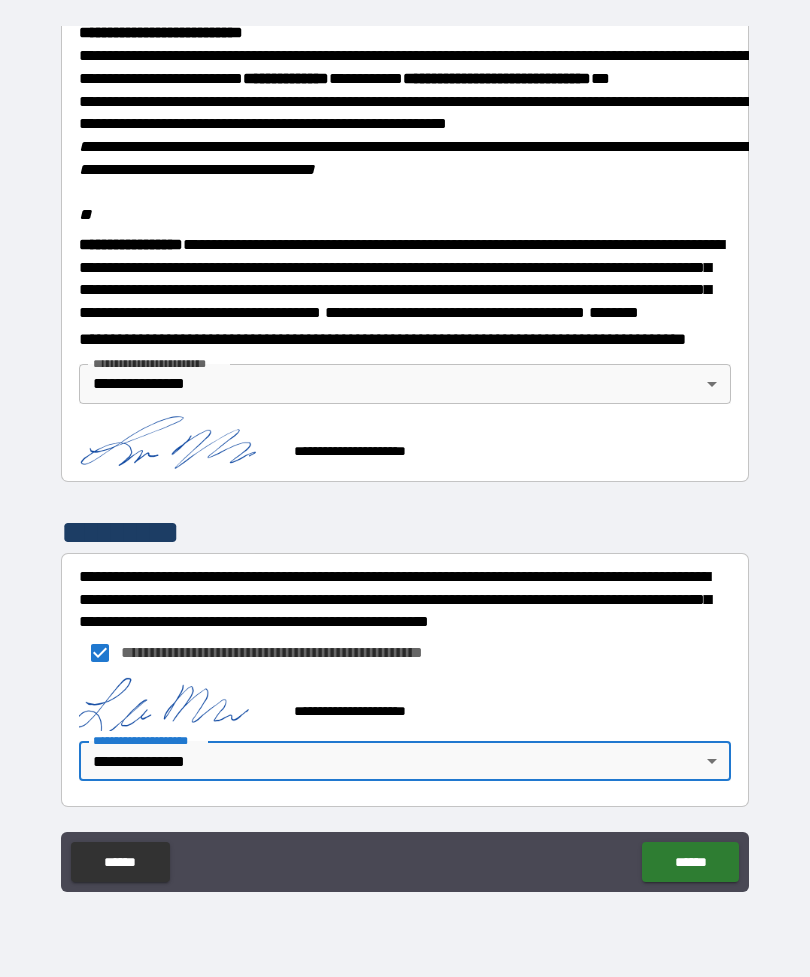 scroll, scrollTop: 2359, scrollLeft: 0, axis: vertical 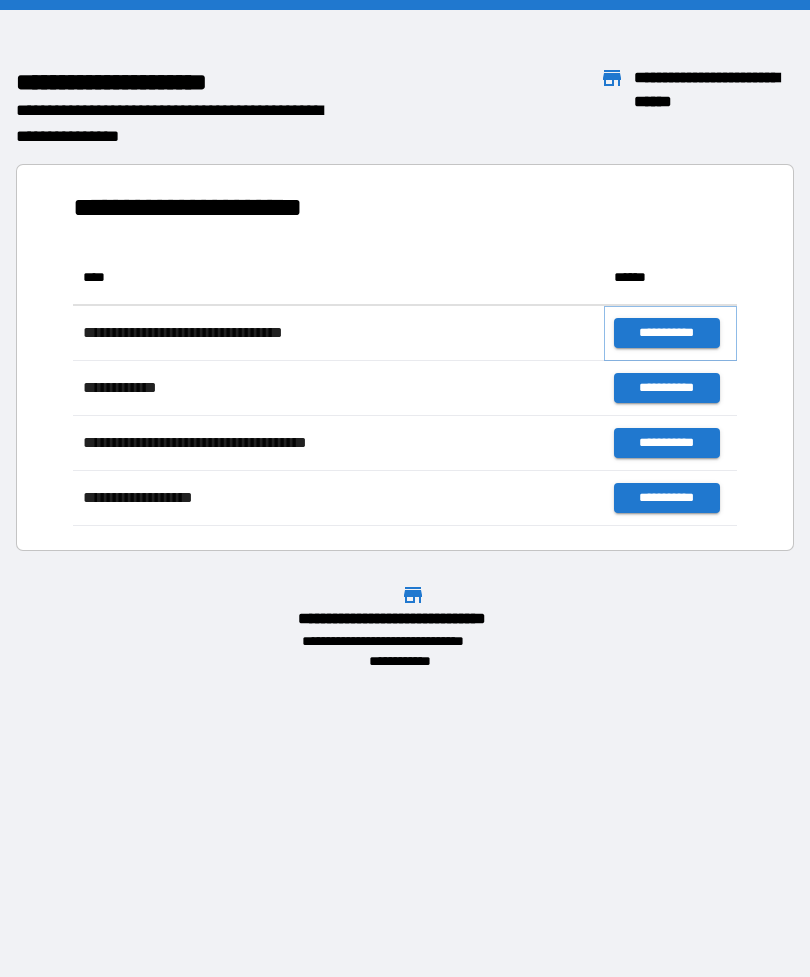 click on "**********" at bounding box center (666, 333) 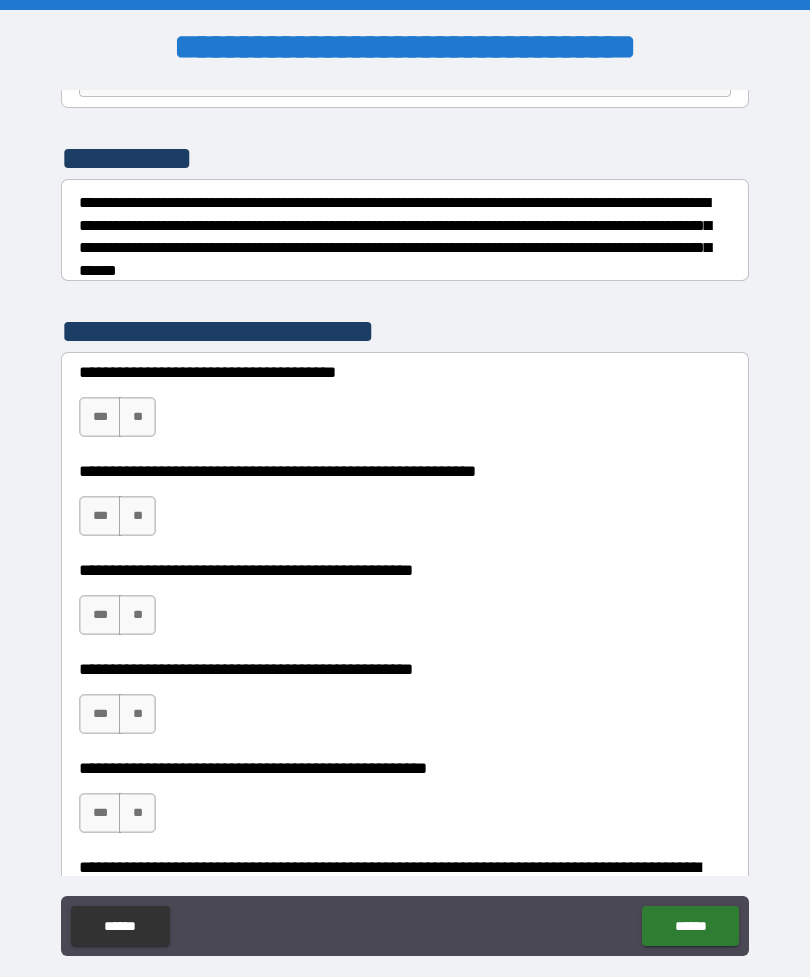 scroll, scrollTop: 228, scrollLeft: 0, axis: vertical 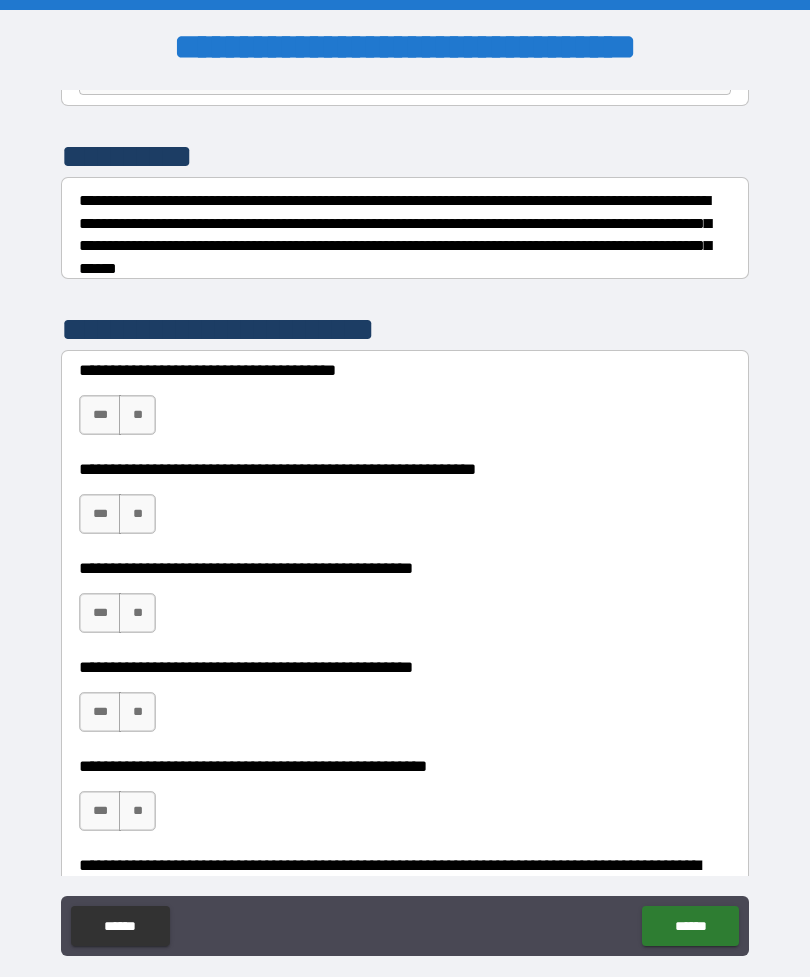 click on "**" at bounding box center (137, 415) 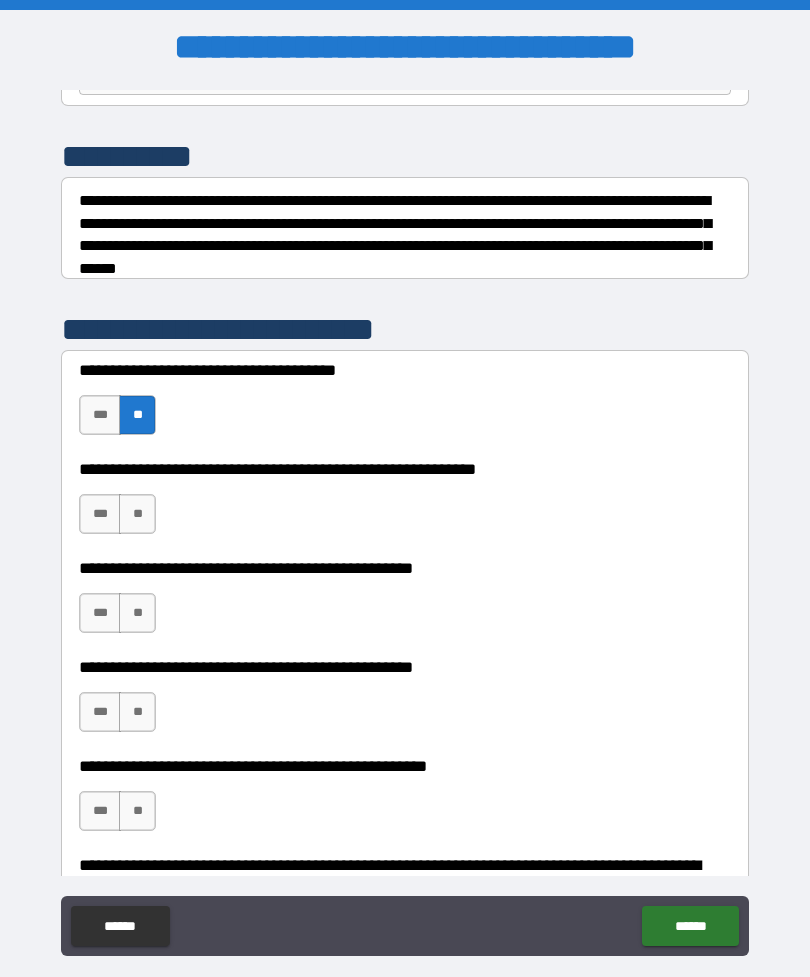 click on "**" at bounding box center [137, 514] 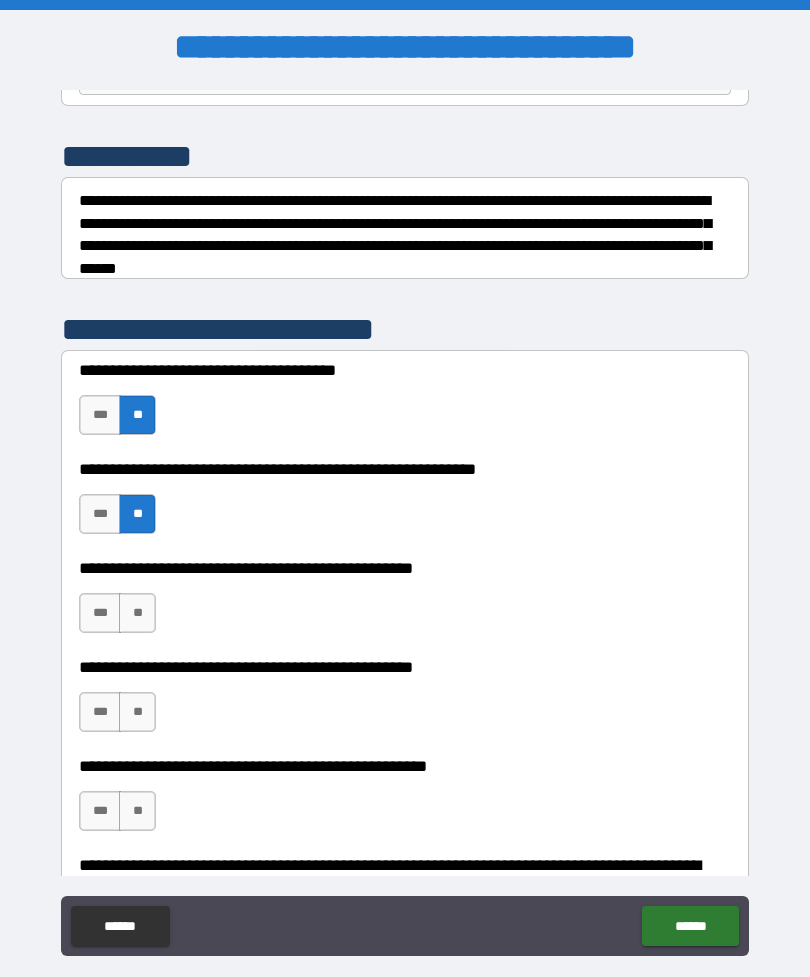 click on "**" at bounding box center (137, 613) 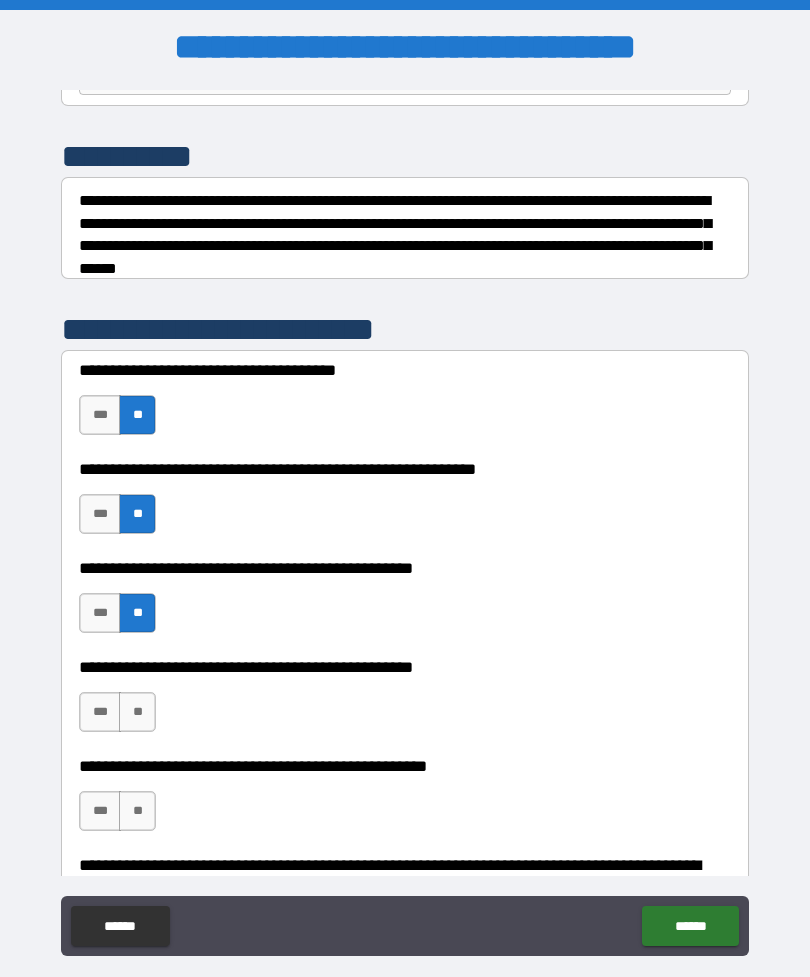click on "**" at bounding box center (137, 712) 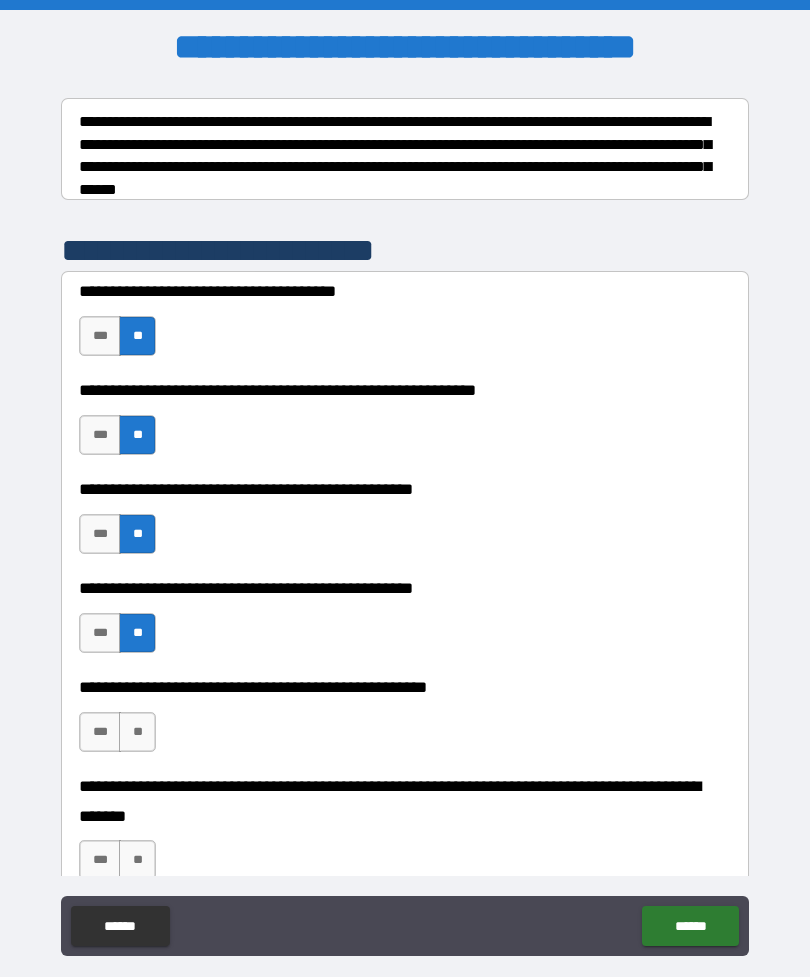 scroll, scrollTop: 329, scrollLeft: 0, axis: vertical 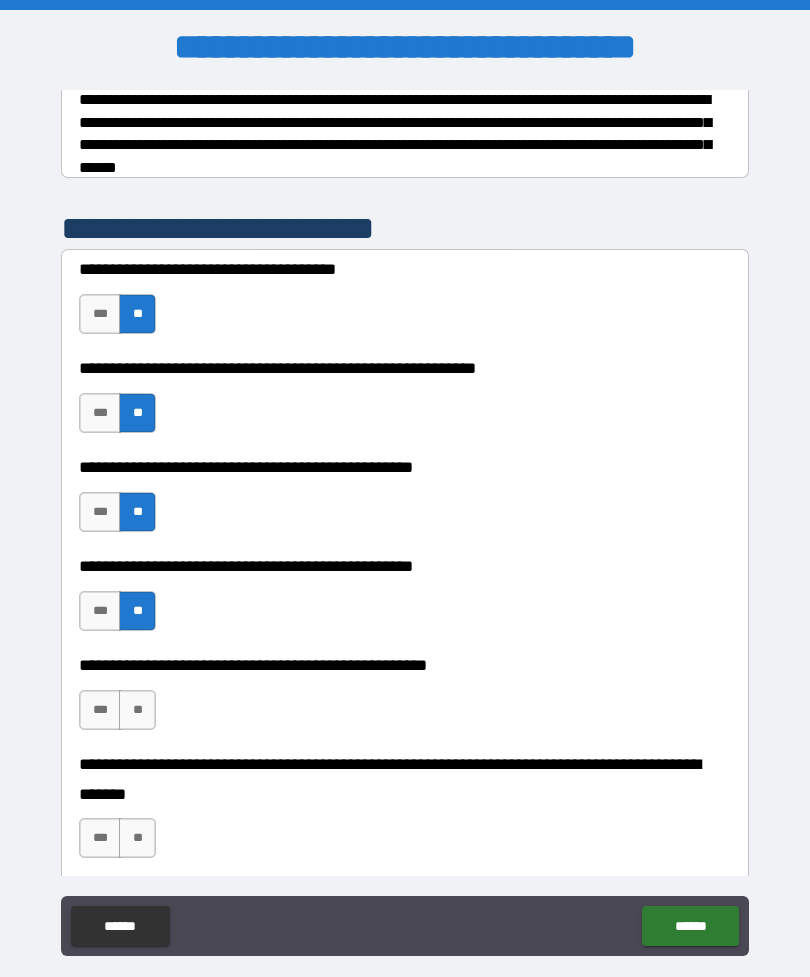 click on "**" at bounding box center [137, 710] 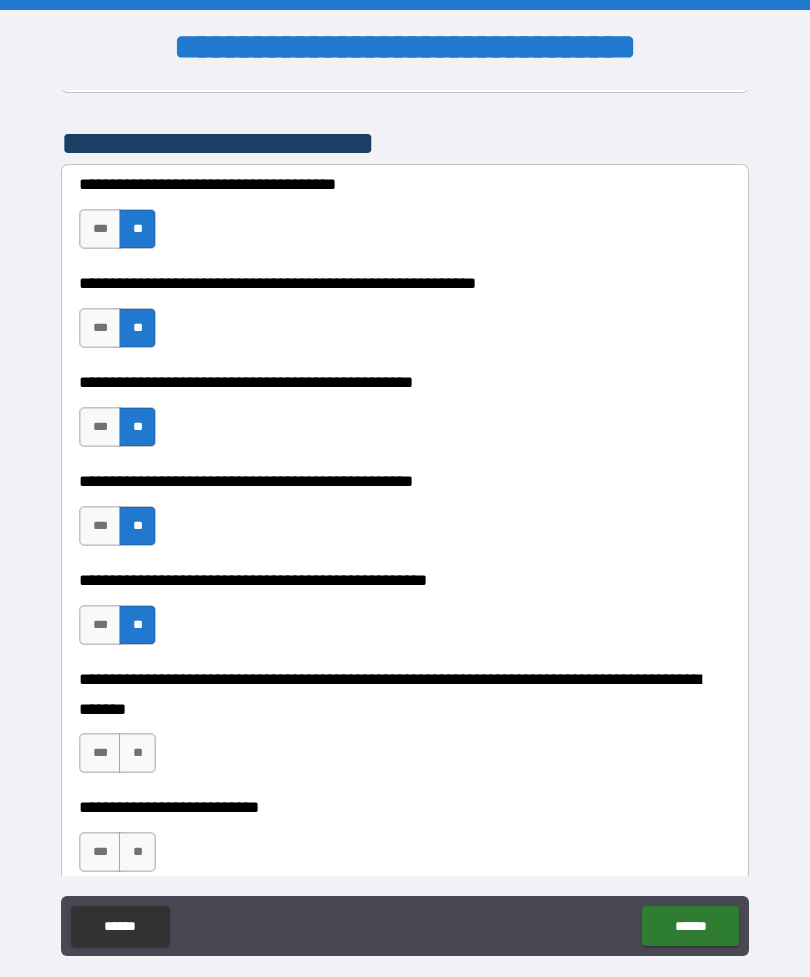 scroll, scrollTop: 422, scrollLeft: 0, axis: vertical 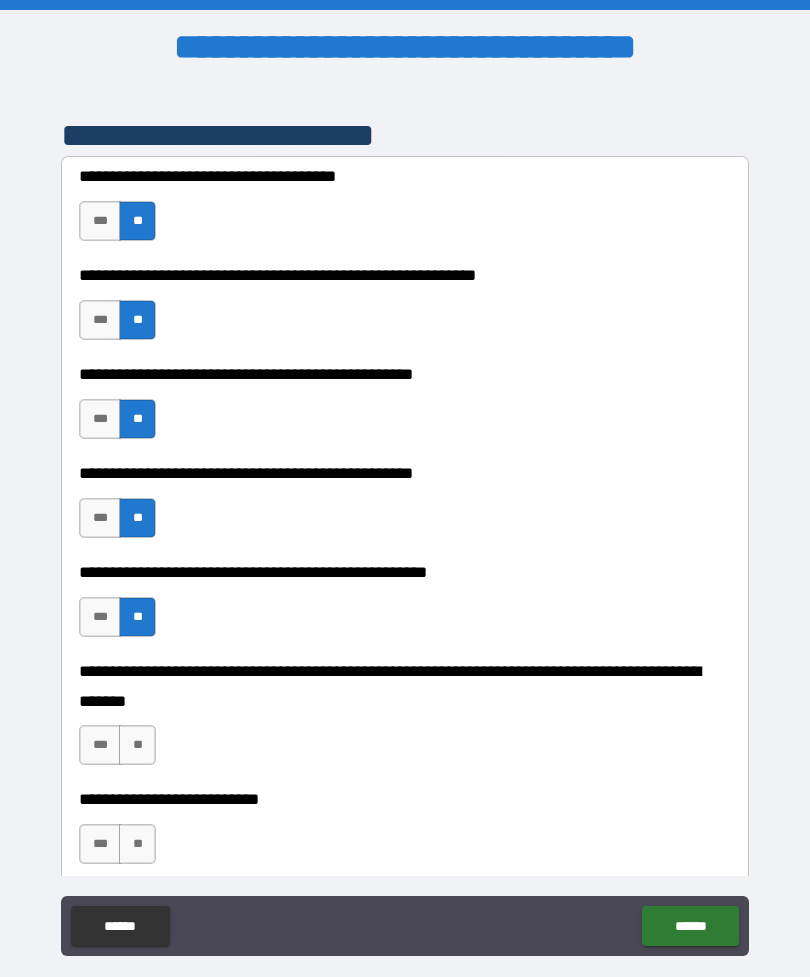 click on "**" at bounding box center (137, 745) 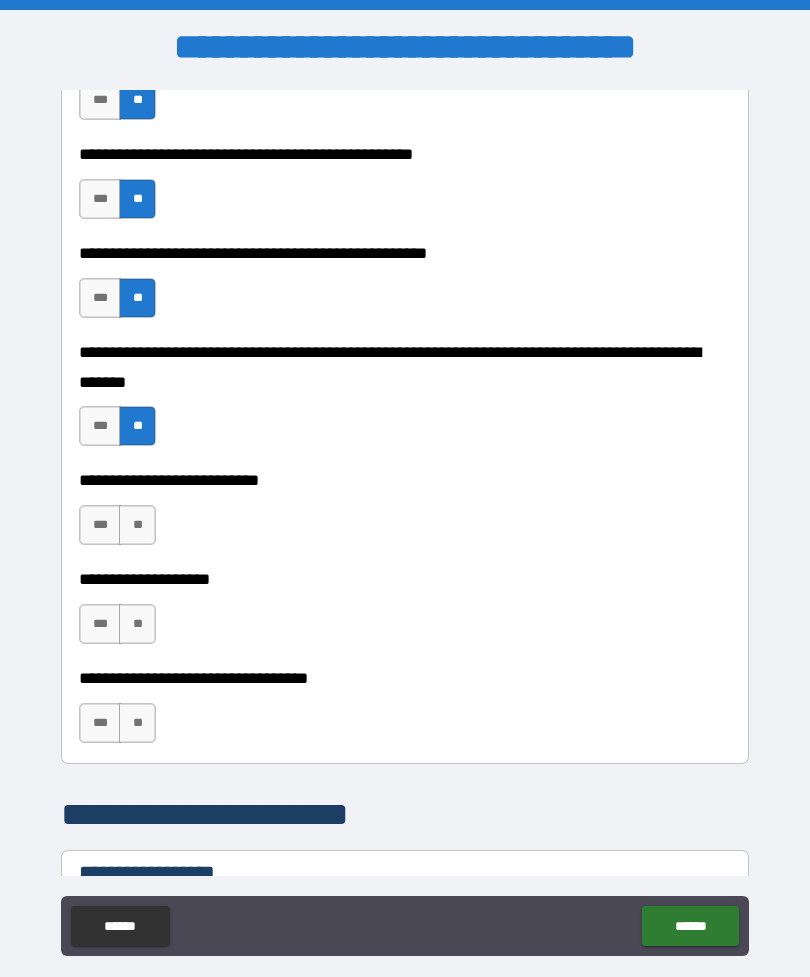 scroll, scrollTop: 741, scrollLeft: 0, axis: vertical 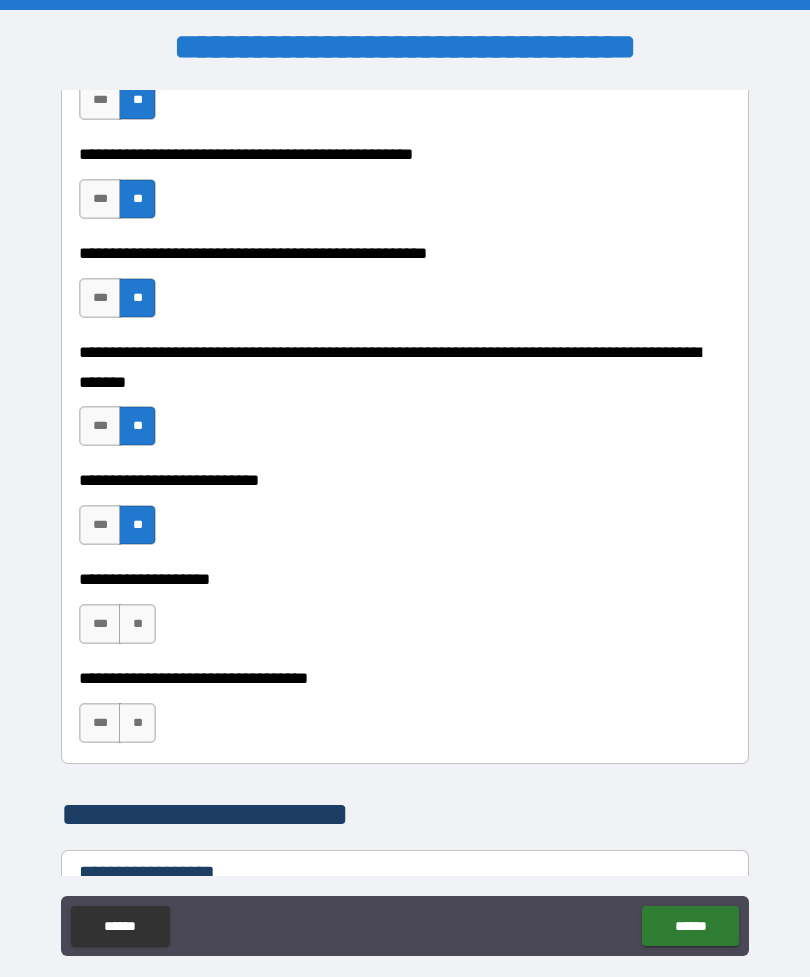 click on "**" at bounding box center (137, 624) 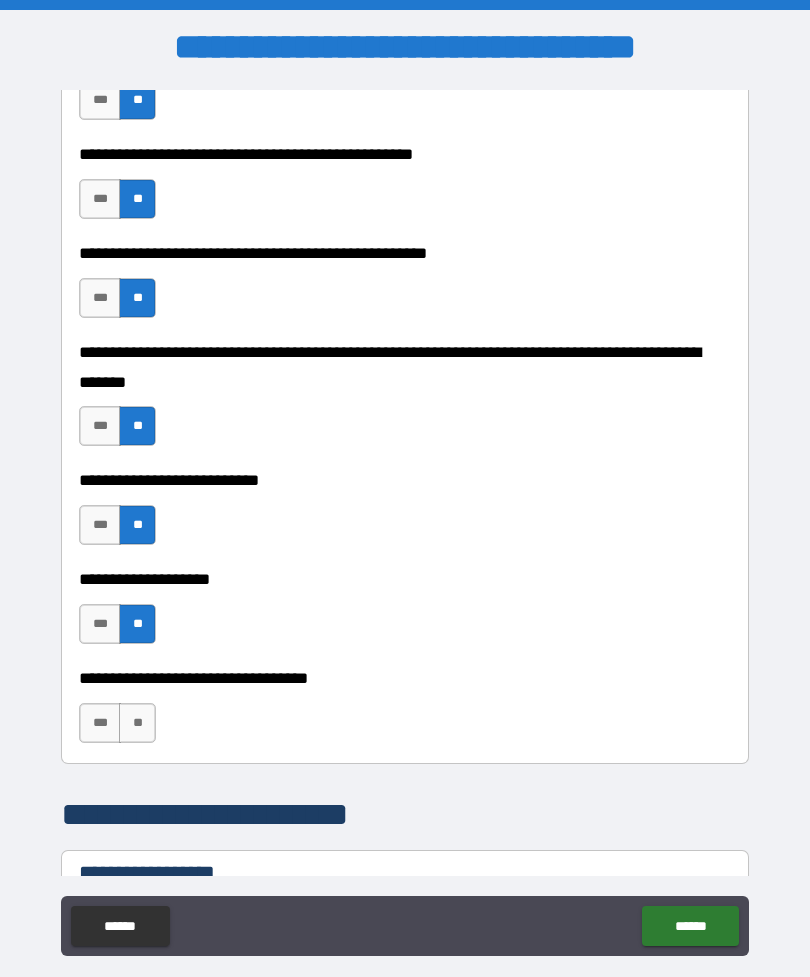 click on "**" at bounding box center [137, 723] 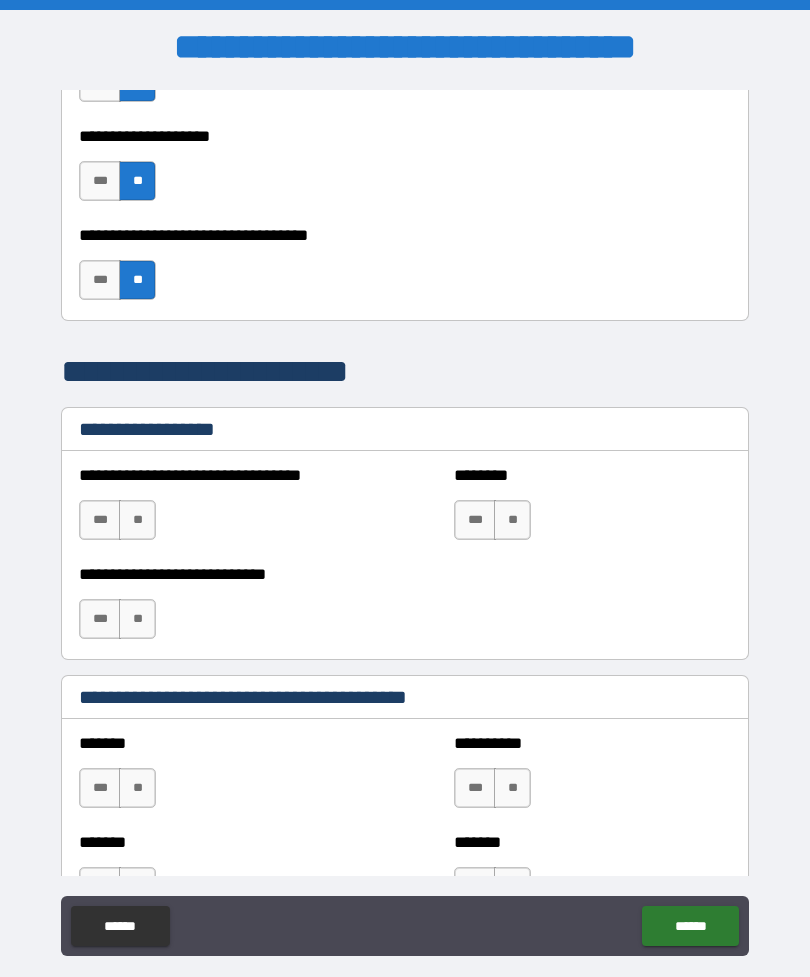 scroll, scrollTop: 1189, scrollLeft: 0, axis: vertical 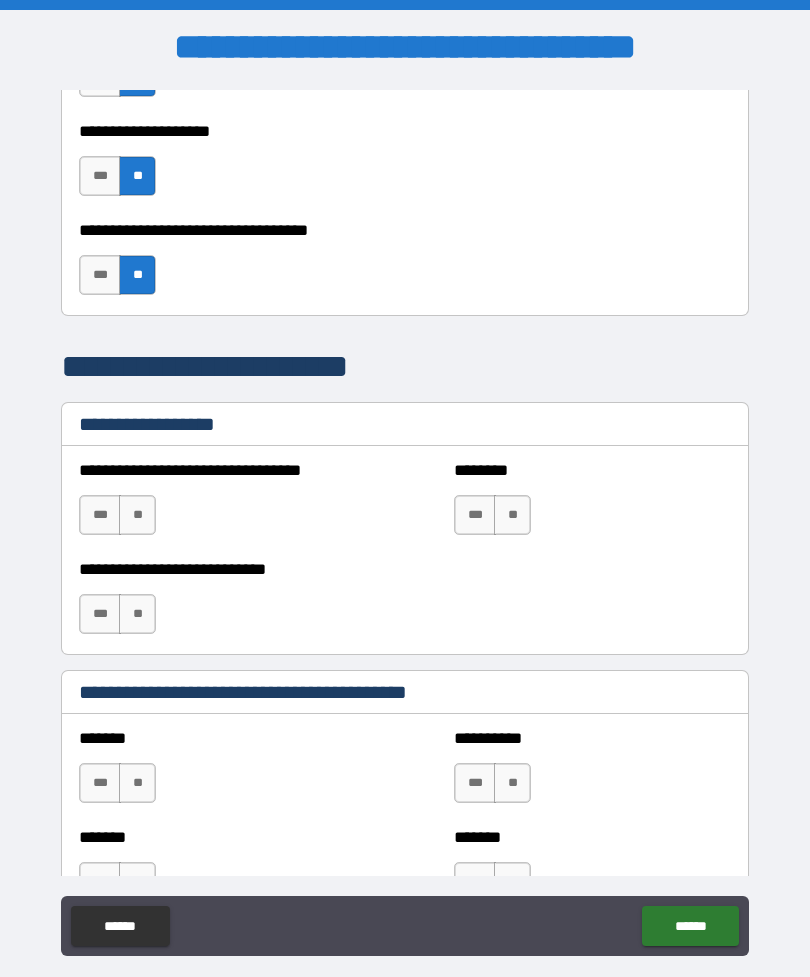 click on "**" at bounding box center [137, 515] 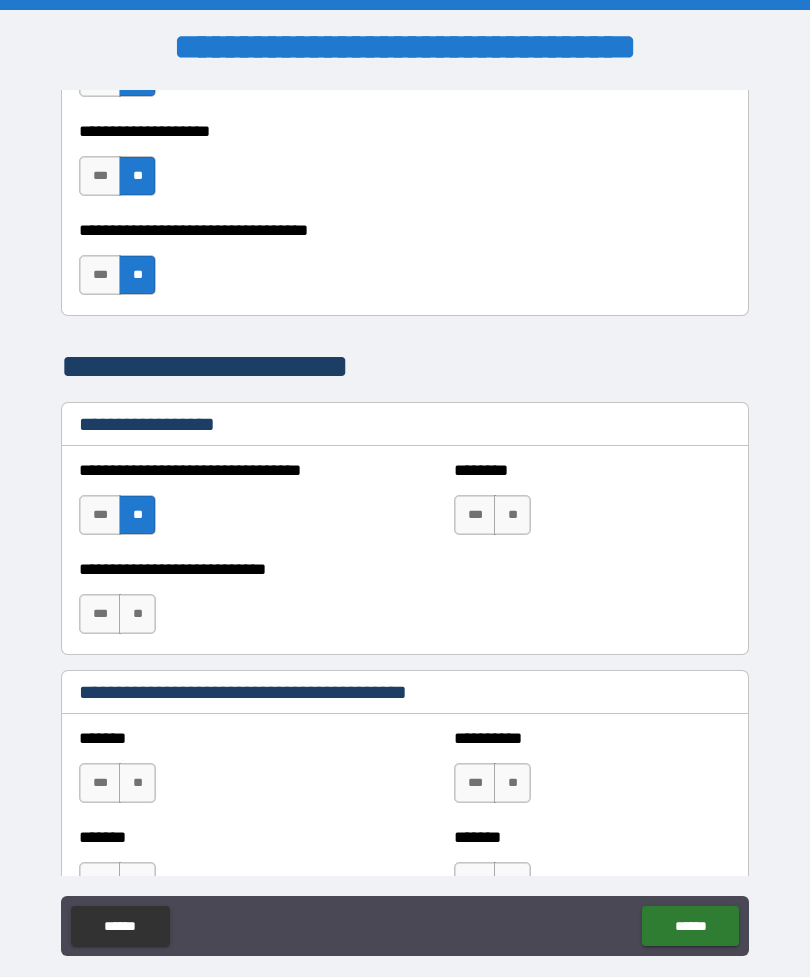 click on "**" at bounding box center [512, 515] 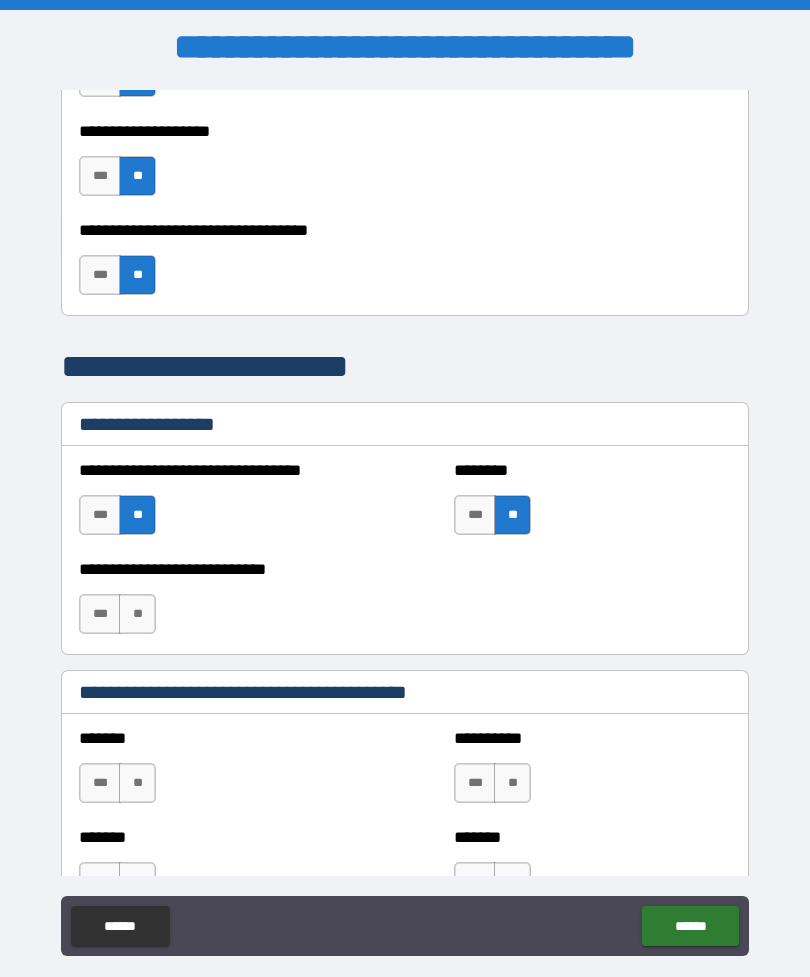 click on "**" at bounding box center (137, 614) 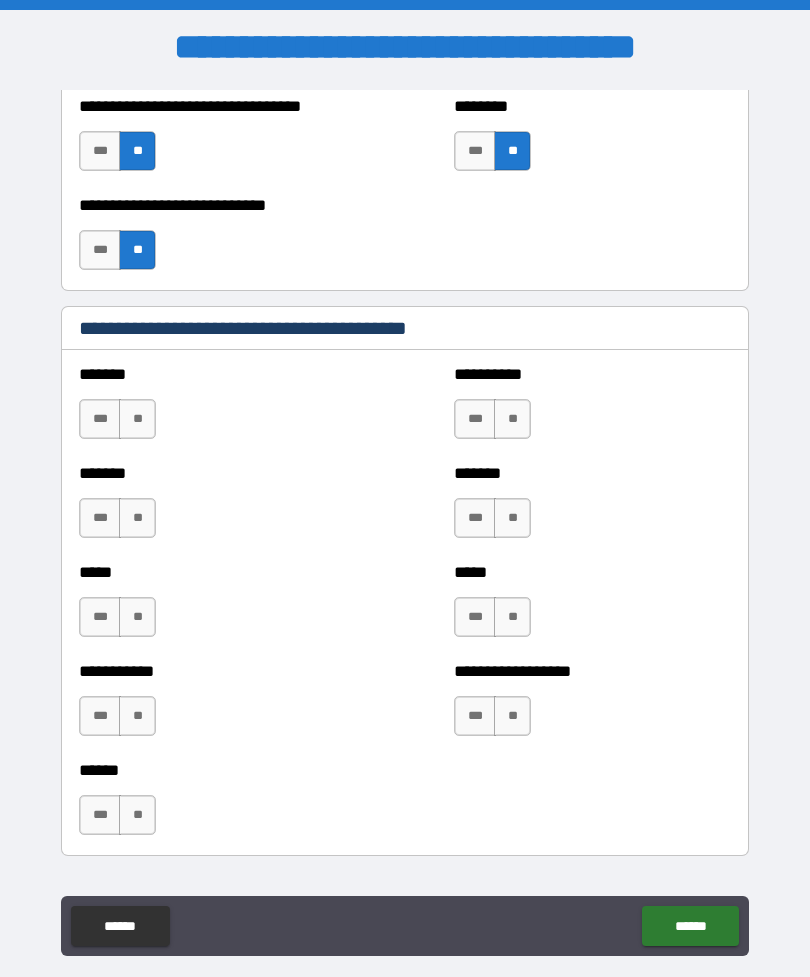scroll, scrollTop: 1554, scrollLeft: 0, axis: vertical 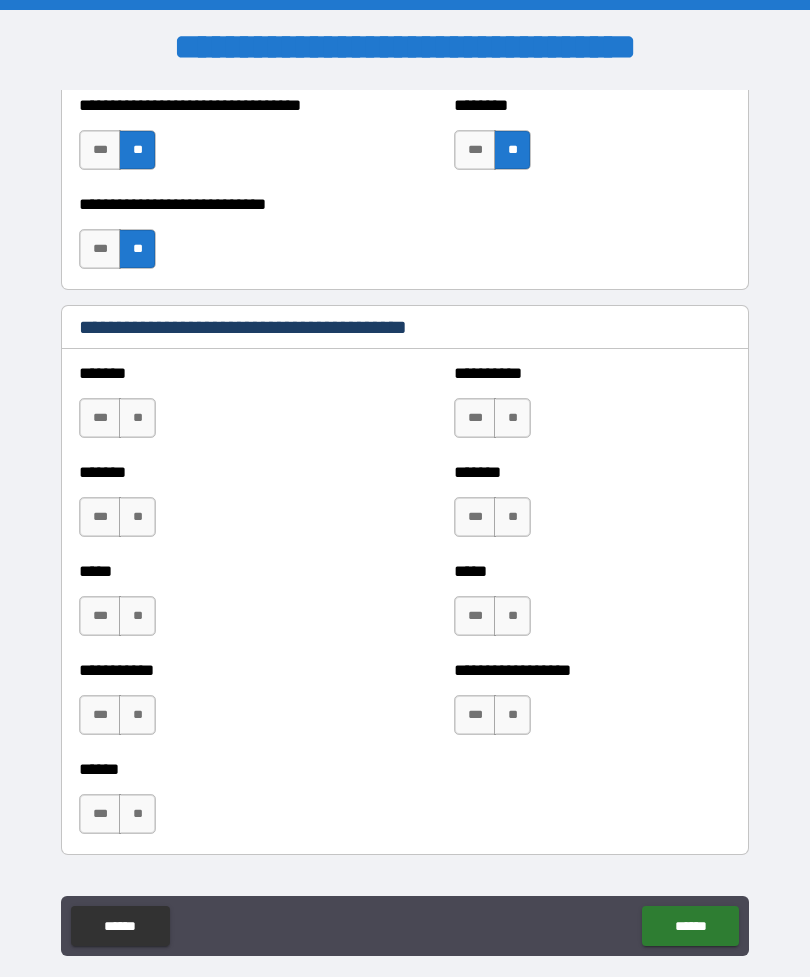click on "**" at bounding box center [137, 418] 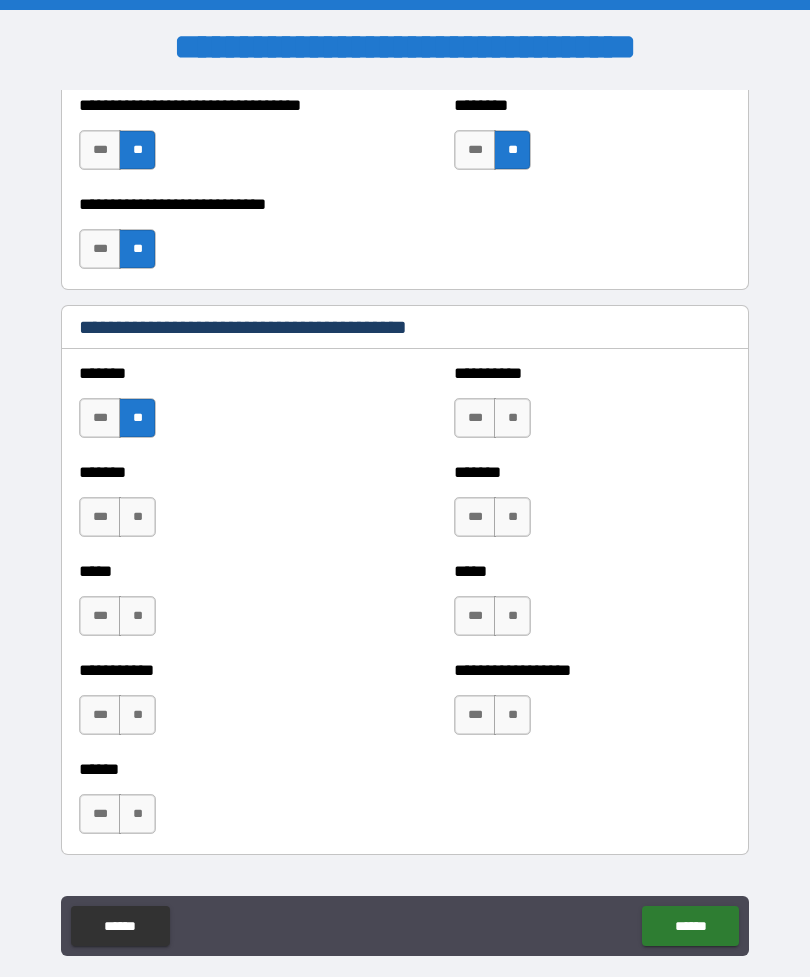 click on "**" at bounding box center (512, 418) 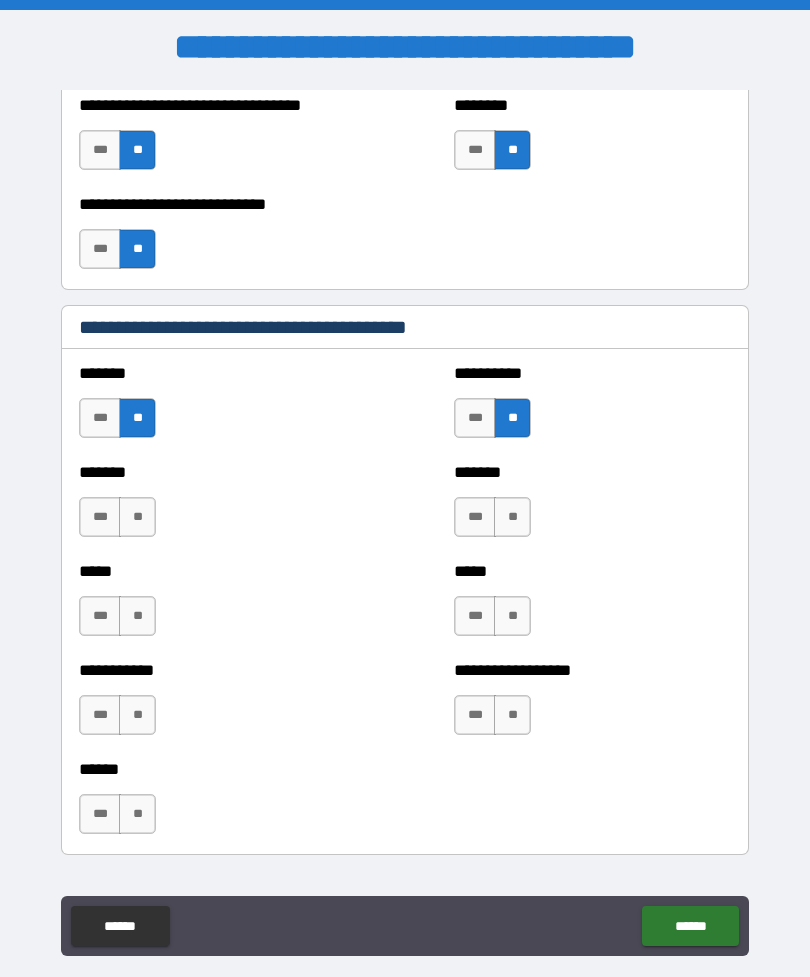 click on "**" at bounding box center (137, 517) 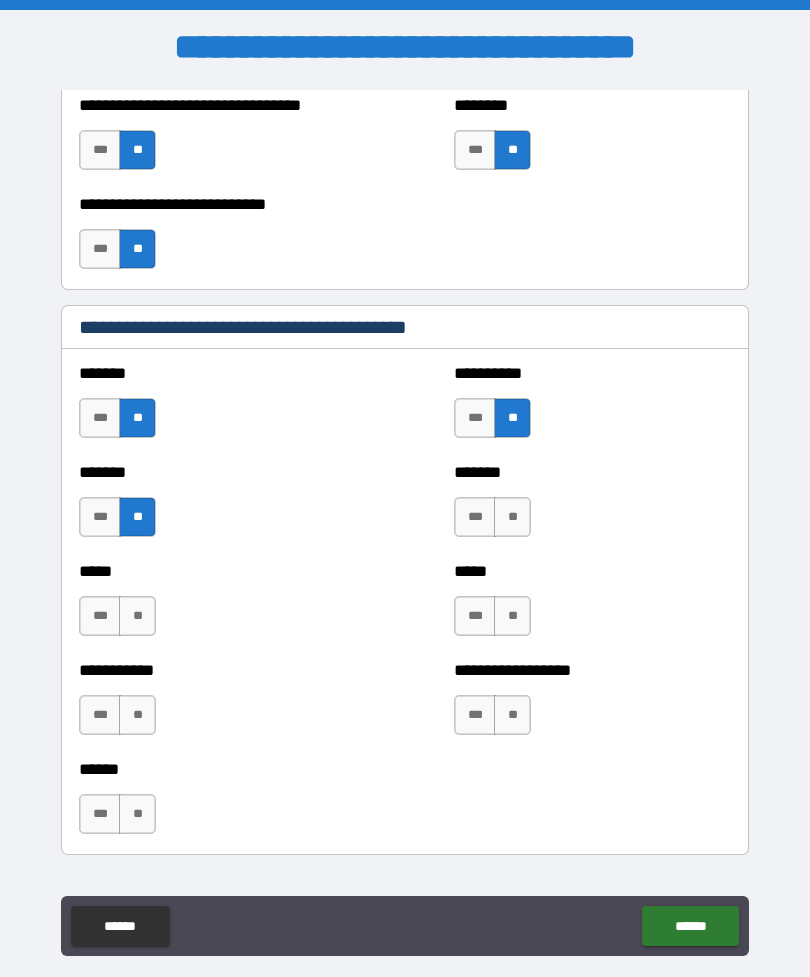 click on "**" at bounding box center (512, 517) 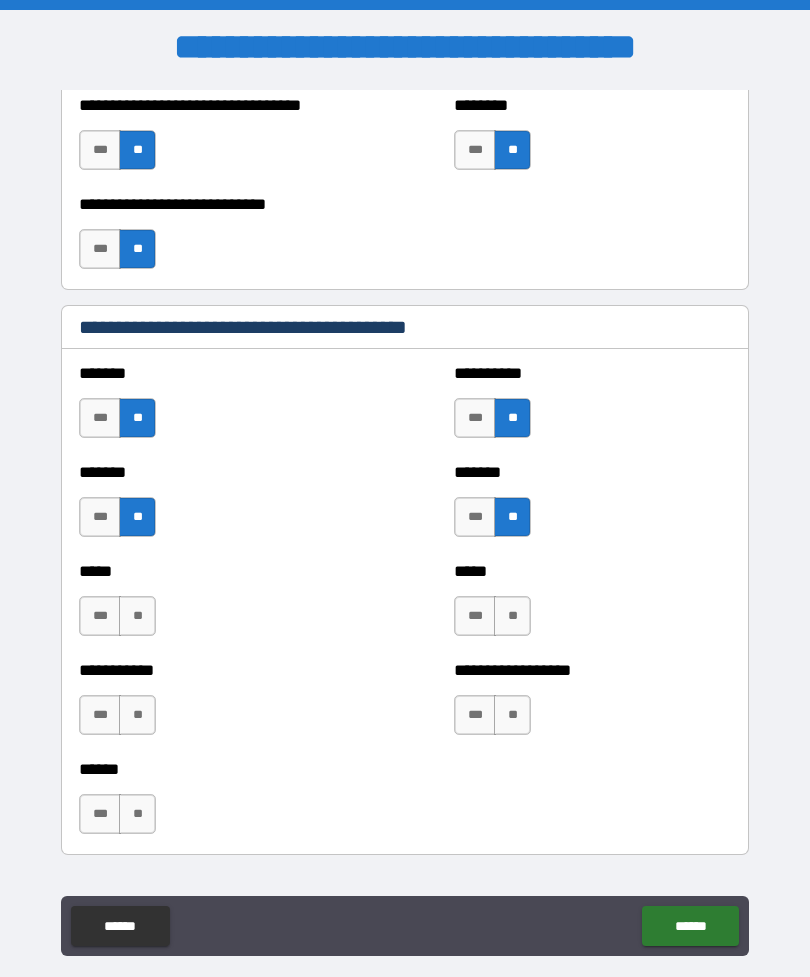 click on "**" at bounding box center (137, 616) 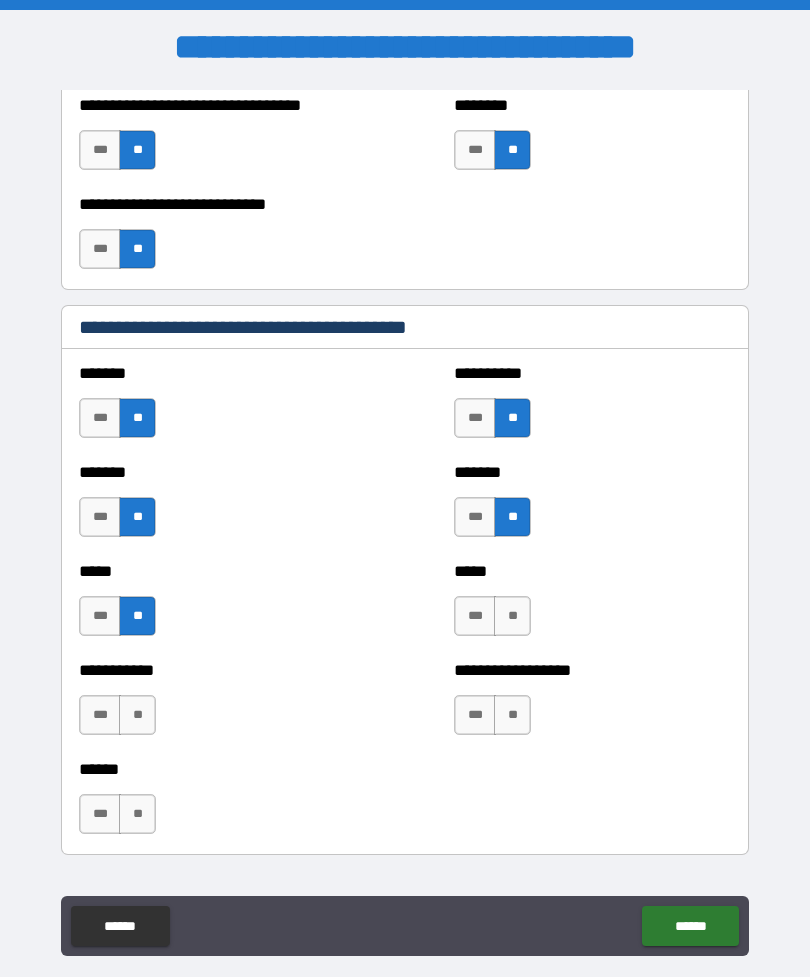 click on "**" at bounding box center (512, 616) 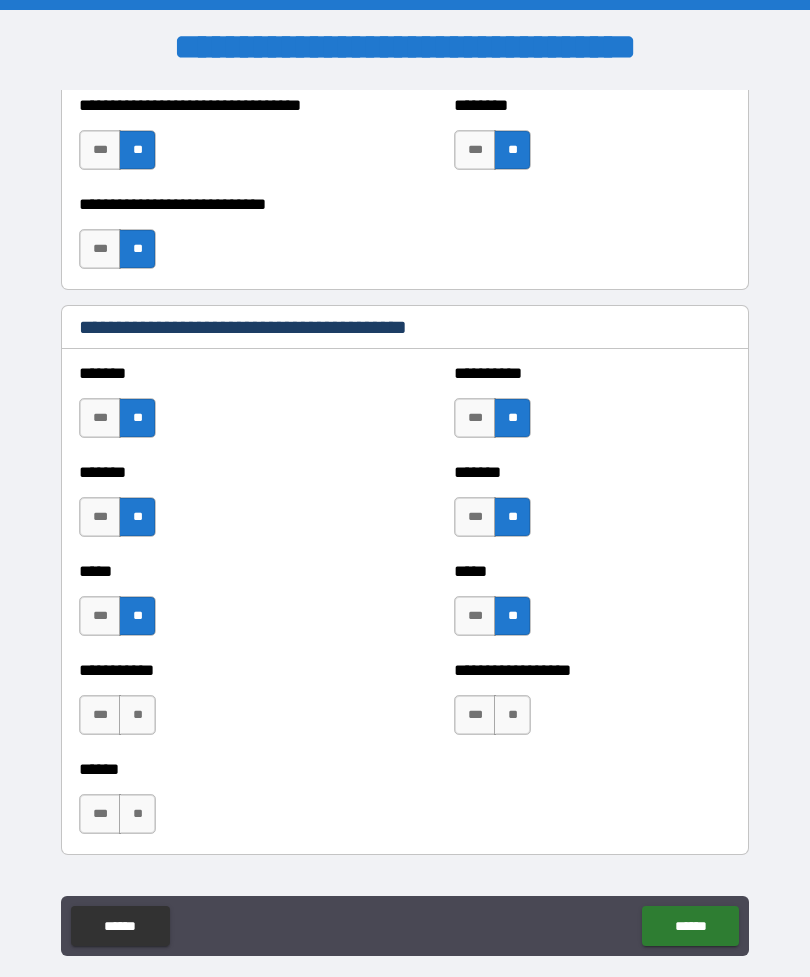 click on "**" at bounding box center (137, 715) 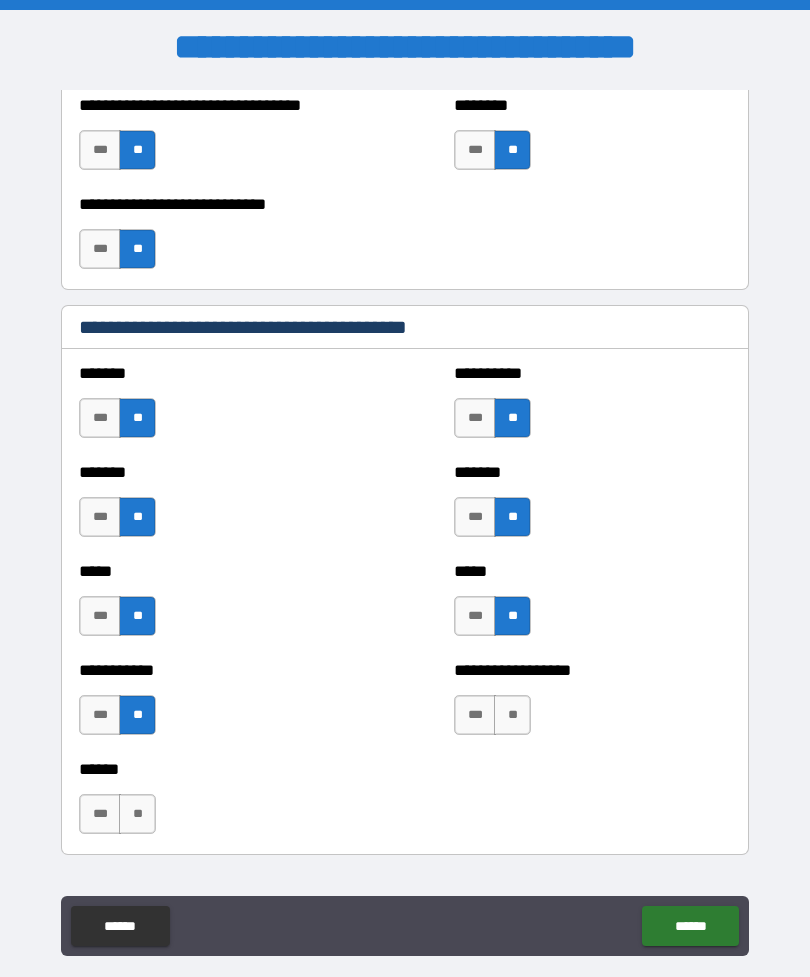 click on "**" at bounding box center [512, 715] 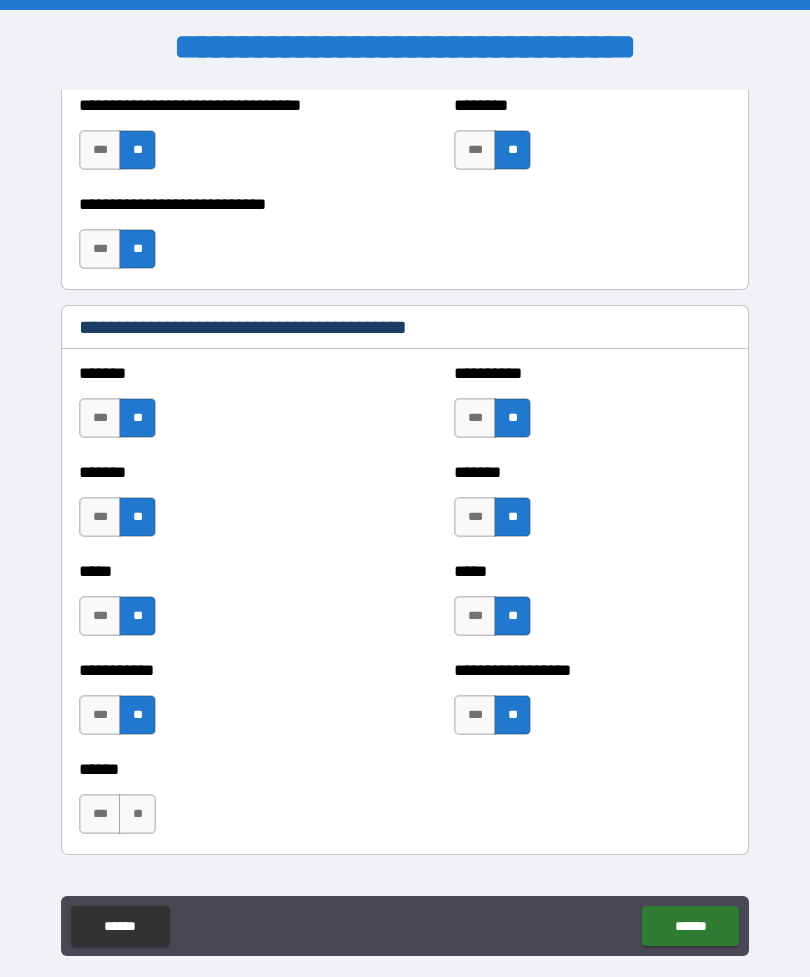 click on "**" at bounding box center [137, 814] 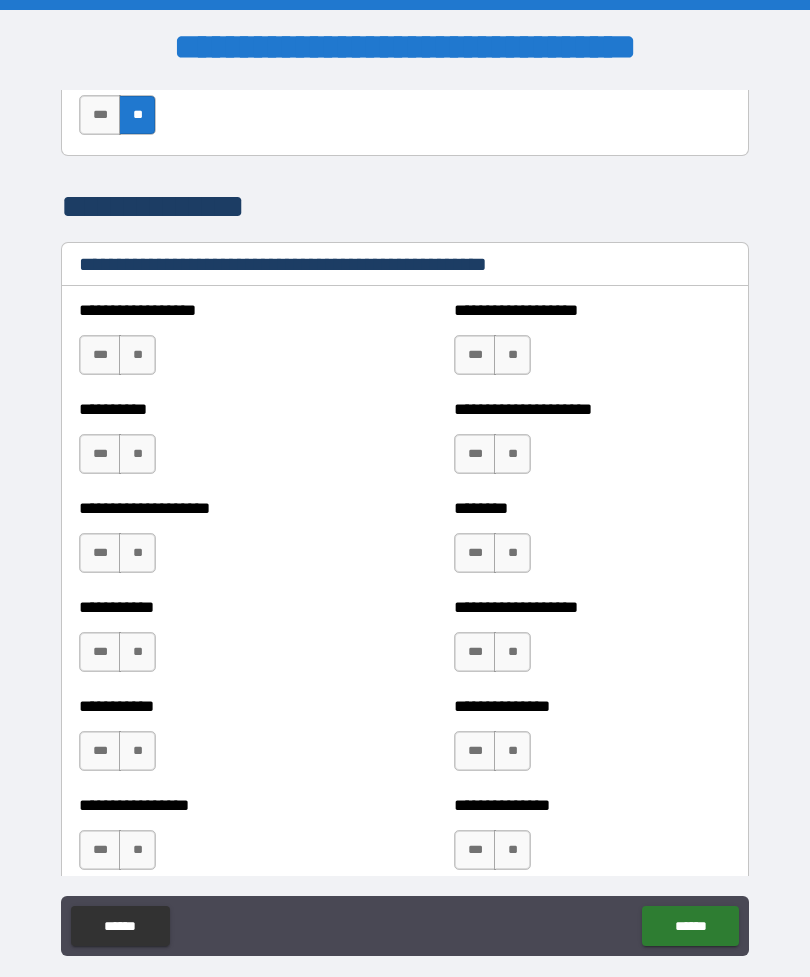 scroll, scrollTop: 2255, scrollLeft: 0, axis: vertical 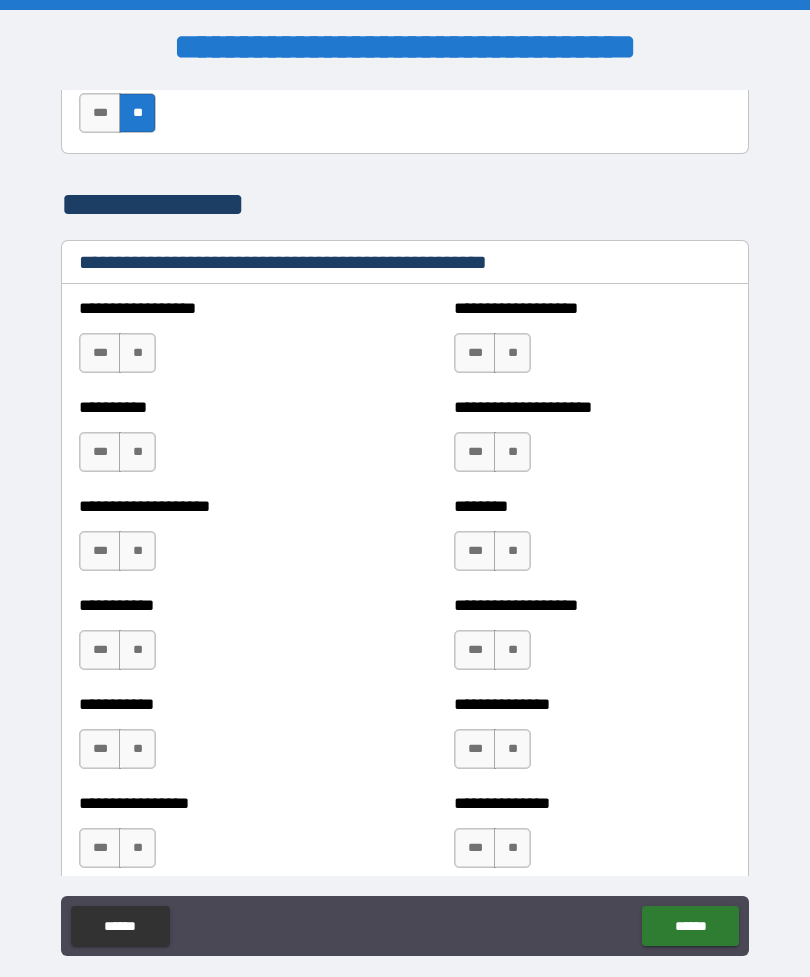 click on "**" at bounding box center (137, 353) 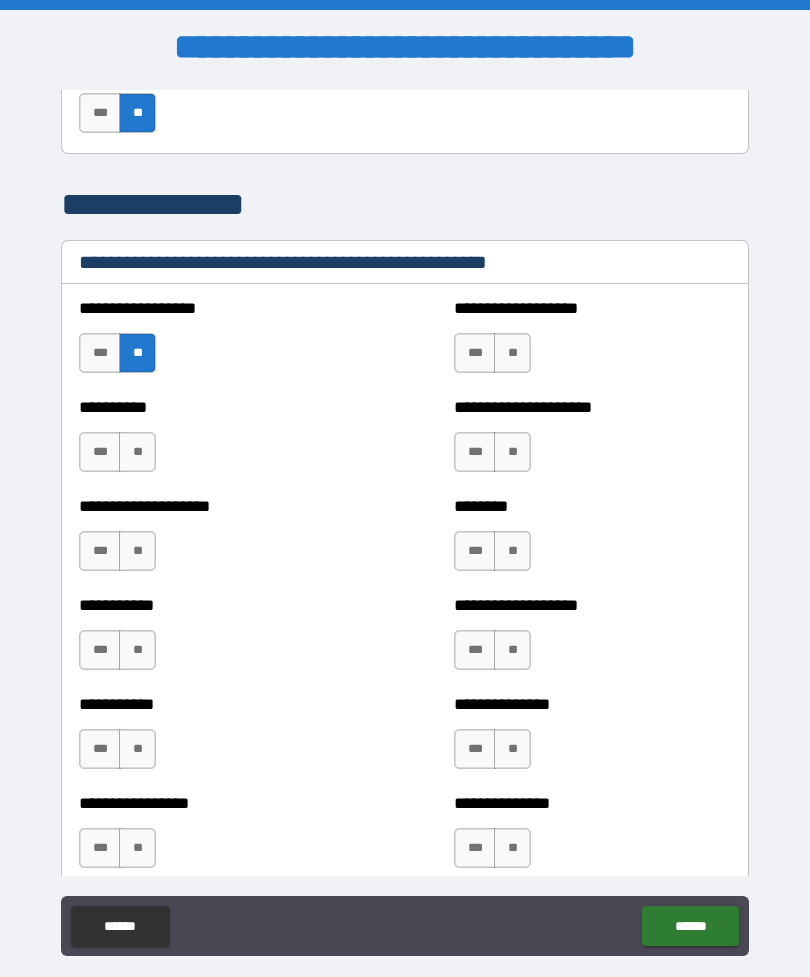 click on "**" at bounding box center (512, 353) 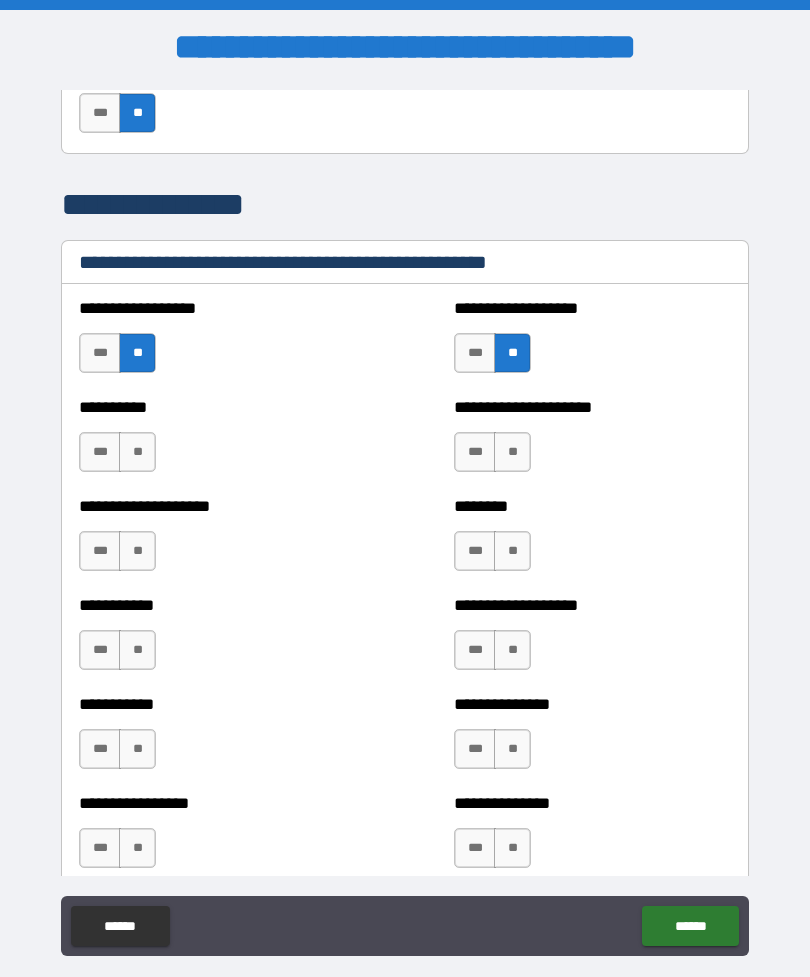 click on "**" at bounding box center (137, 452) 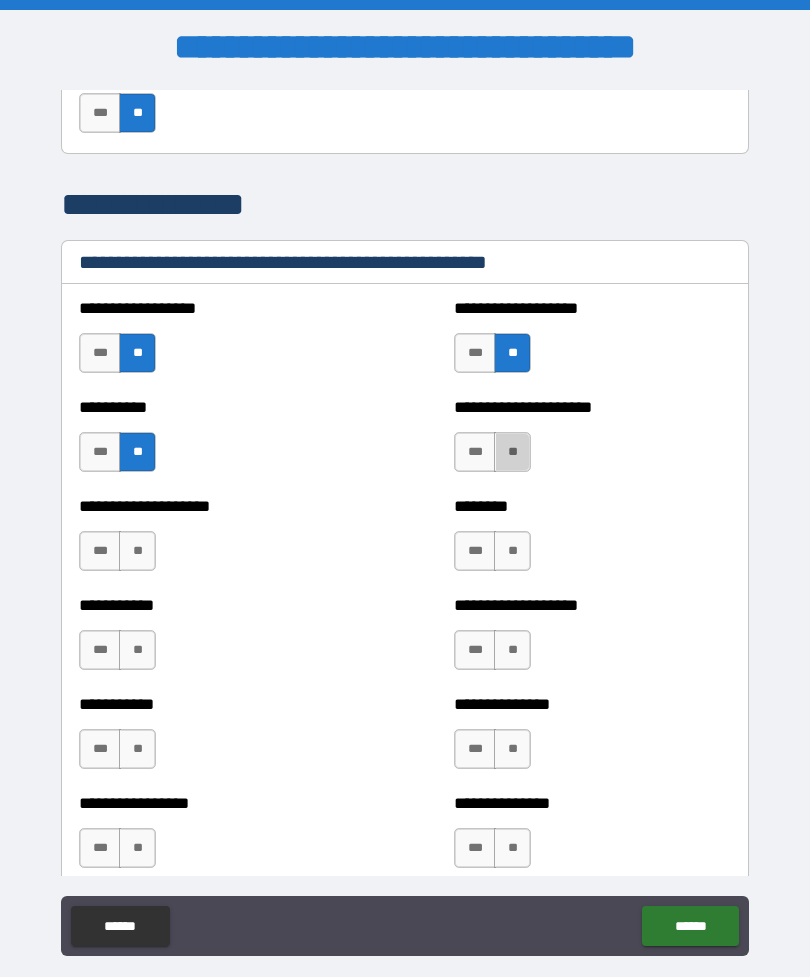 click on "**" at bounding box center (512, 452) 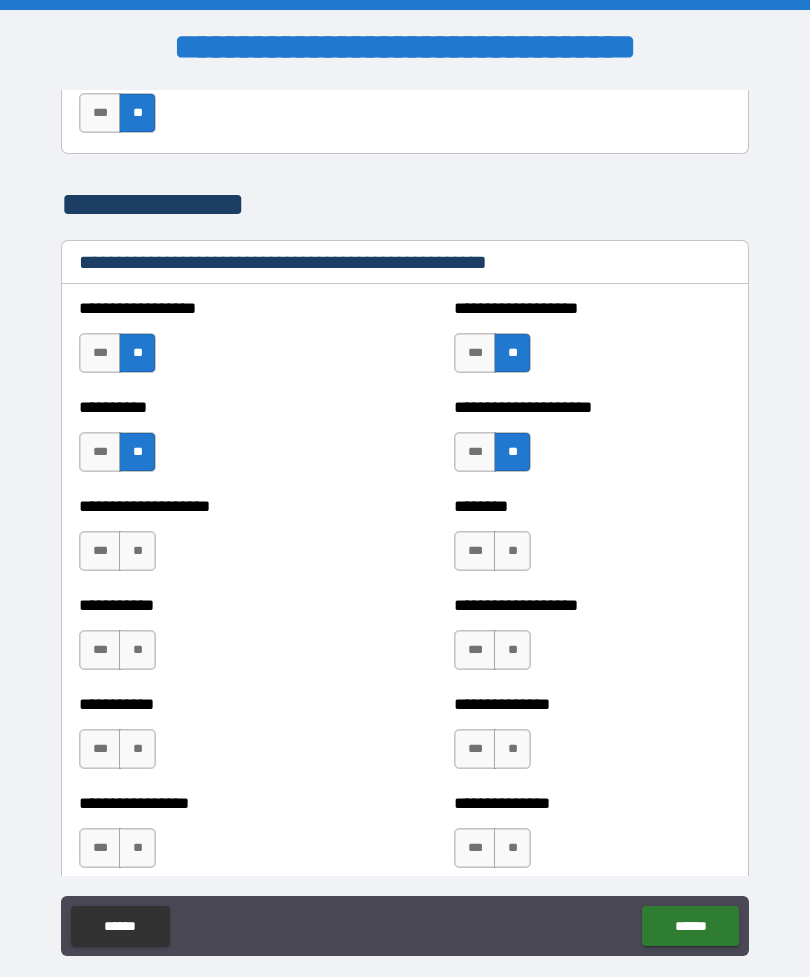 click on "**" at bounding box center (137, 551) 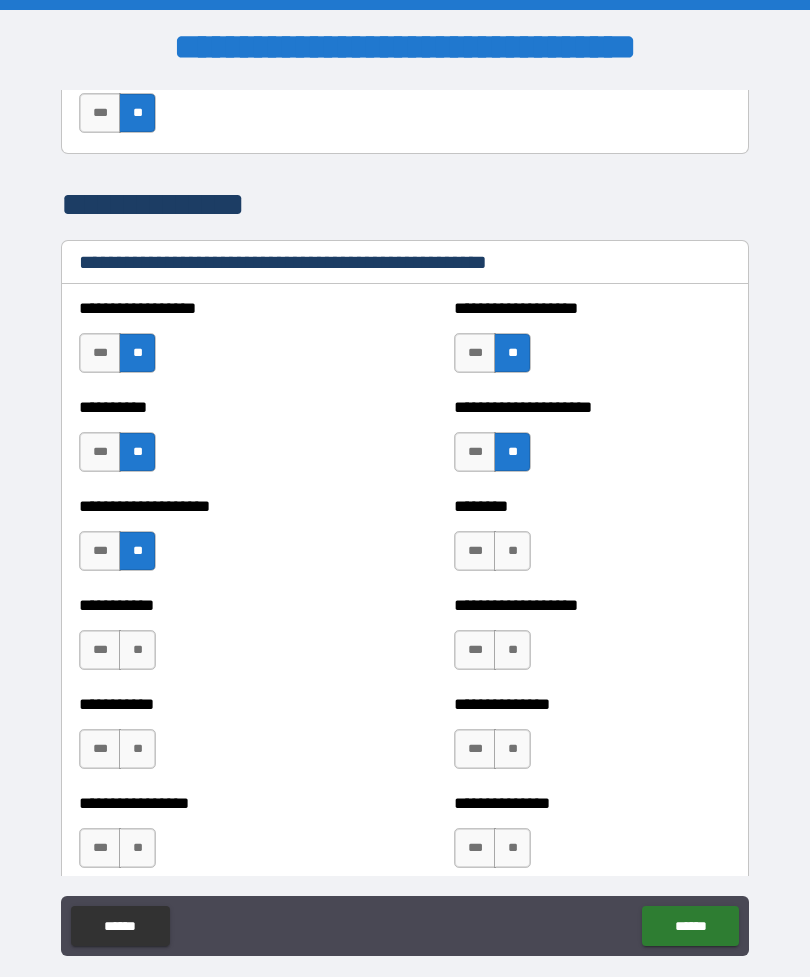 click on "**" at bounding box center [512, 551] 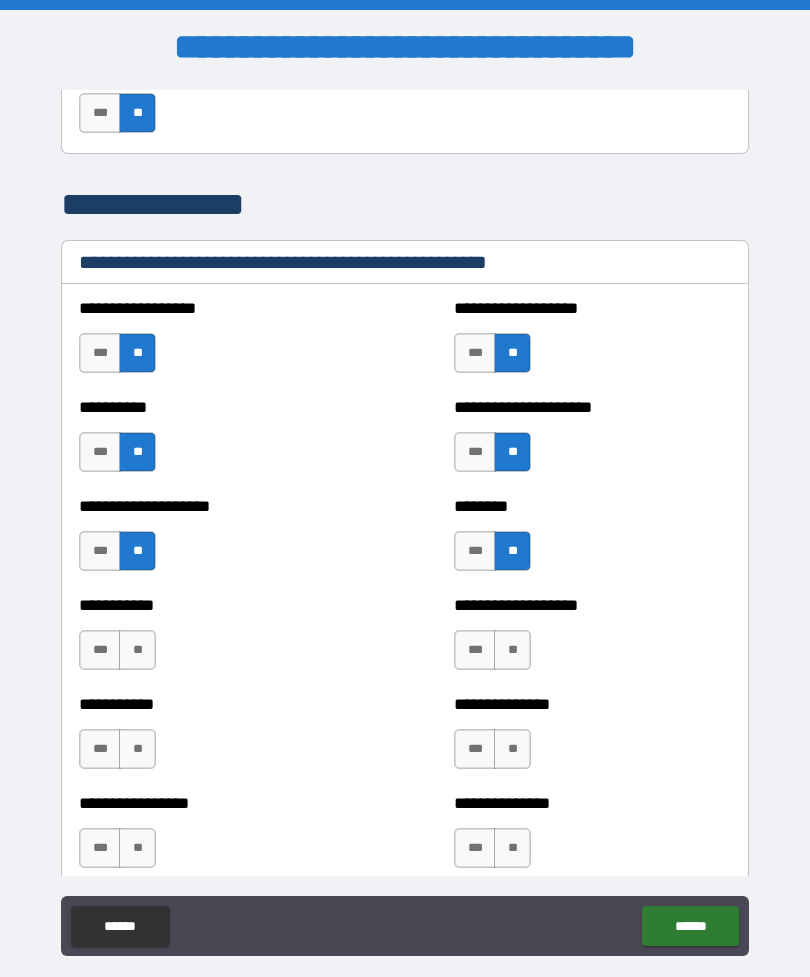 click on "**" at bounding box center [137, 650] 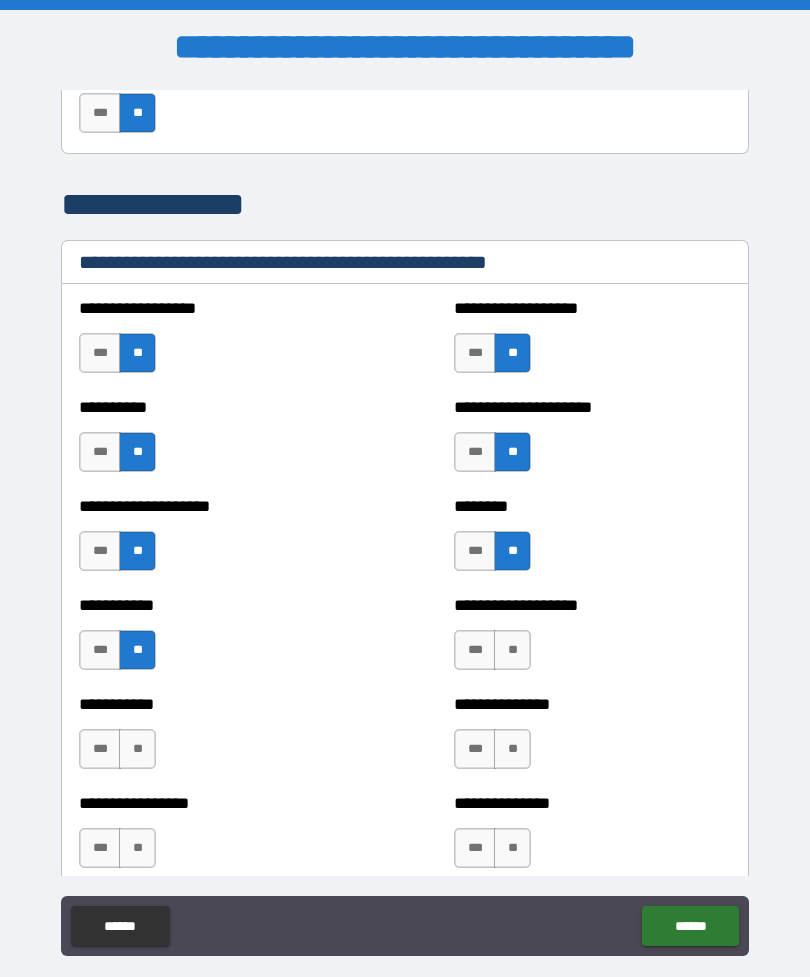 click on "**" at bounding box center [512, 650] 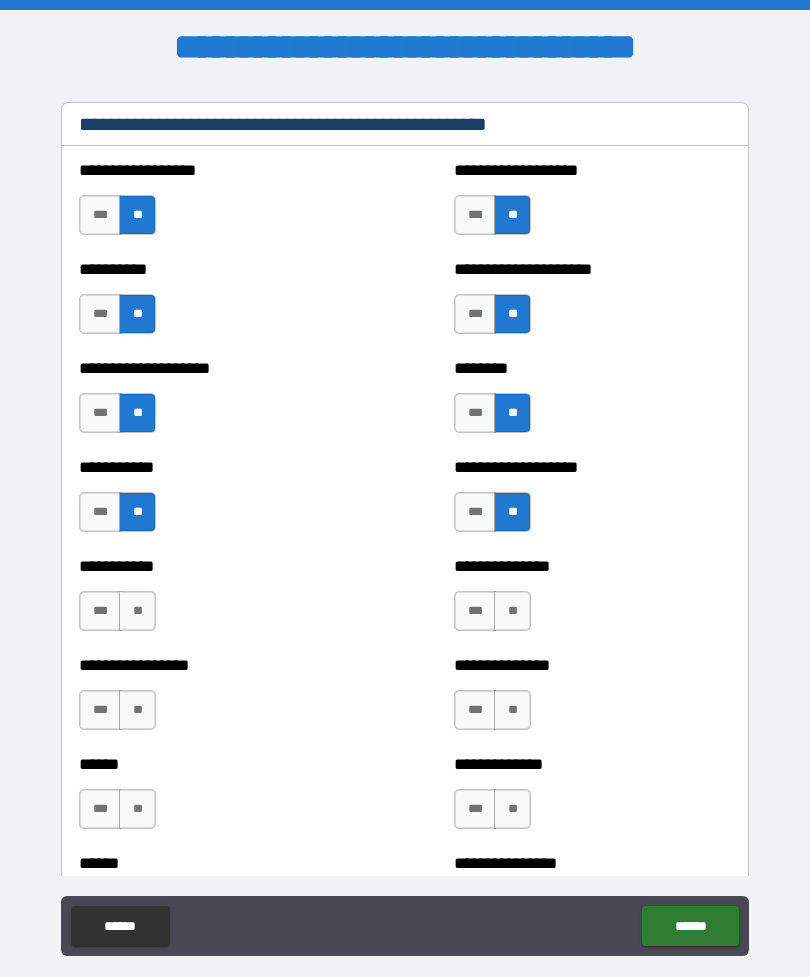 scroll, scrollTop: 2394, scrollLeft: 0, axis: vertical 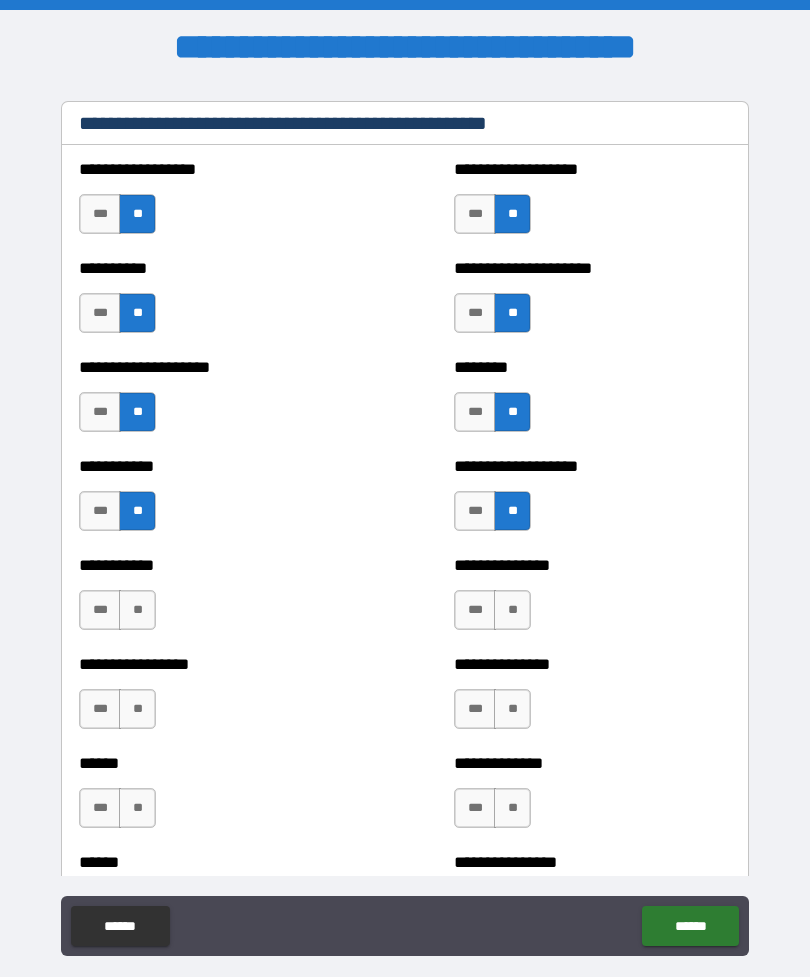 click on "**" at bounding box center [137, 610] 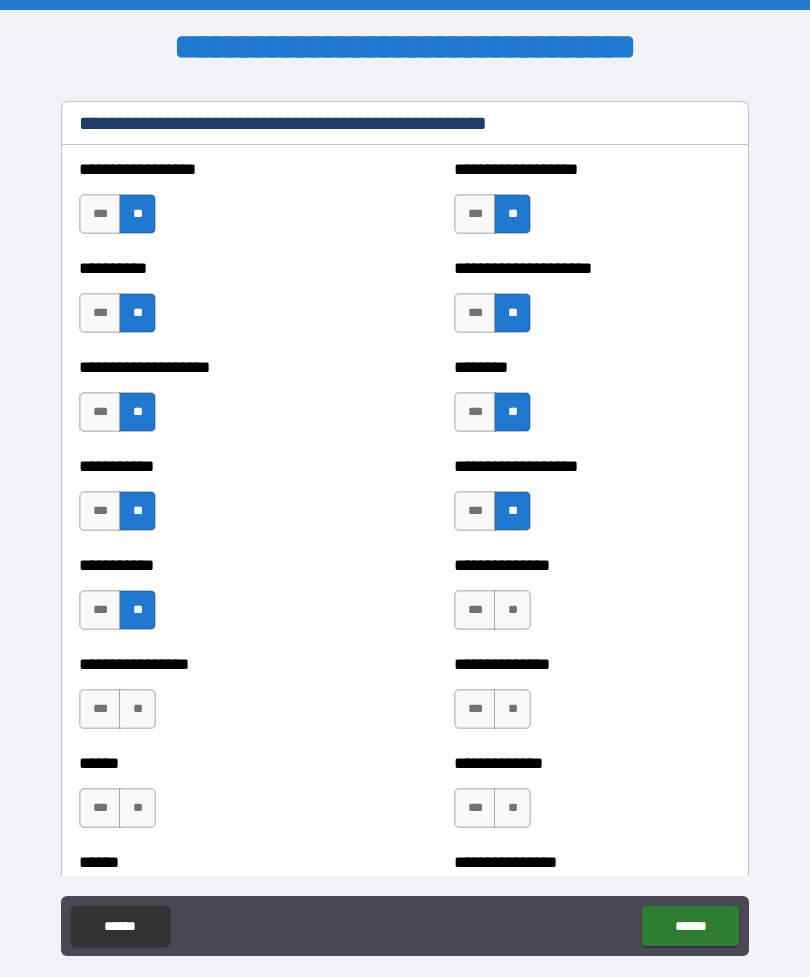 click on "**" at bounding box center [512, 610] 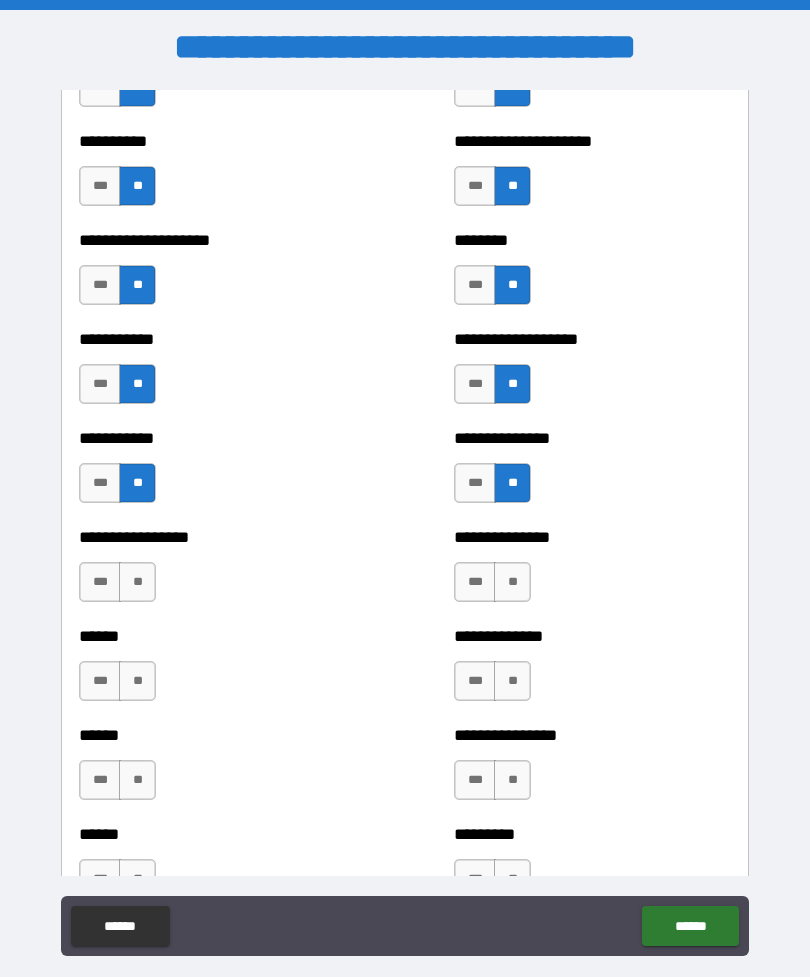 scroll, scrollTop: 2525, scrollLeft: 0, axis: vertical 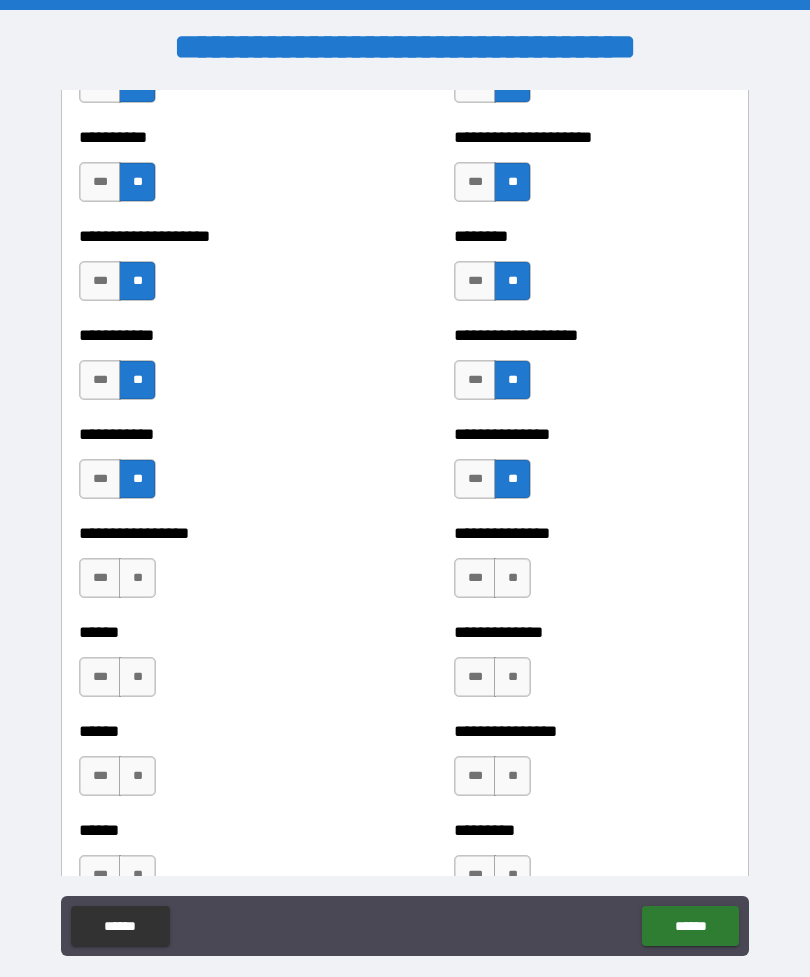 click on "**" at bounding box center (137, 578) 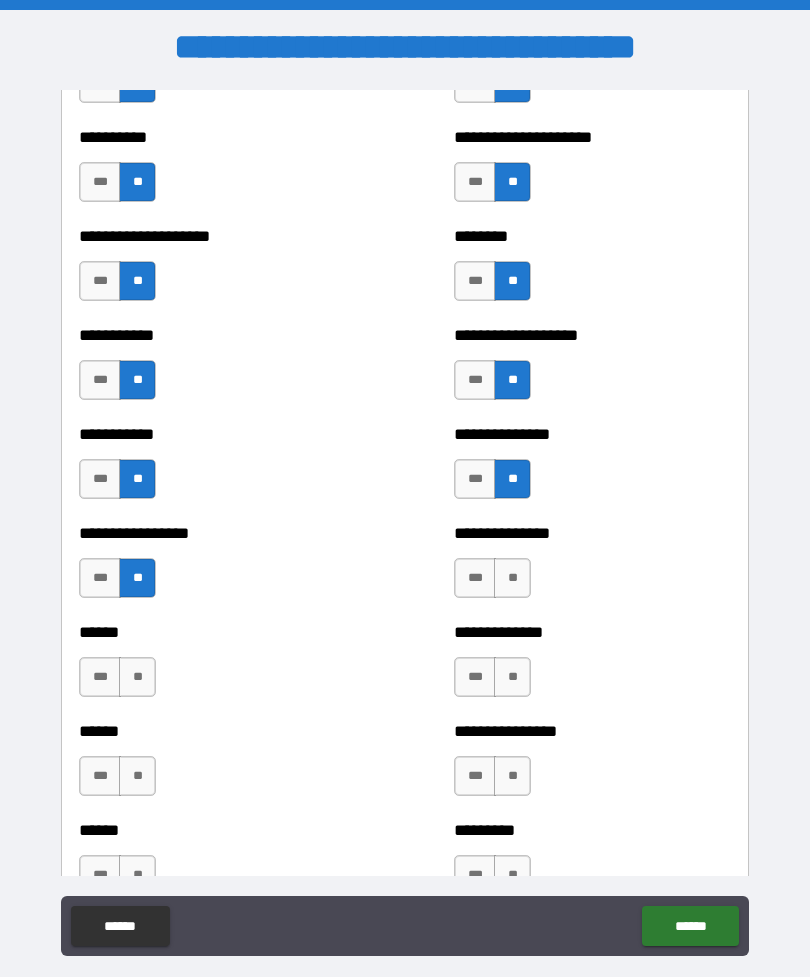 click on "**" at bounding box center (512, 578) 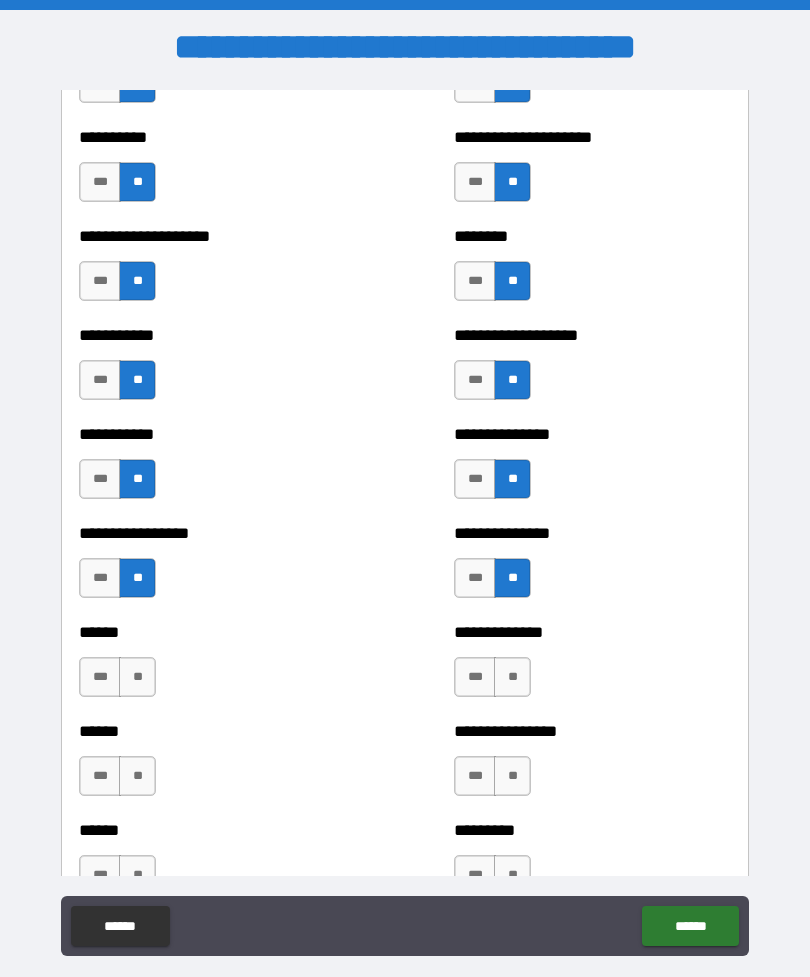 click on "**" at bounding box center [137, 677] 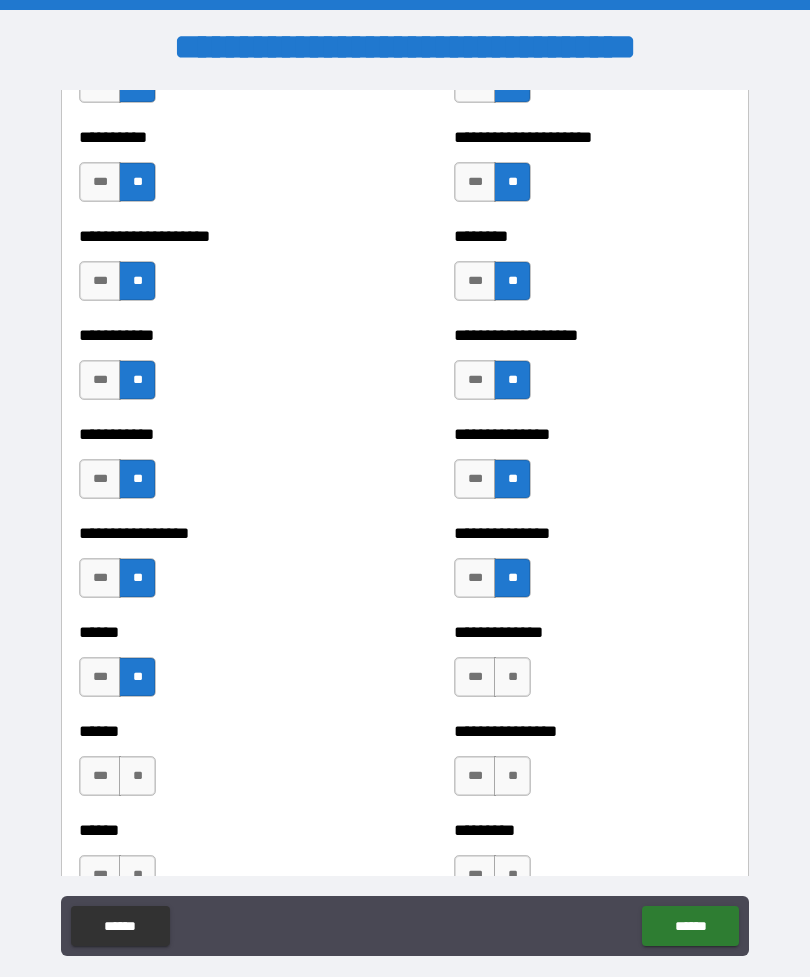 click on "**" at bounding box center [512, 677] 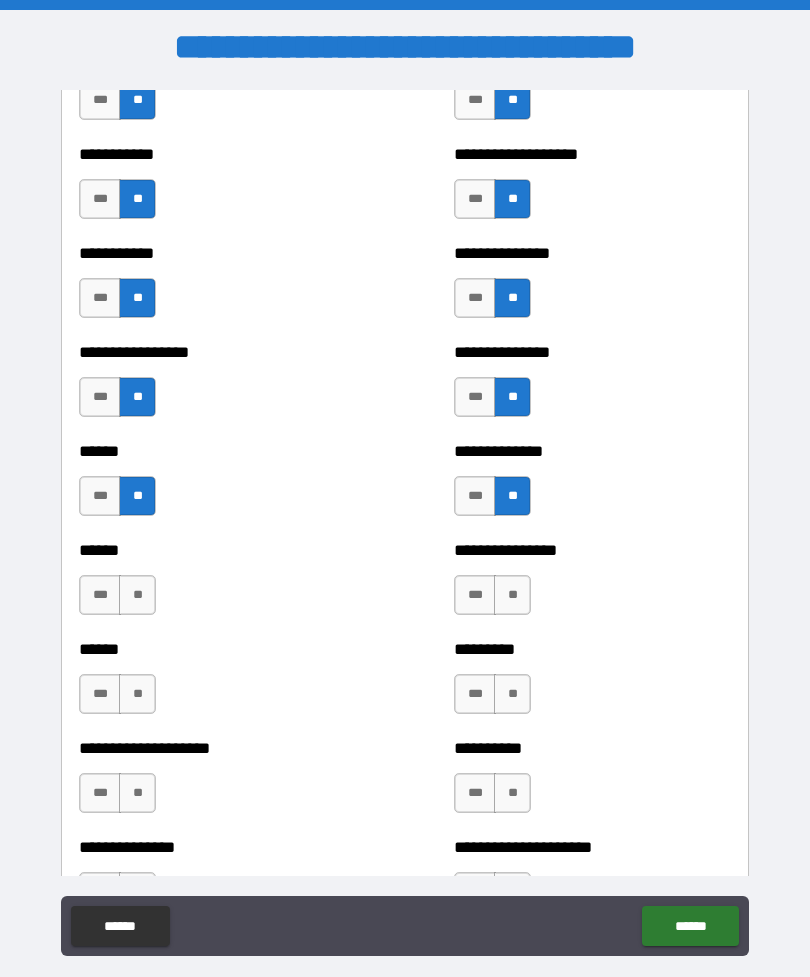 scroll, scrollTop: 2708, scrollLeft: 0, axis: vertical 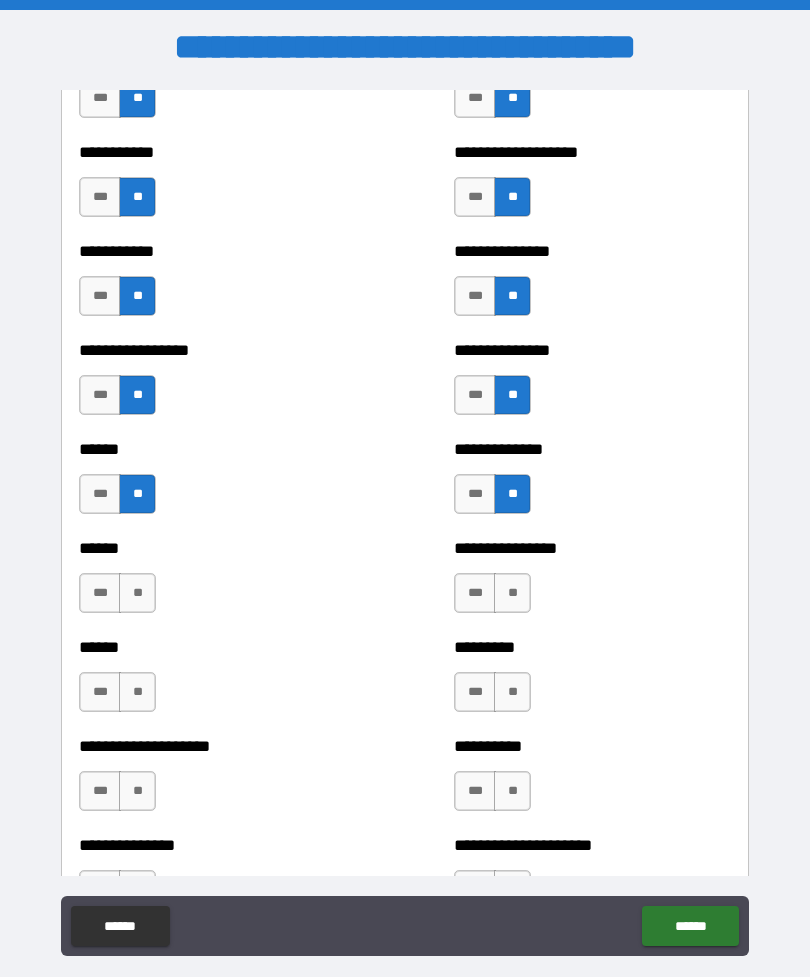 click on "**" at bounding box center (137, 593) 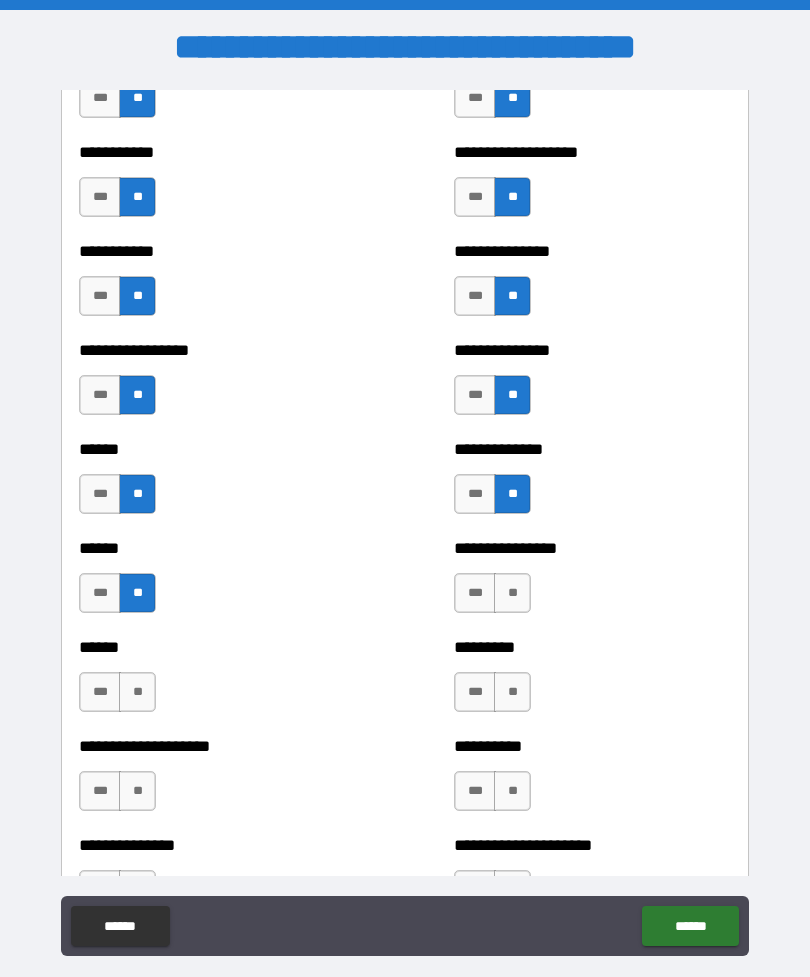 click on "**" at bounding box center (512, 593) 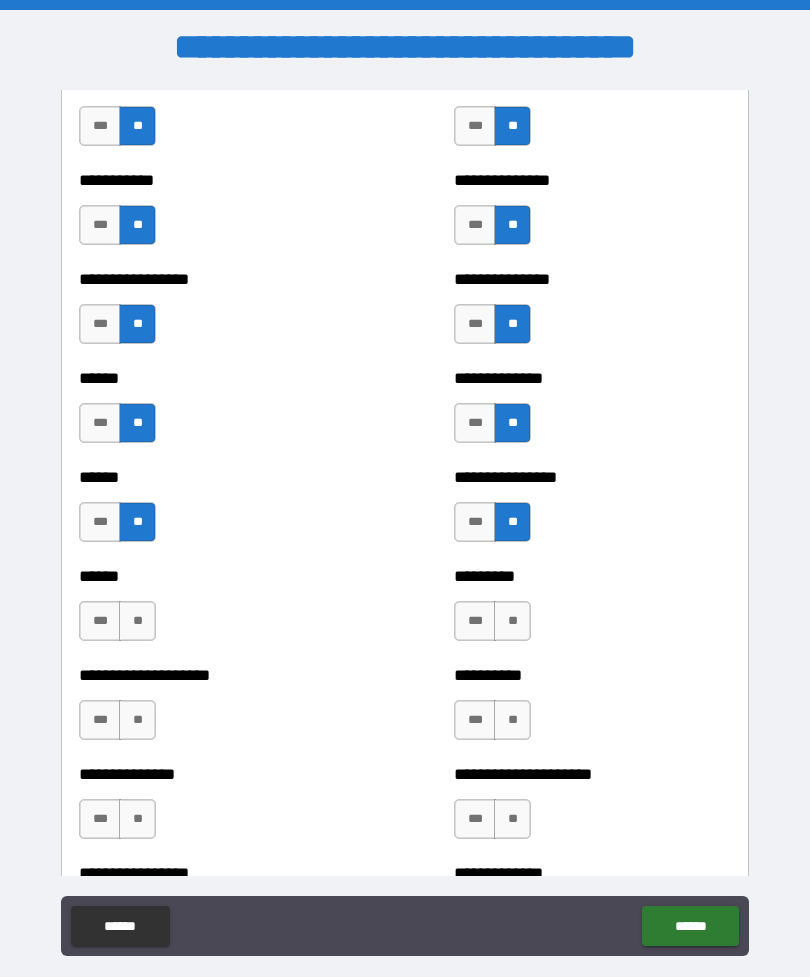 scroll, scrollTop: 2780, scrollLeft: 0, axis: vertical 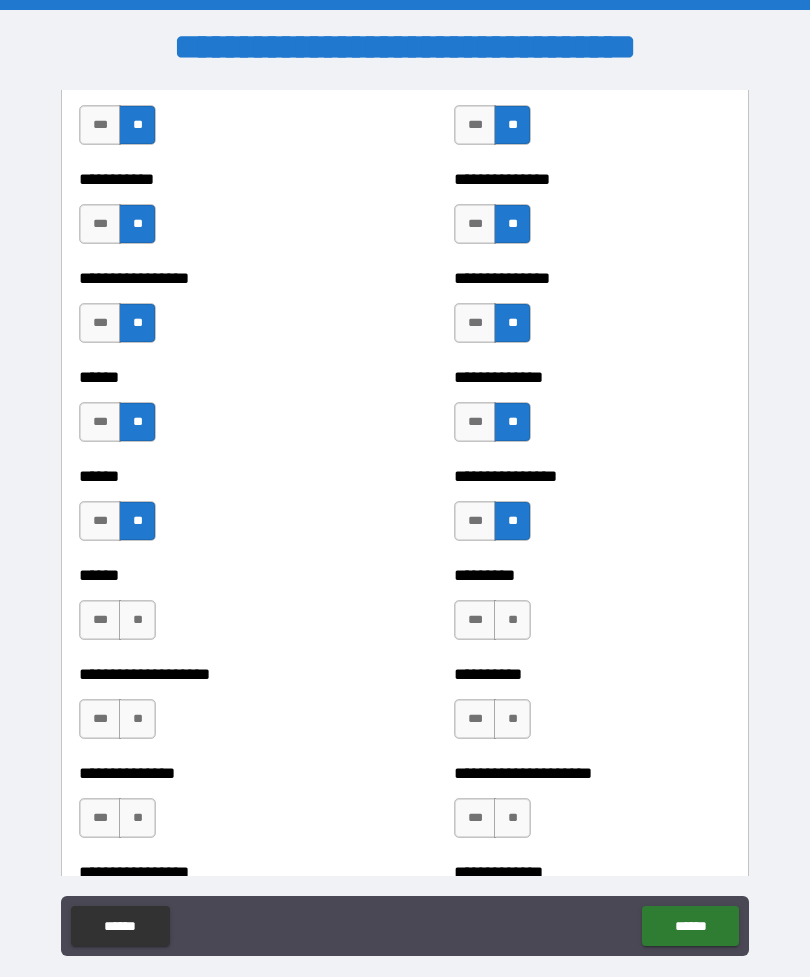 click on "**" at bounding box center [137, 620] 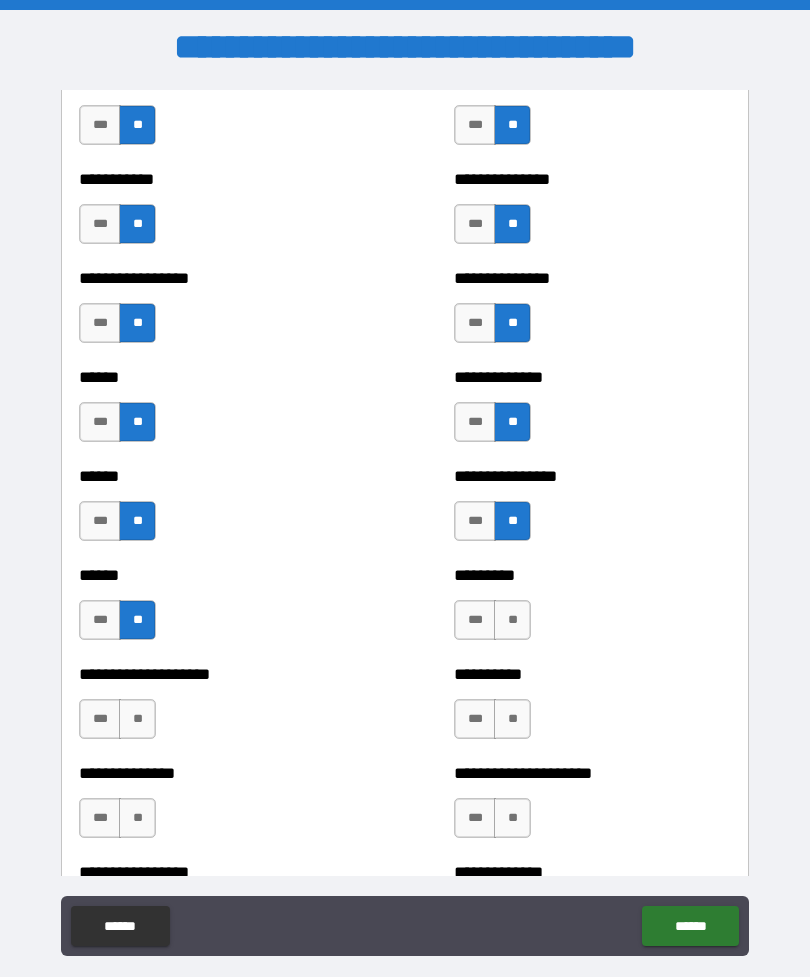 click on "**" at bounding box center (512, 620) 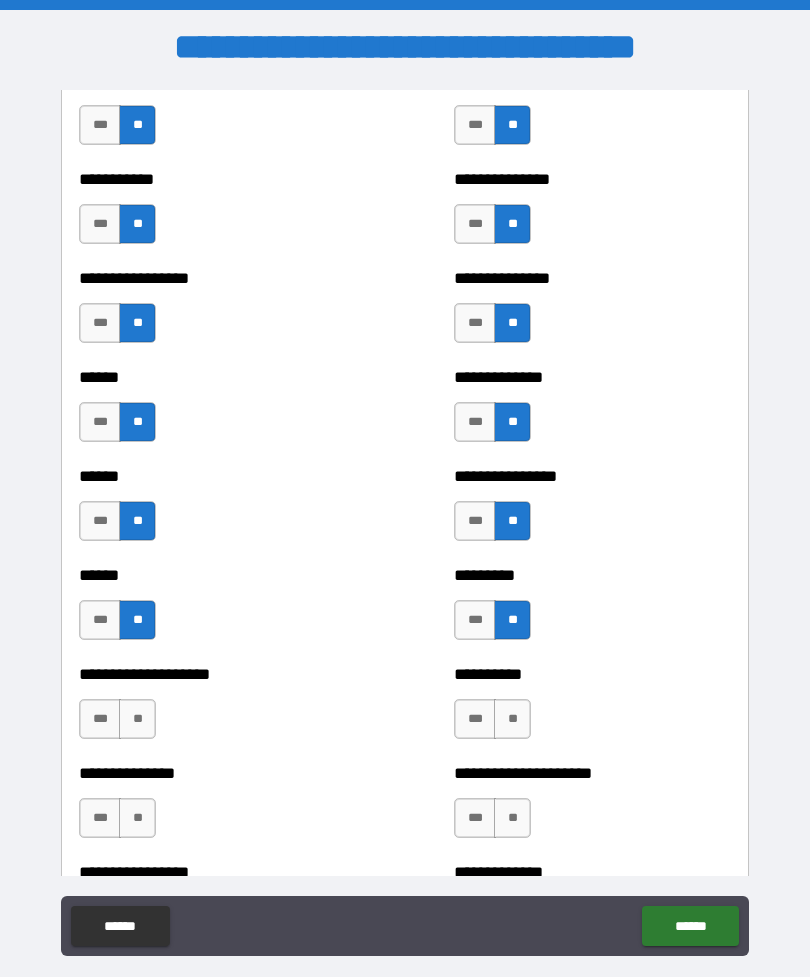 click on "**" at bounding box center [137, 719] 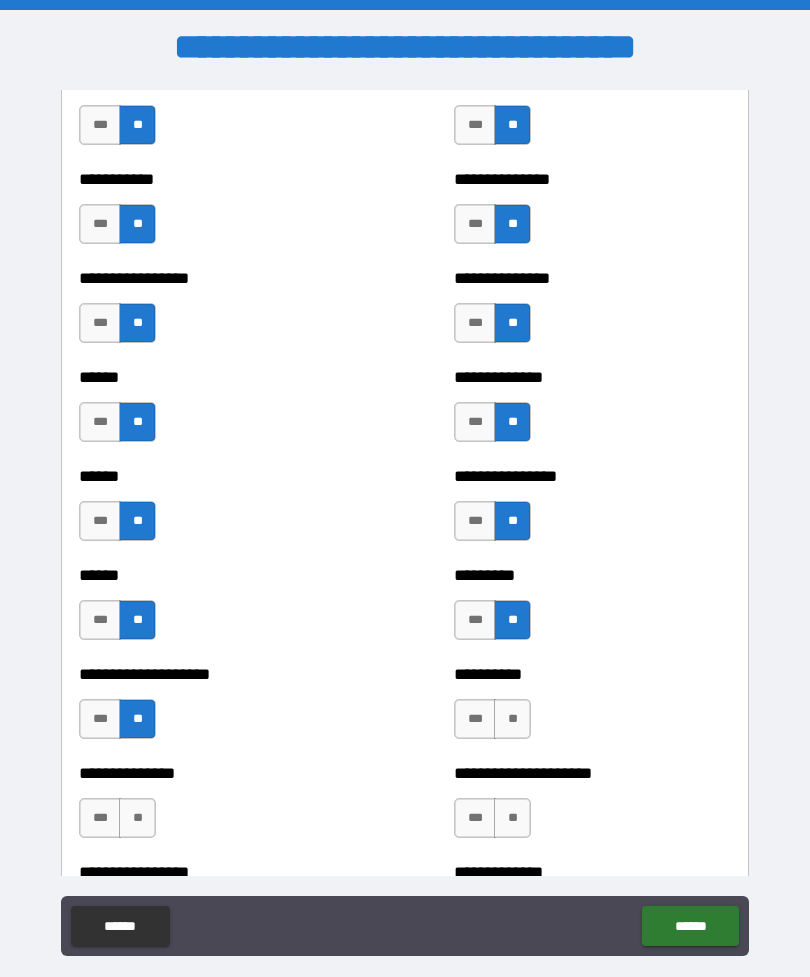 click on "**" at bounding box center [512, 719] 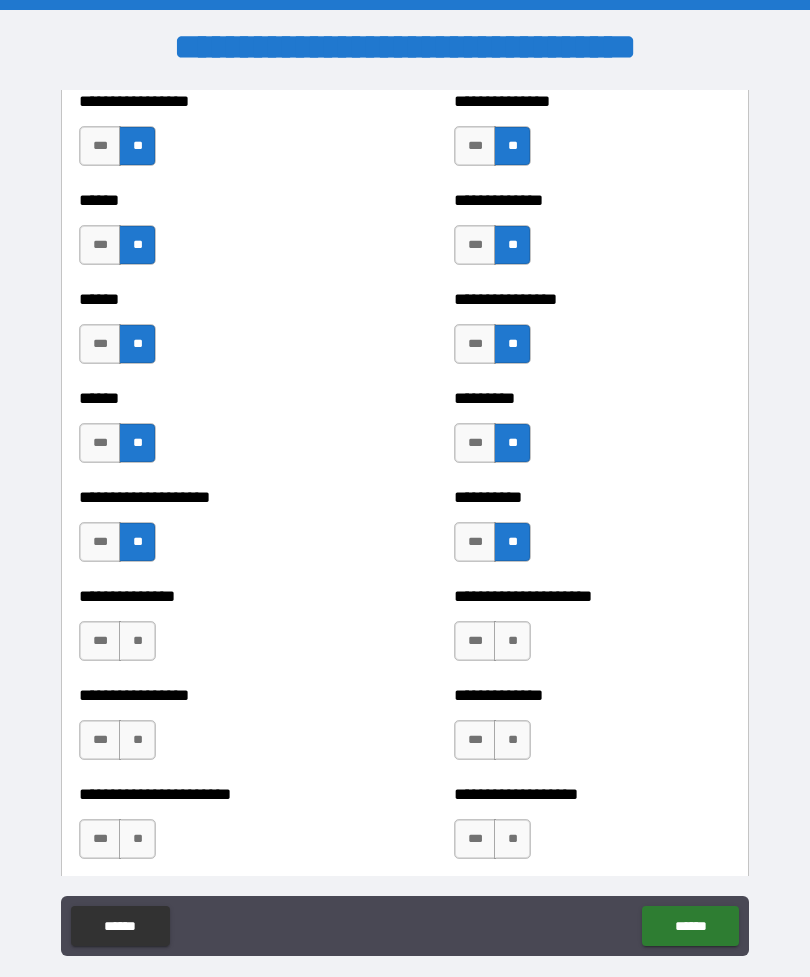 scroll, scrollTop: 2964, scrollLeft: 0, axis: vertical 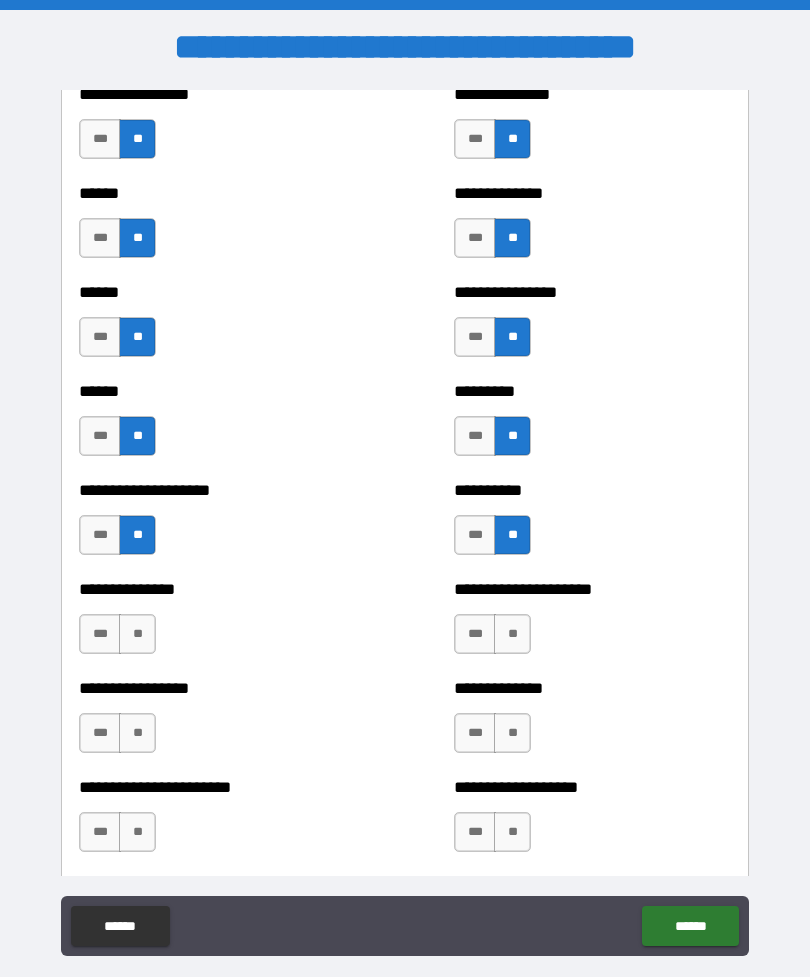 click on "**" at bounding box center (137, 634) 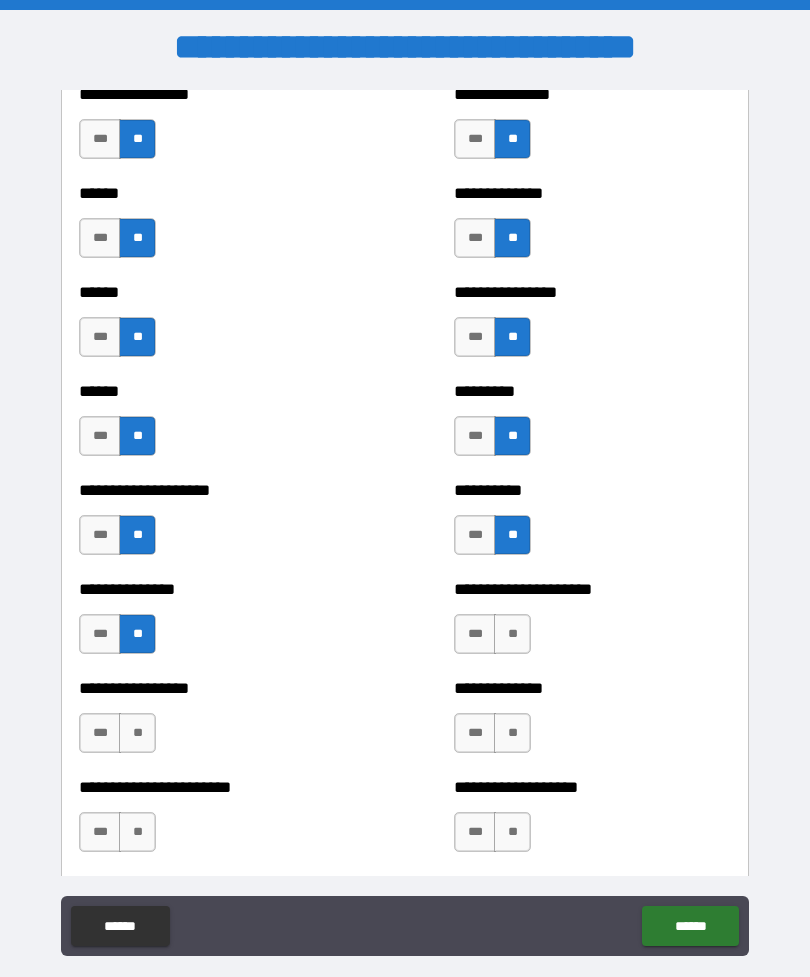 click on "**" at bounding box center [512, 634] 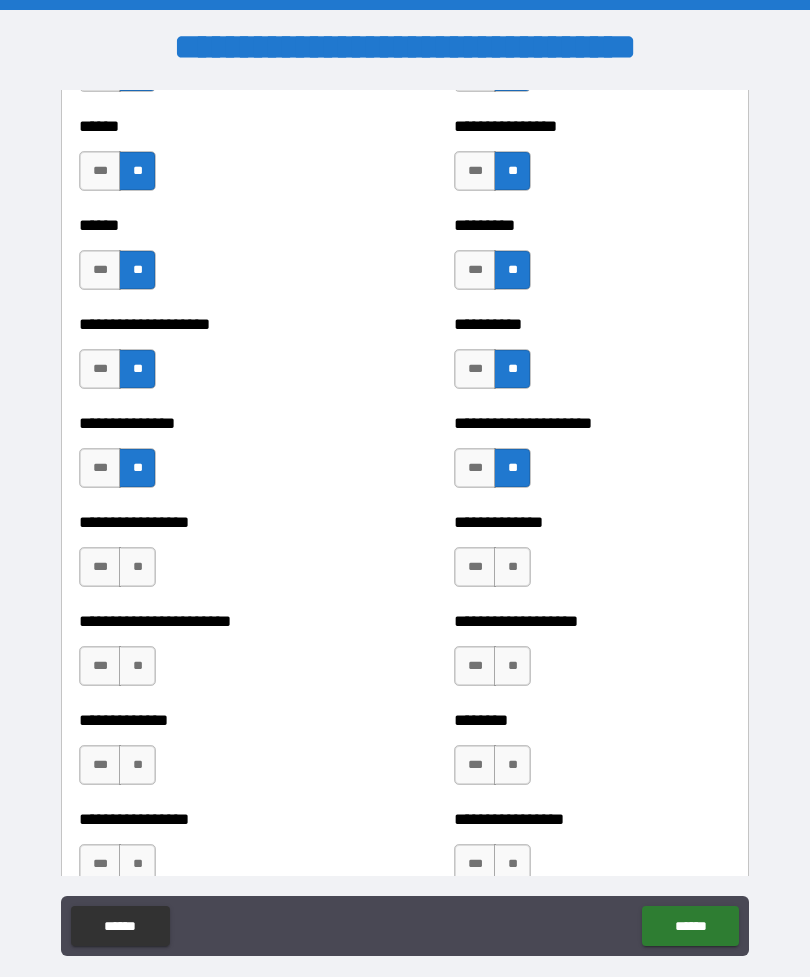 scroll, scrollTop: 3134, scrollLeft: 0, axis: vertical 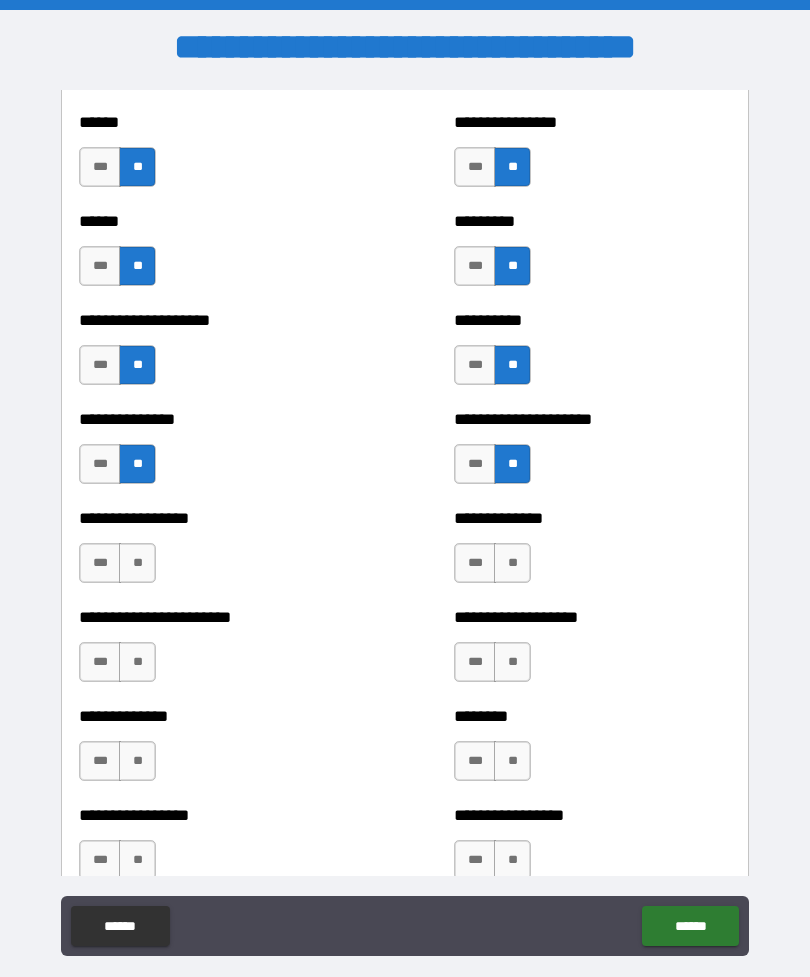 click on "**" at bounding box center [137, 563] 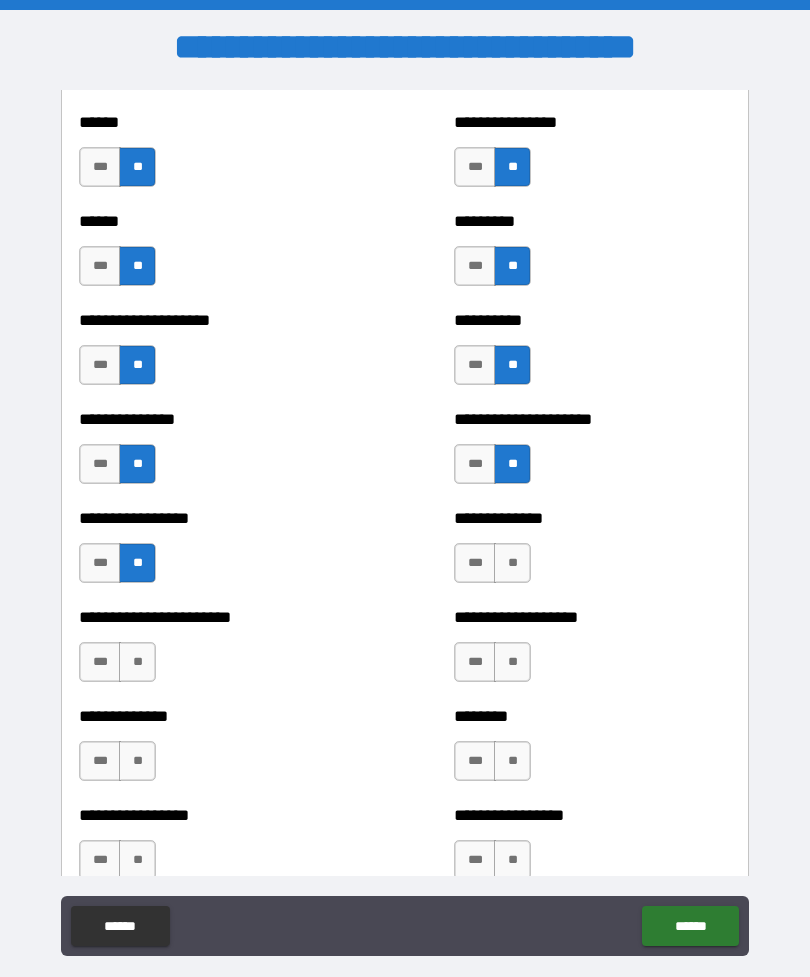 click on "**" at bounding box center (512, 563) 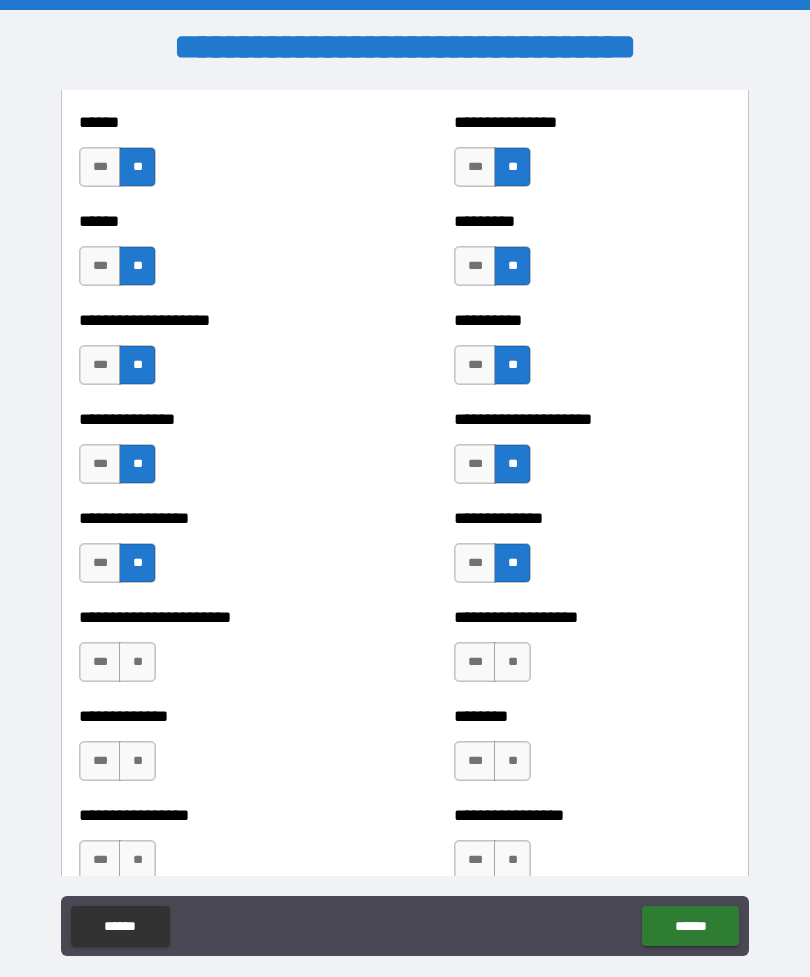 click on "**" at bounding box center [137, 662] 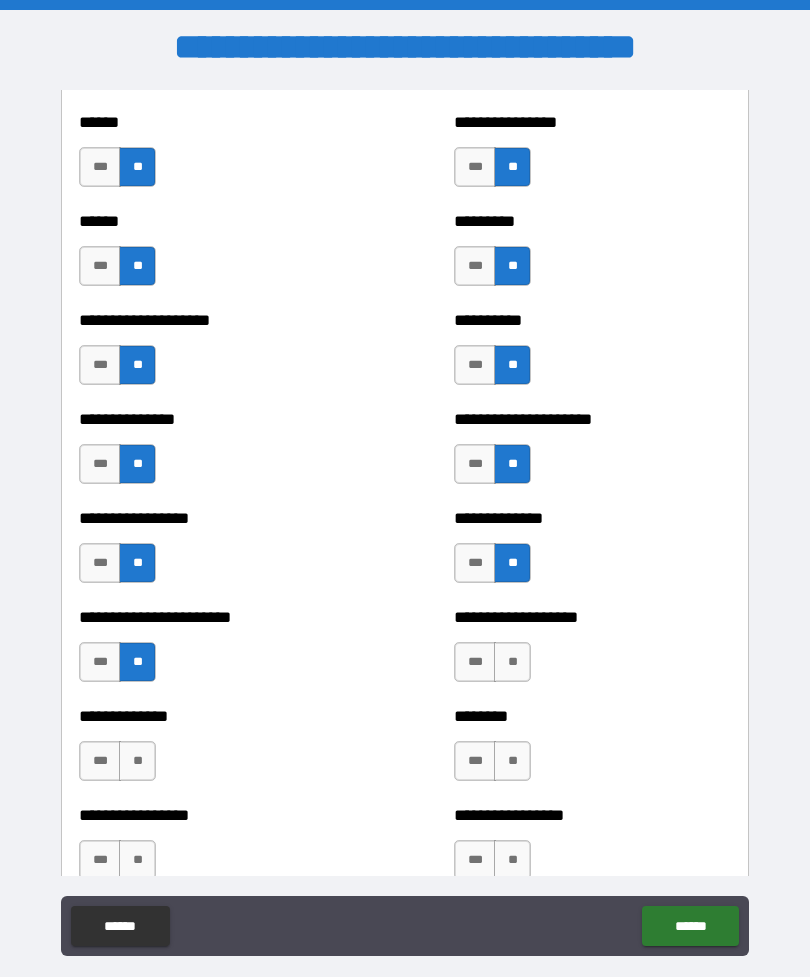 click on "**" at bounding box center [512, 662] 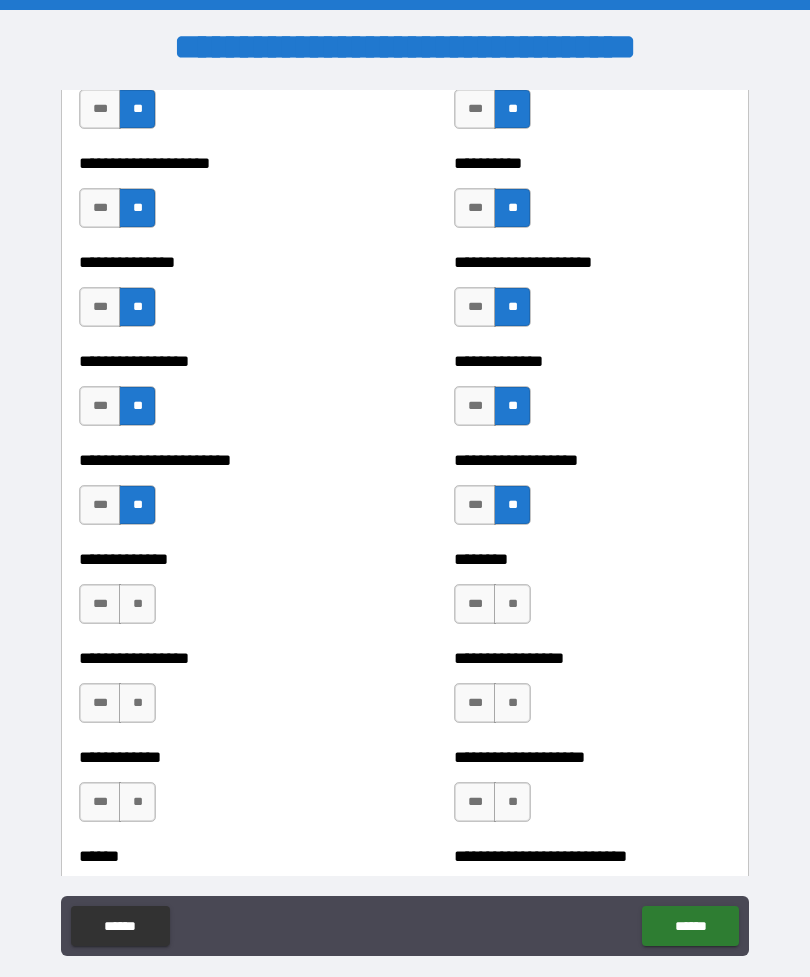 scroll, scrollTop: 3292, scrollLeft: 0, axis: vertical 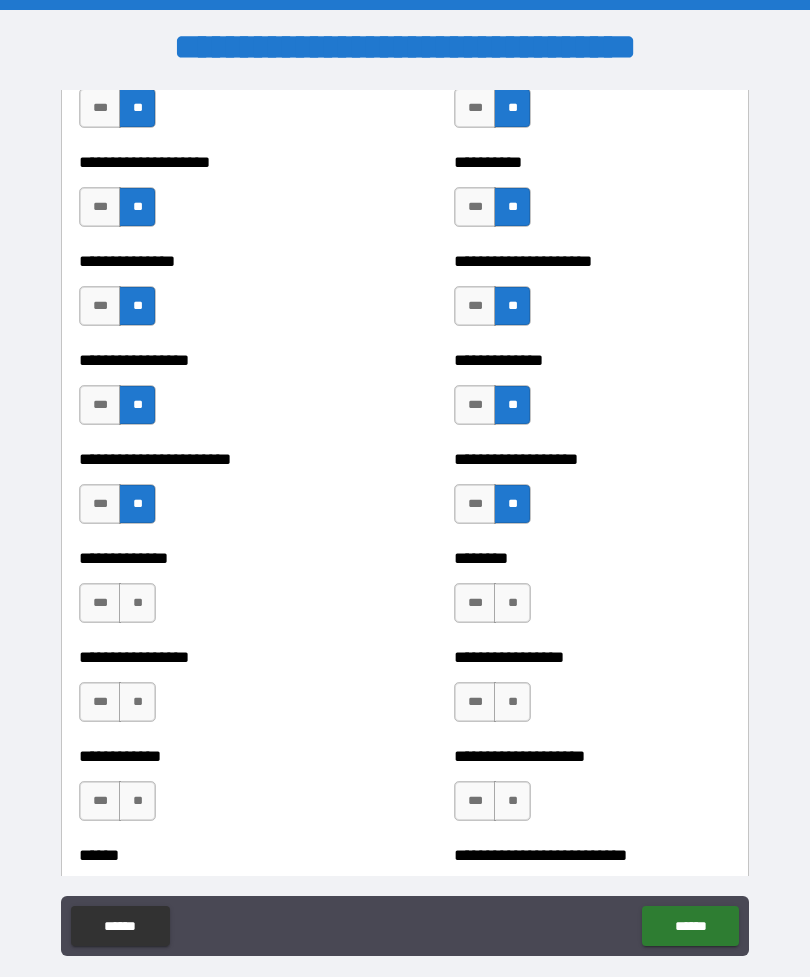 click on "**" at bounding box center [137, 603] 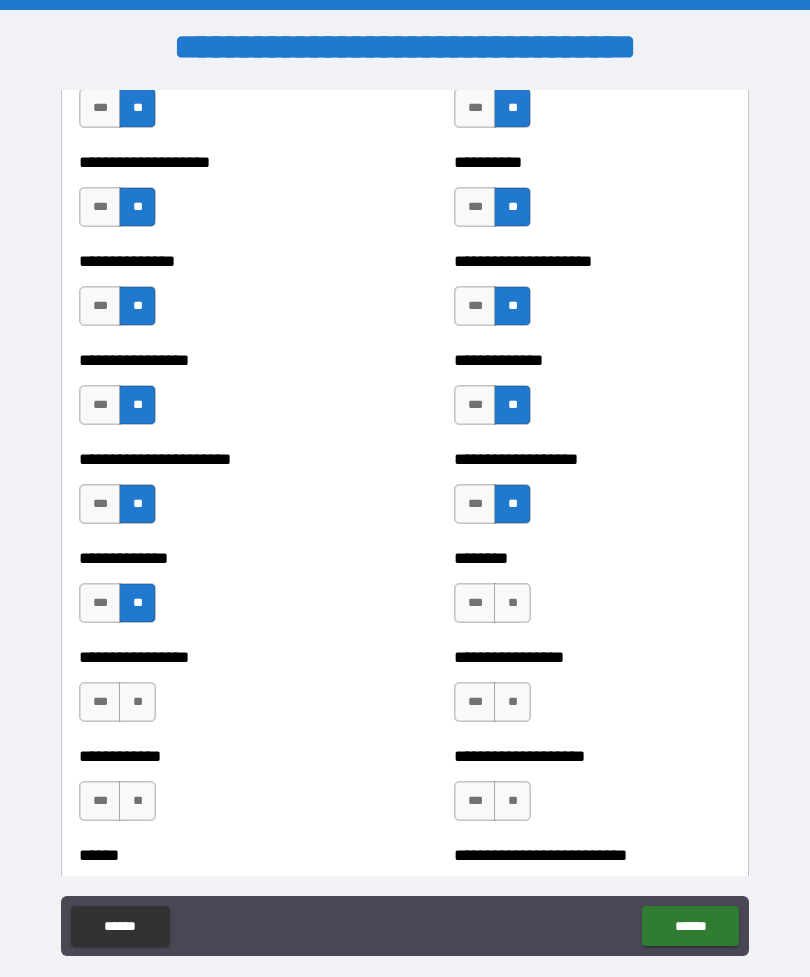 click on "**" at bounding box center (512, 603) 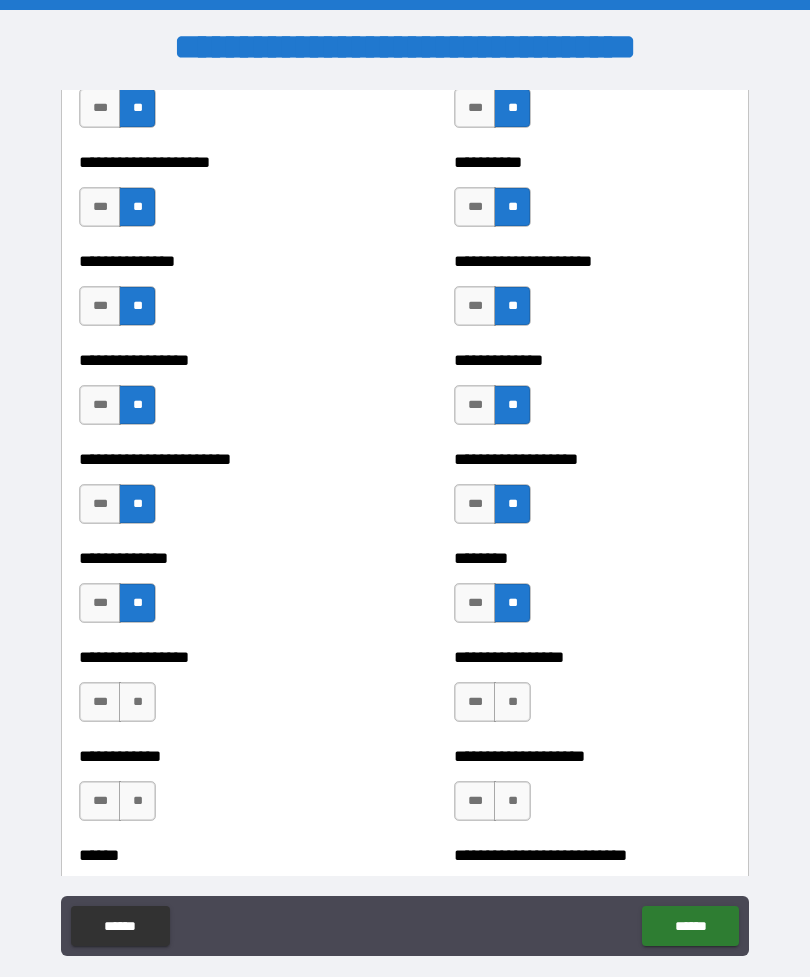 click on "**" at bounding box center (512, 702) 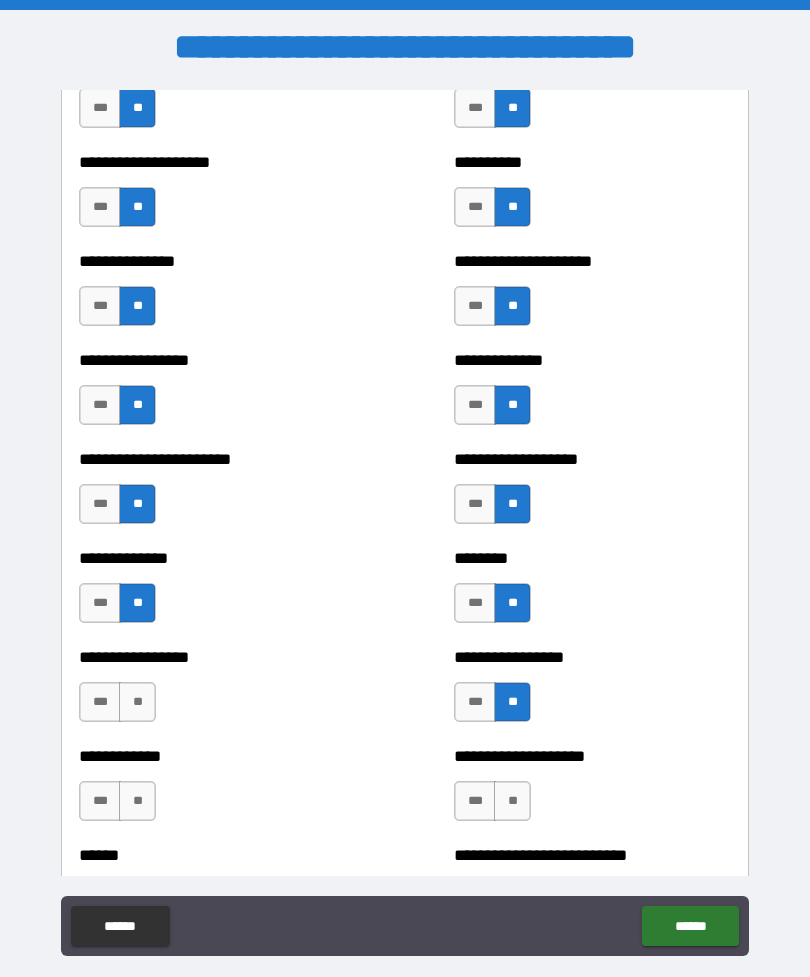 click on "**" at bounding box center (137, 702) 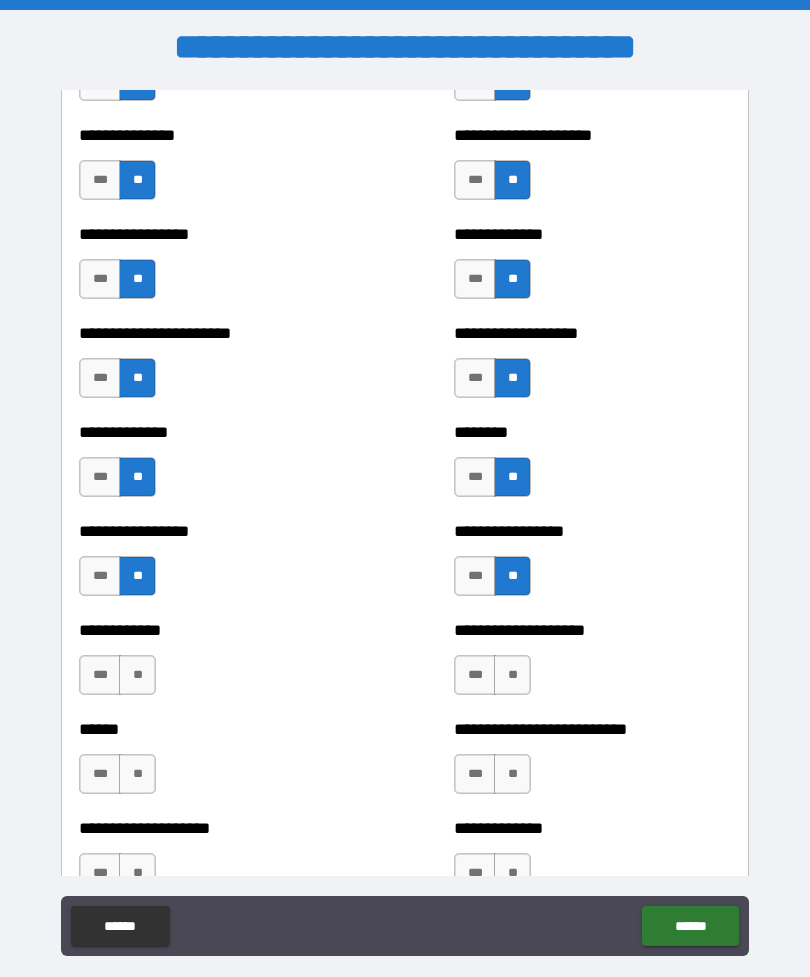scroll, scrollTop: 3423, scrollLeft: 0, axis: vertical 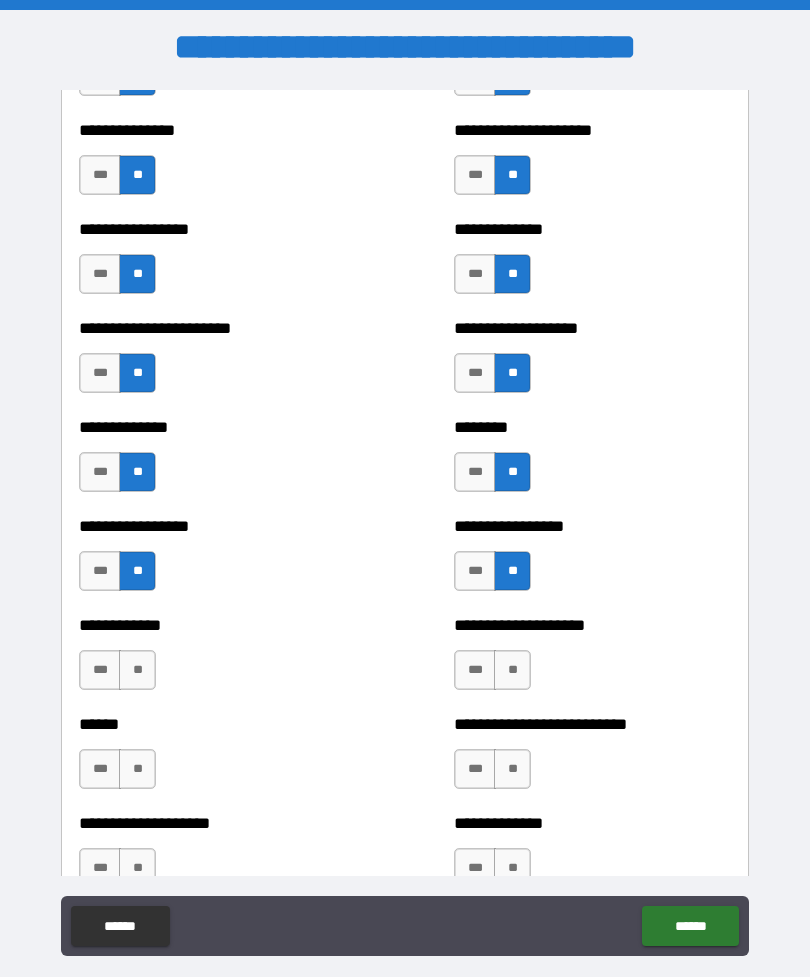 click on "**" at bounding box center [512, 670] 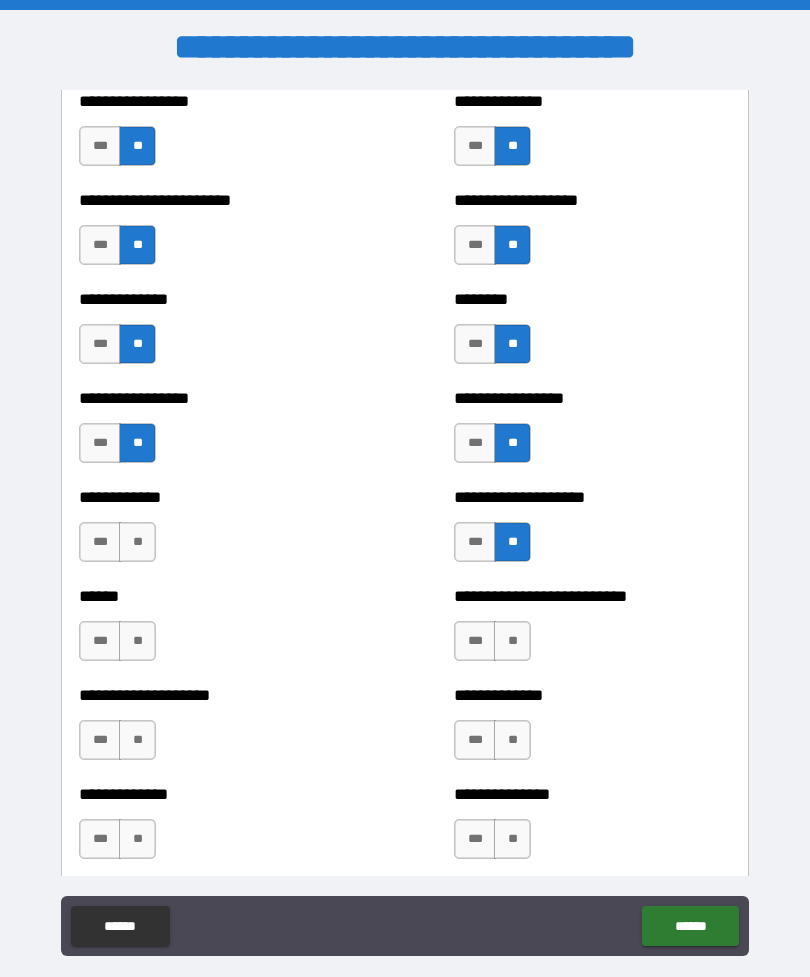 scroll, scrollTop: 3555, scrollLeft: 0, axis: vertical 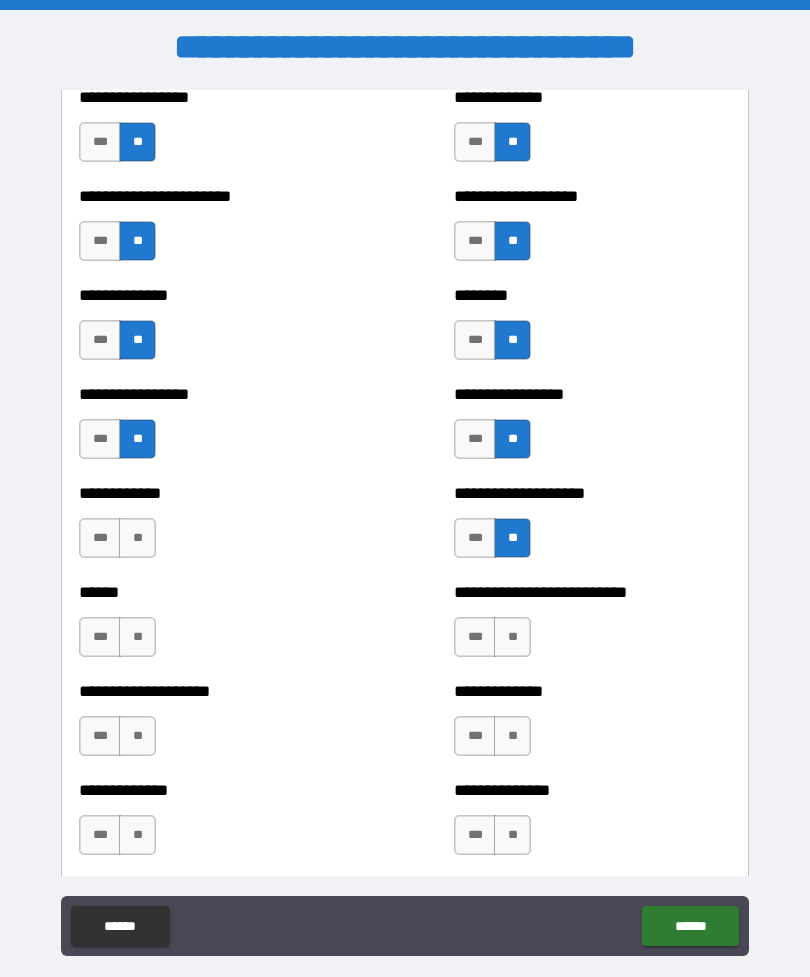 click on "**" at bounding box center (137, 538) 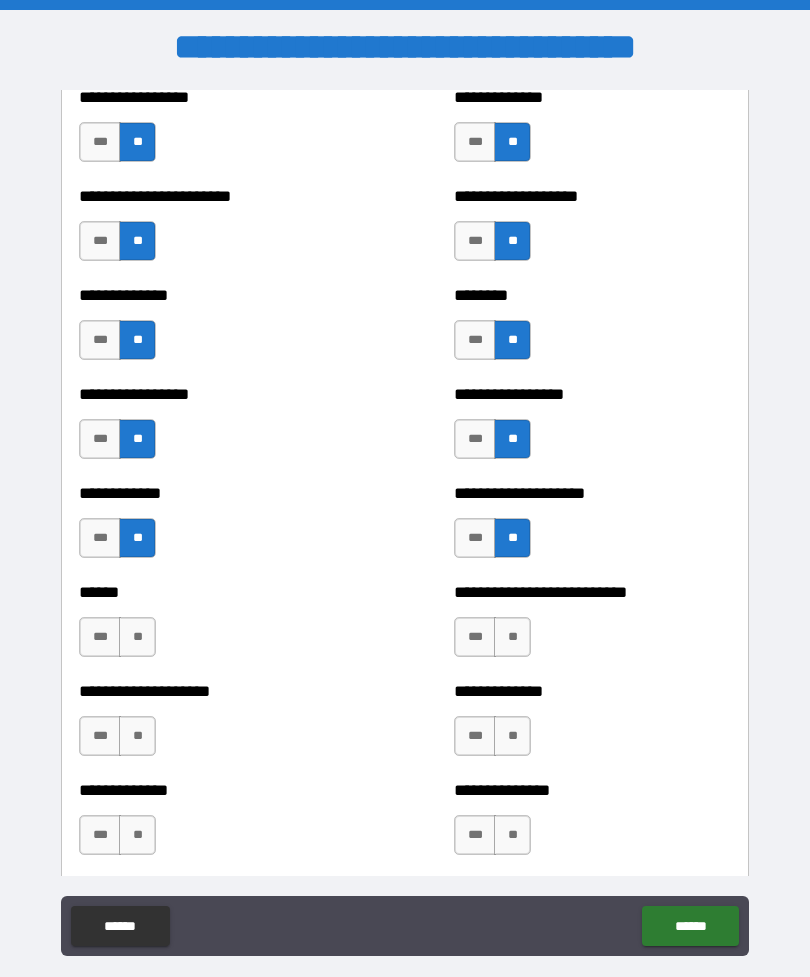 click on "**" at bounding box center [137, 637] 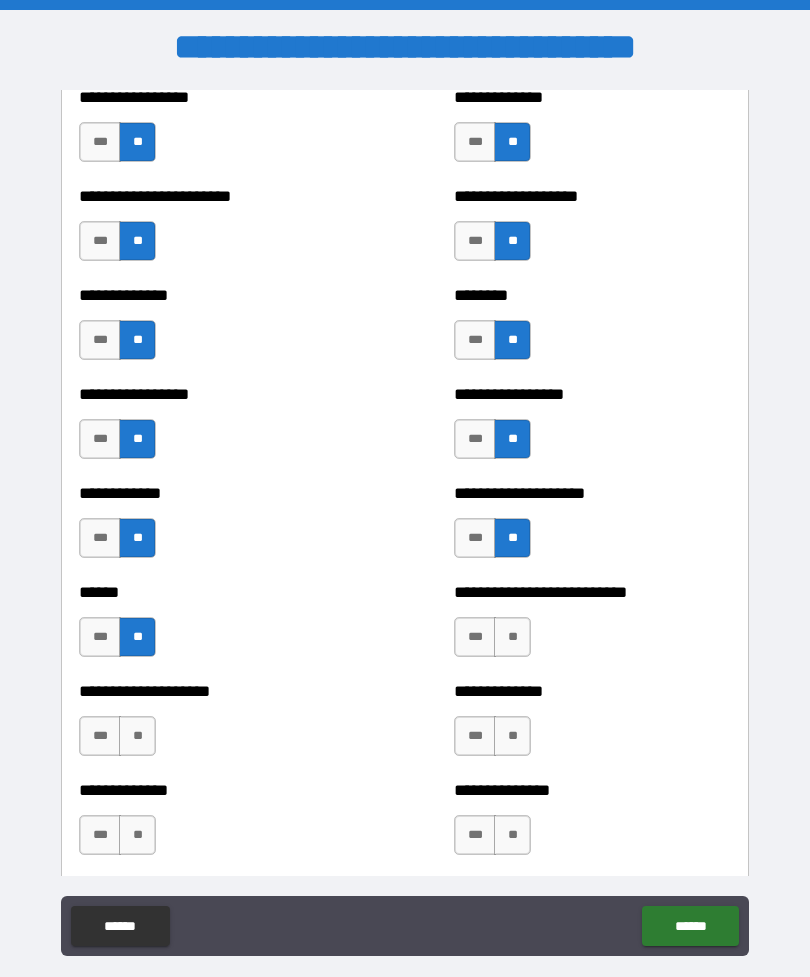 click on "**" at bounding box center (512, 637) 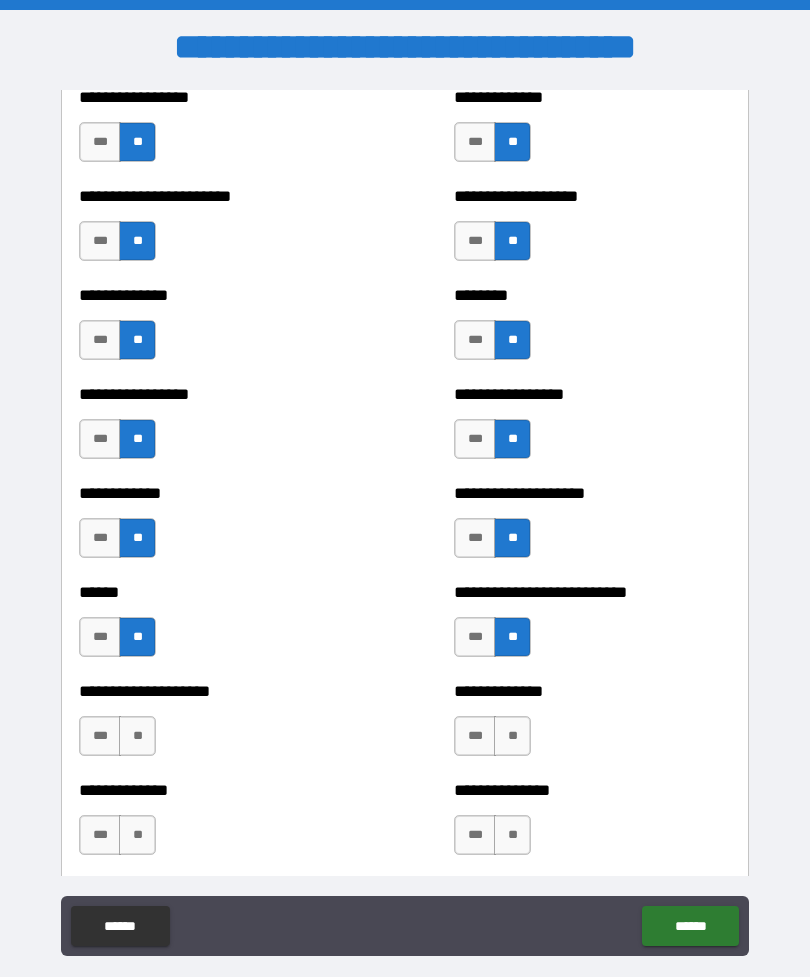 click on "**" at bounding box center (137, 736) 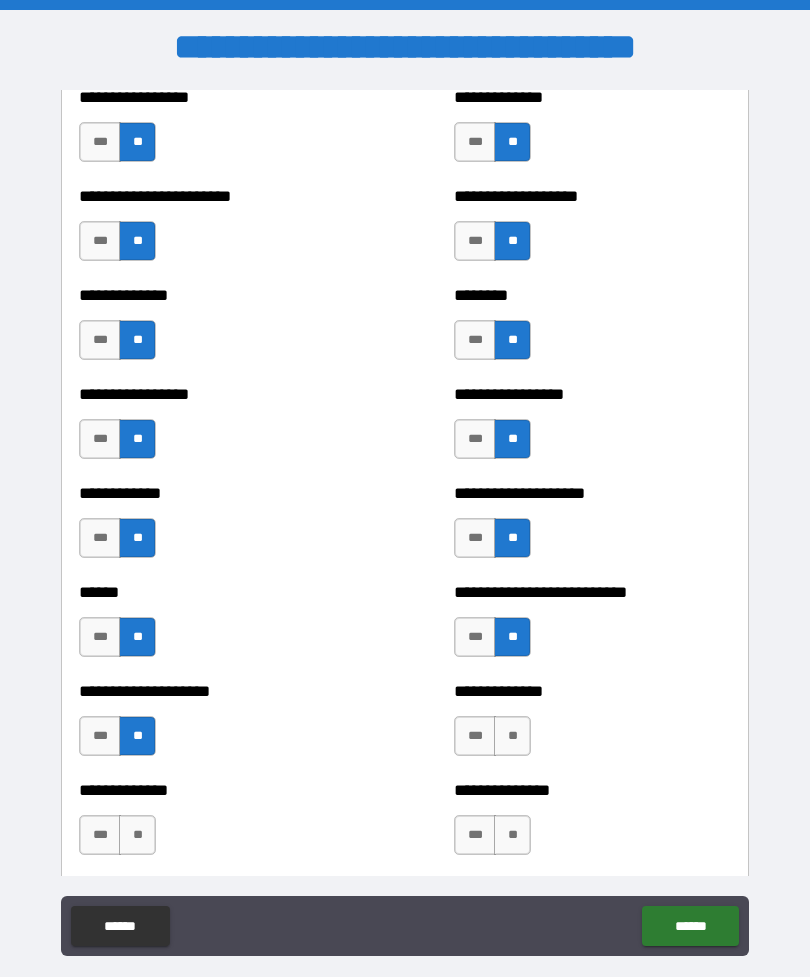 click on "**" at bounding box center [512, 736] 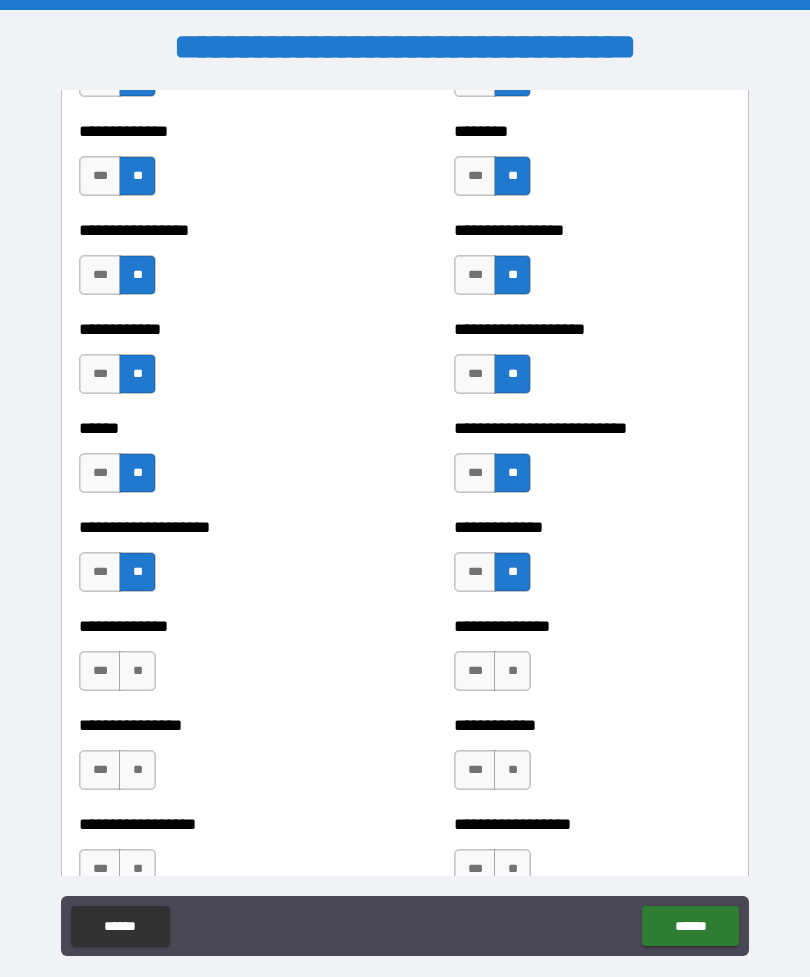 scroll, scrollTop: 3723, scrollLeft: 0, axis: vertical 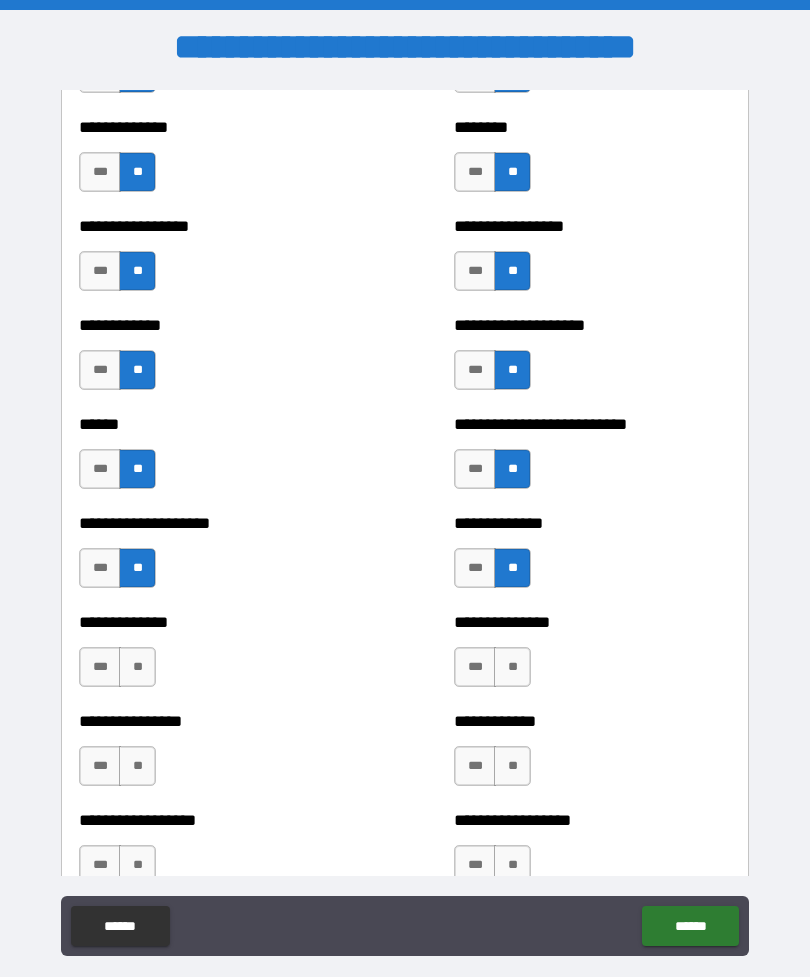 click on "**" at bounding box center [137, 667] 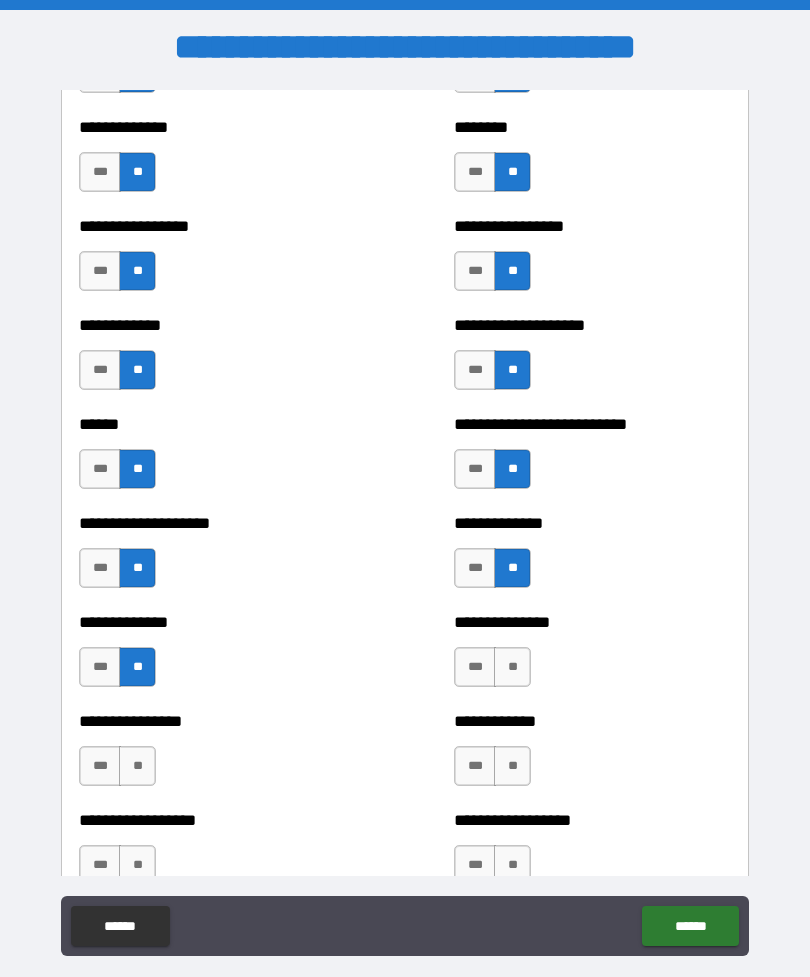 click on "**" at bounding box center (512, 667) 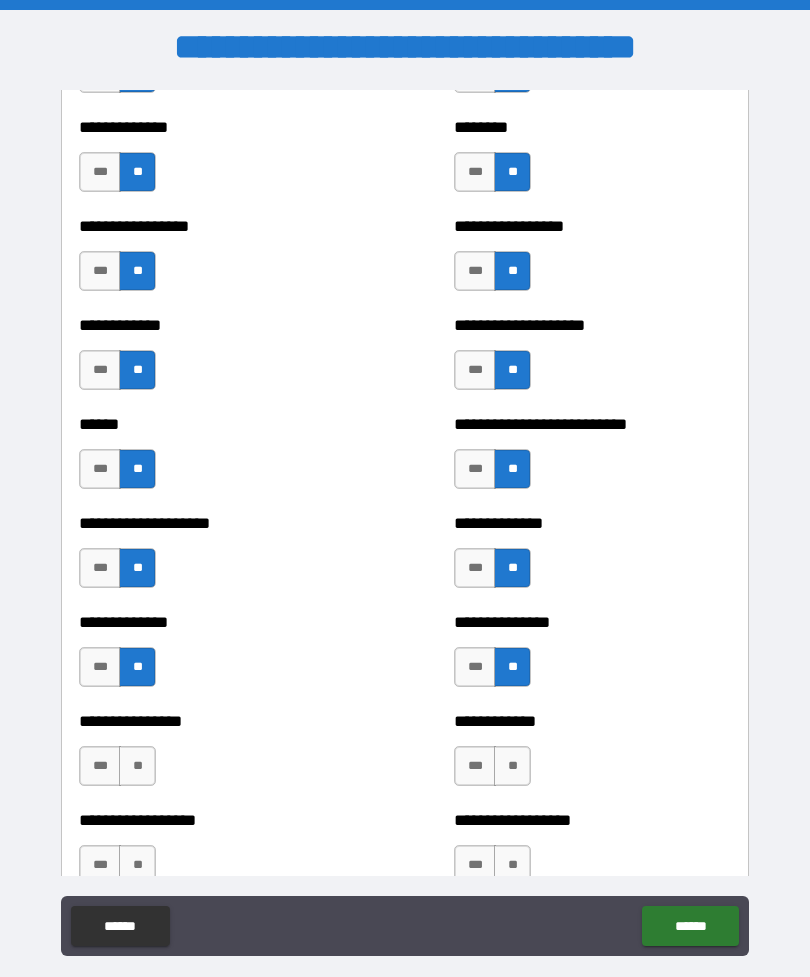 click on "**" at bounding box center (512, 766) 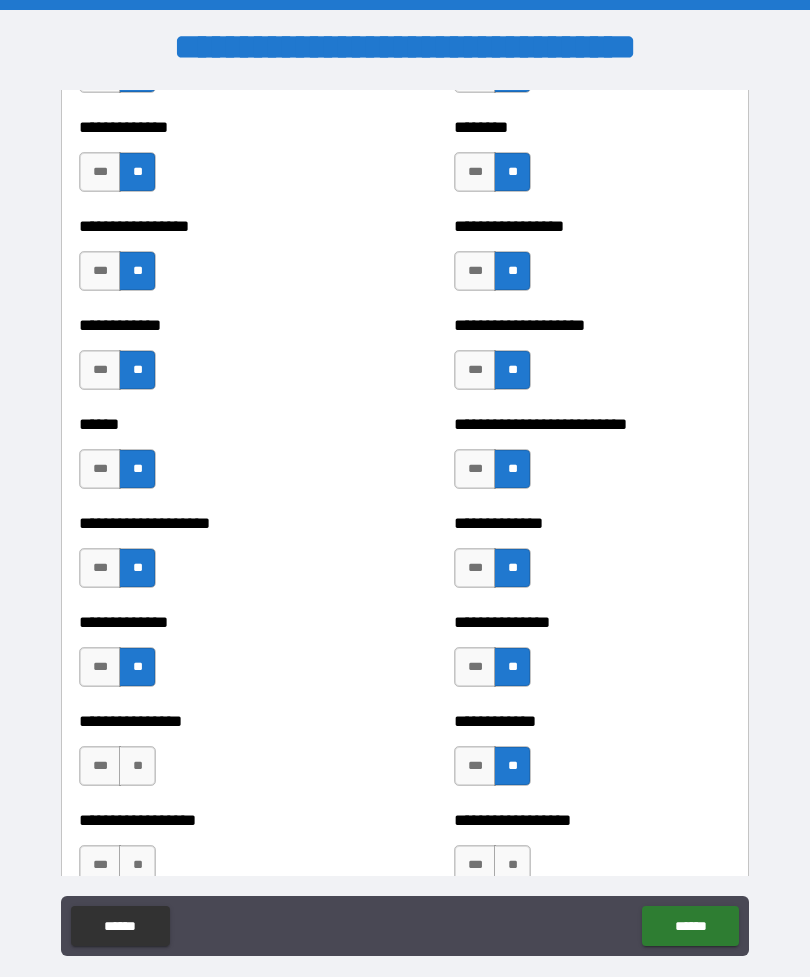 click on "**" at bounding box center [137, 766] 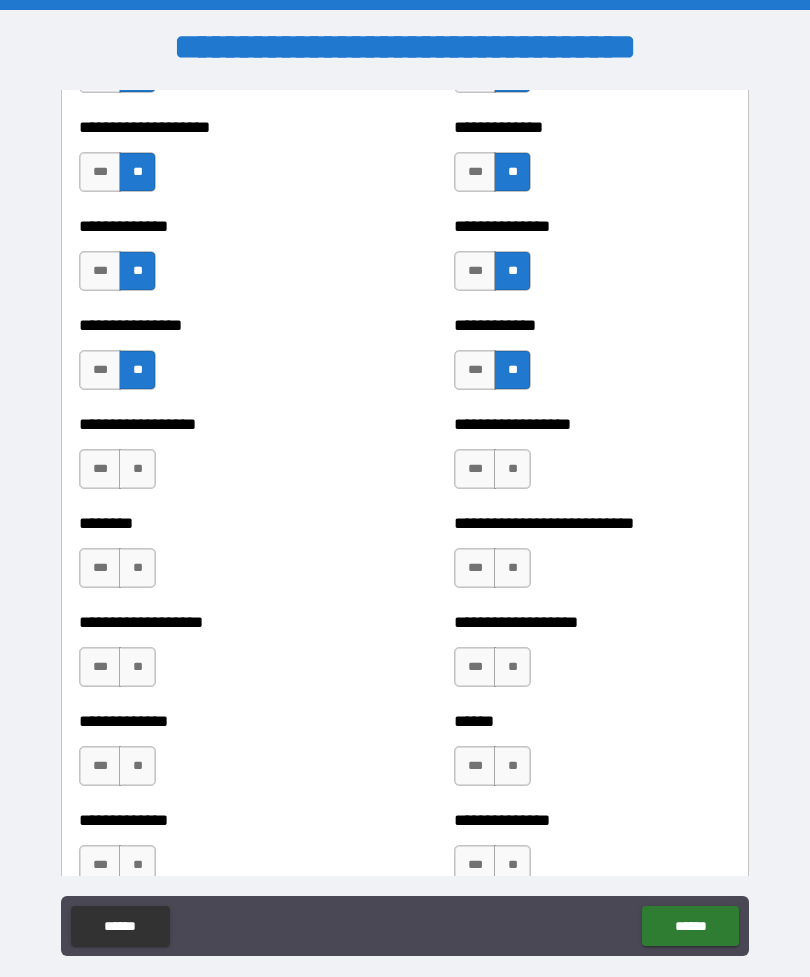 scroll, scrollTop: 4121, scrollLeft: 0, axis: vertical 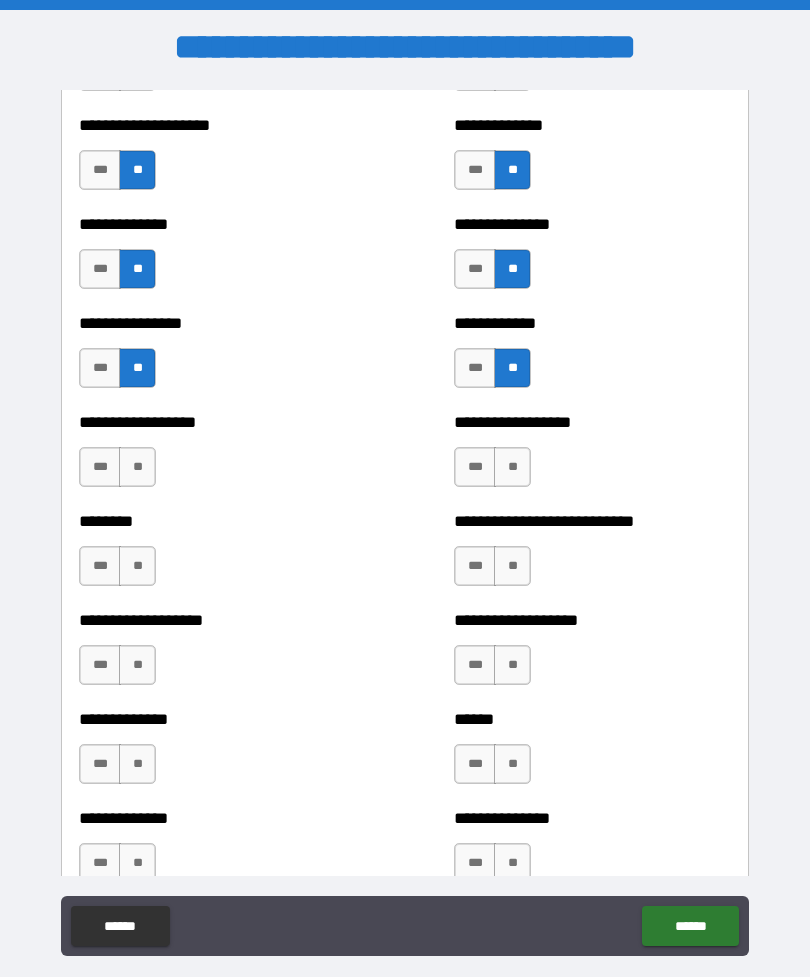 click on "**" at bounding box center (512, 467) 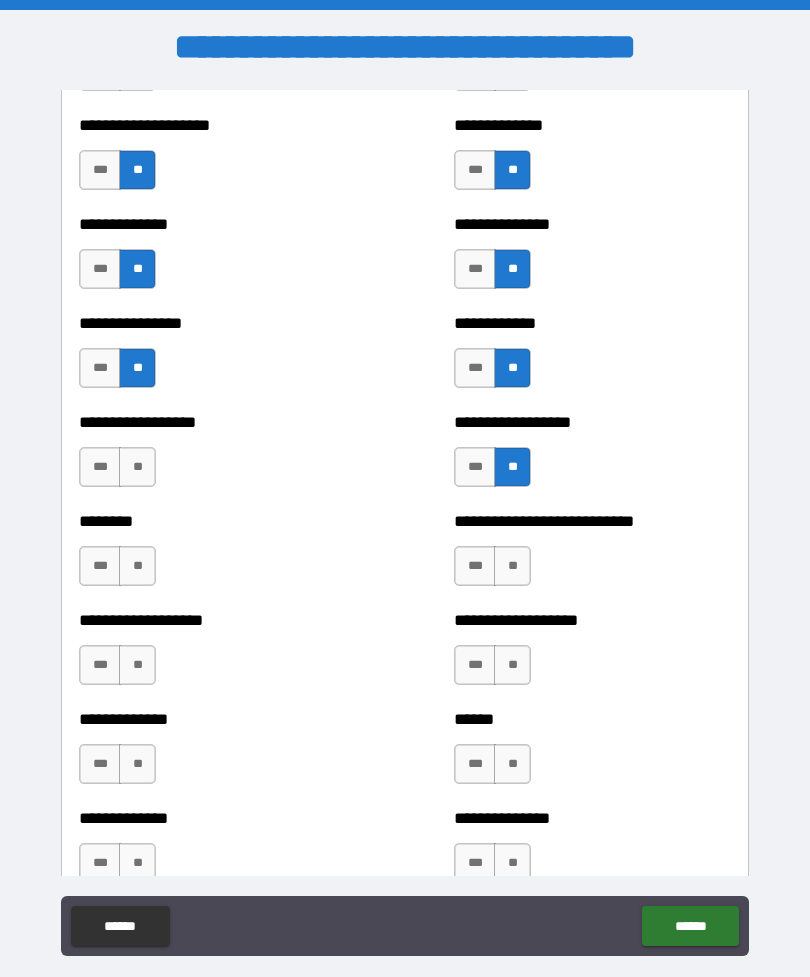 click on "**" at bounding box center [137, 467] 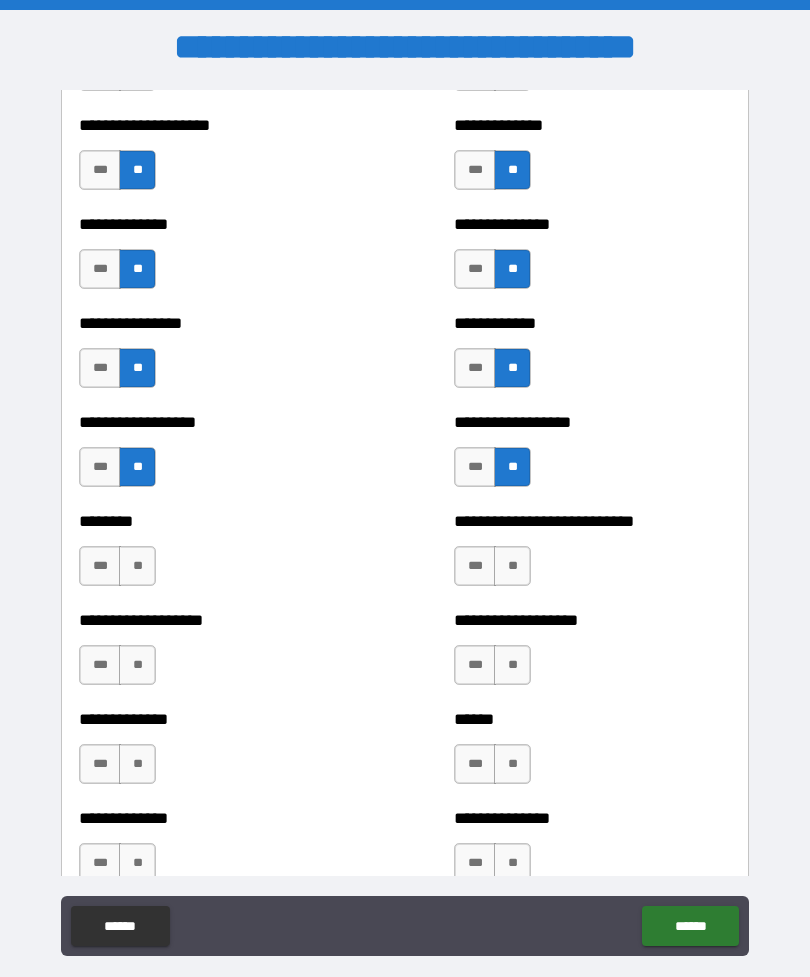 click on "**" at bounding box center [512, 566] 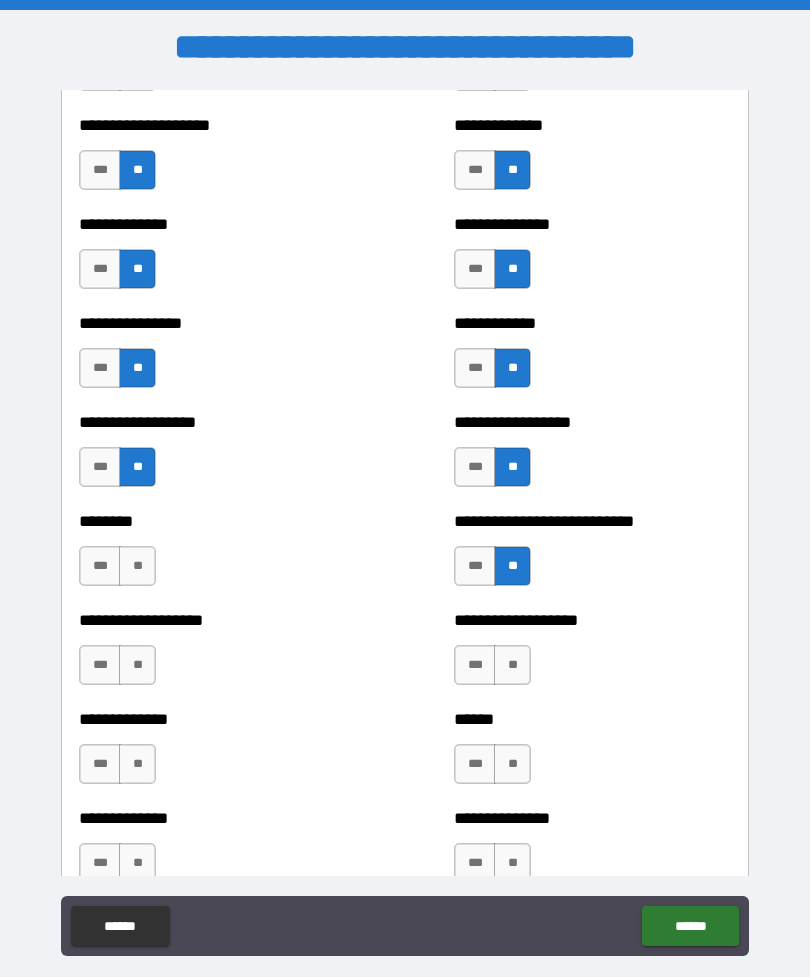 click on "*** **" at bounding box center (117, 566) 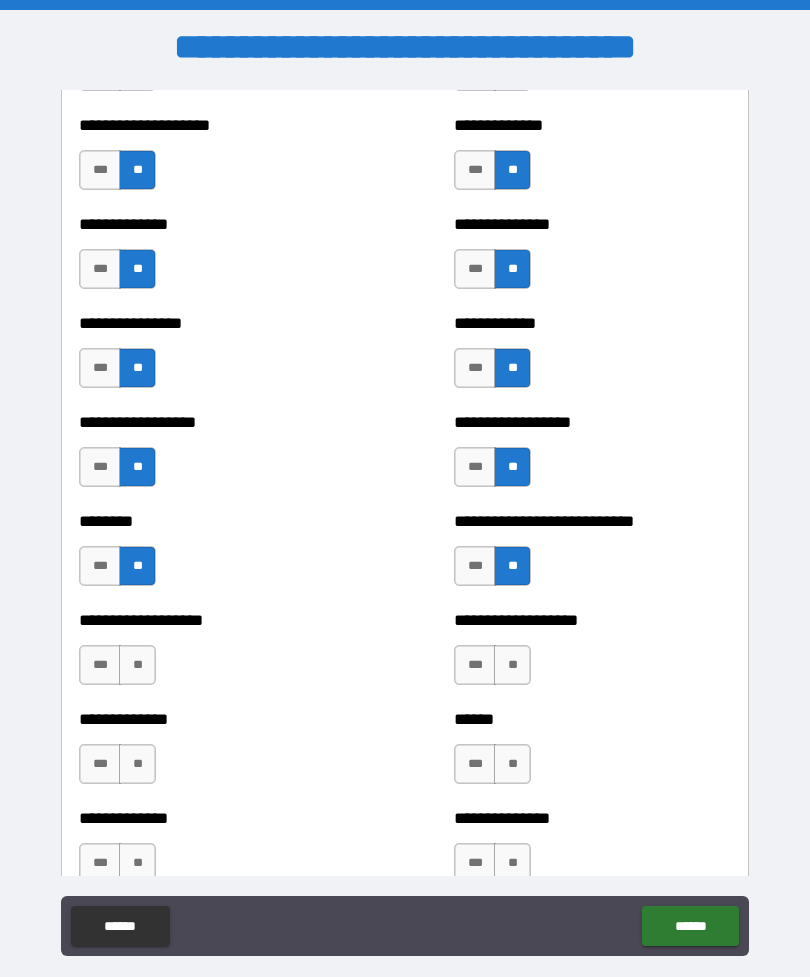 click on "**" at bounding box center [512, 665] 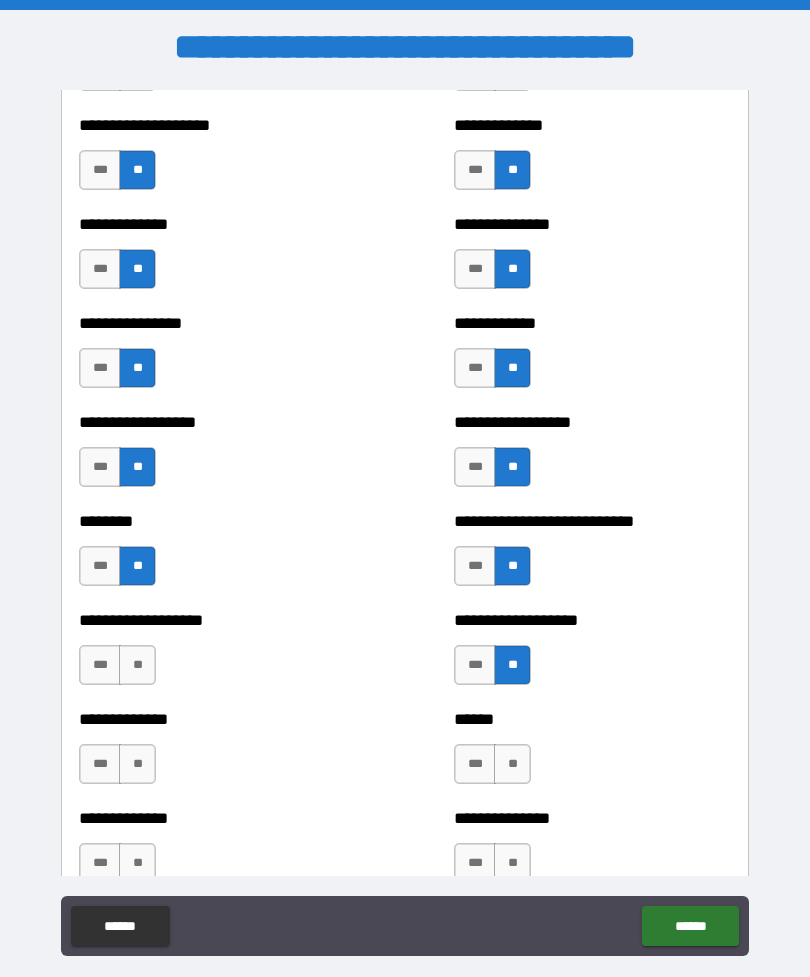 click on "**" at bounding box center (137, 665) 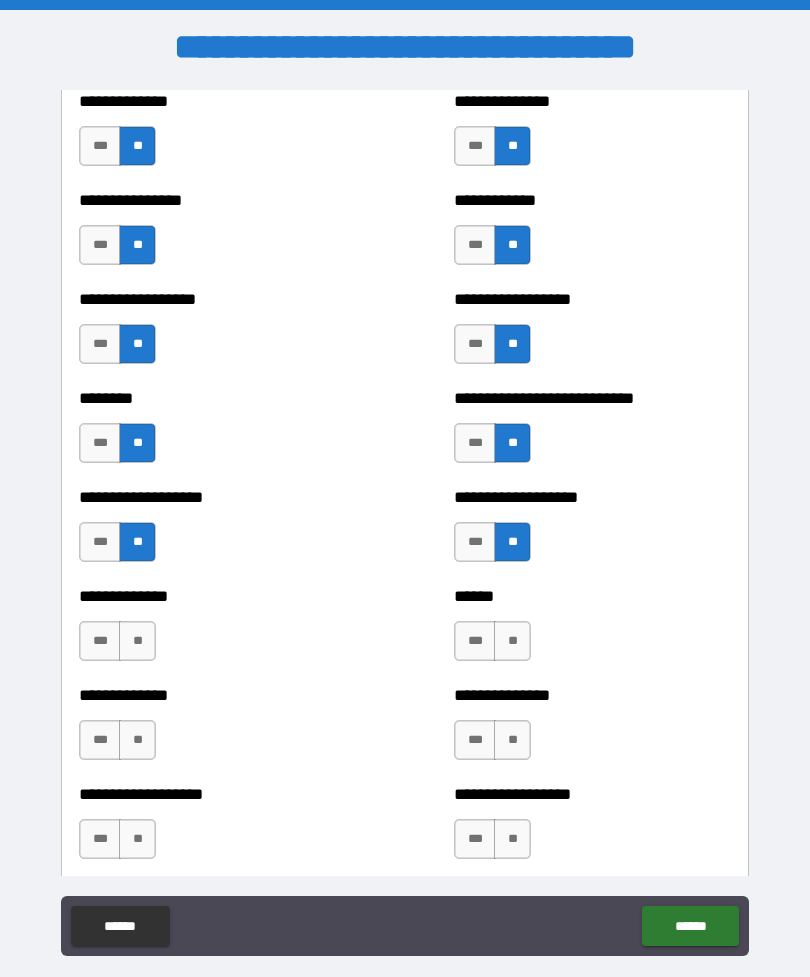 scroll, scrollTop: 4251, scrollLeft: 0, axis: vertical 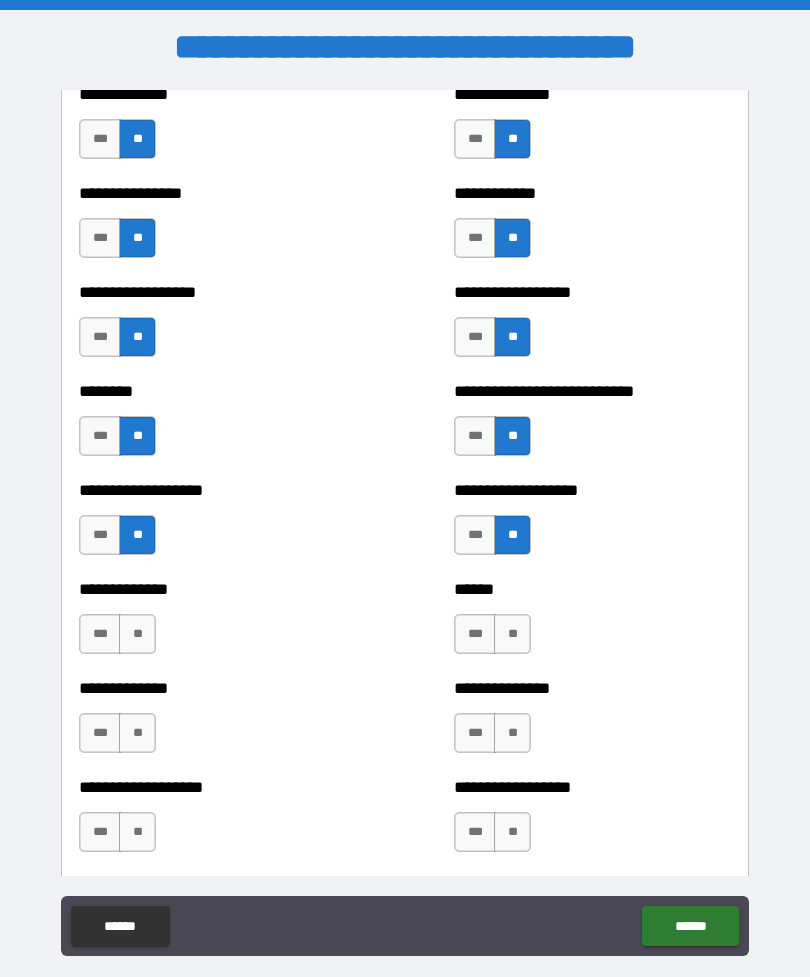 click on "**" at bounding box center [137, 634] 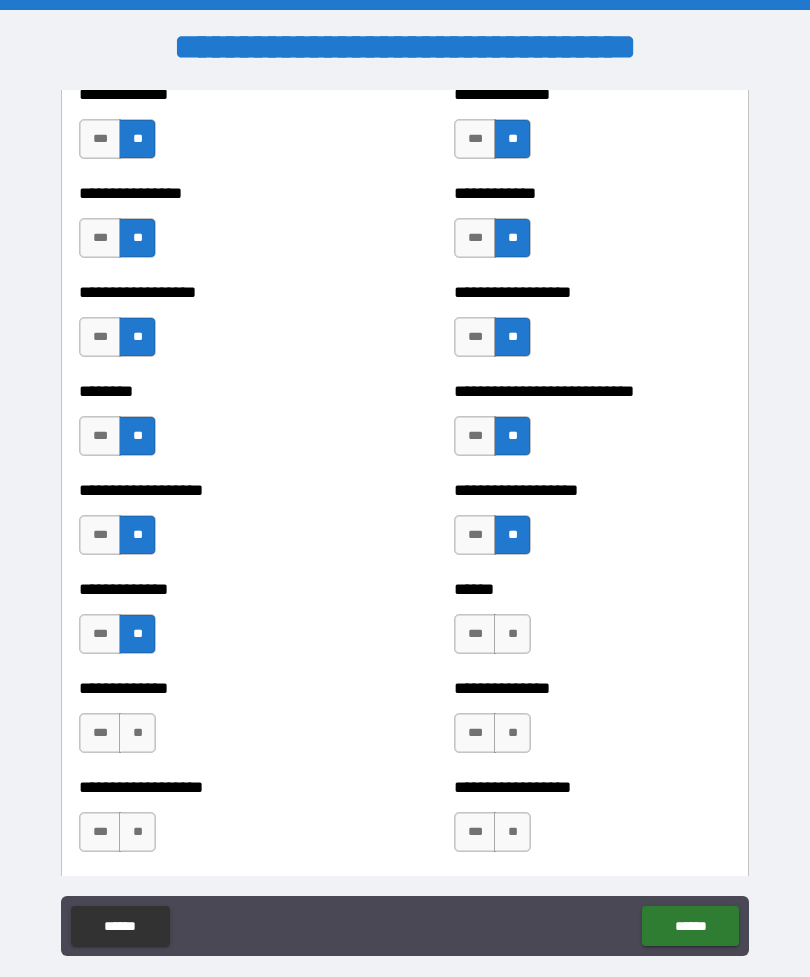 click on "**" at bounding box center [512, 634] 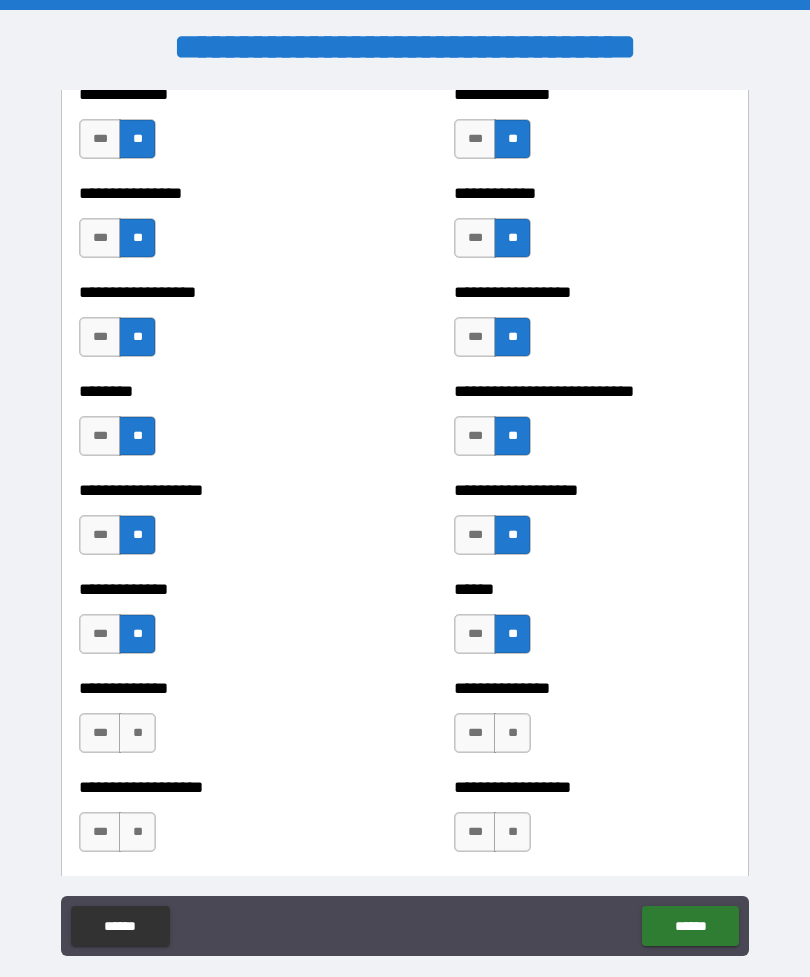 click on "**" at bounding box center (137, 733) 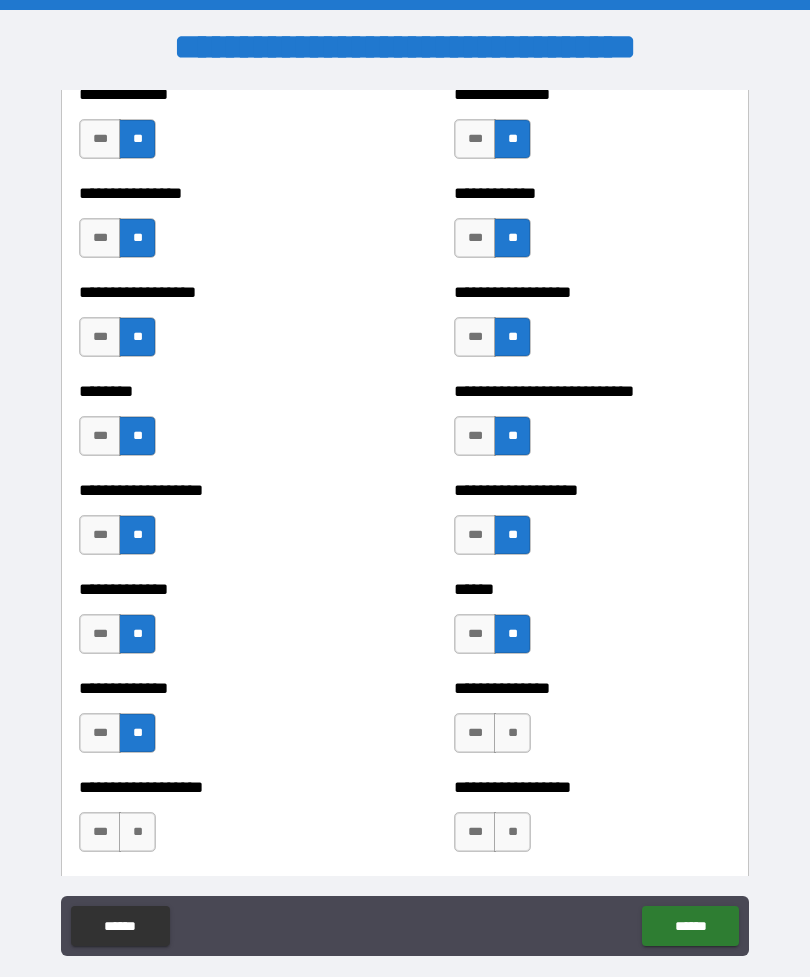 click on "**" at bounding box center (512, 733) 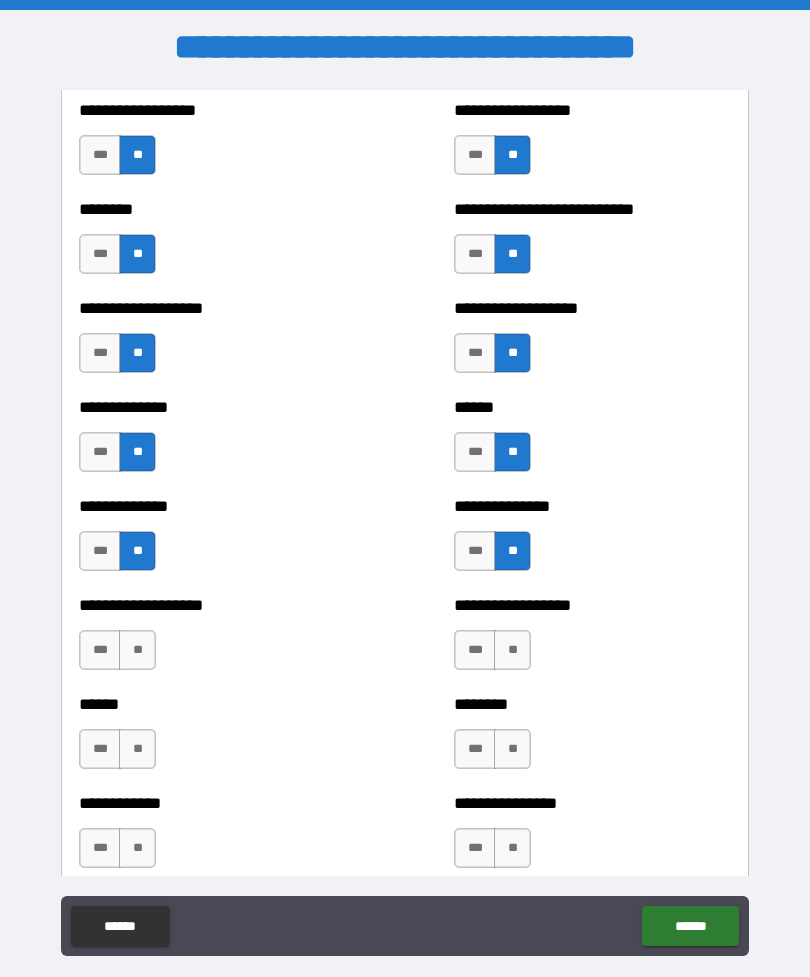 scroll, scrollTop: 4438, scrollLeft: 0, axis: vertical 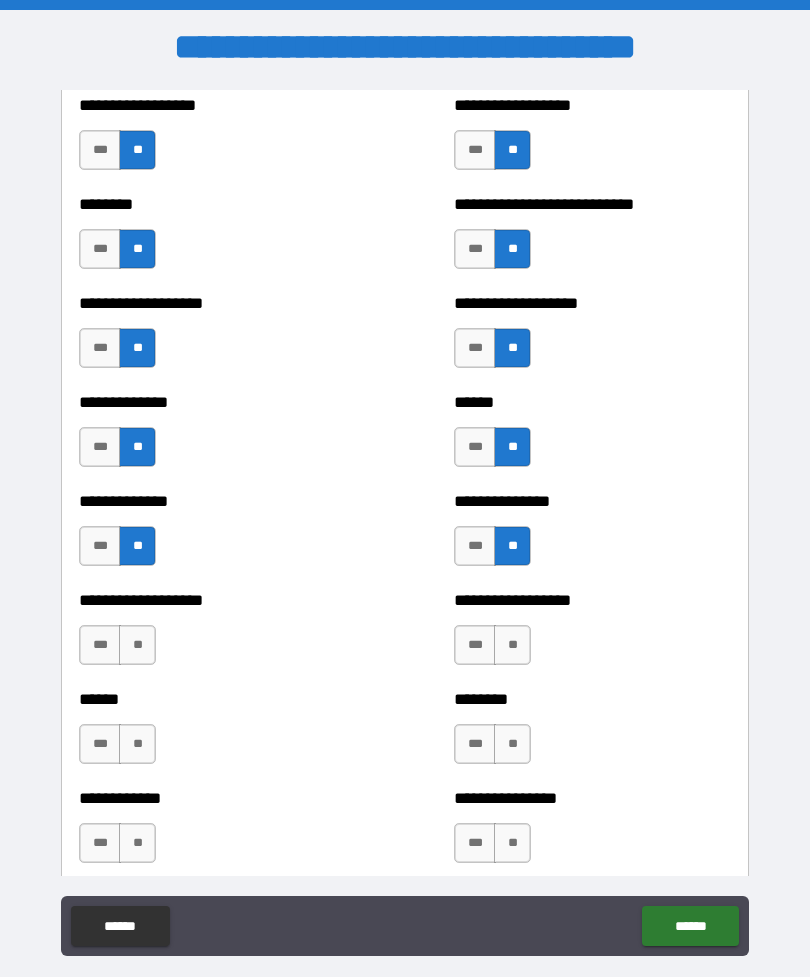 click on "**" at bounding box center (512, 645) 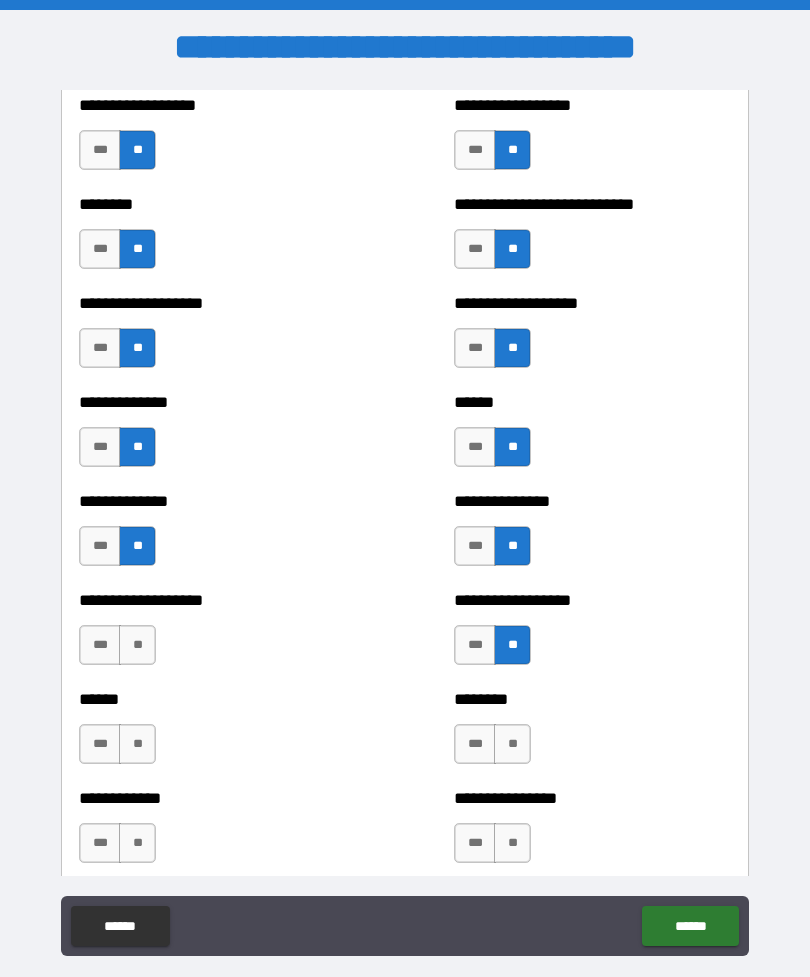 click on "**" at bounding box center [137, 645] 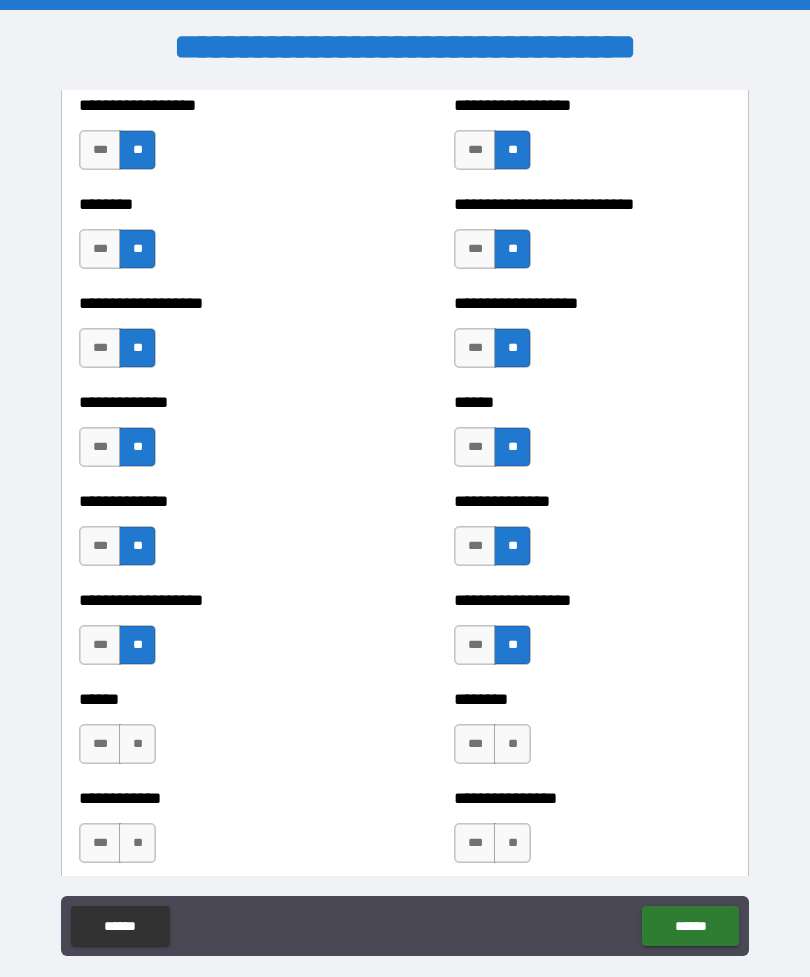 click on "**" at bounding box center [512, 744] 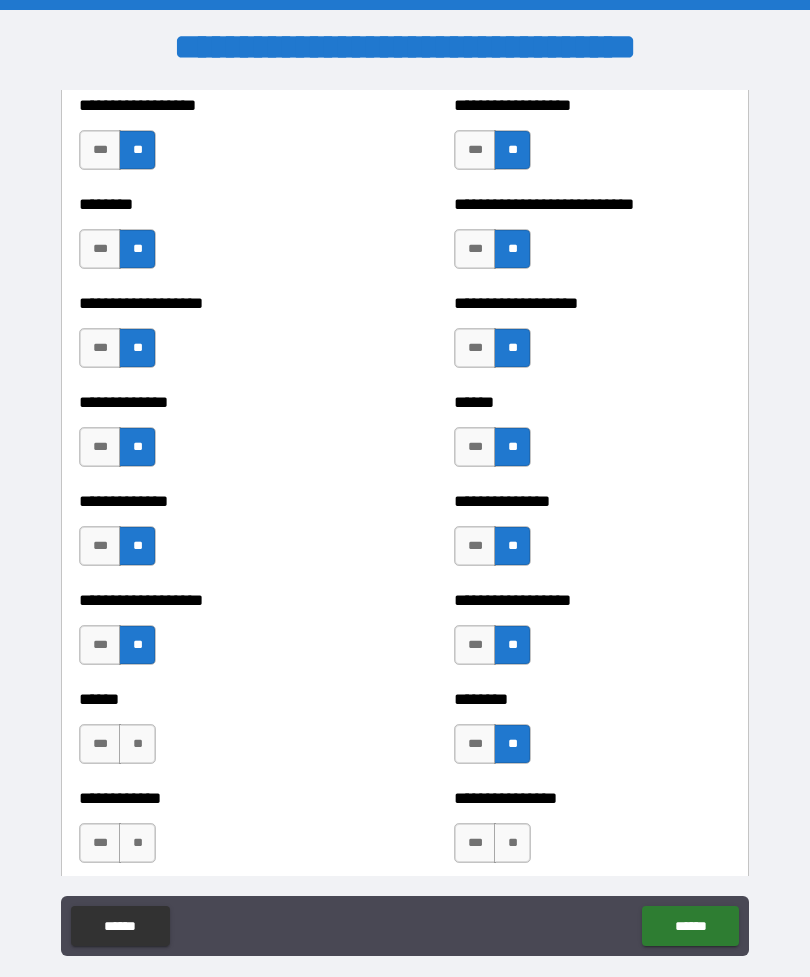 click on "**" at bounding box center (137, 744) 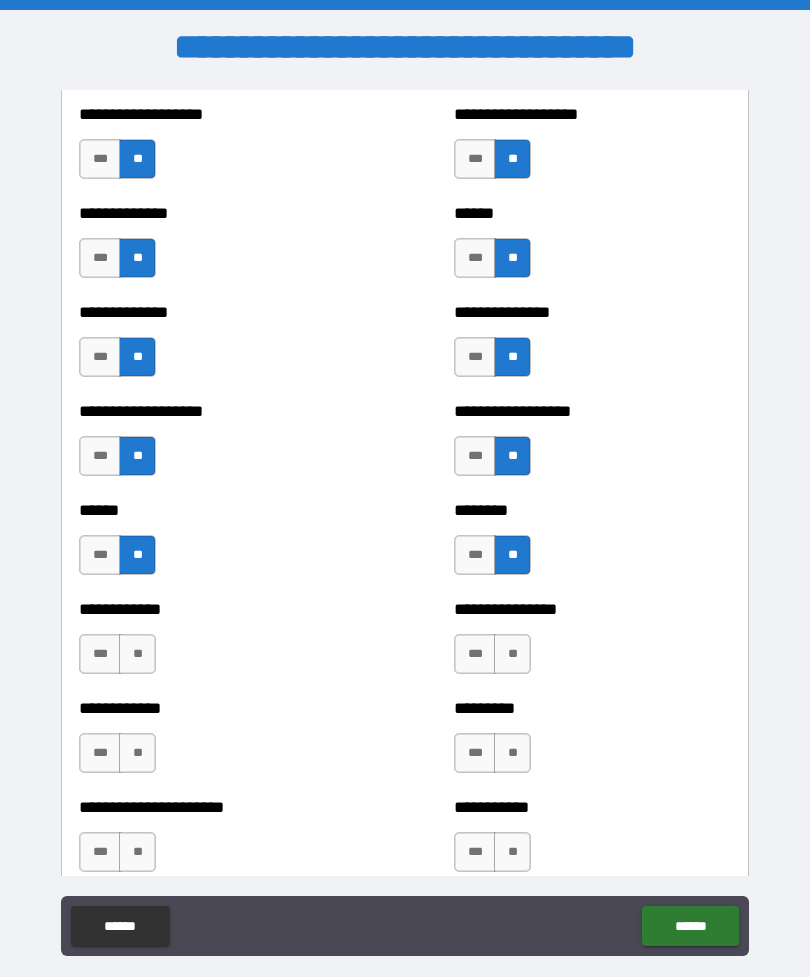 scroll, scrollTop: 4634, scrollLeft: 0, axis: vertical 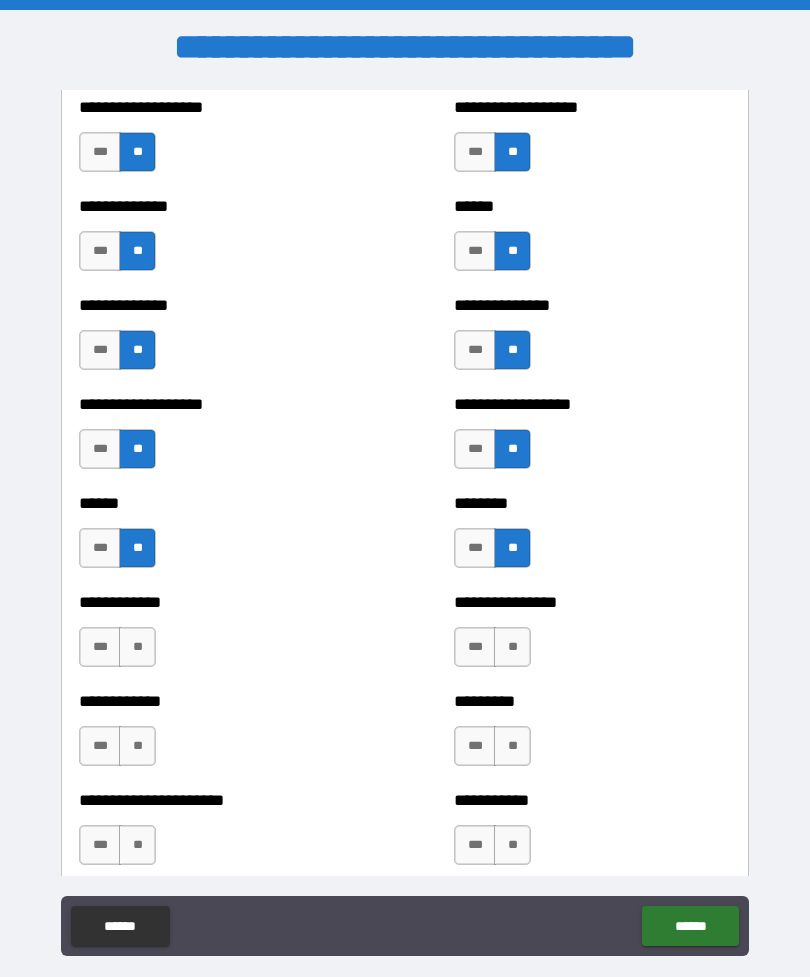 click on "**" at bounding box center (512, 647) 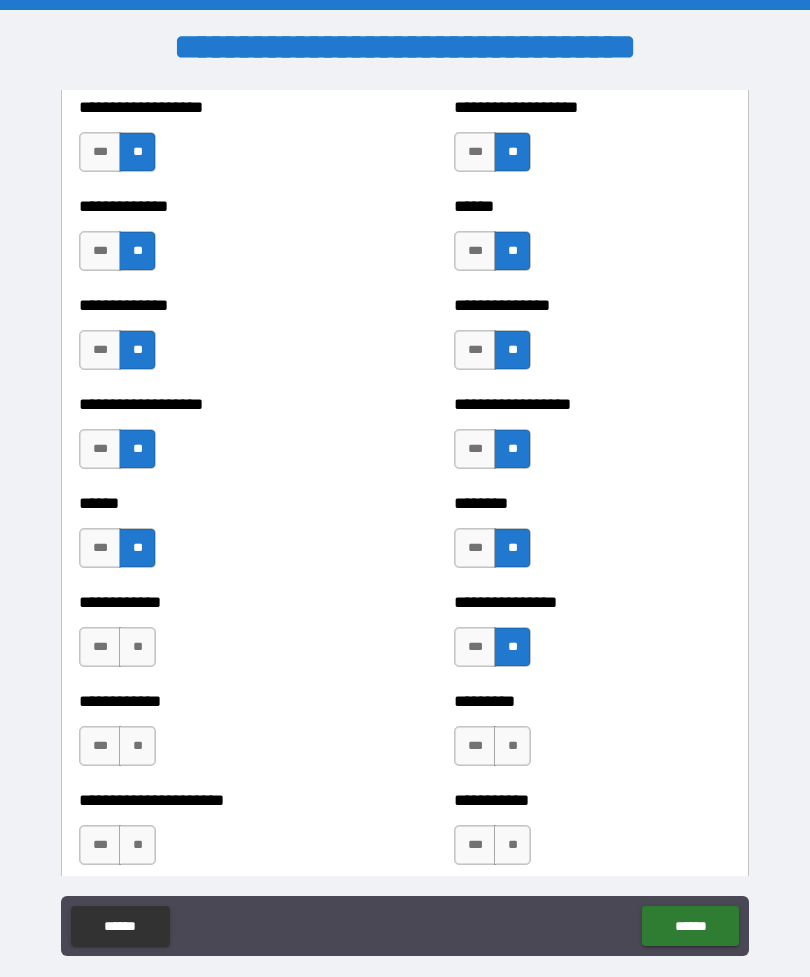 click on "**" at bounding box center [137, 647] 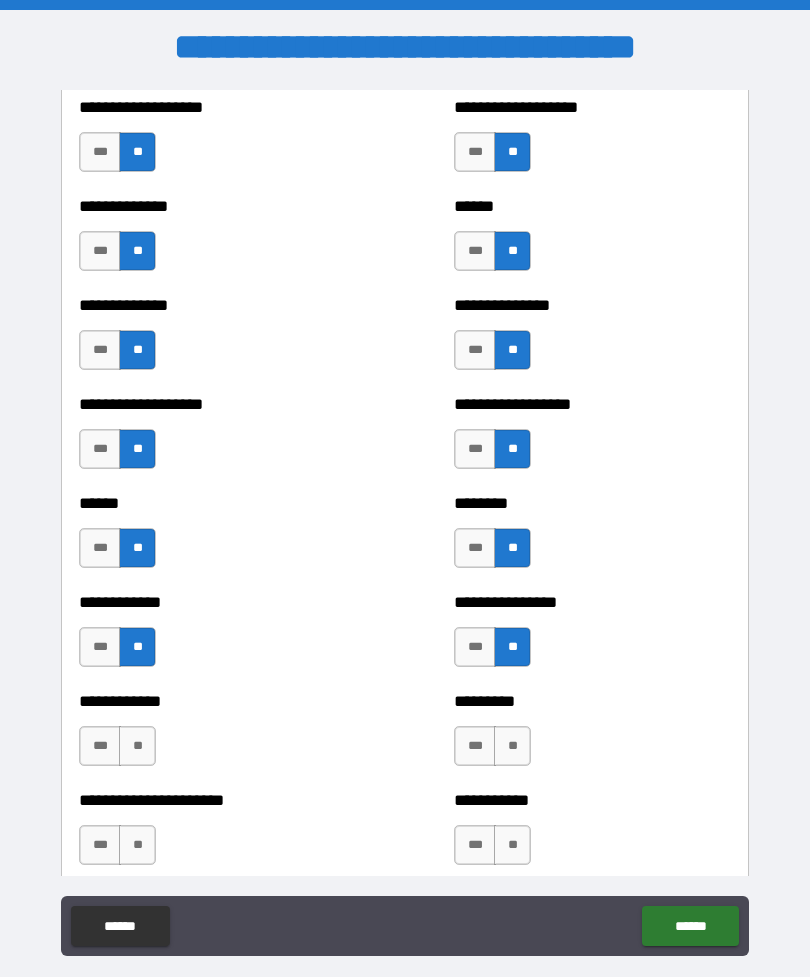 click on "**" at bounding box center (512, 746) 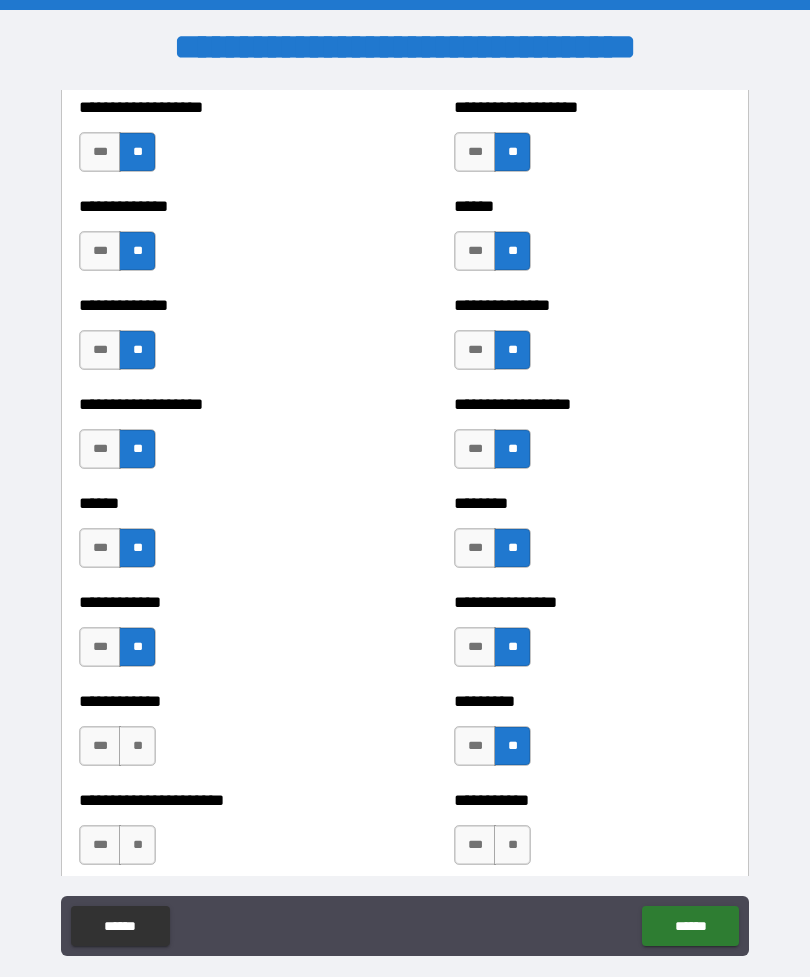 click on "**" at bounding box center [137, 746] 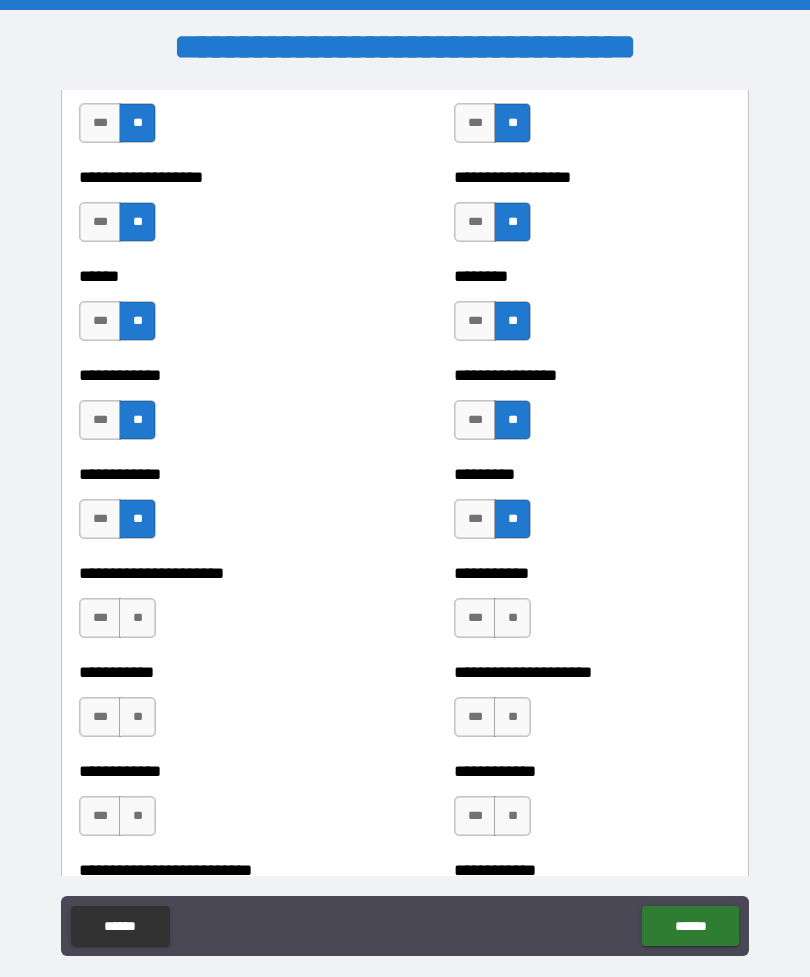 scroll, scrollTop: 4877, scrollLeft: 0, axis: vertical 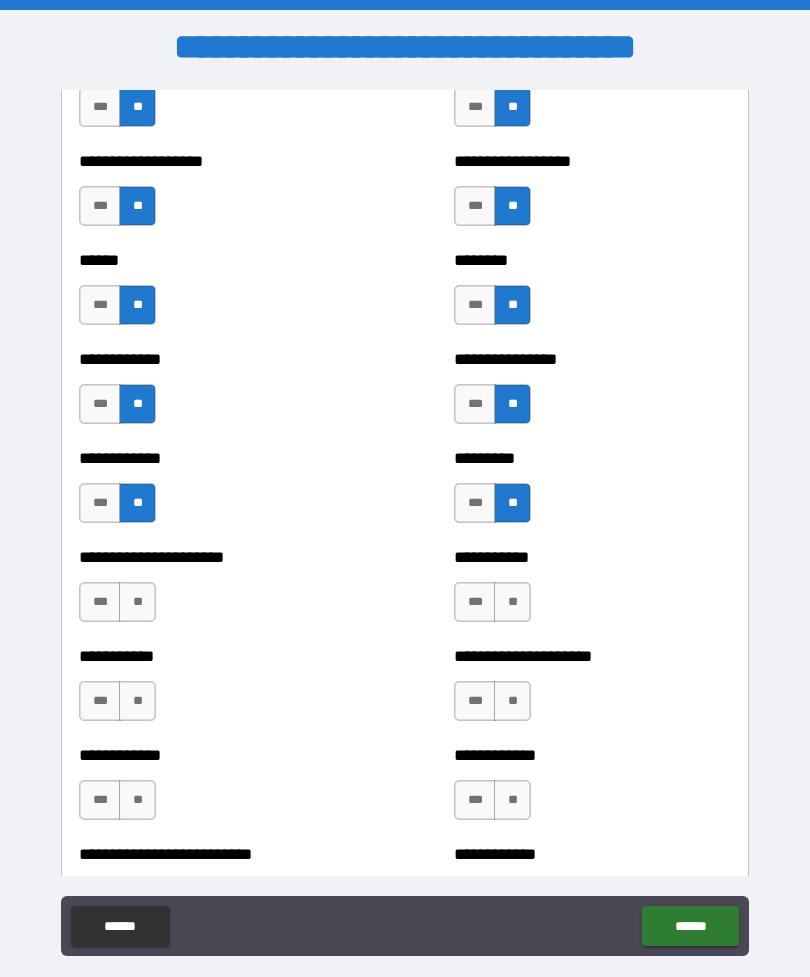 click on "**" at bounding box center [512, 602] 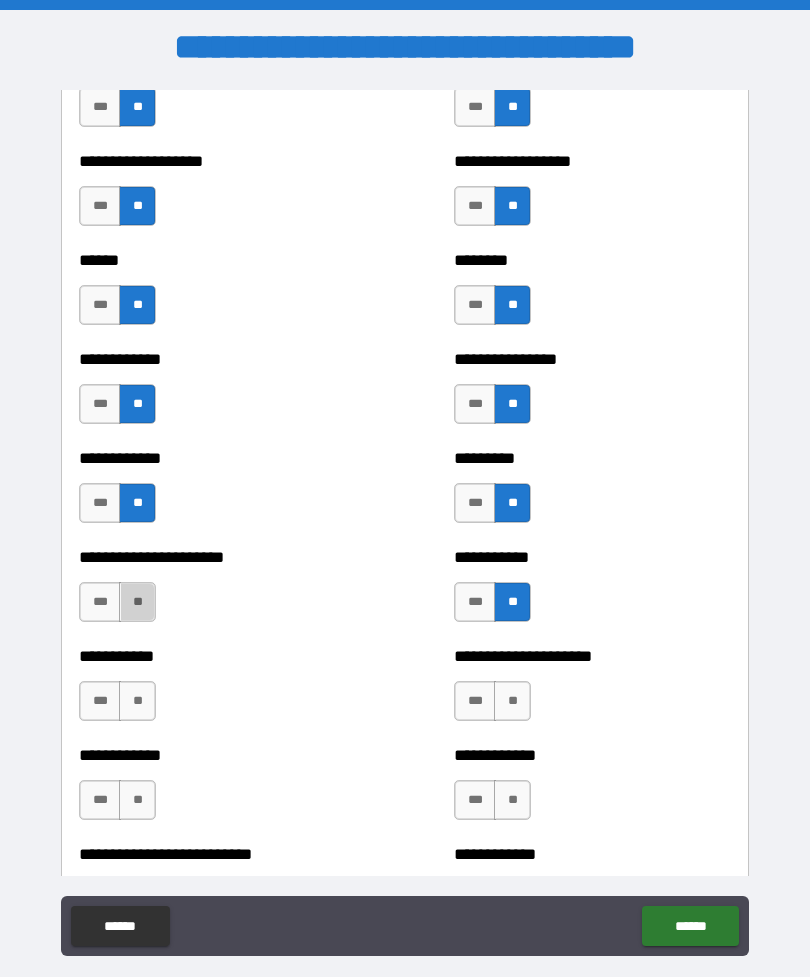click on "**" at bounding box center [137, 602] 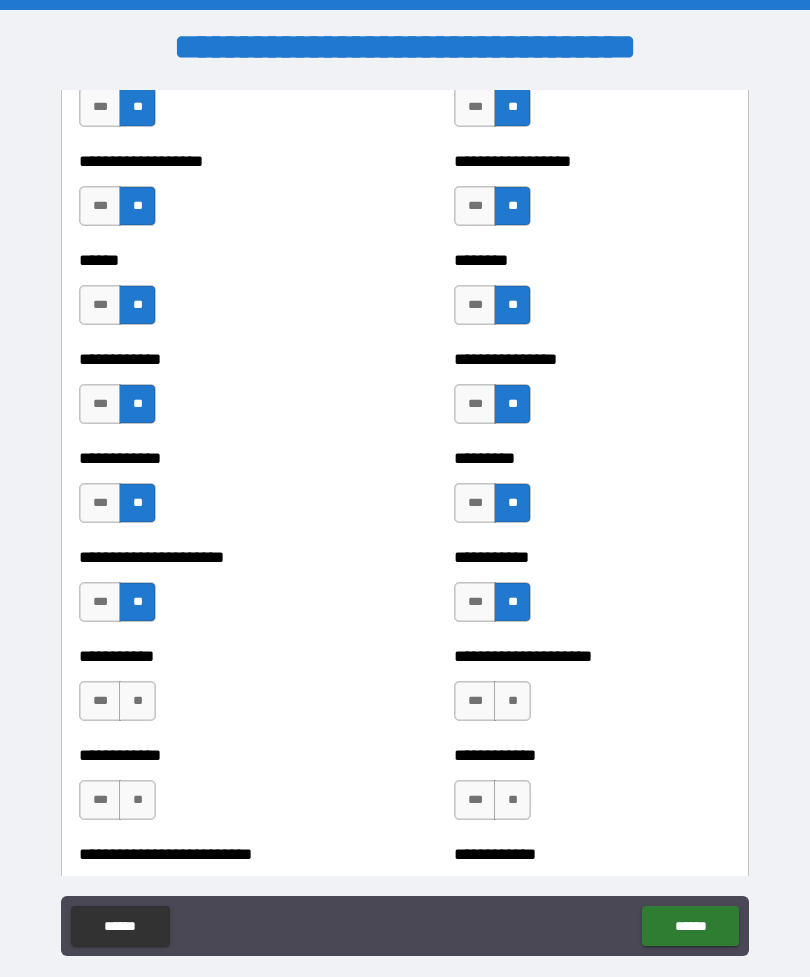 click on "**" at bounding box center [512, 701] 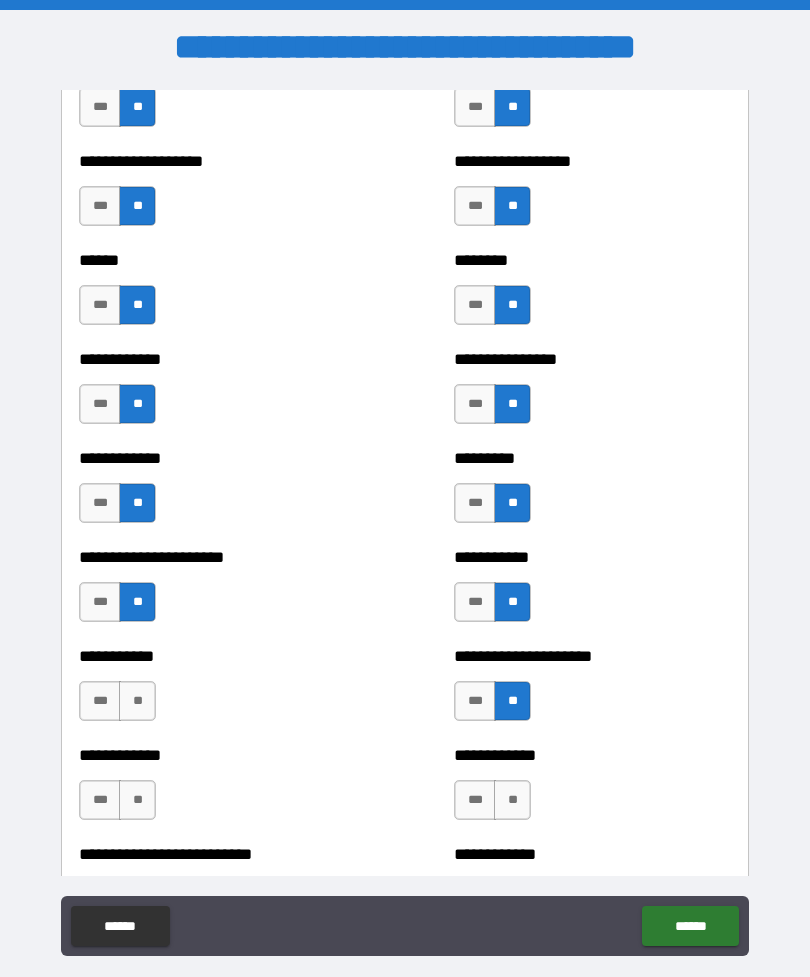click on "**" at bounding box center (137, 701) 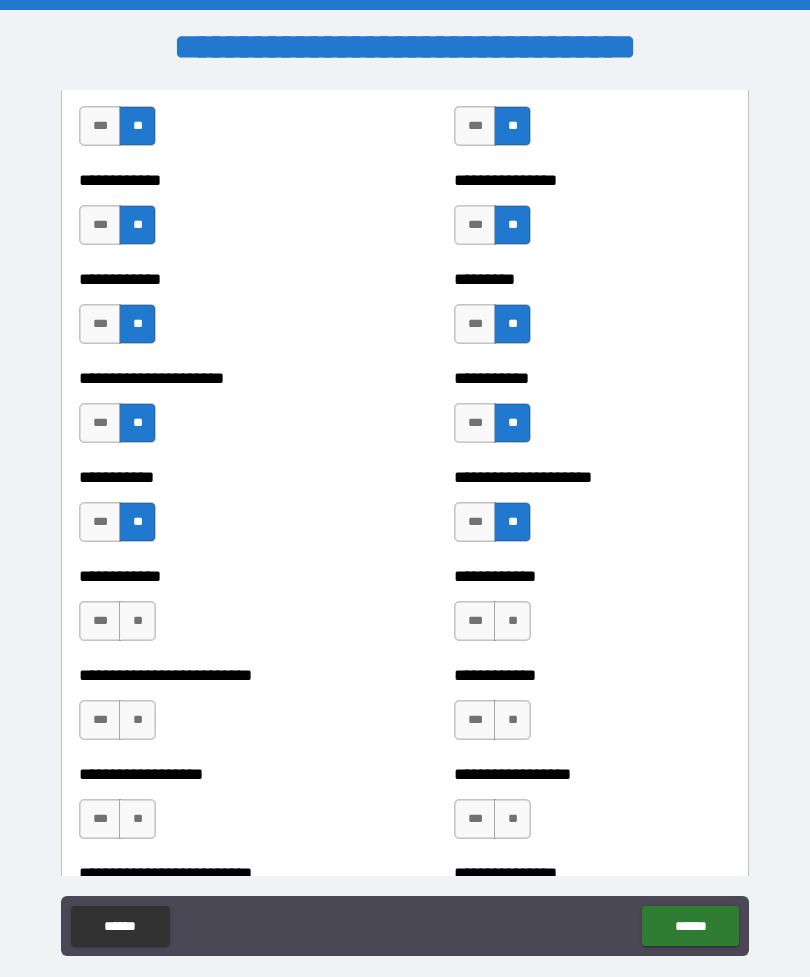 scroll, scrollTop: 5085, scrollLeft: 0, axis: vertical 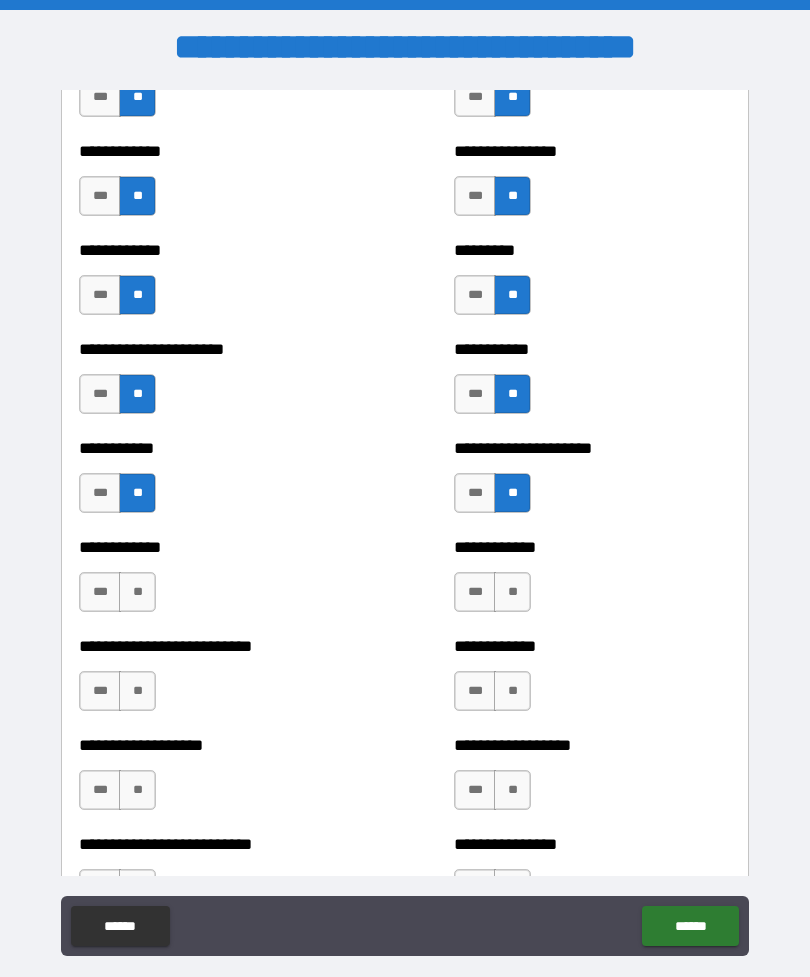click on "**" at bounding box center (512, 592) 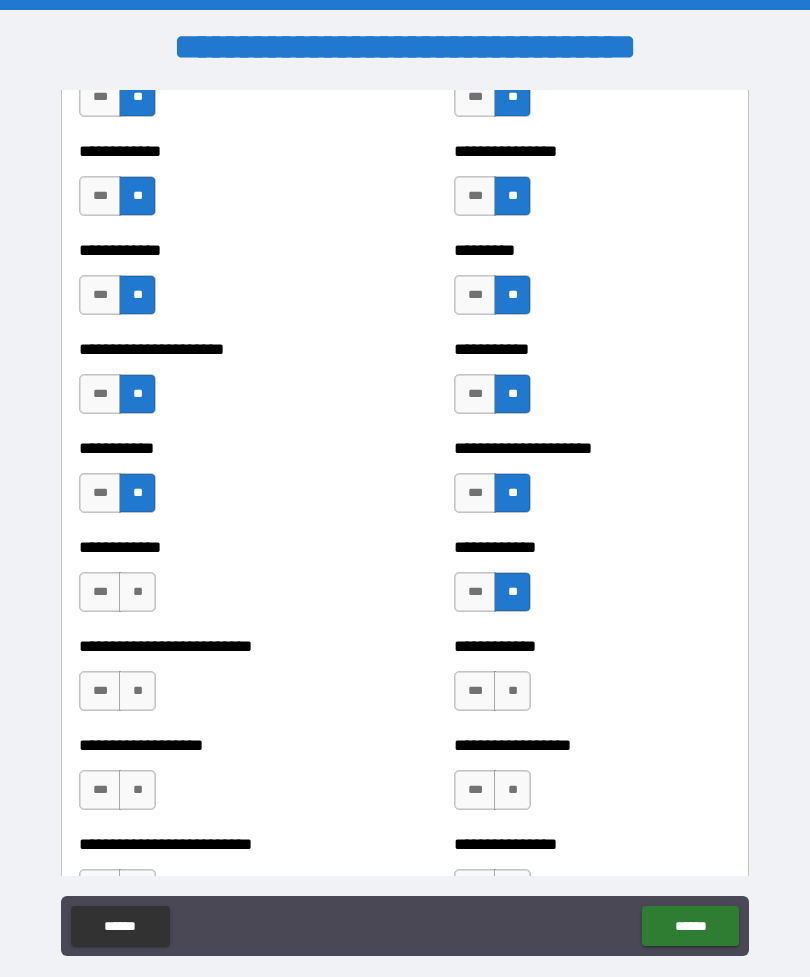 click on "**" at bounding box center (137, 592) 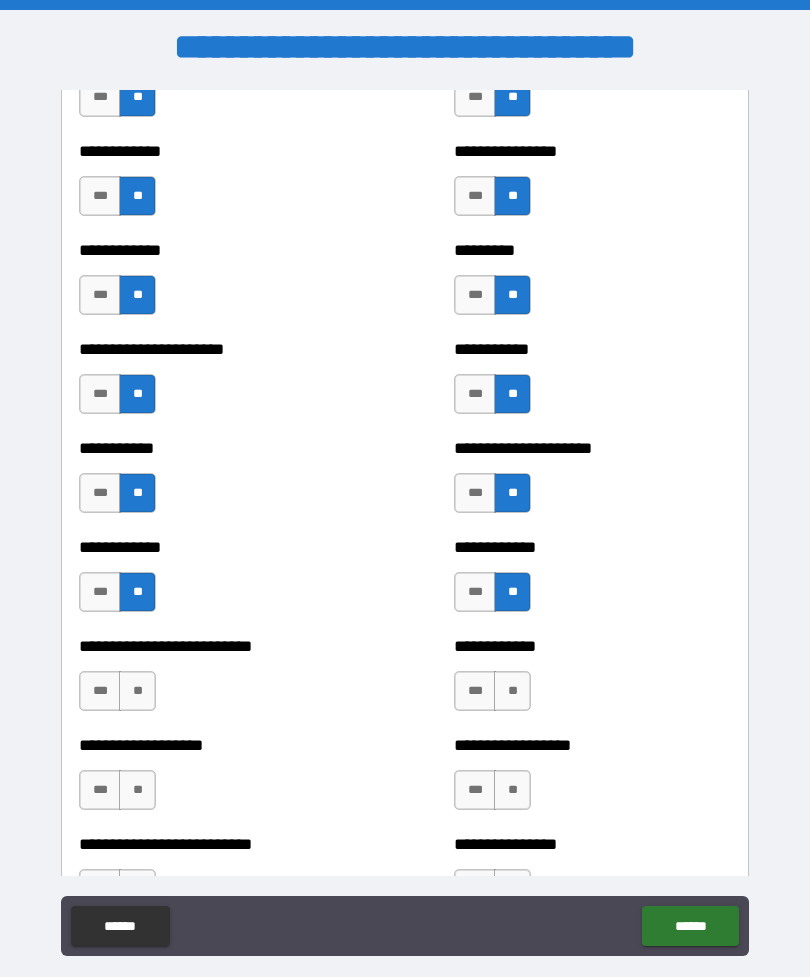 click on "**" at bounding box center [512, 691] 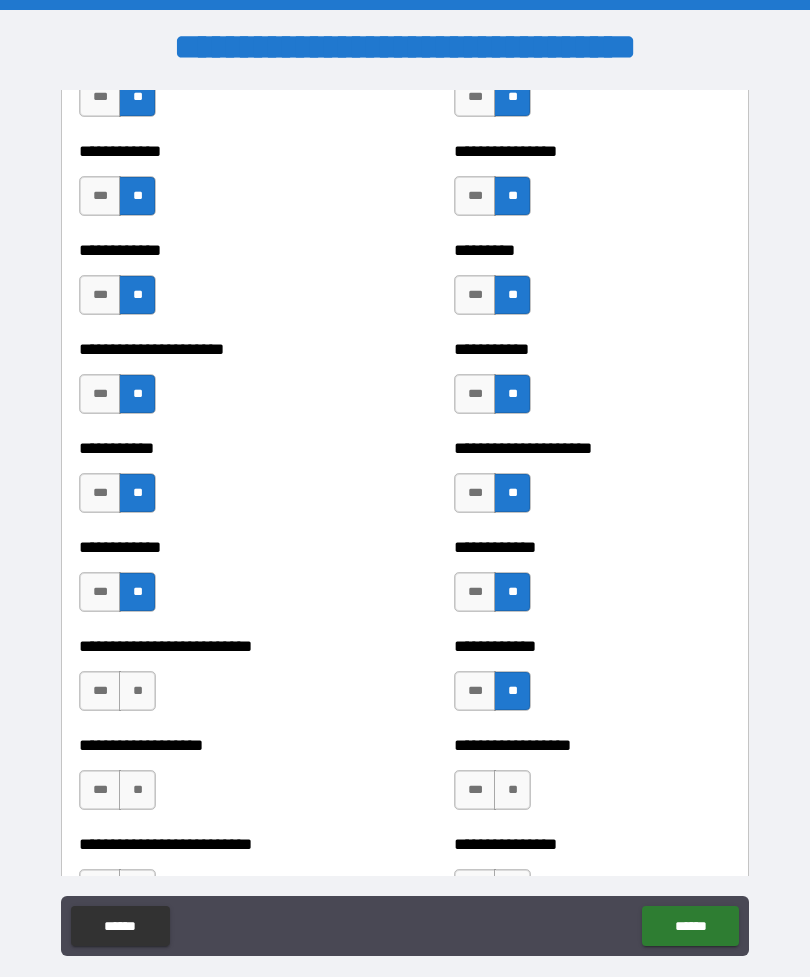 click on "**" at bounding box center [137, 691] 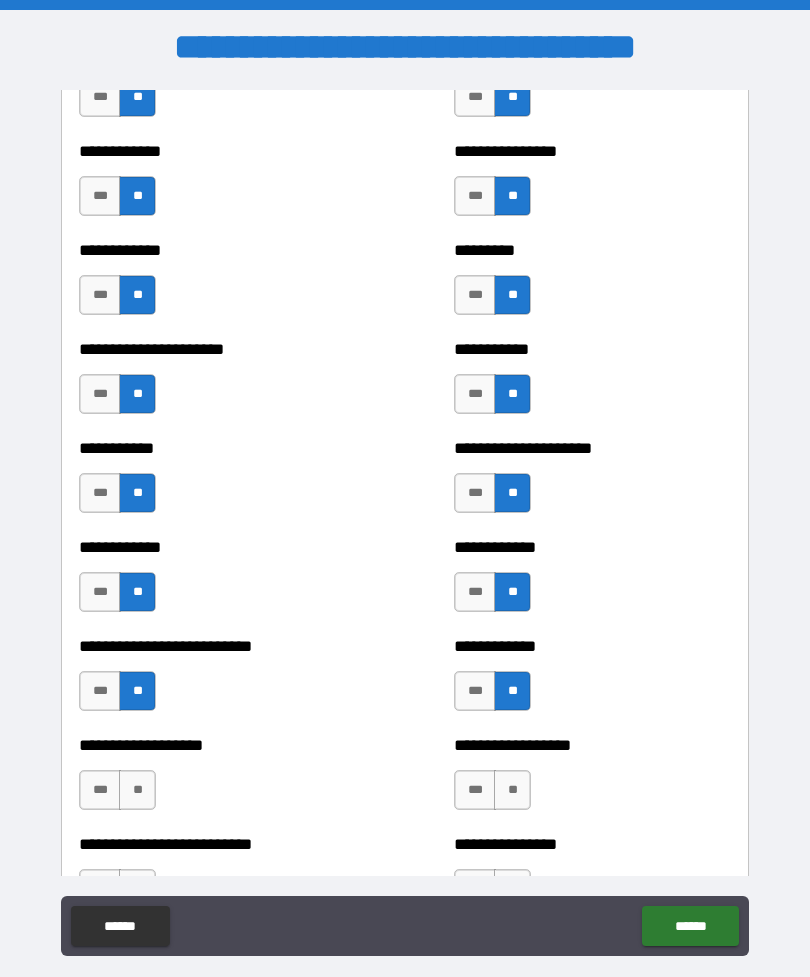 click on "**" at bounding box center [512, 790] 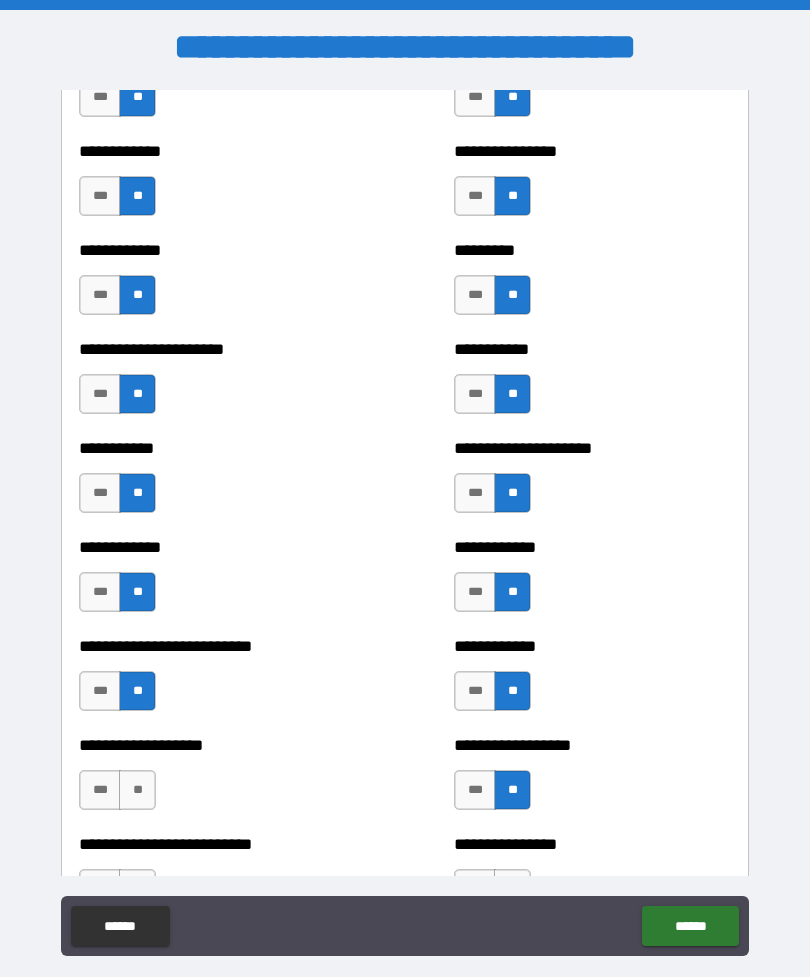 click on "**" at bounding box center [137, 790] 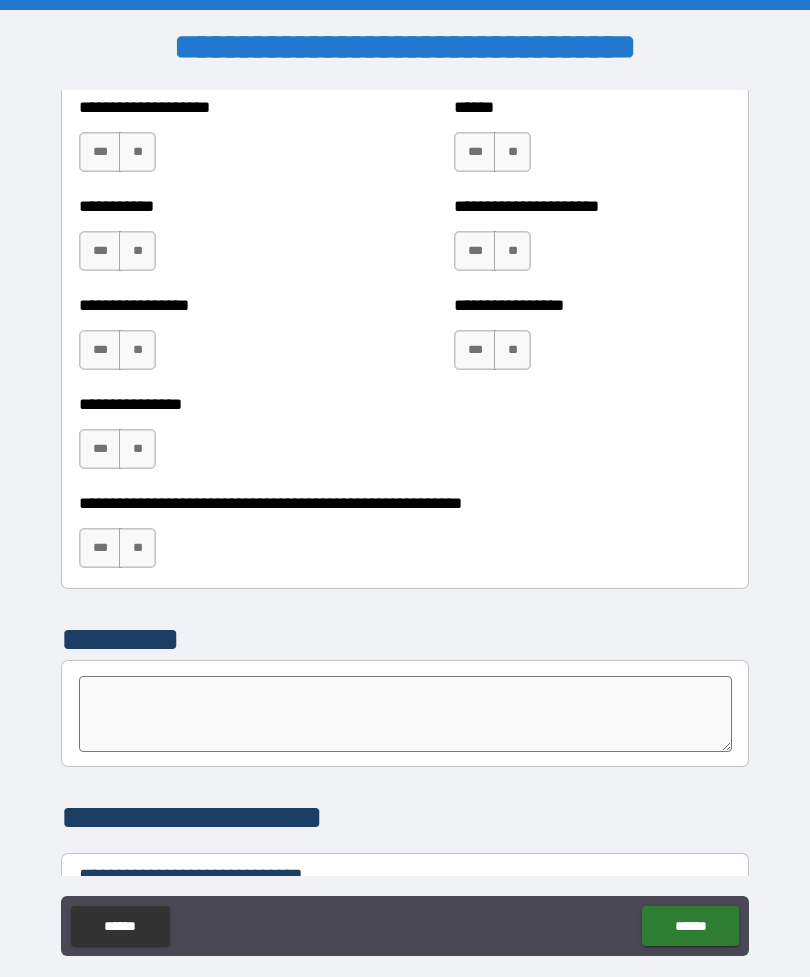 scroll, scrollTop: 5905, scrollLeft: 0, axis: vertical 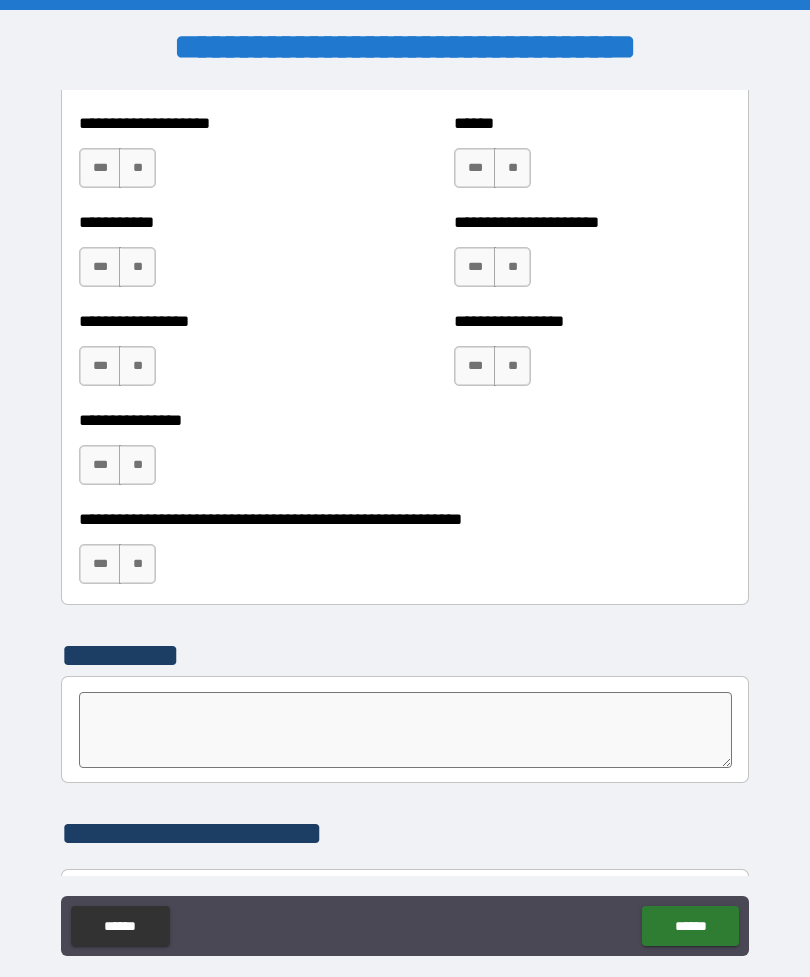 click on "**" at bounding box center [137, 564] 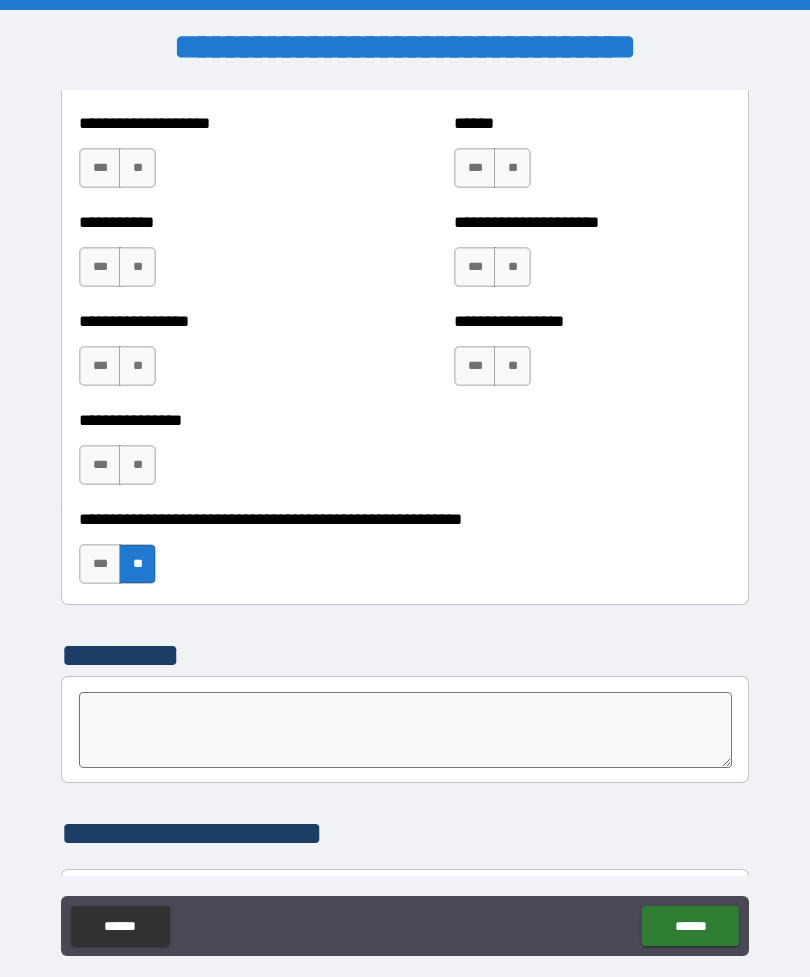 click on "**" at bounding box center (137, 465) 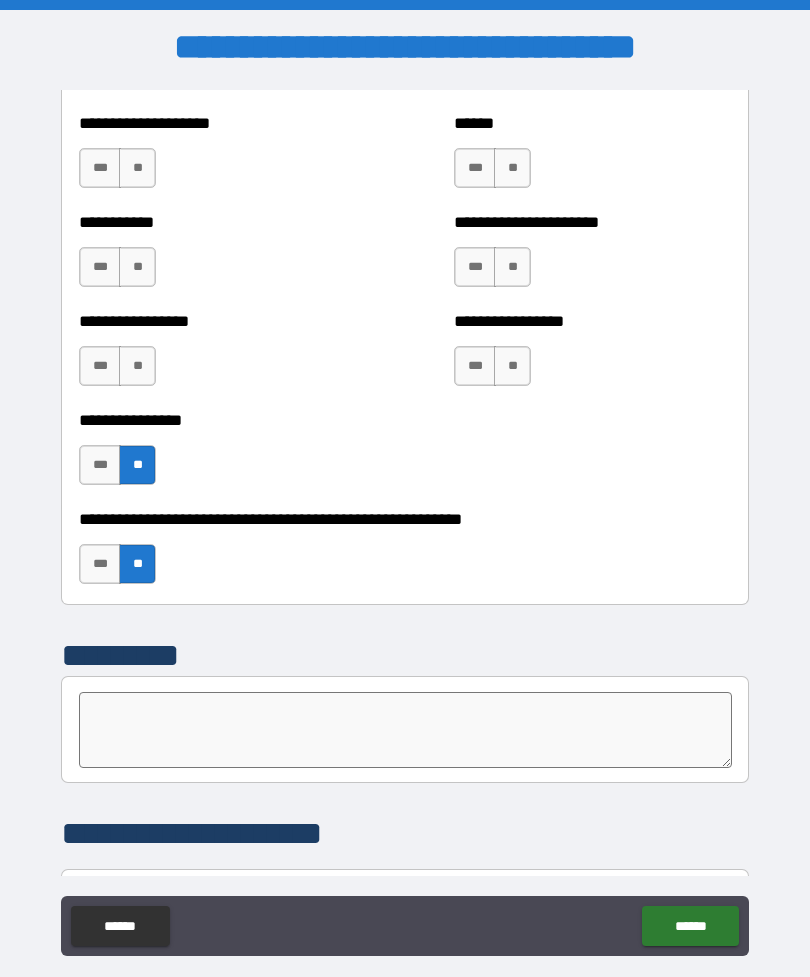 click on "**" at bounding box center [512, 366] 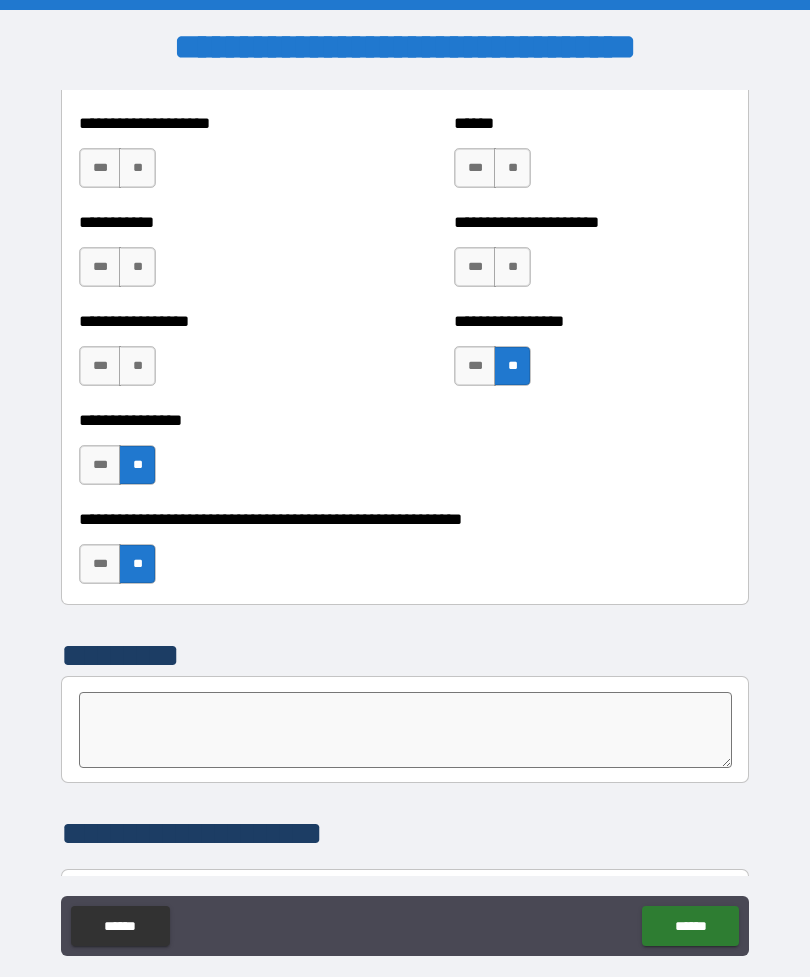 click on "**" at bounding box center [137, 366] 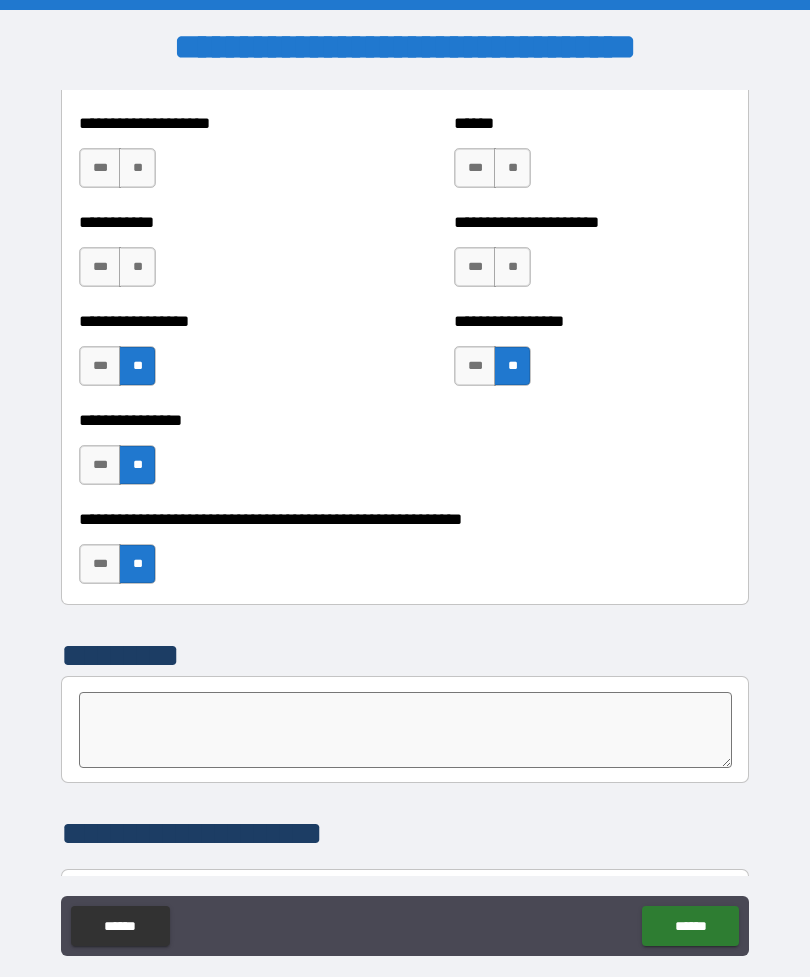 click on "**" at bounding box center (512, 267) 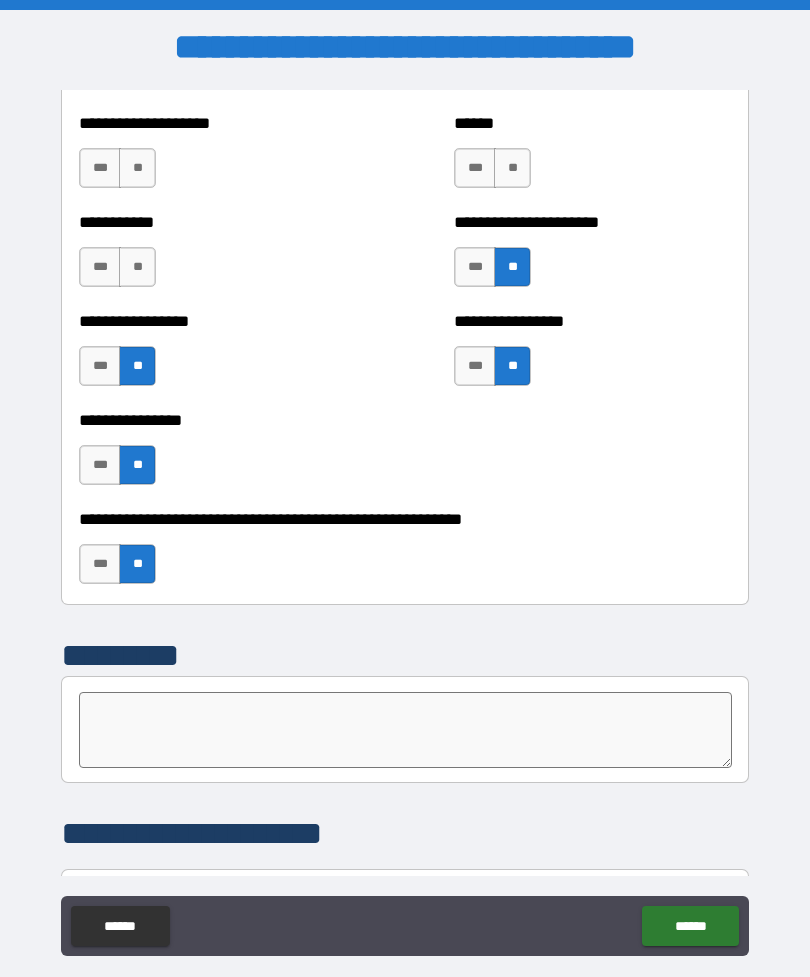 click on "**" at bounding box center (137, 267) 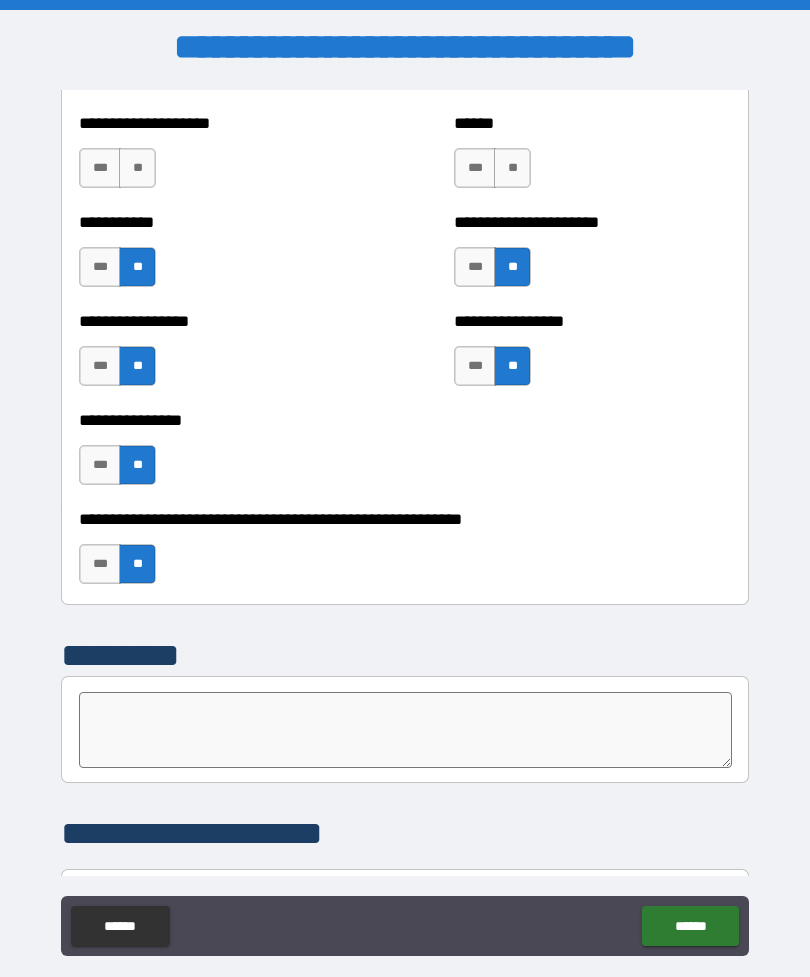 click on "**" at bounding box center [137, 168] 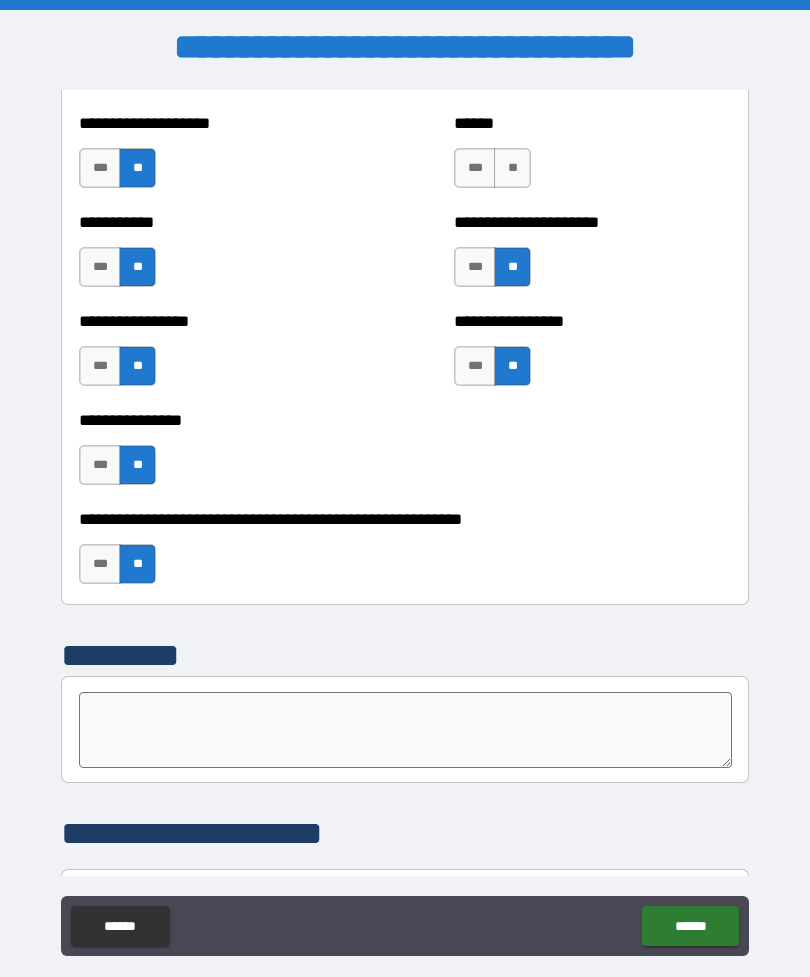 click on "**" at bounding box center (512, 168) 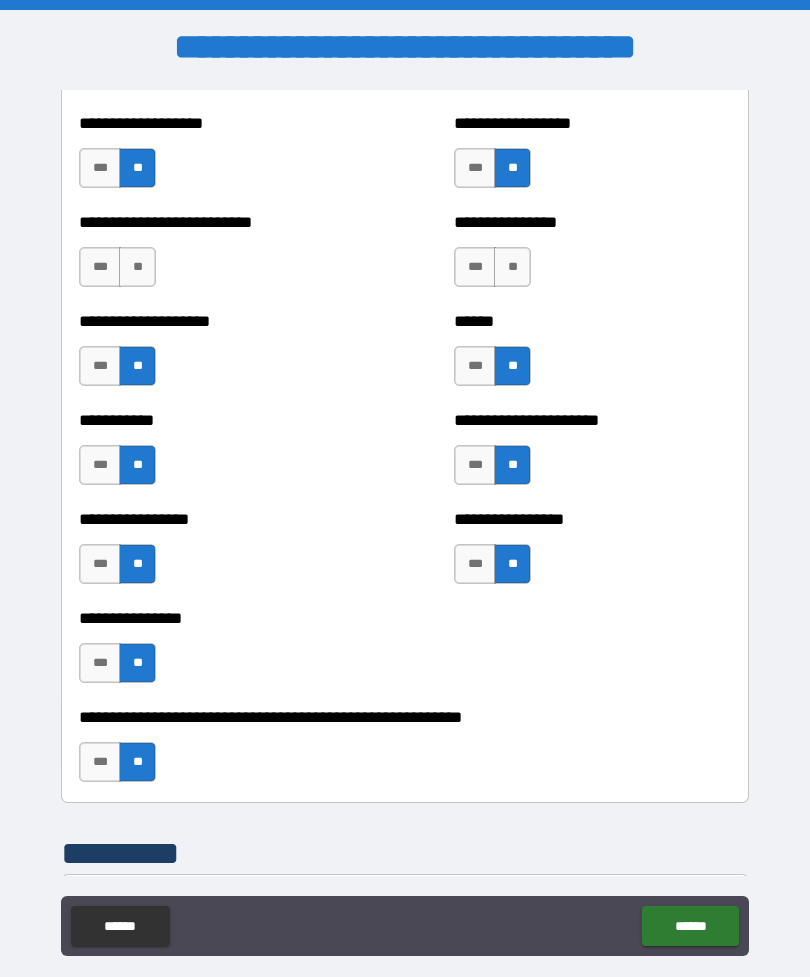 scroll, scrollTop: 5700, scrollLeft: 0, axis: vertical 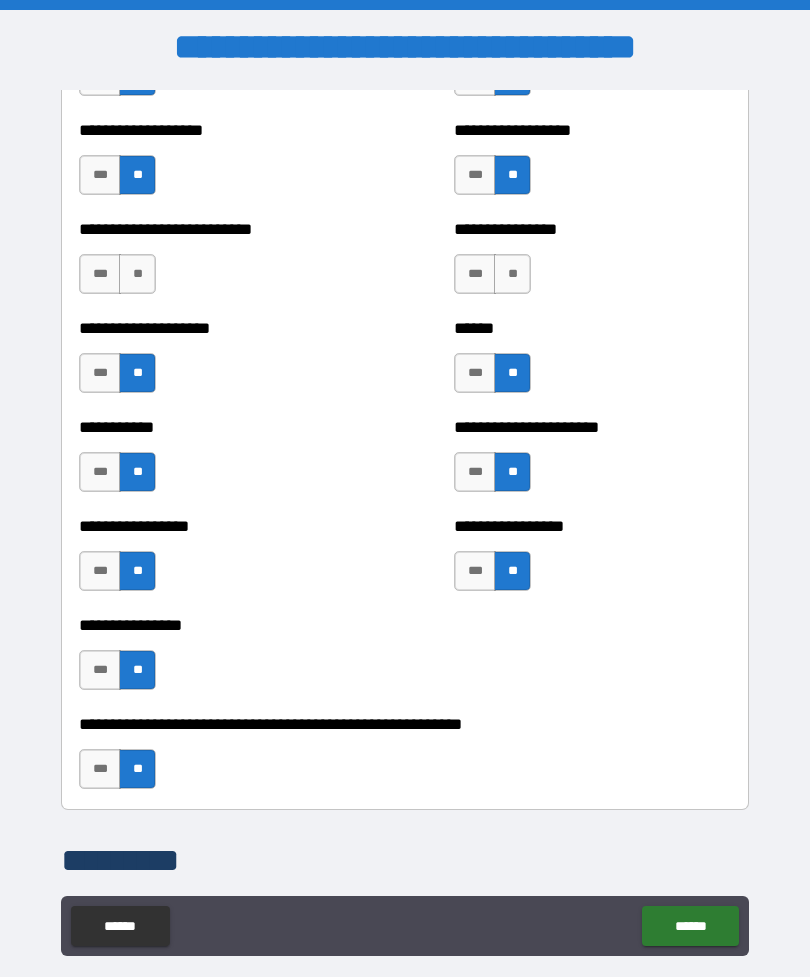 click on "**" at bounding box center [137, 274] 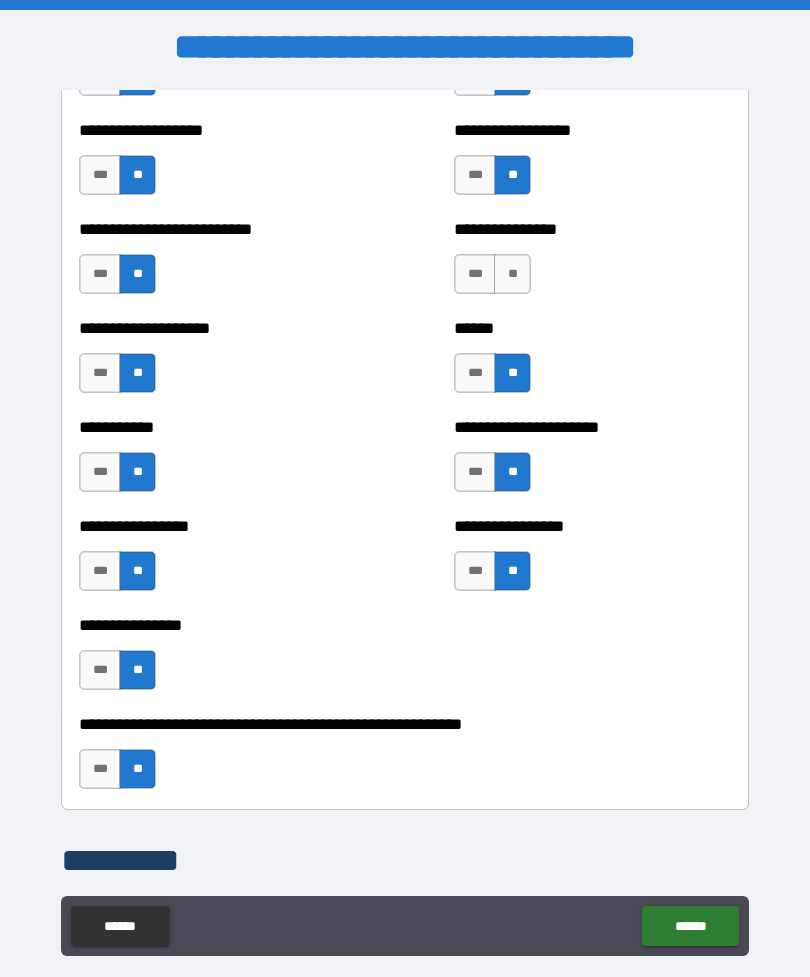click on "**" at bounding box center (512, 274) 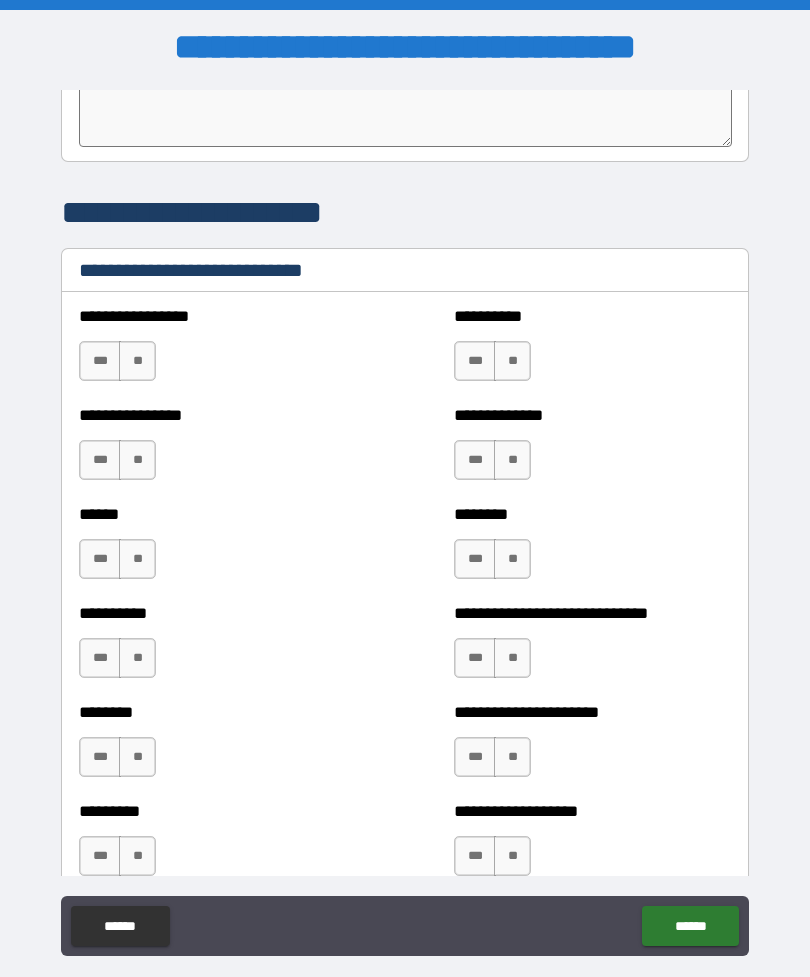 scroll, scrollTop: 6528, scrollLeft: 0, axis: vertical 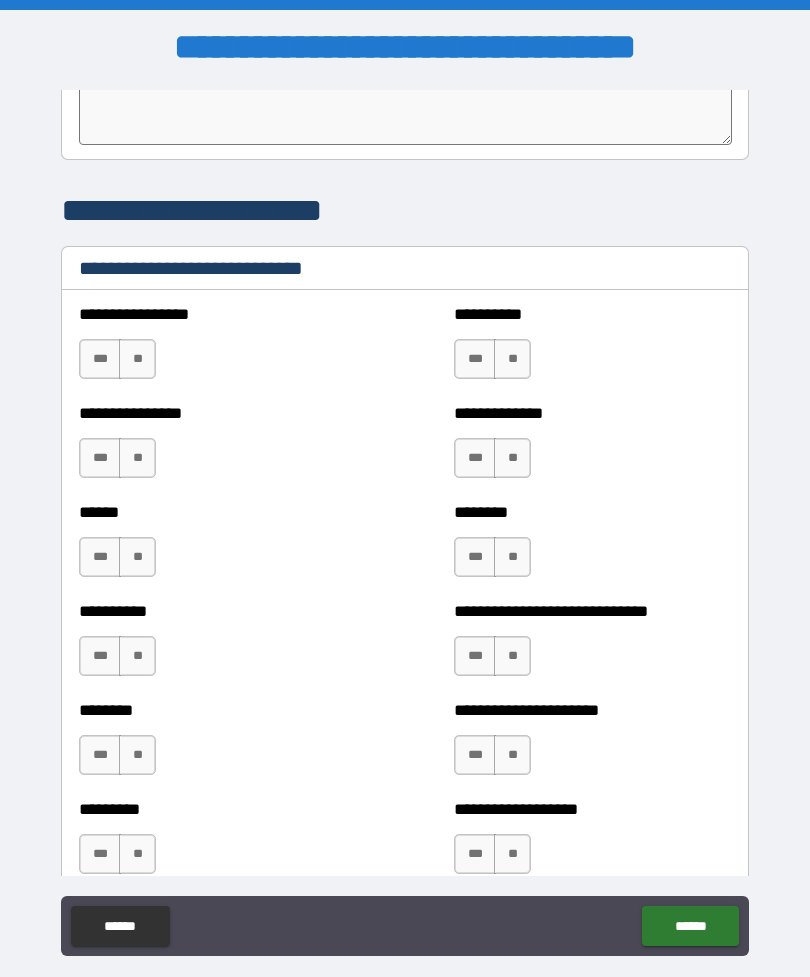click on "**" at bounding box center [137, 359] 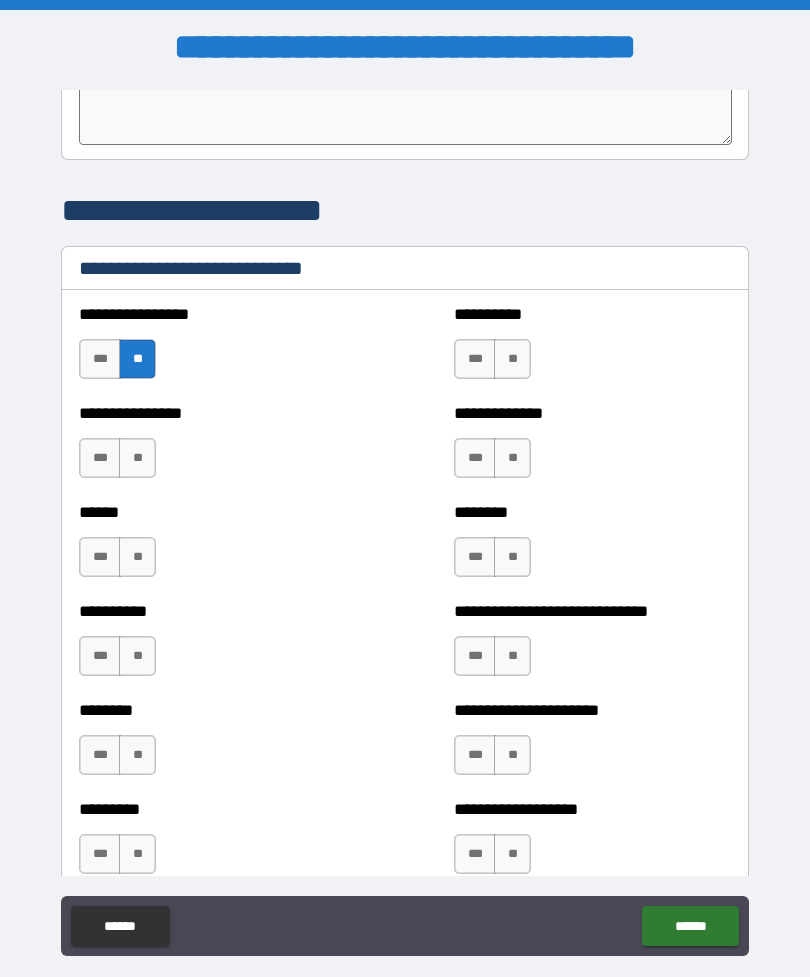 click on "**" at bounding box center (512, 359) 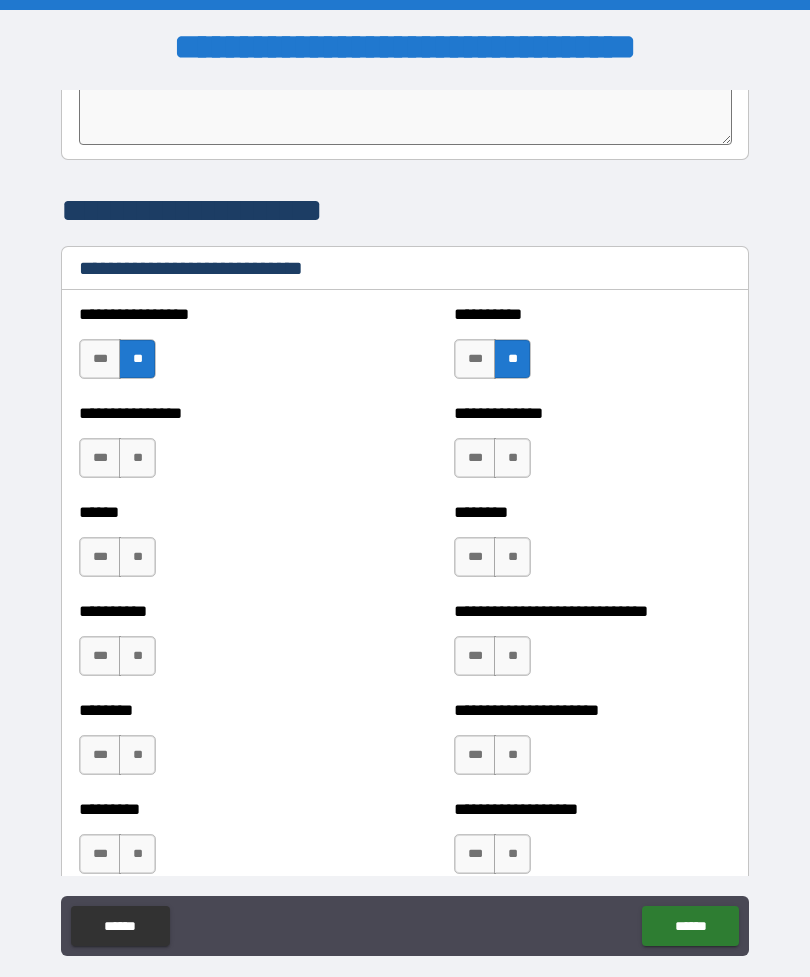 click on "**" at bounding box center [512, 458] 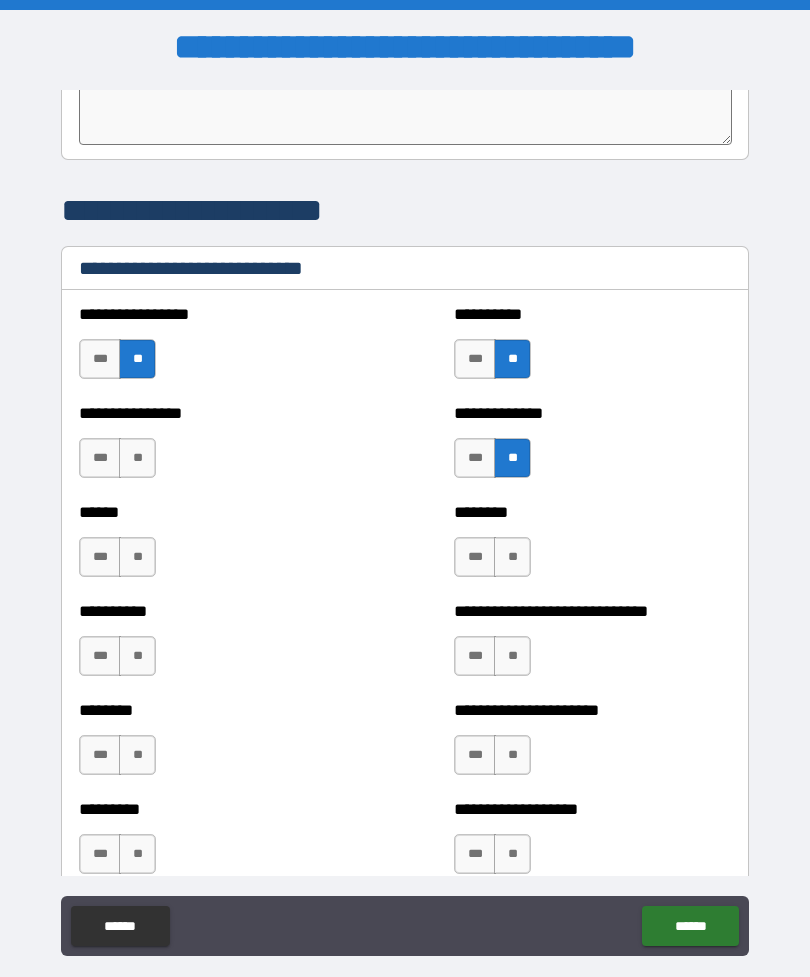 click on "**" at bounding box center (137, 458) 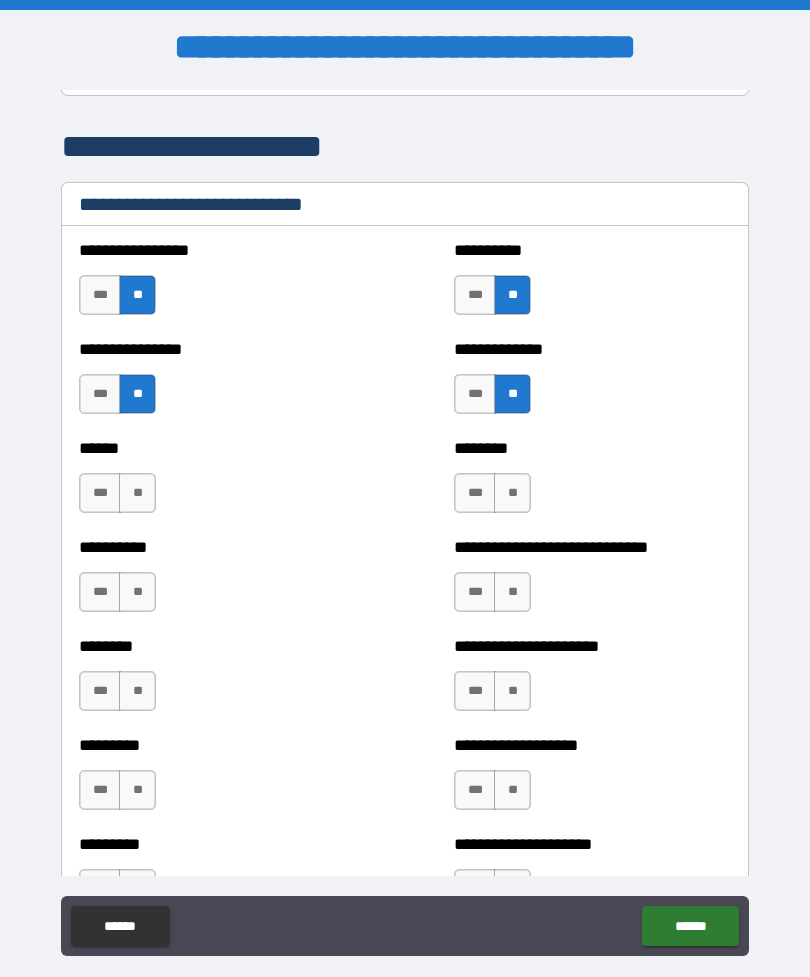 scroll, scrollTop: 6593, scrollLeft: 0, axis: vertical 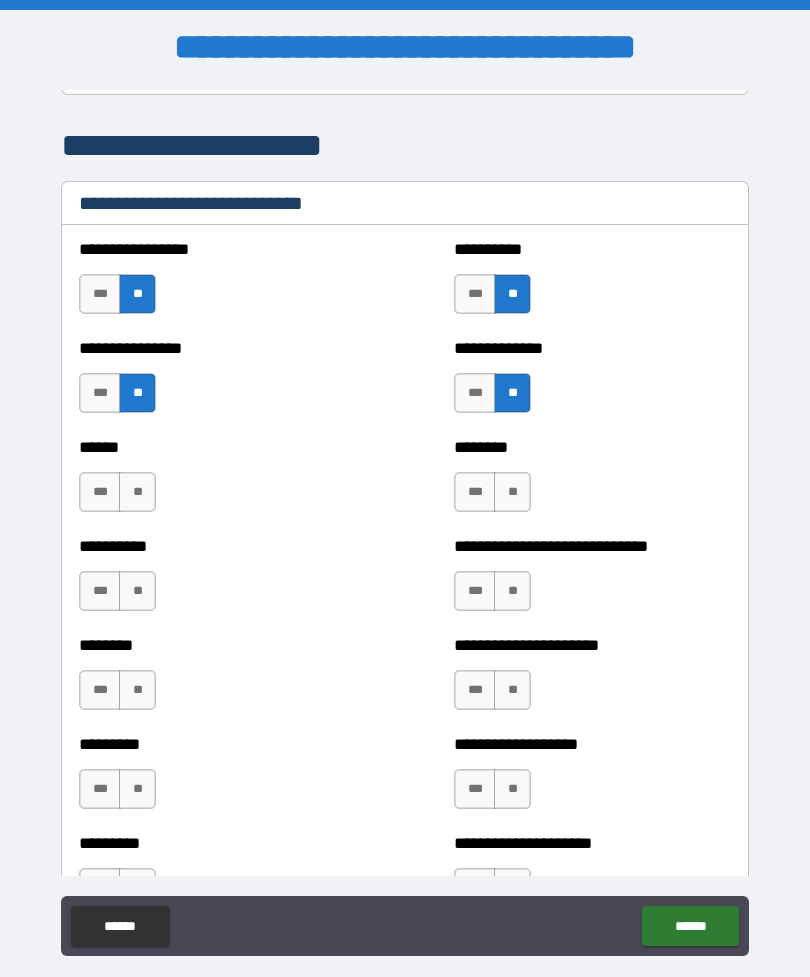 click on "**" at bounding box center [137, 492] 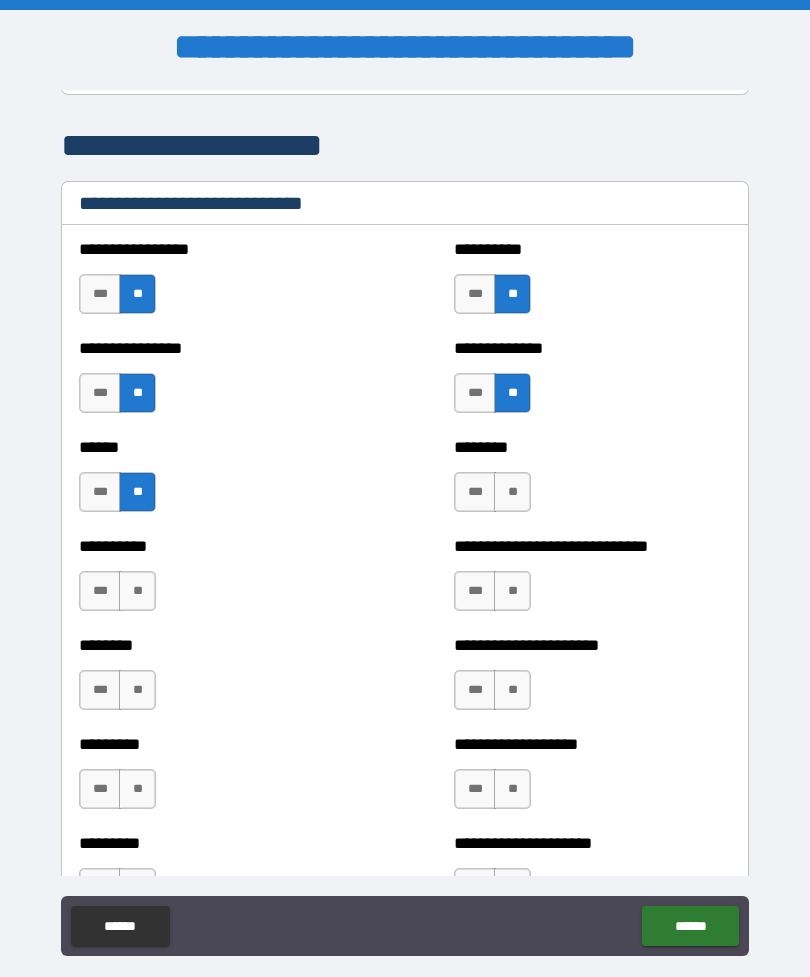 click on "**" at bounding box center (512, 492) 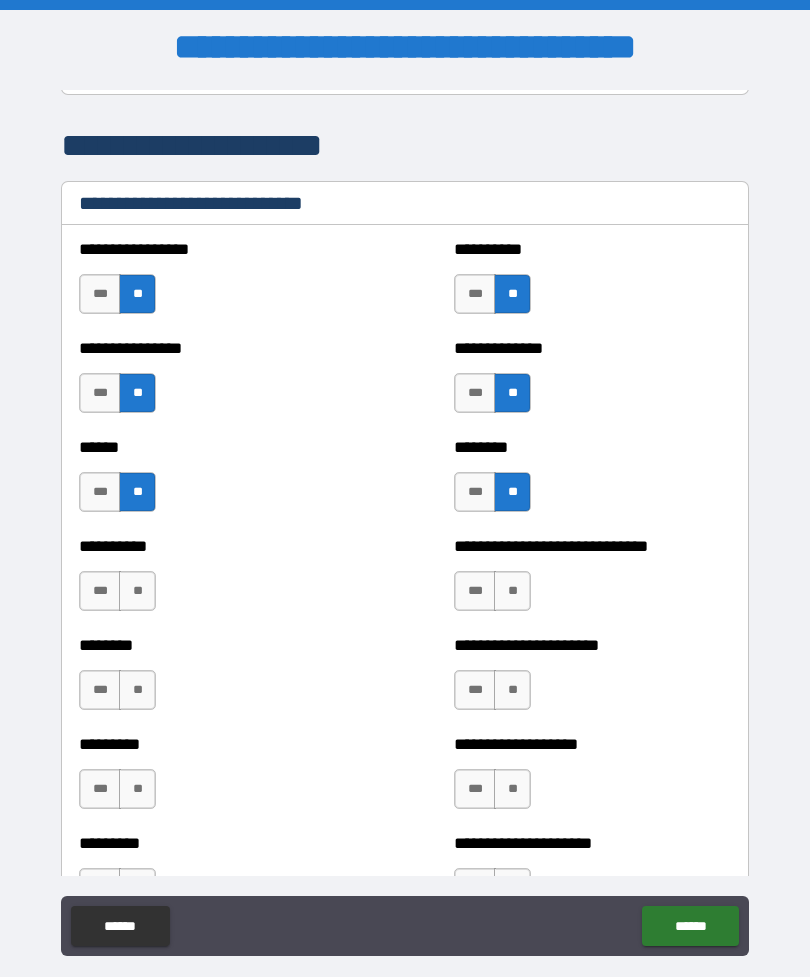 click on "**" at bounding box center (137, 591) 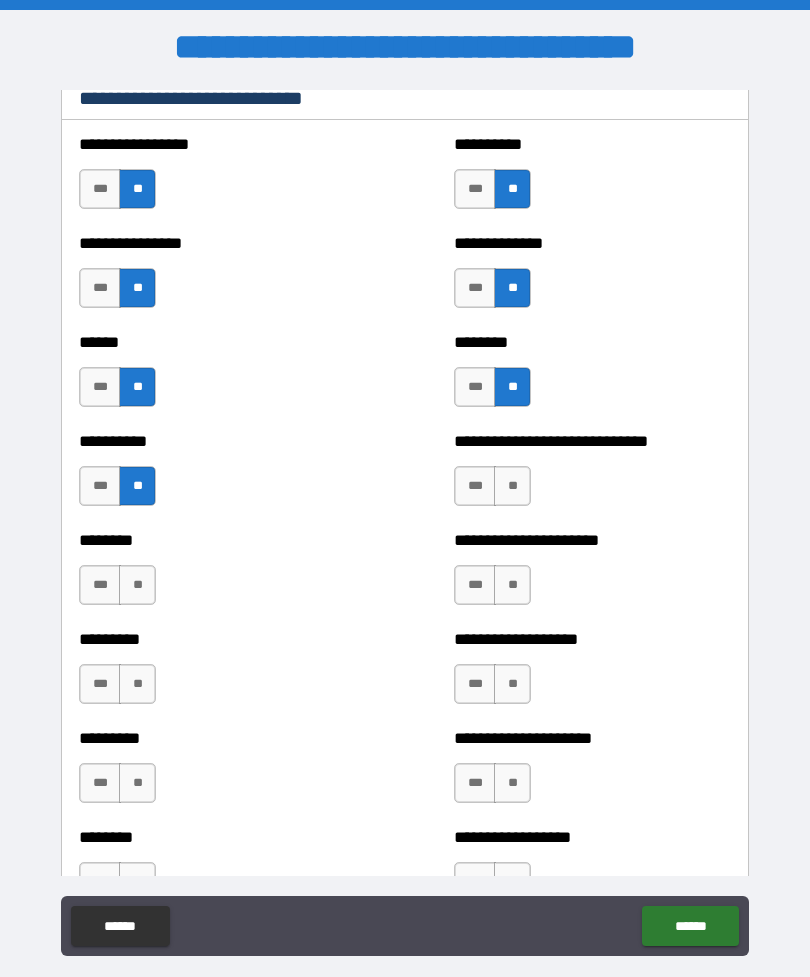 scroll, scrollTop: 6701, scrollLeft: 0, axis: vertical 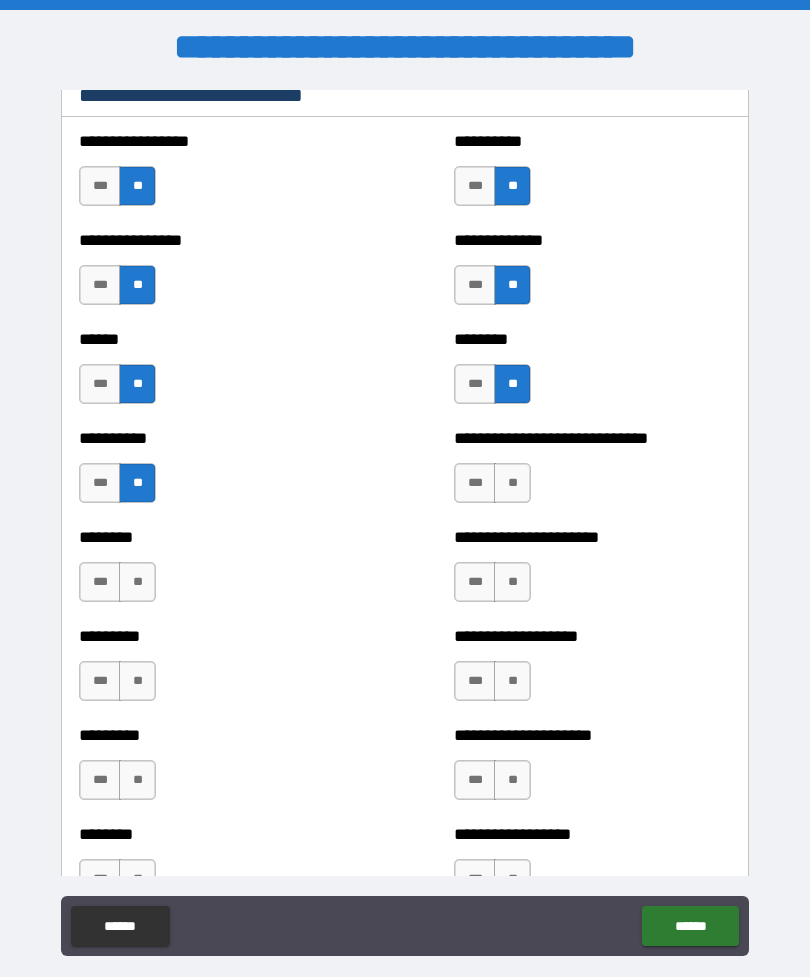 click on "**" at bounding box center [512, 483] 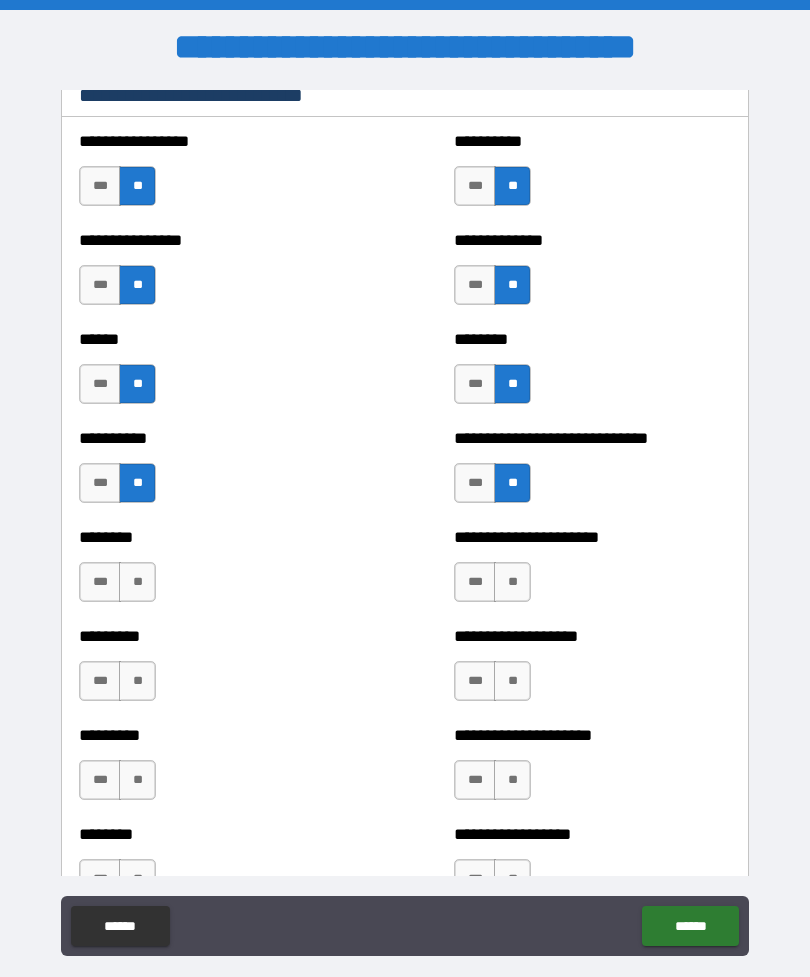 click on "**" at bounding box center (137, 582) 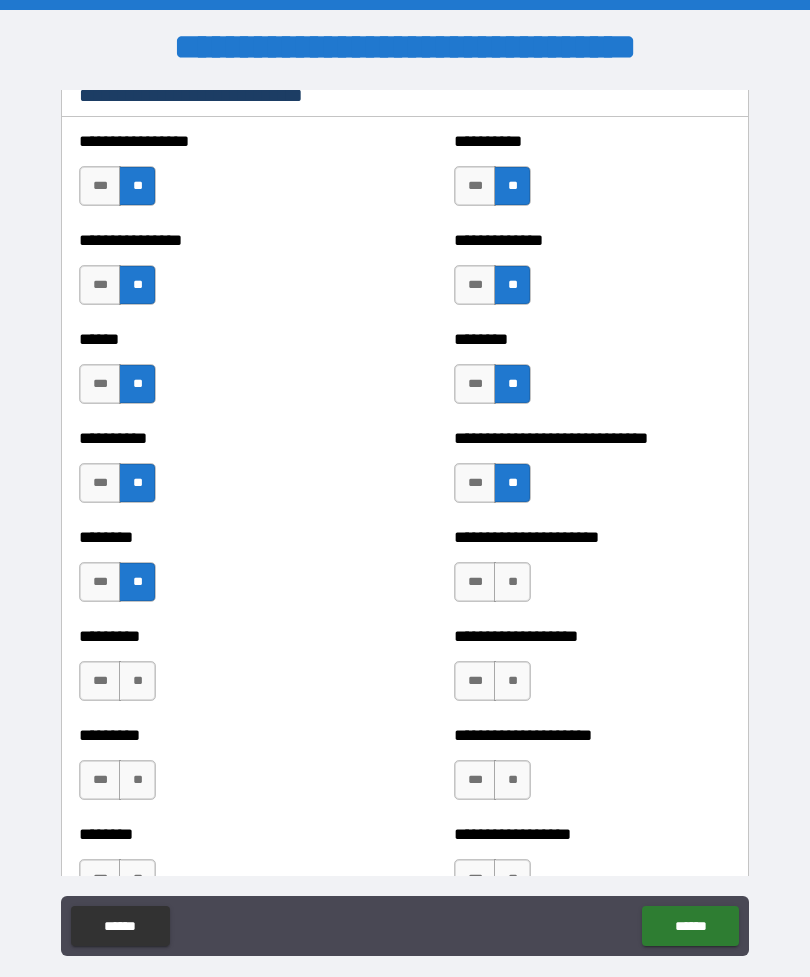 click on "**" at bounding box center (512, 582) 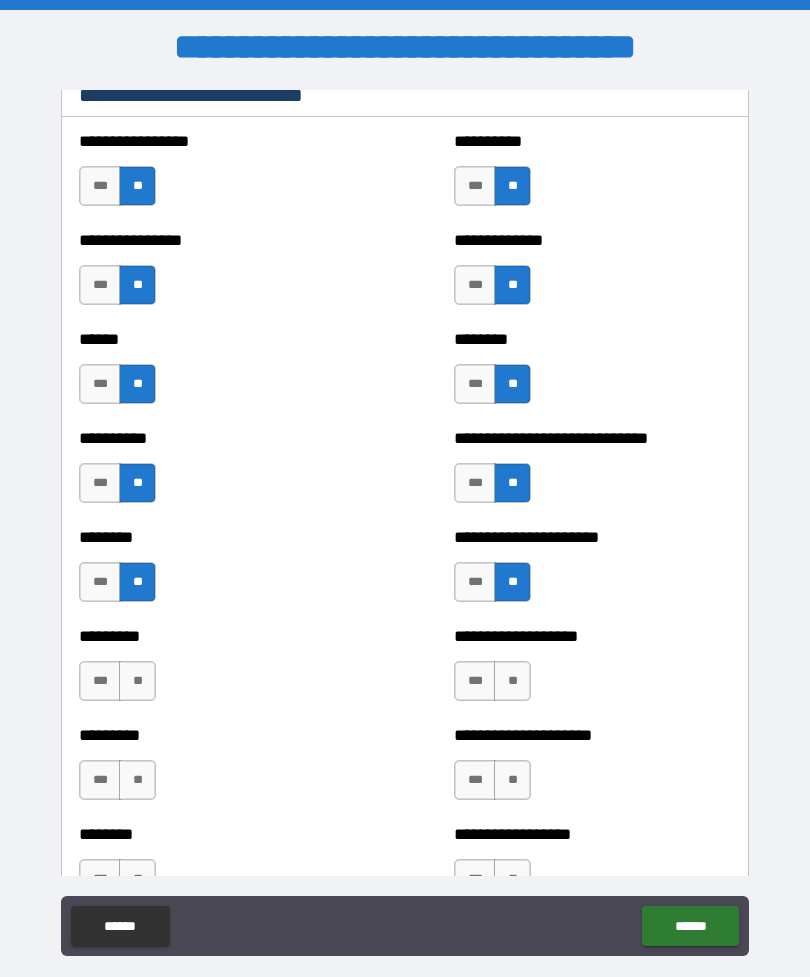 click on "**" at bounding box center [137, 681] 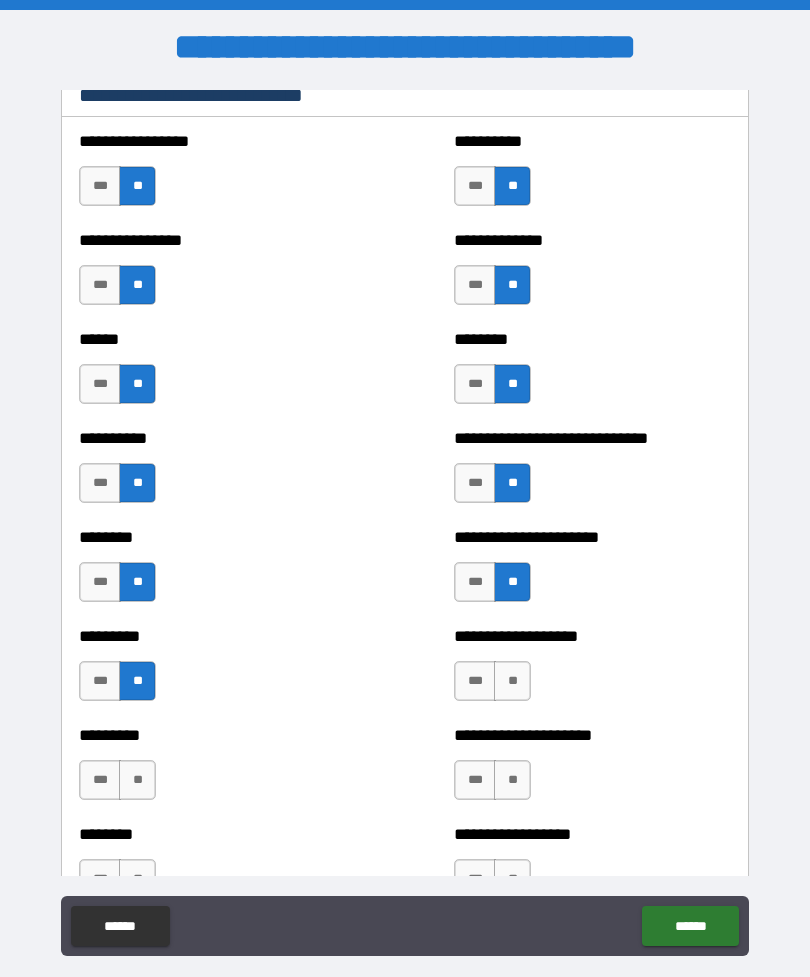 click on "**" at bounding box center [512, 681] 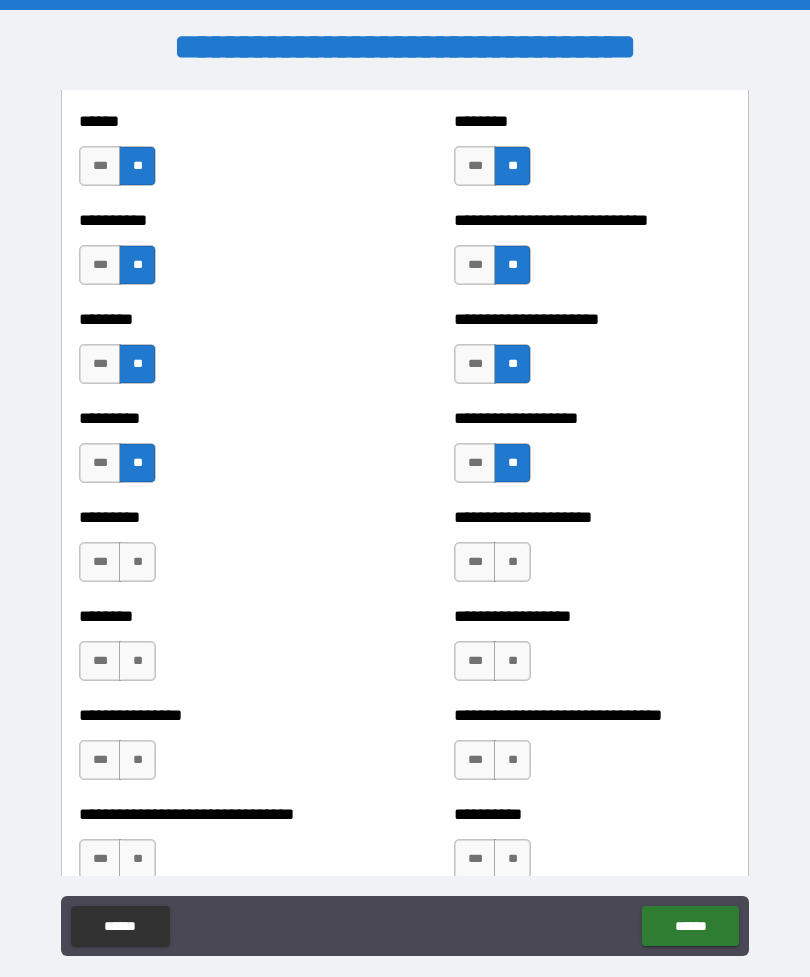 scroll, scrollTop: 6924, scrollLeft: 0, axis: vertical 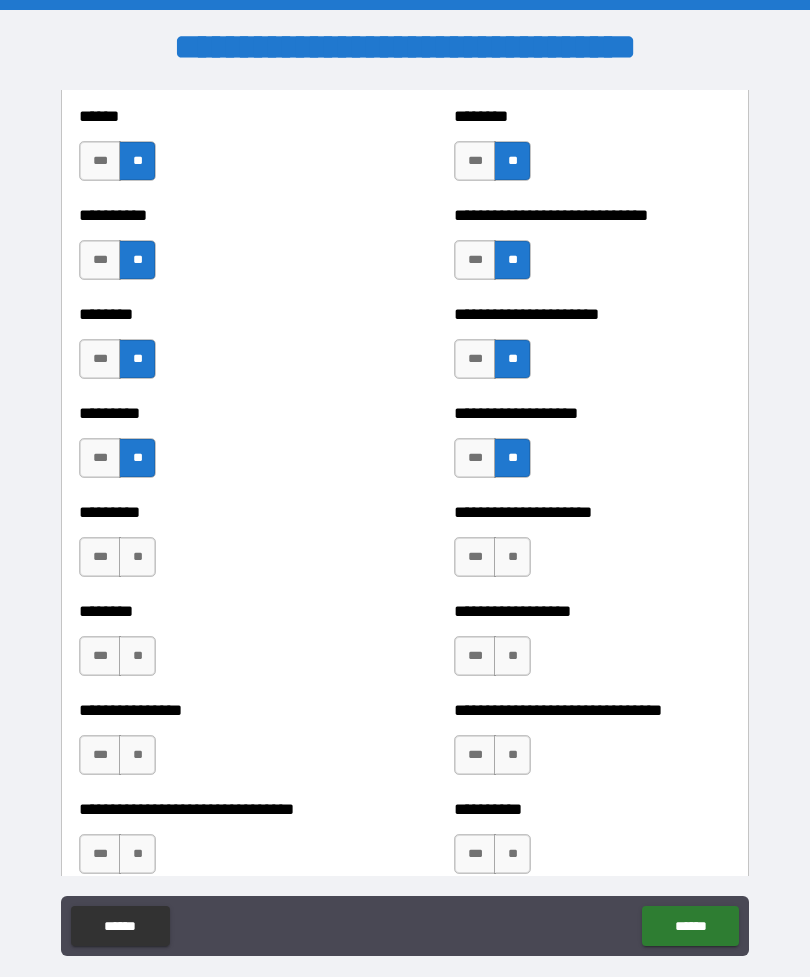 click on "**" at bounding box center [512, 557] 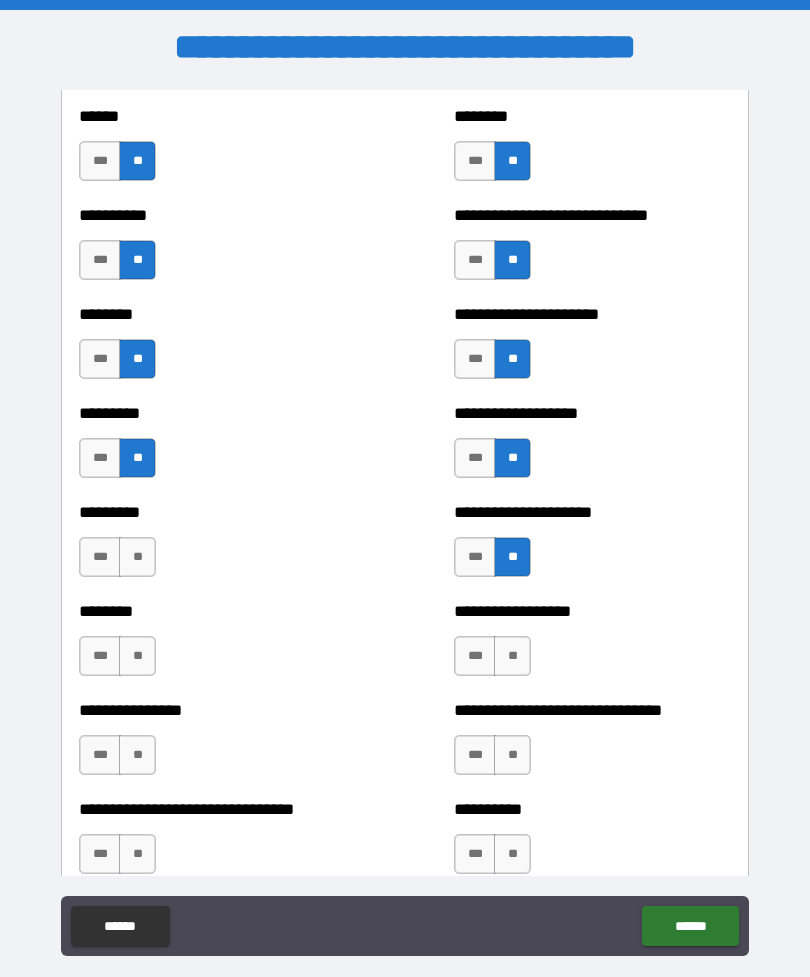 click on "**" at bounding box center [137, 557] 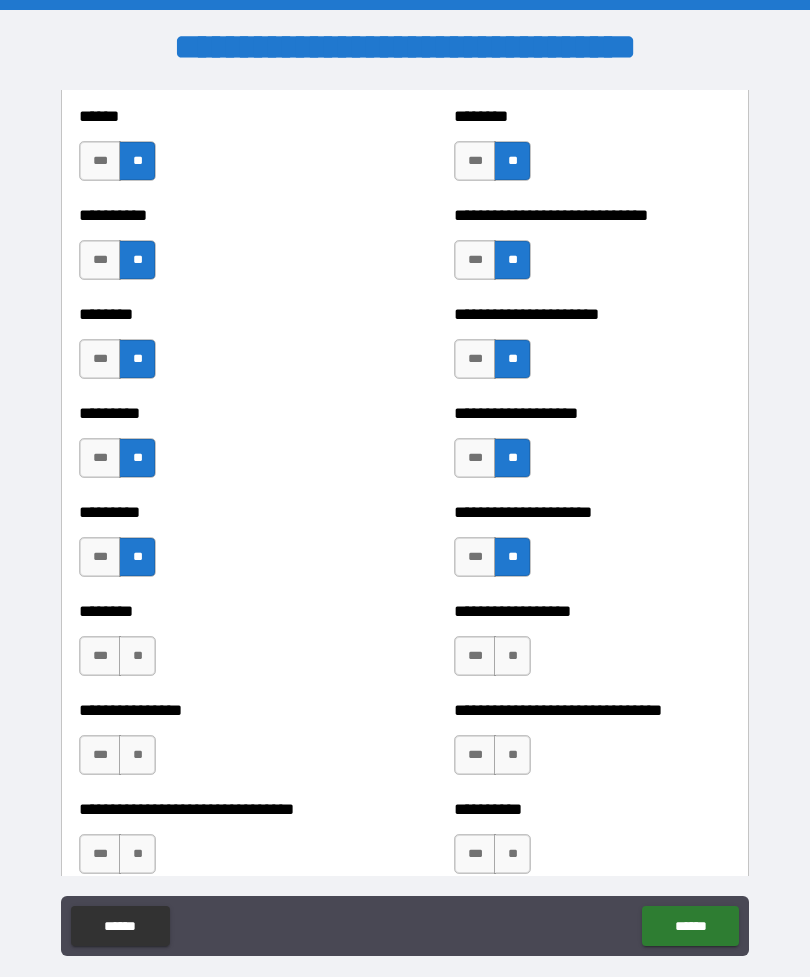 click on "**" at bounding box center [512, 656] 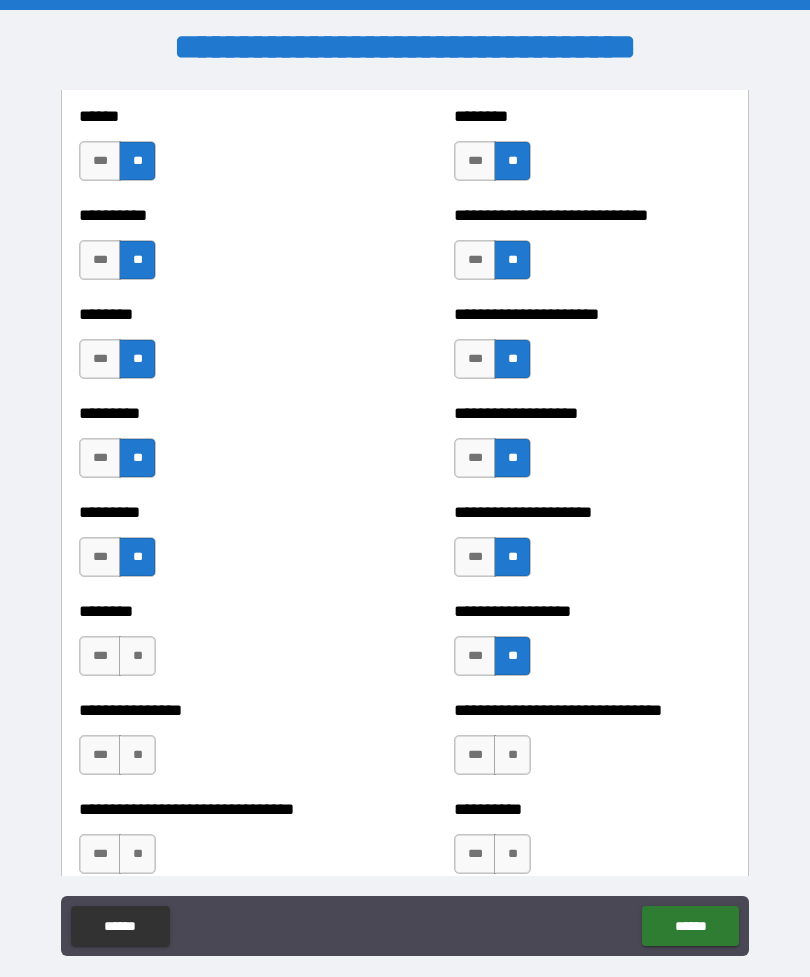 click on "**" at bounding box center (137, 656) 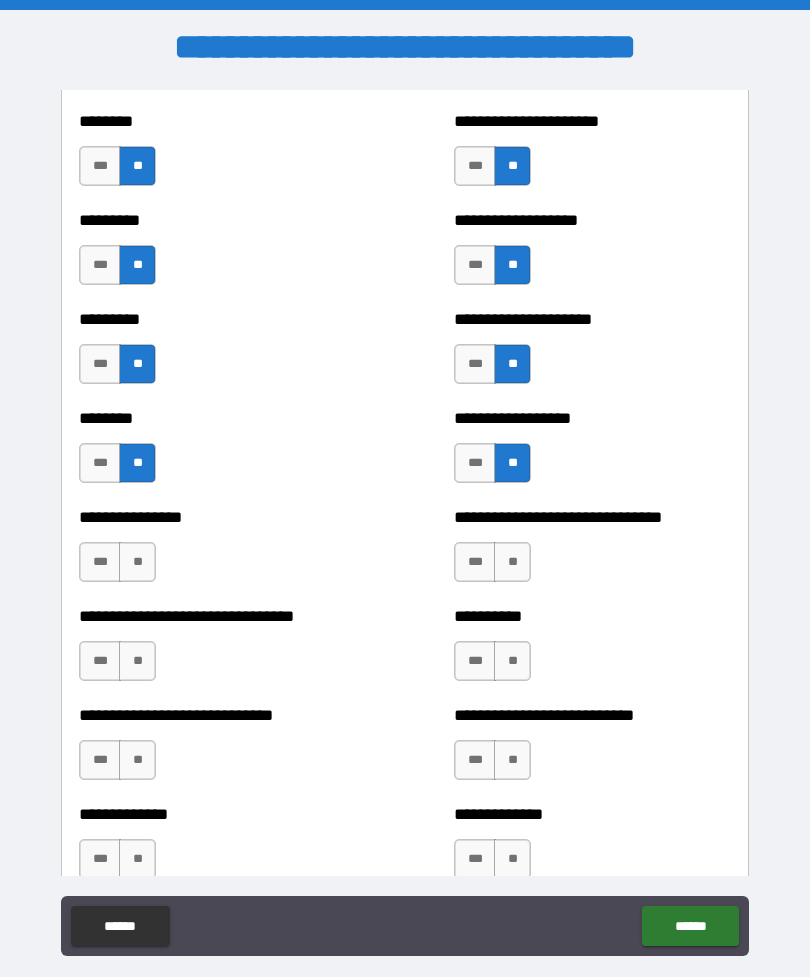 scroll, scrollTop: 7119, scrollLeft: 0, axis: vertical 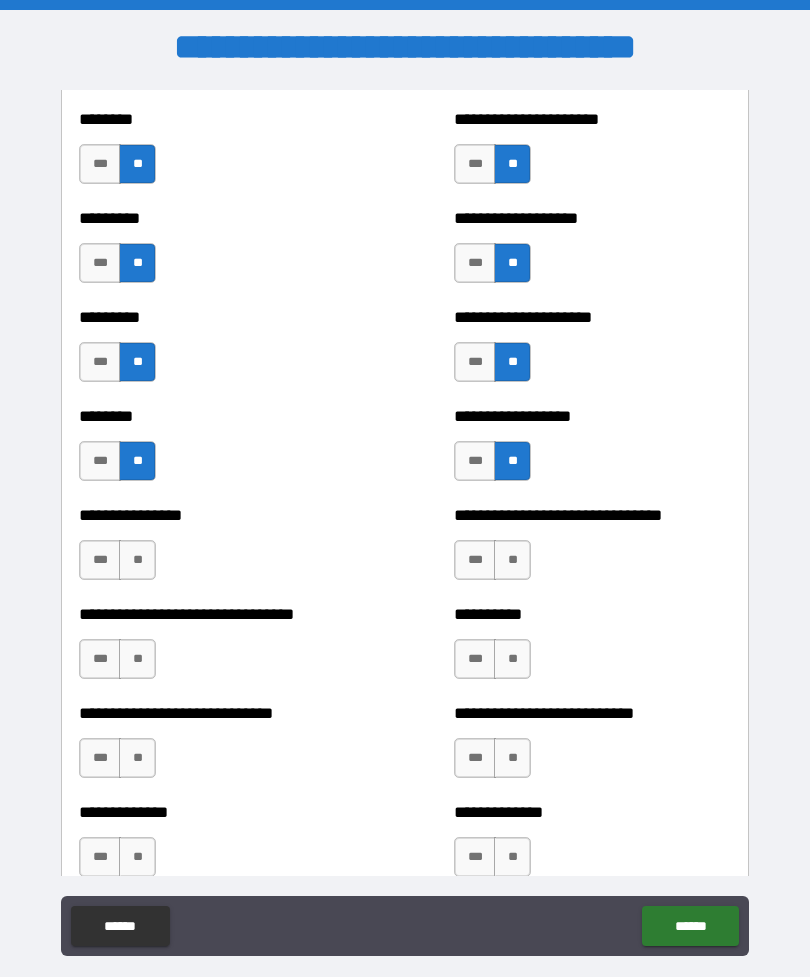 click on "**" at bounding box center [137, 560] 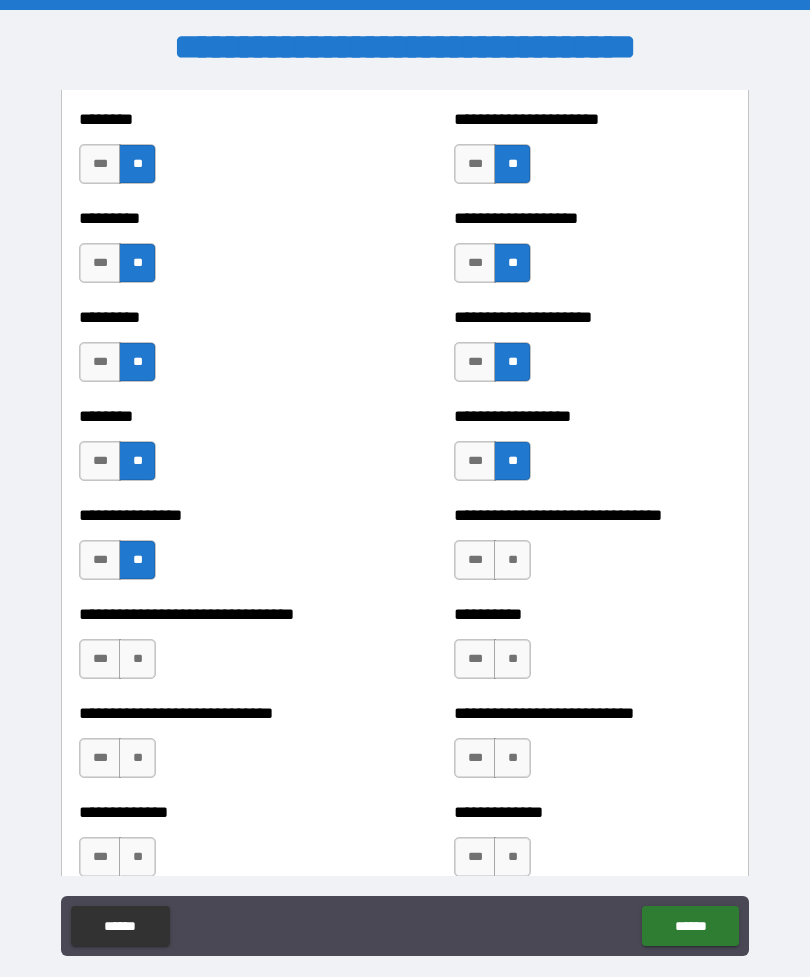 click on "**" at bounding box center (512, 560) 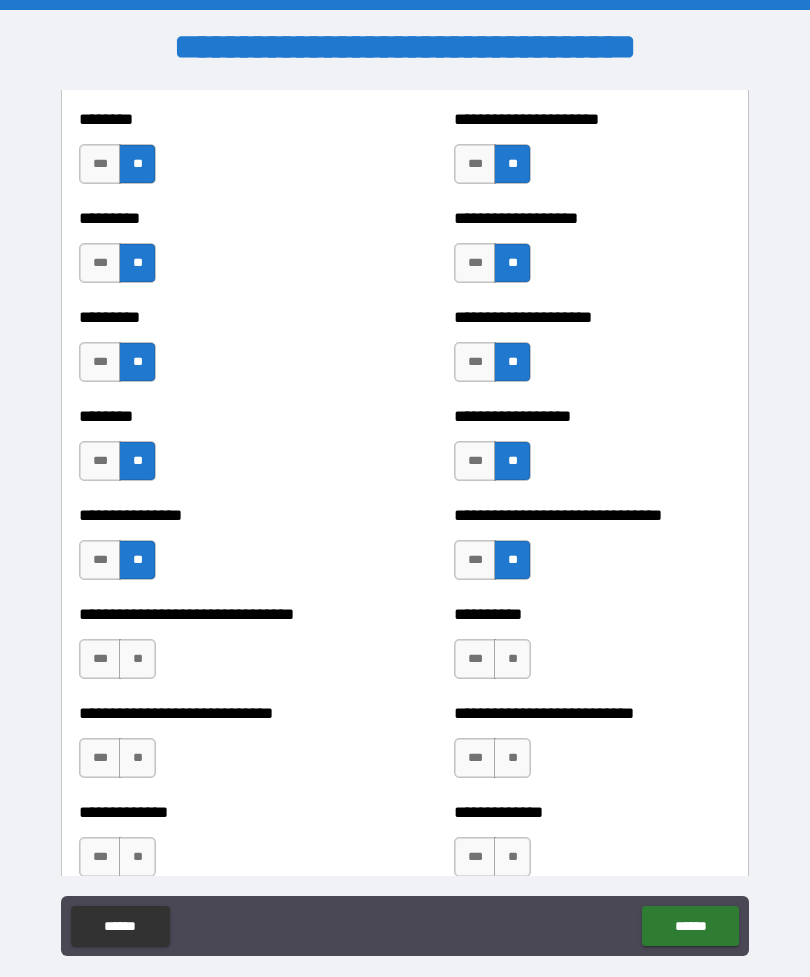 click on "**" at bounding box center (137, 659) 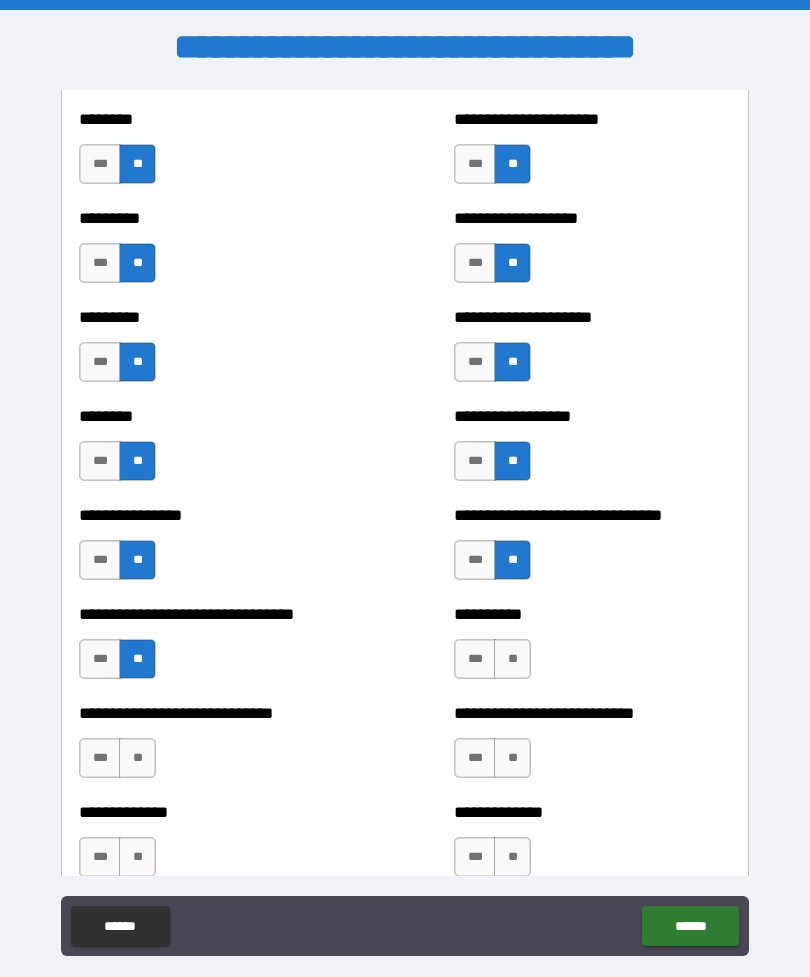 click on "**" at bounding box center (512, 659) 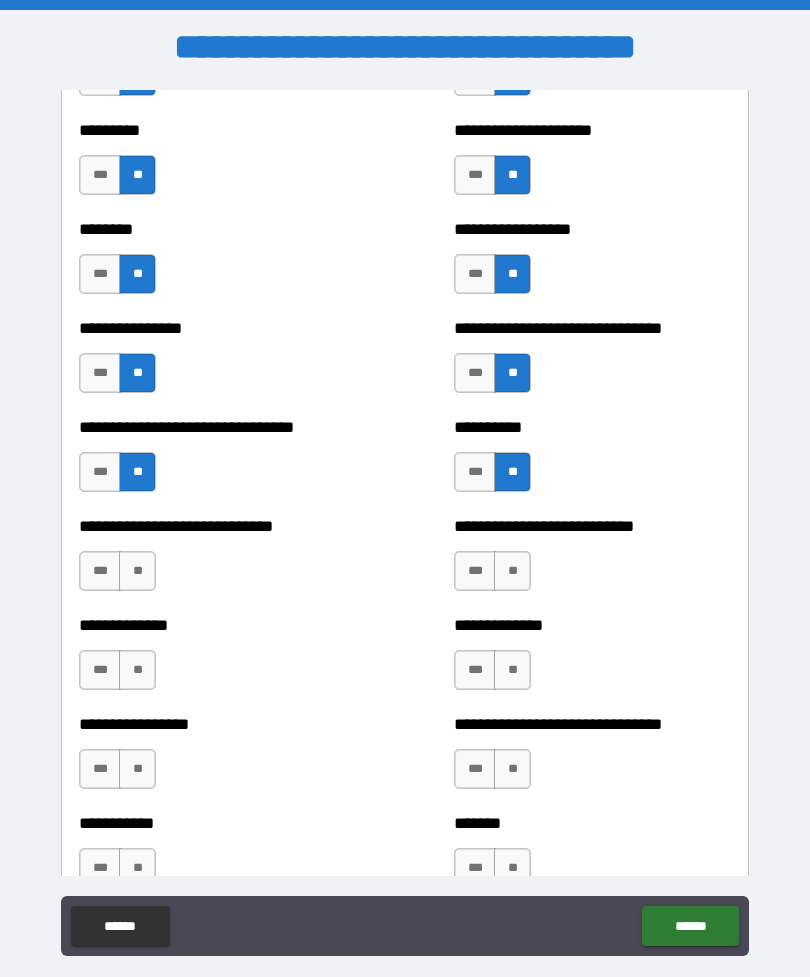 scroll, scrollTop: 7307, scrollLeft: 0, axis: vertical 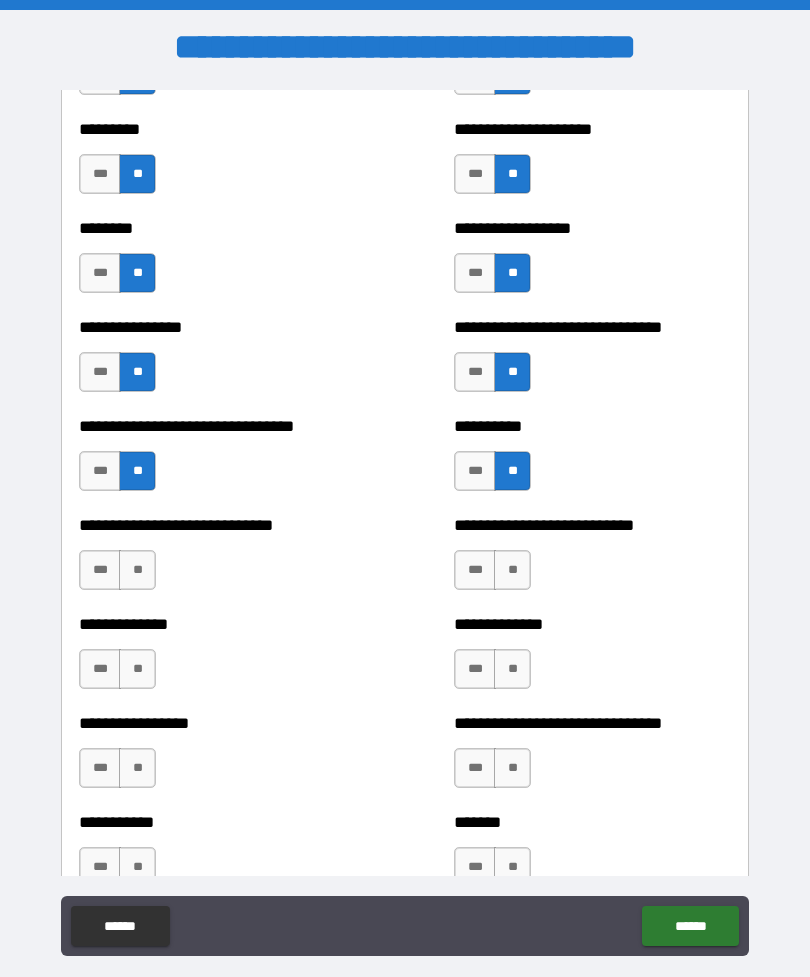 click on "**" at bounding box center [512, 570] 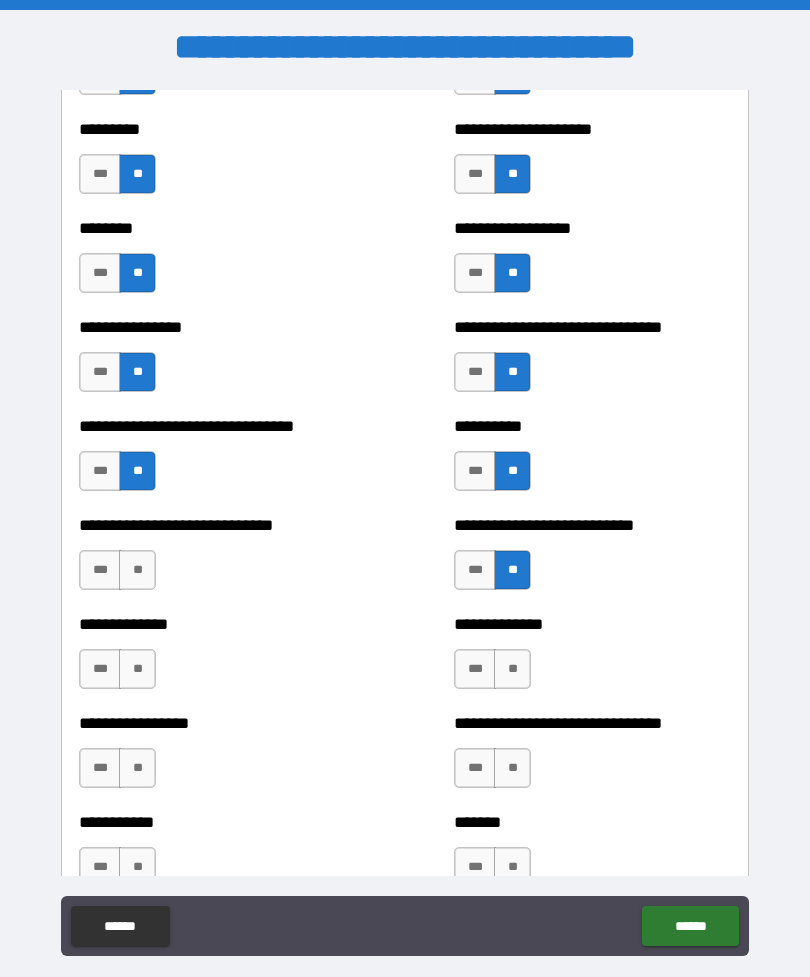 click on "**" at bounding box center (137, 570) 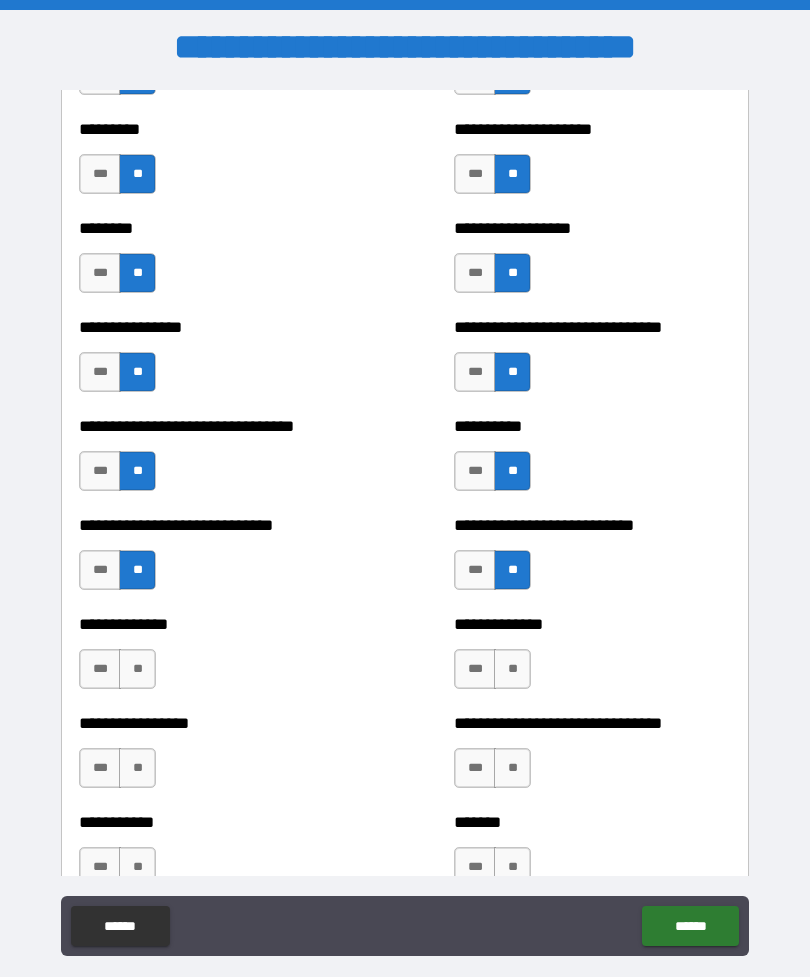click on "**" at bounding box center (512, 669) 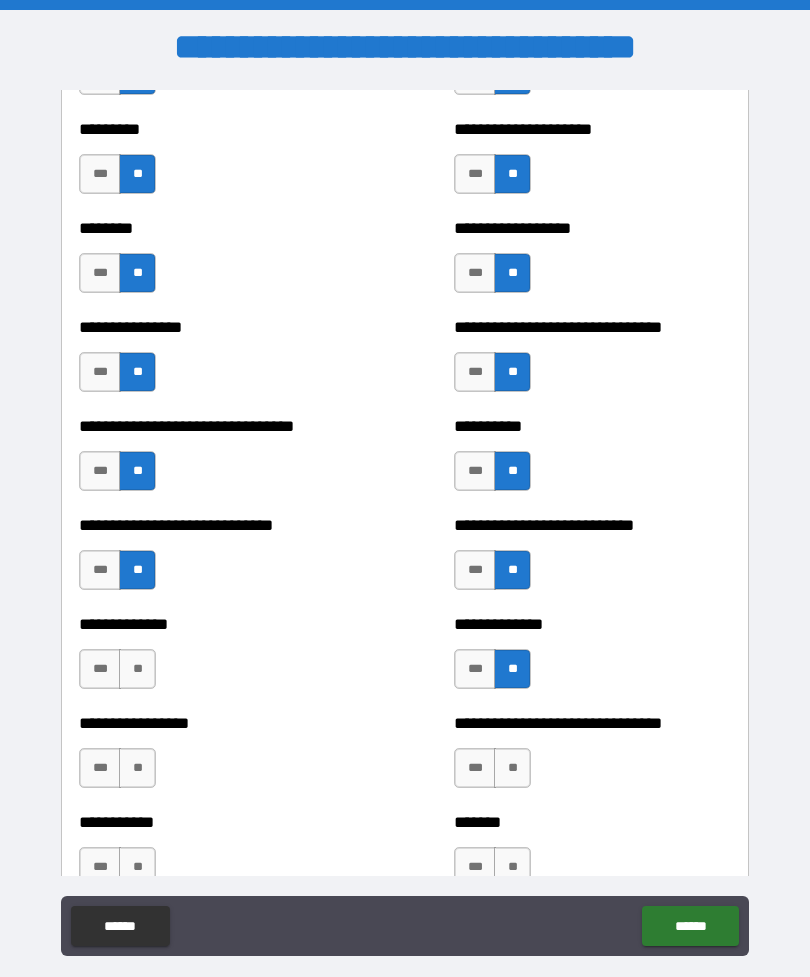 click on "**" at bounding box center [137, 669] 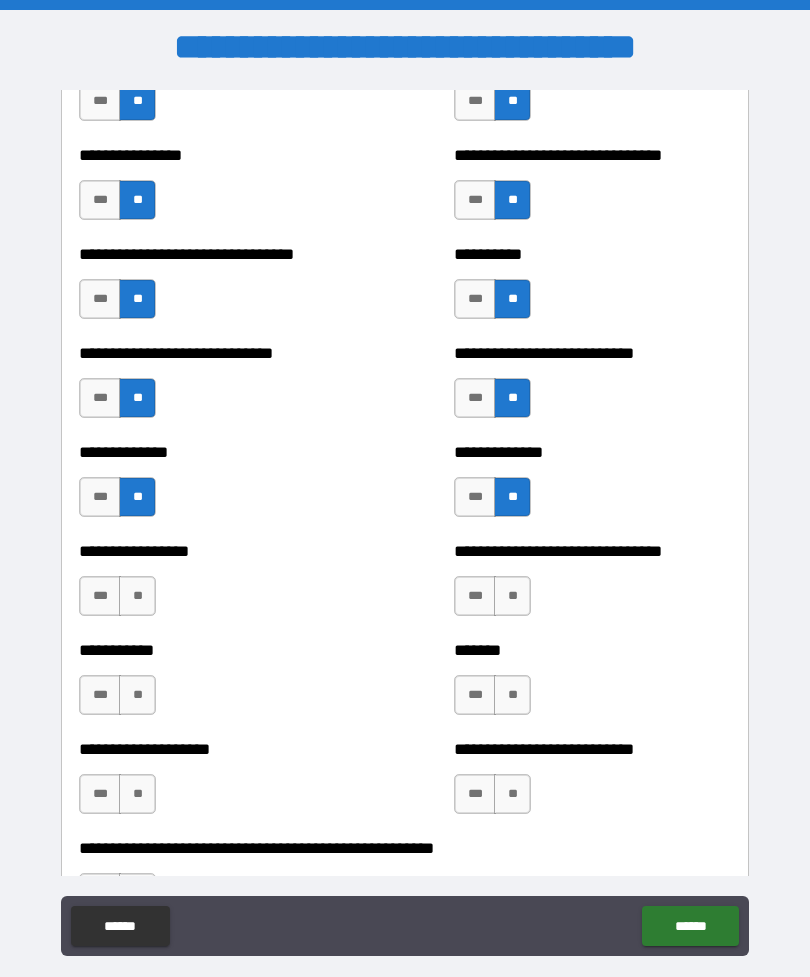scroll, scrollTop: 7505, scrollLeft: 0, axis: vertical 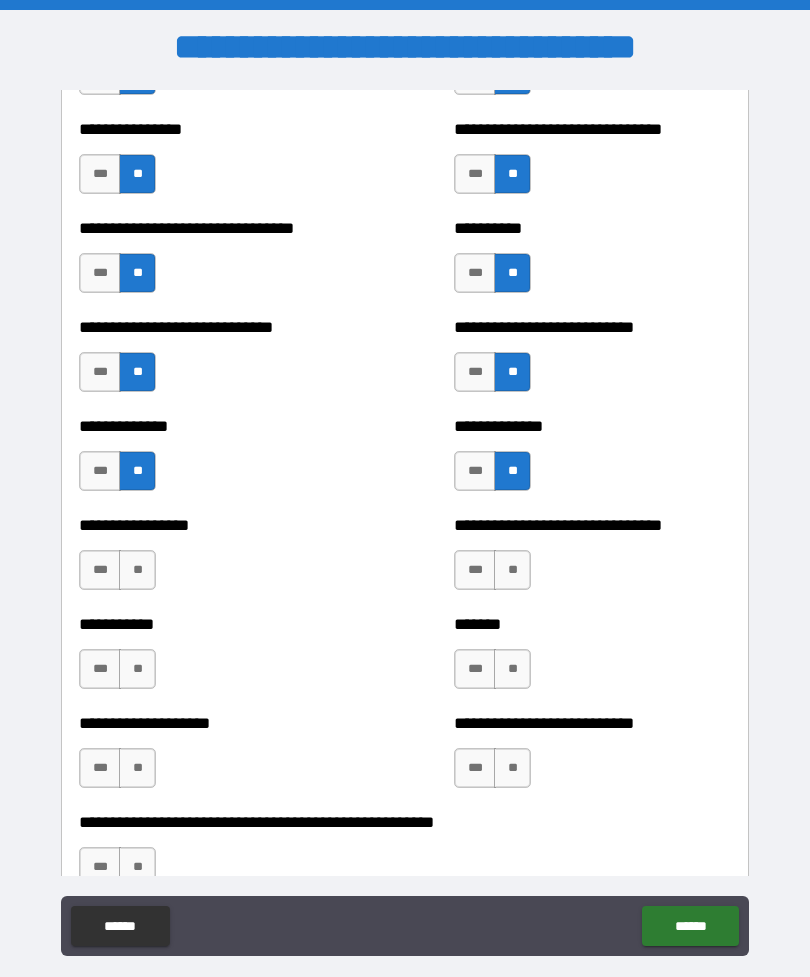 click on "**" at bounding box center [512, 570] 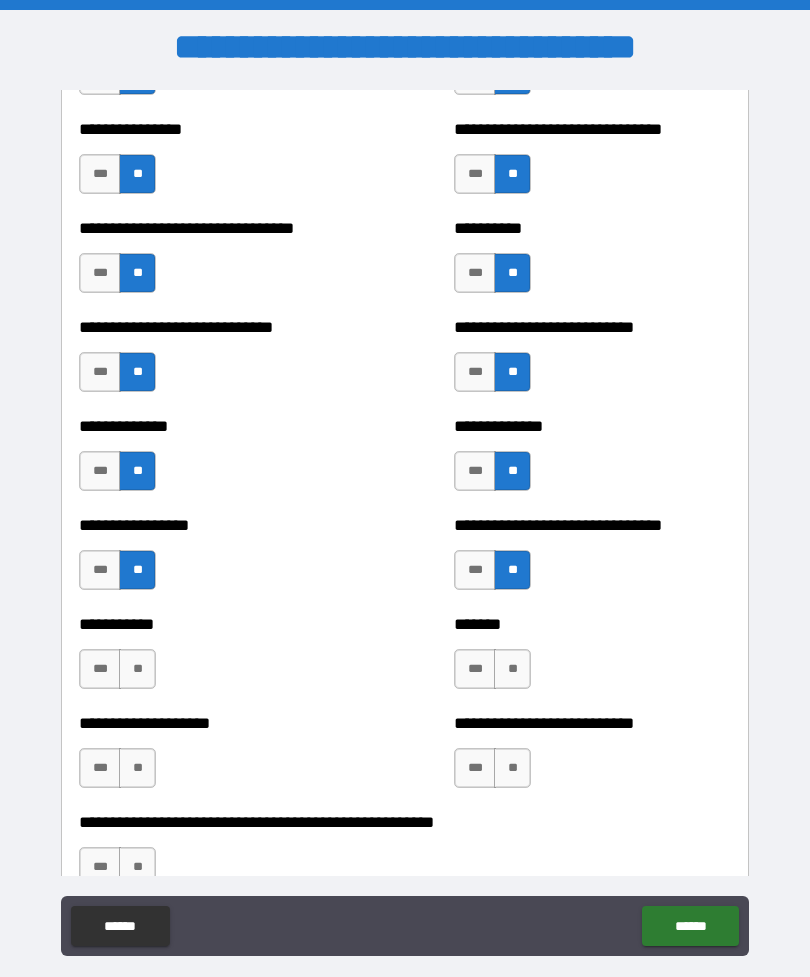 click on "**" at bounding box center (512, 669) 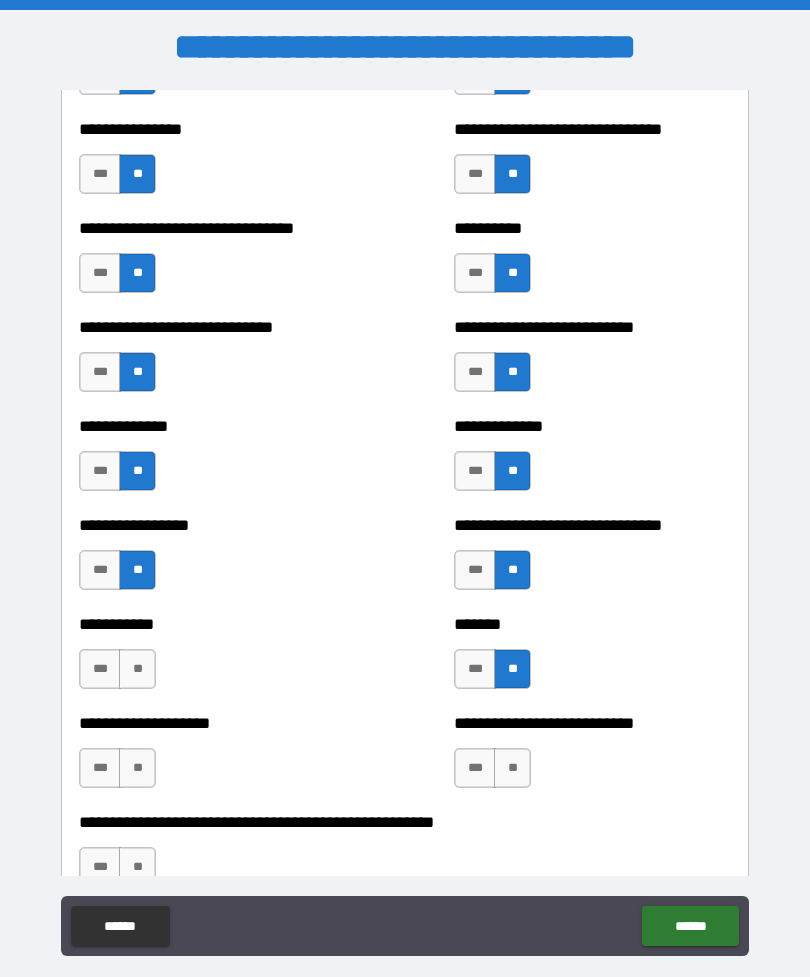 click on "**" at bounding box center [137, 669] 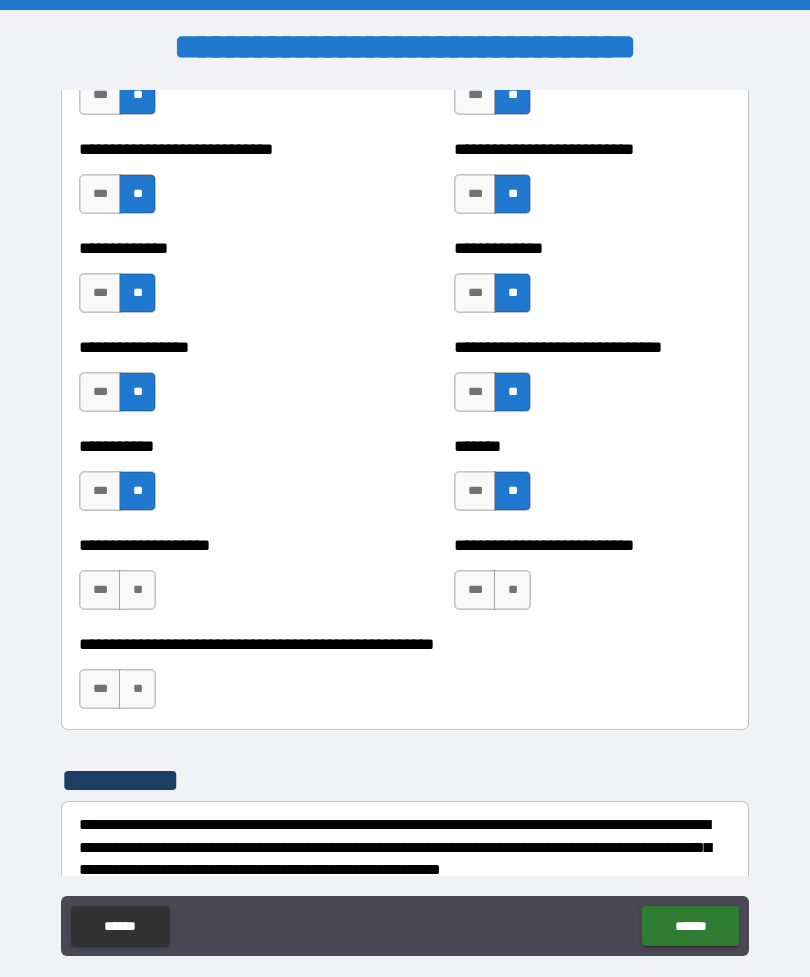 scroll, scrollTop: 7686, scrollLeft: 0, axis: vertical 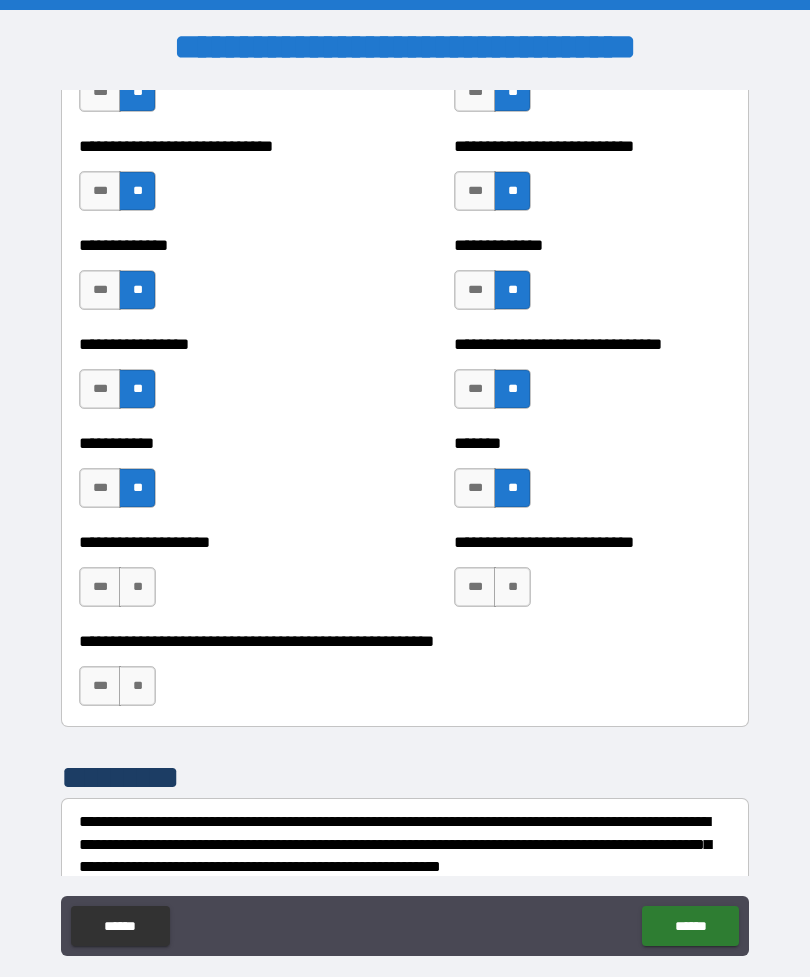 click on "**" at bounding box center [512, 587] 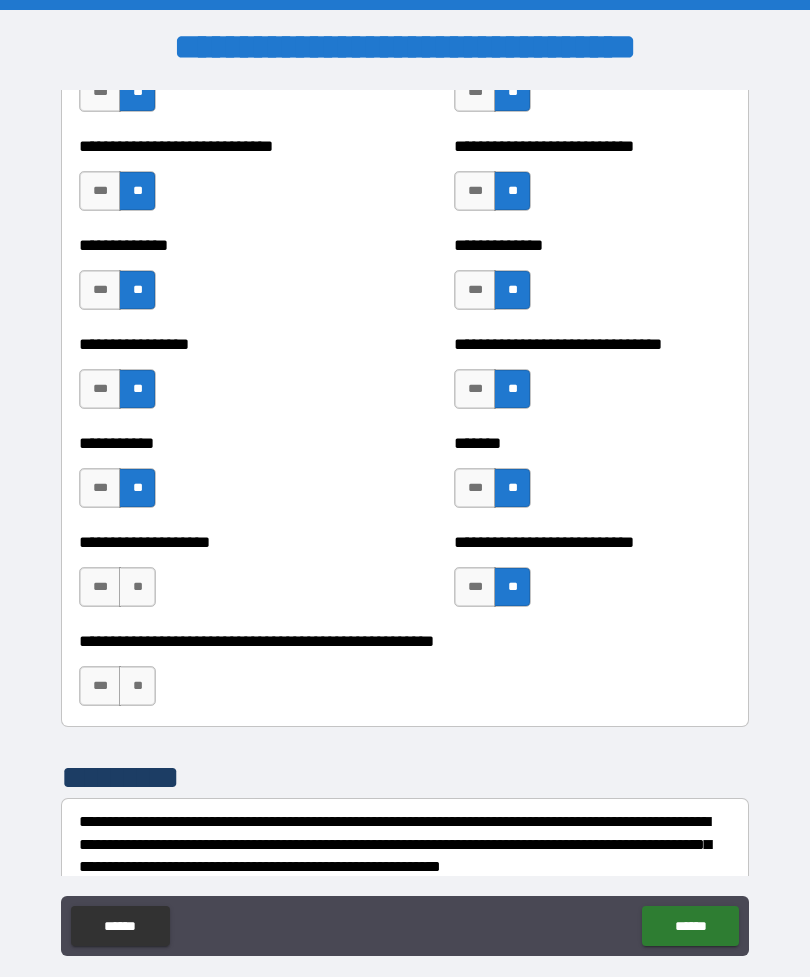 click on "**" at bounding box center (137, 587) 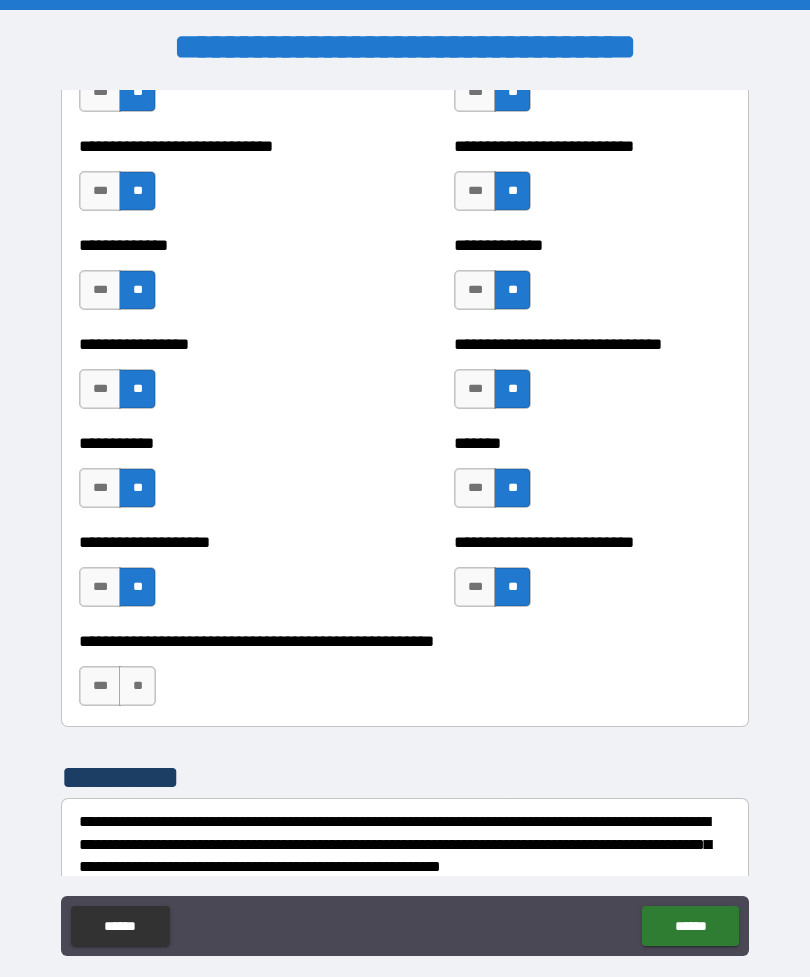 click on "**" at bounding box center [137, 686] 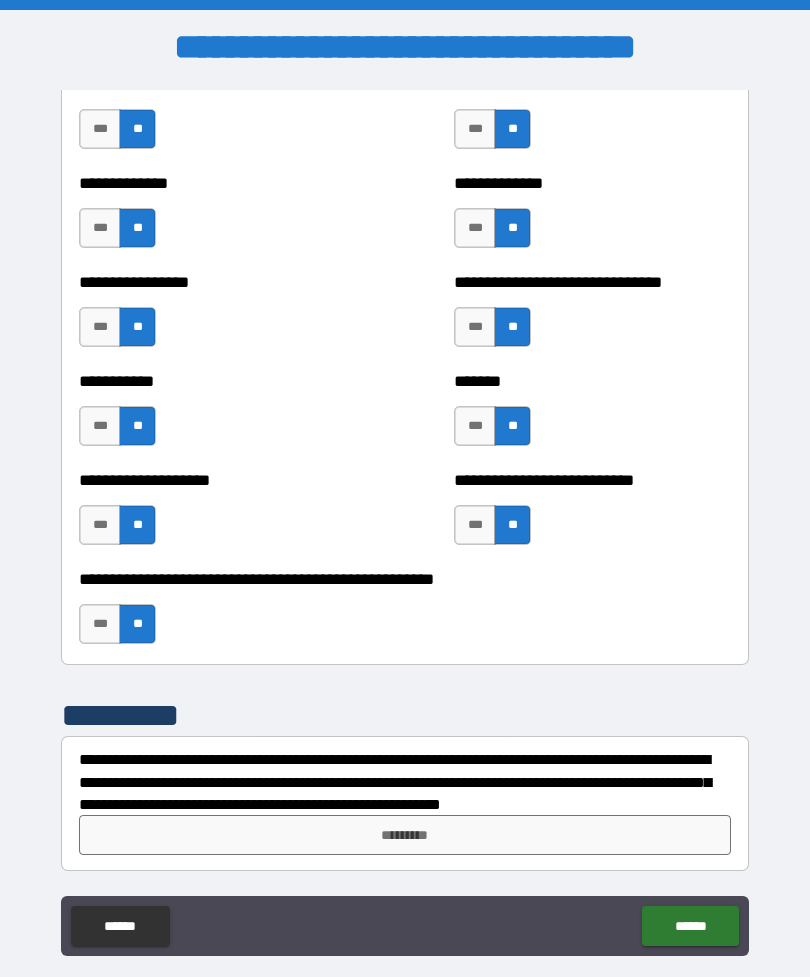scroll, scrollTop: 7748, scrollLeft: 0, axis: vertical 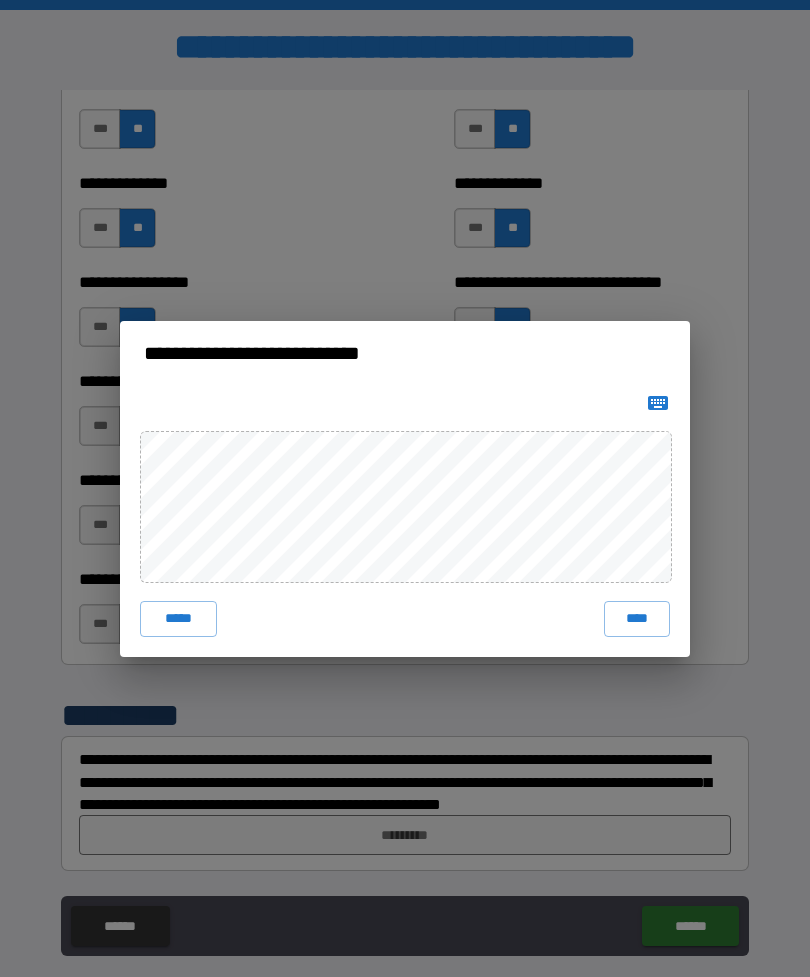 click on "****" at bounding box center (637, 619) 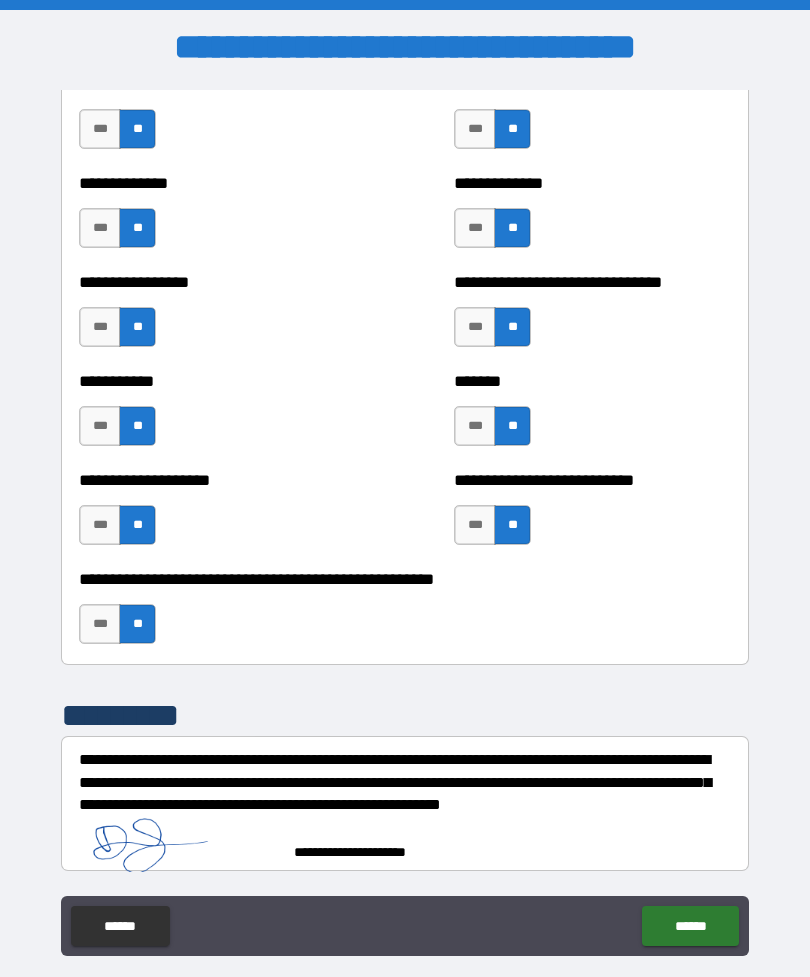 scroll, scrollTop: 7738, scrollLeft: 0, axis: vertical 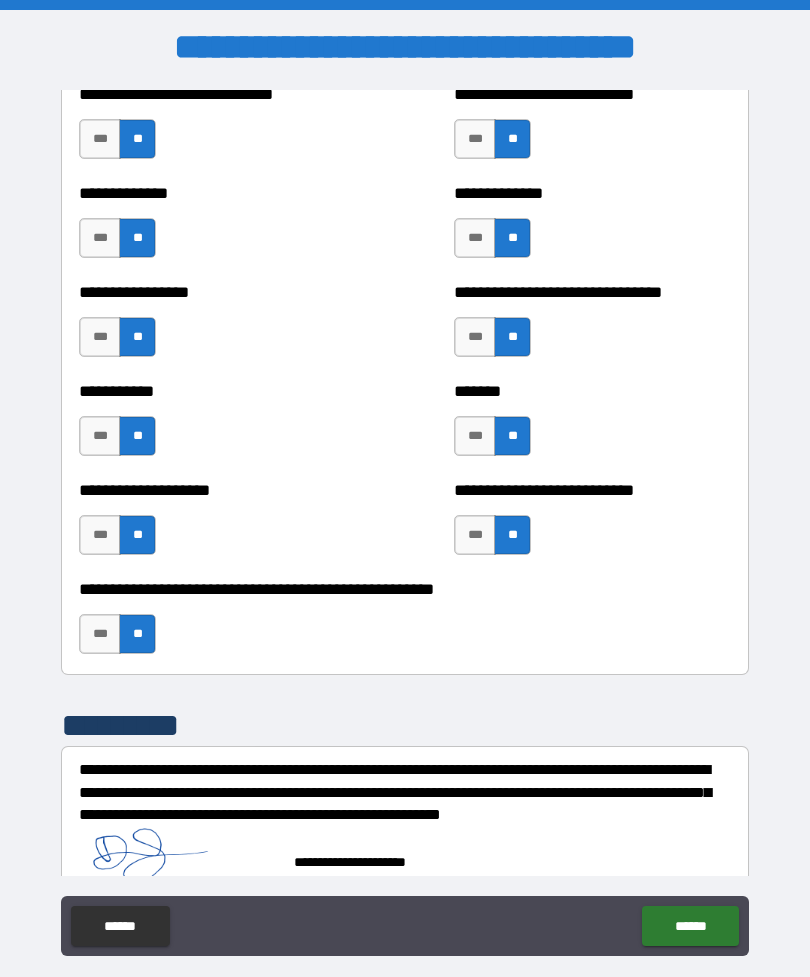 click on "******" at bounding box center [690, 926] 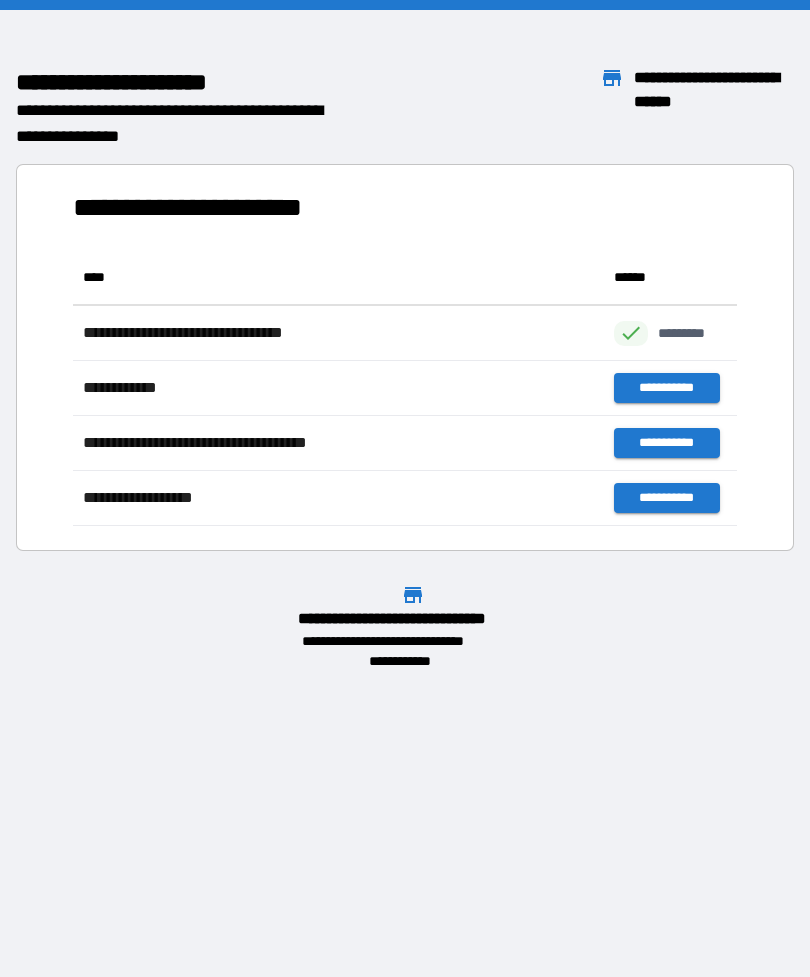 scroll, scrollTop: 276, scrollLeft: 664, axis: both 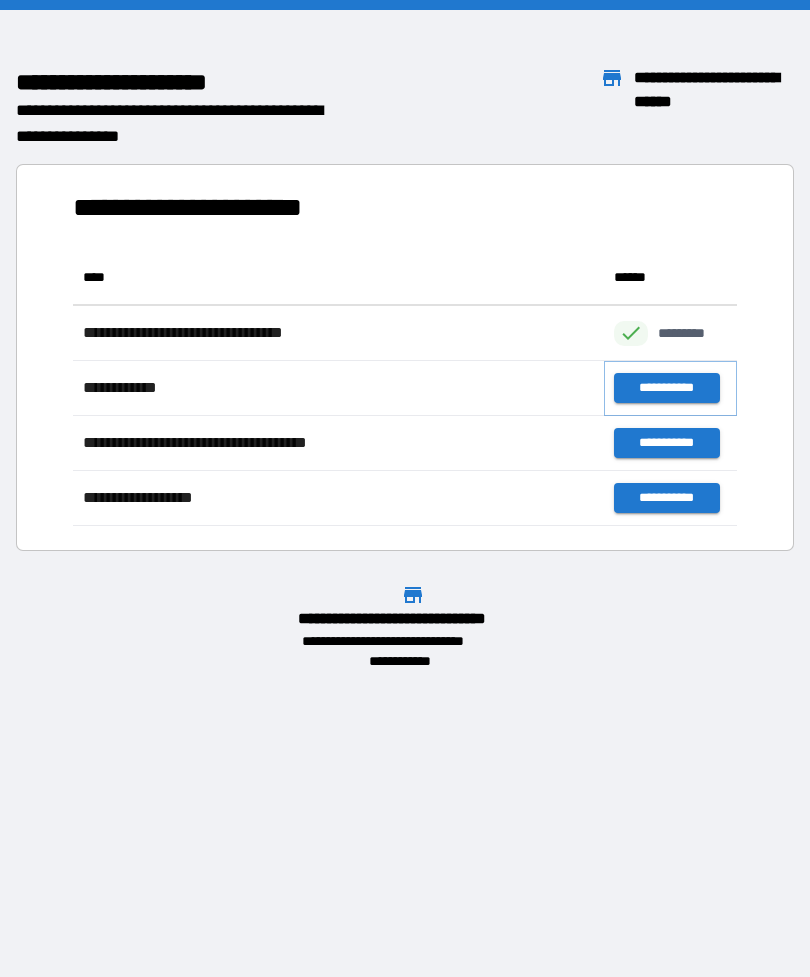 click on "**********" at bounding box center [666, 388] 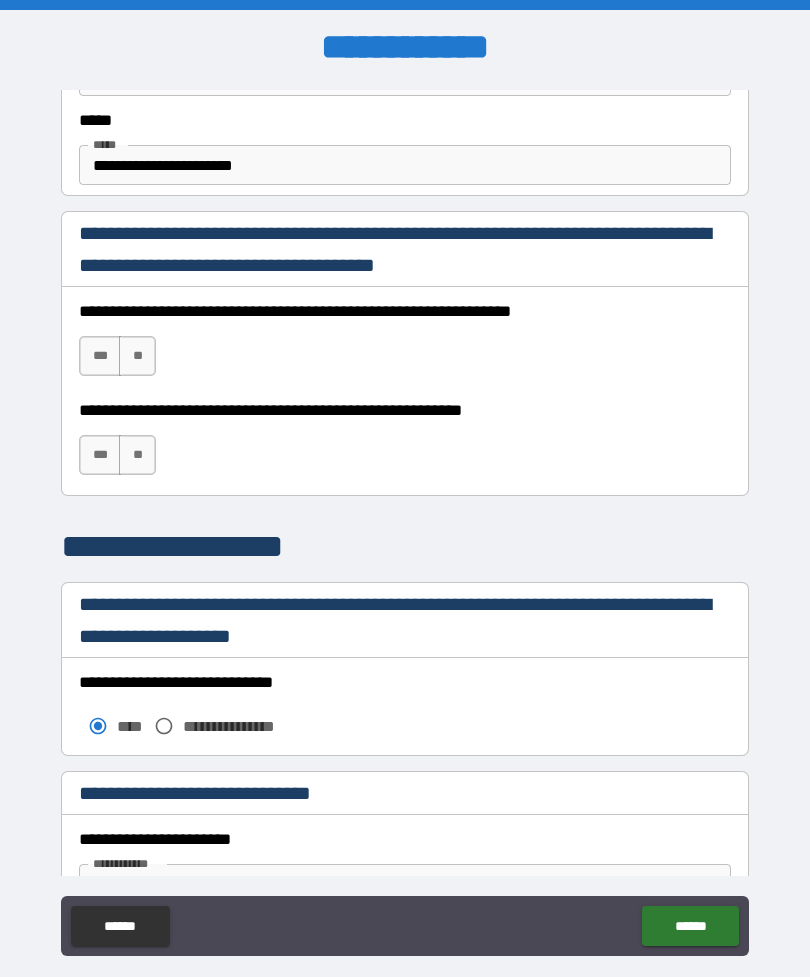 scroll, scrollTop: 1237, scrollLeft: 0, axis: vertical 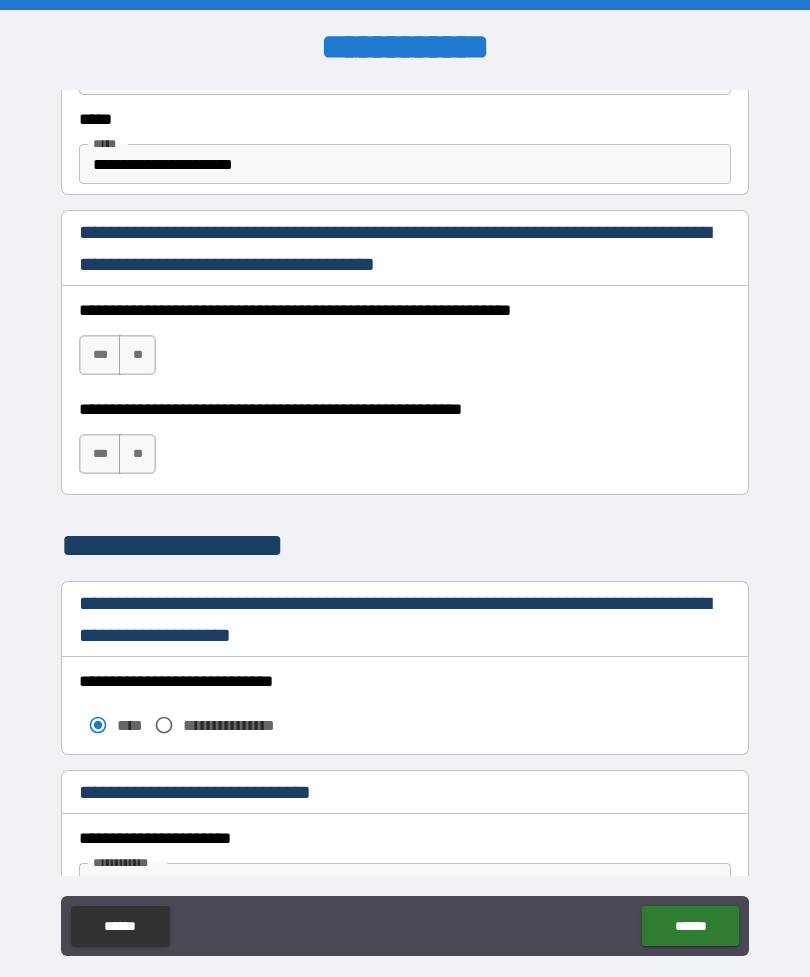 click on "***" at bounding box center (100, 355) 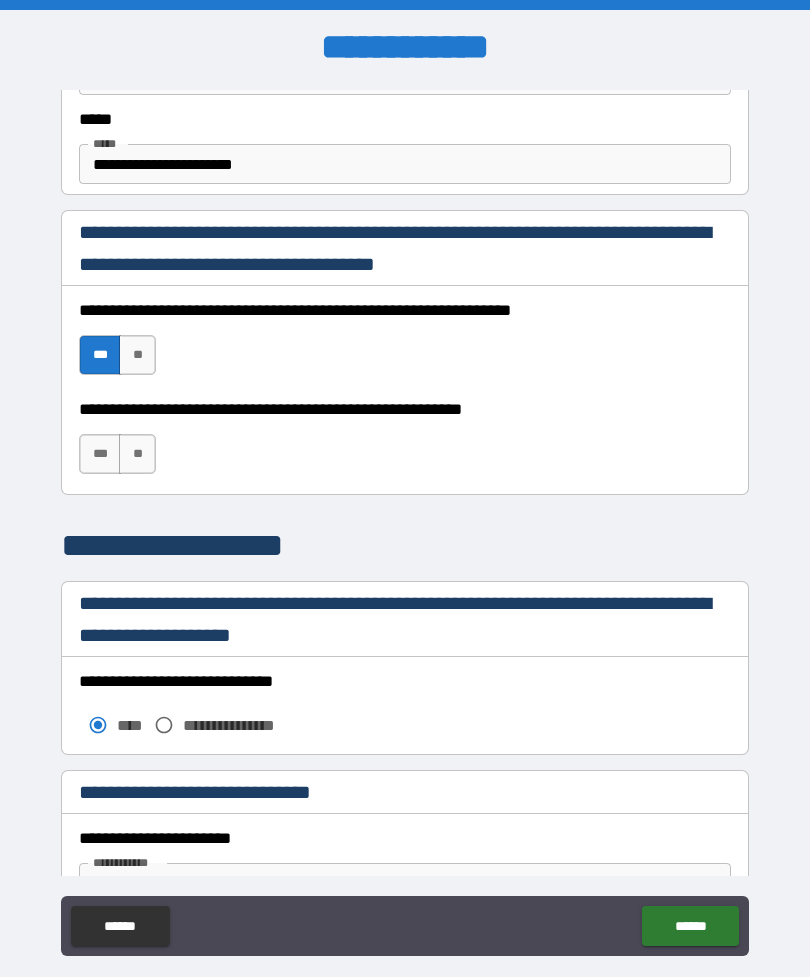 click on "***" at bounding box center [100, 454] 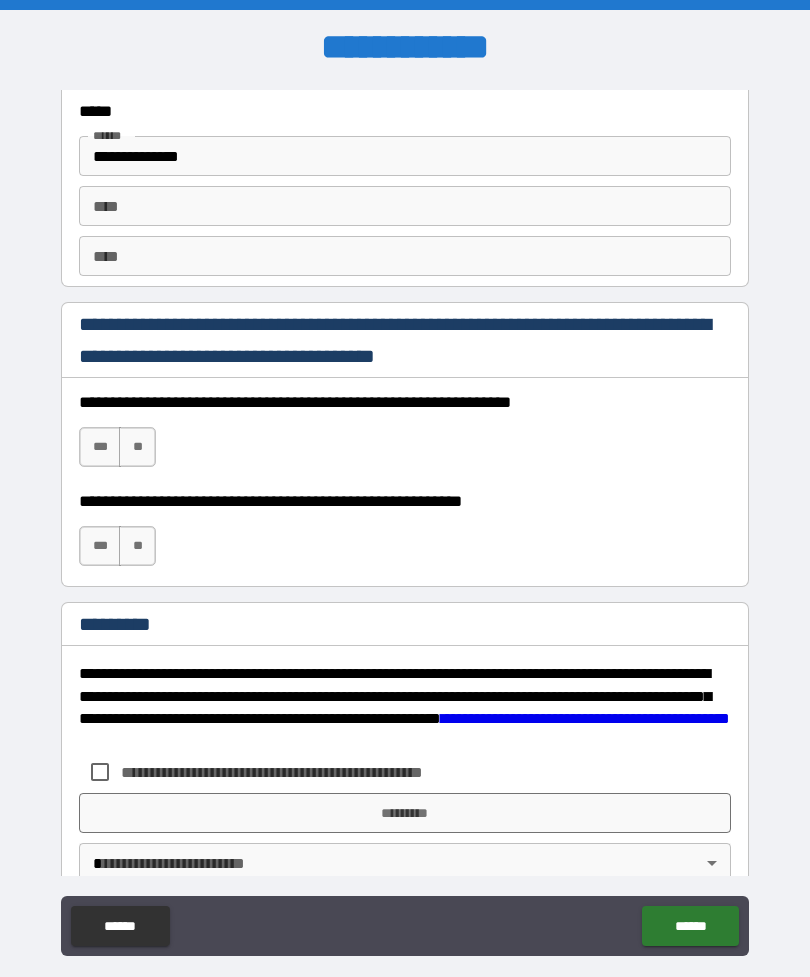 scroll, scrollTop: 2784, scrollLeft: 0, axis: vertical 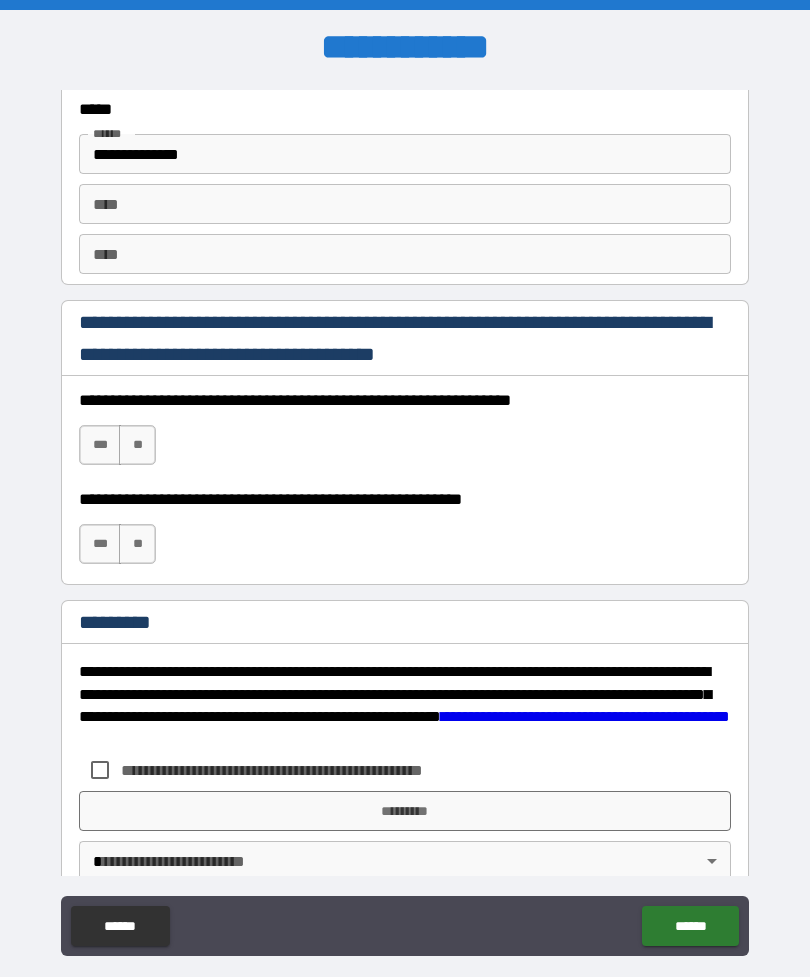 click on "***" at bounding box center (100, 445) 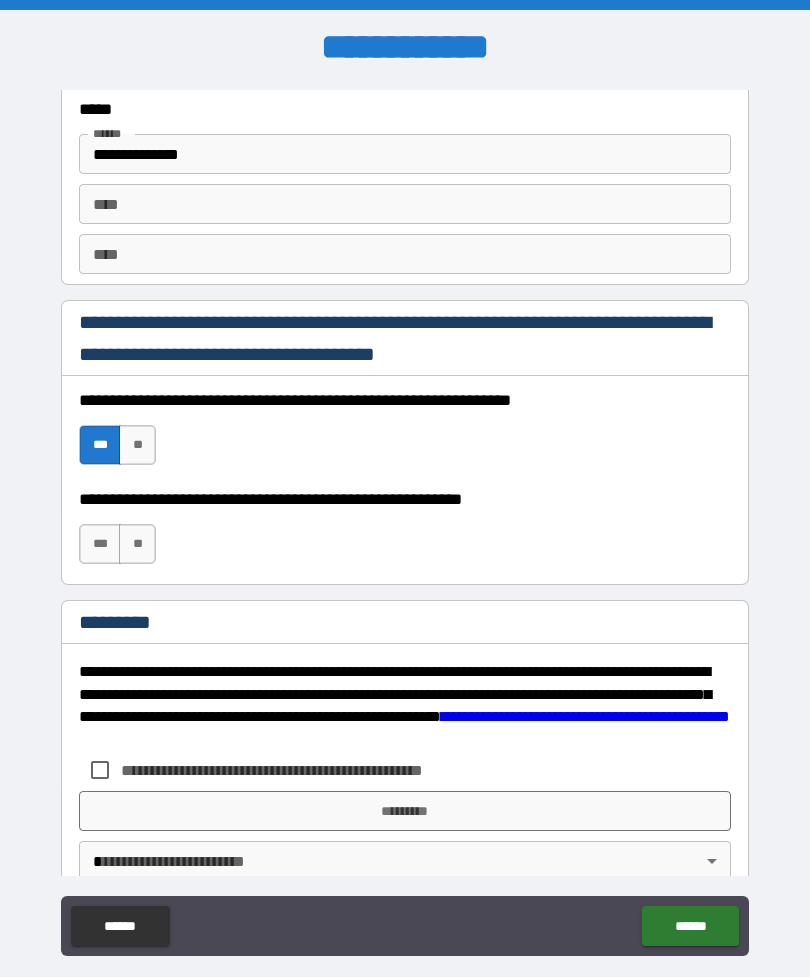 click on "***" at bounding box center [100, 544] 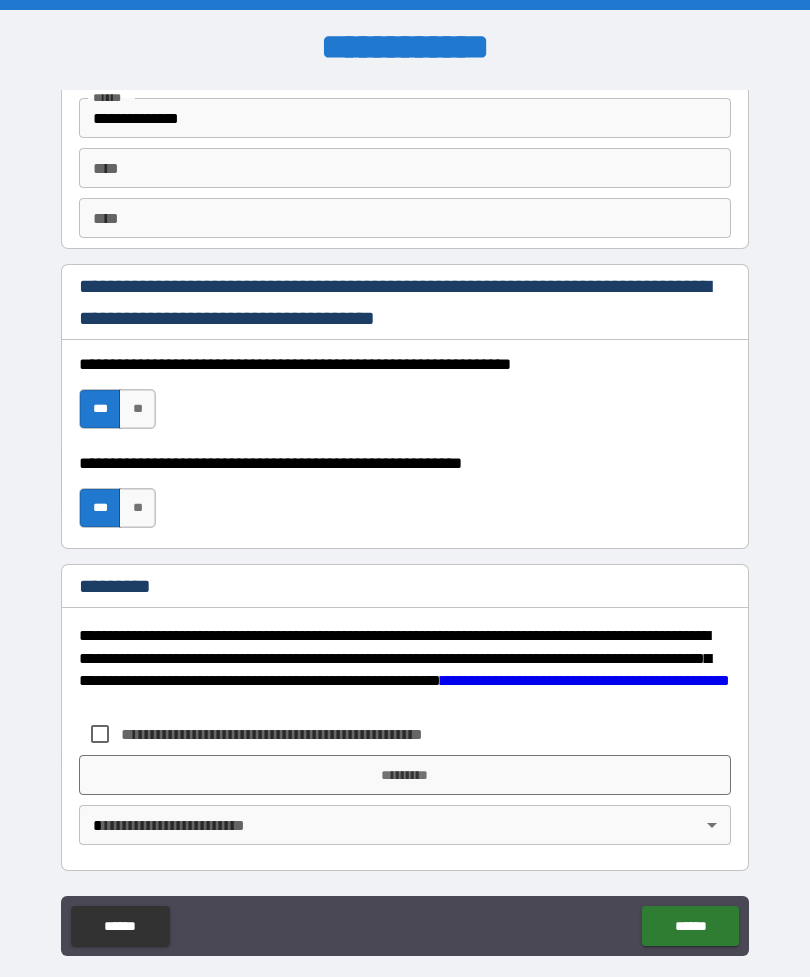 scroll, scrollTop: 2820, scrollLeft: 0, axis: vertical 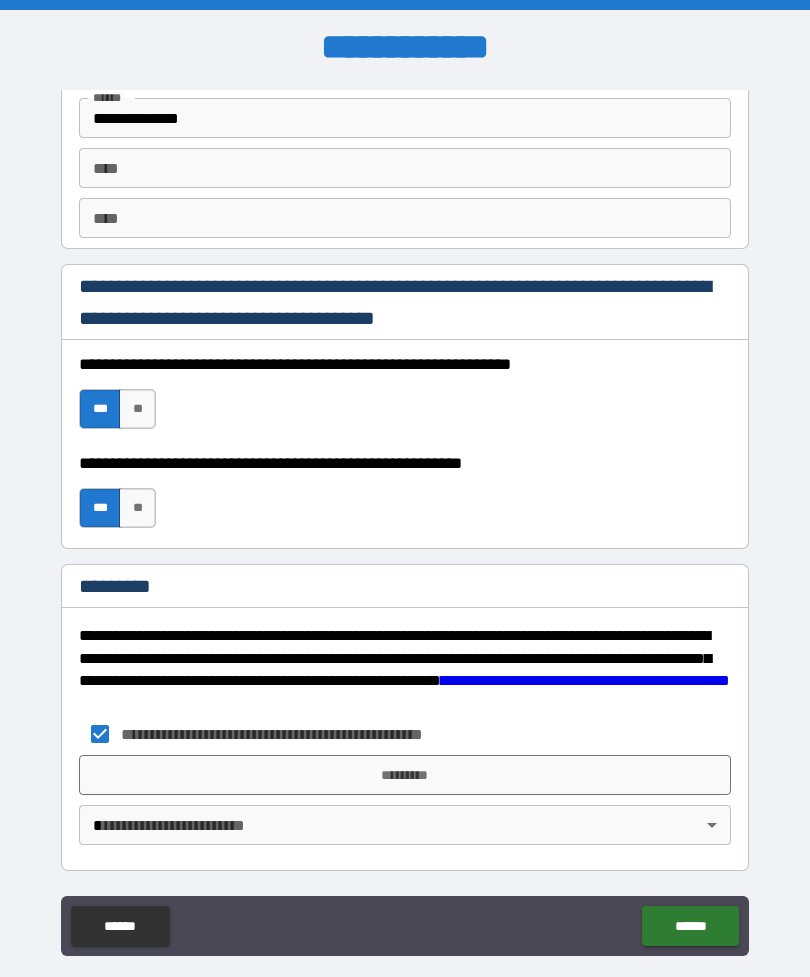 click on "*********" at bounding box center [405, 775] 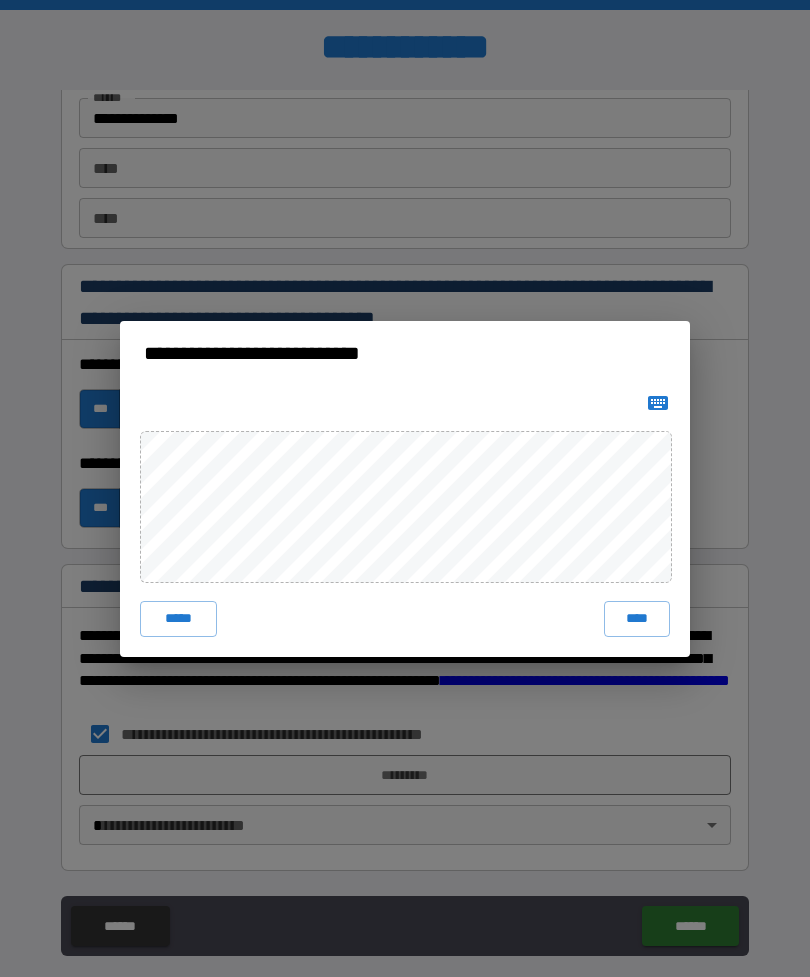 click on "****" at bounding box center [637, 619] 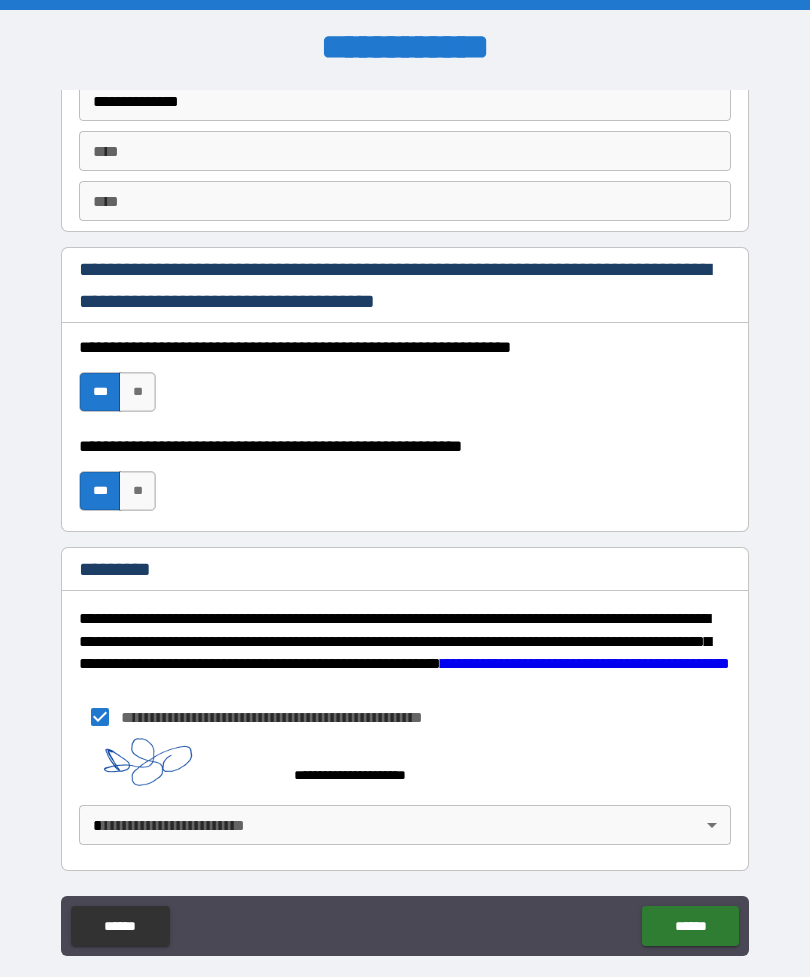 scroll, scrollTop: 2837, scrollLeft: 0, axis: vertical 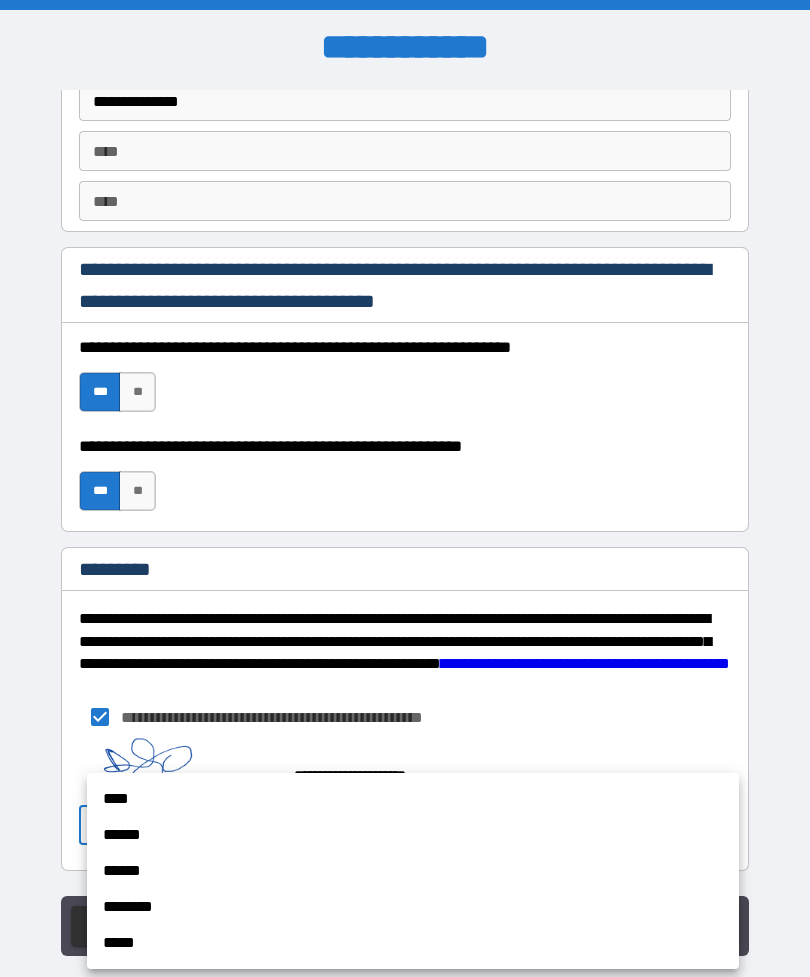 click on "******" at bounding box center (413, 835) 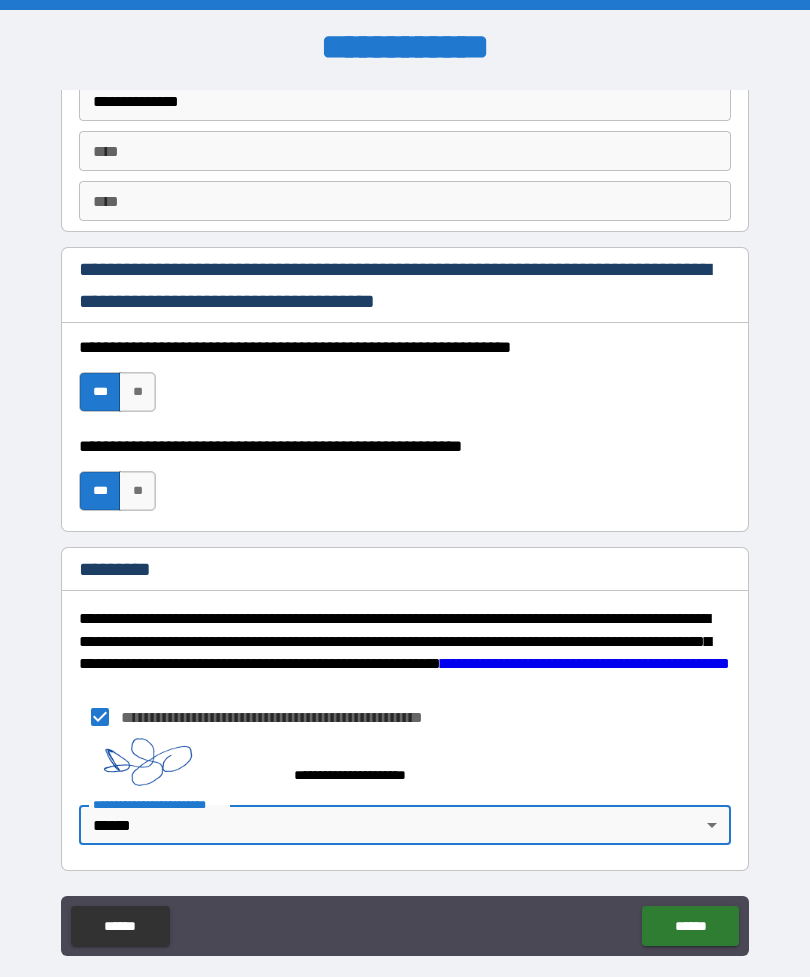 click on "******" at bounding box center [690, 926] 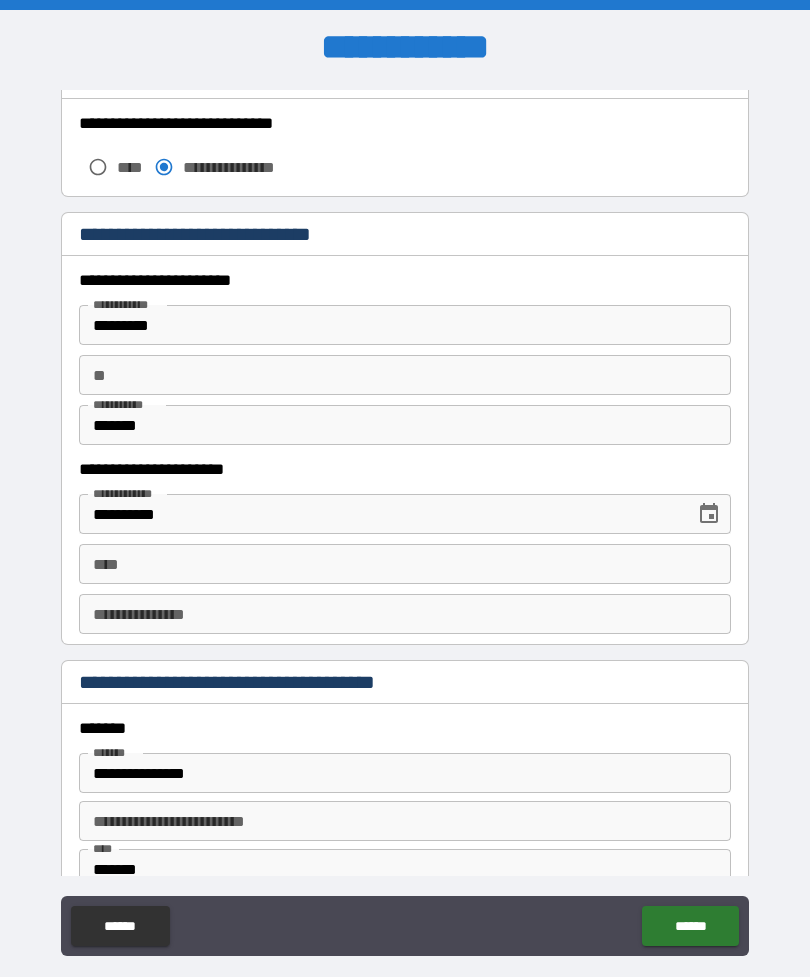 scroll, scrollTop: 1792, scrollLeft: 0, axis: vertical 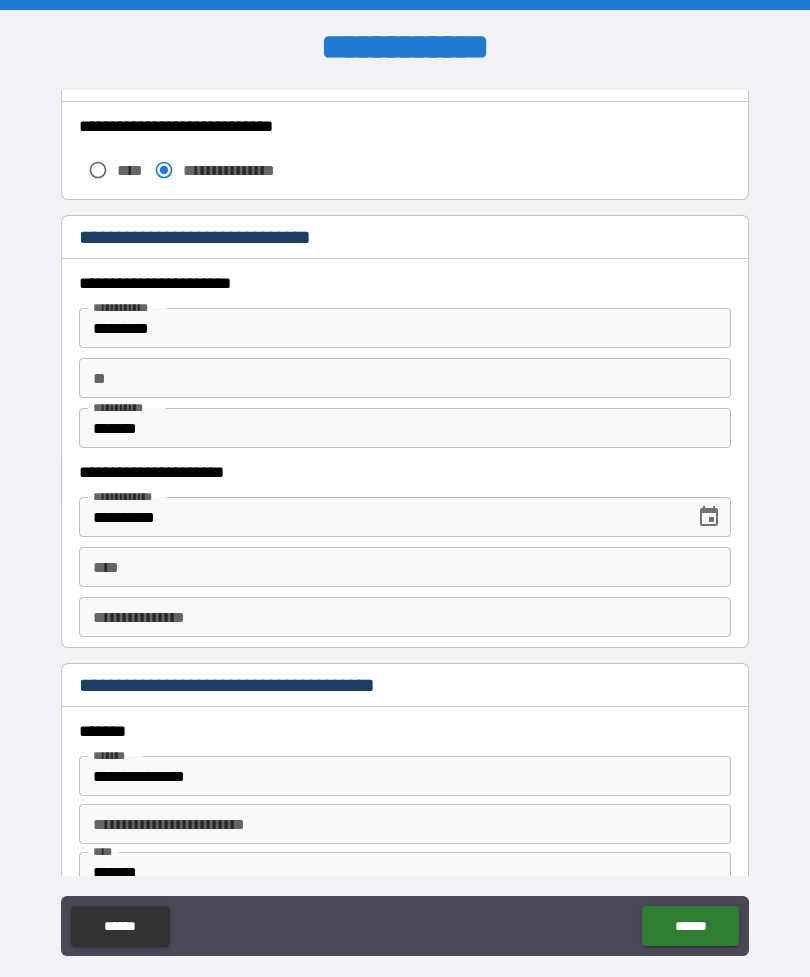 click on "*********" at bounding box center (405, 328) 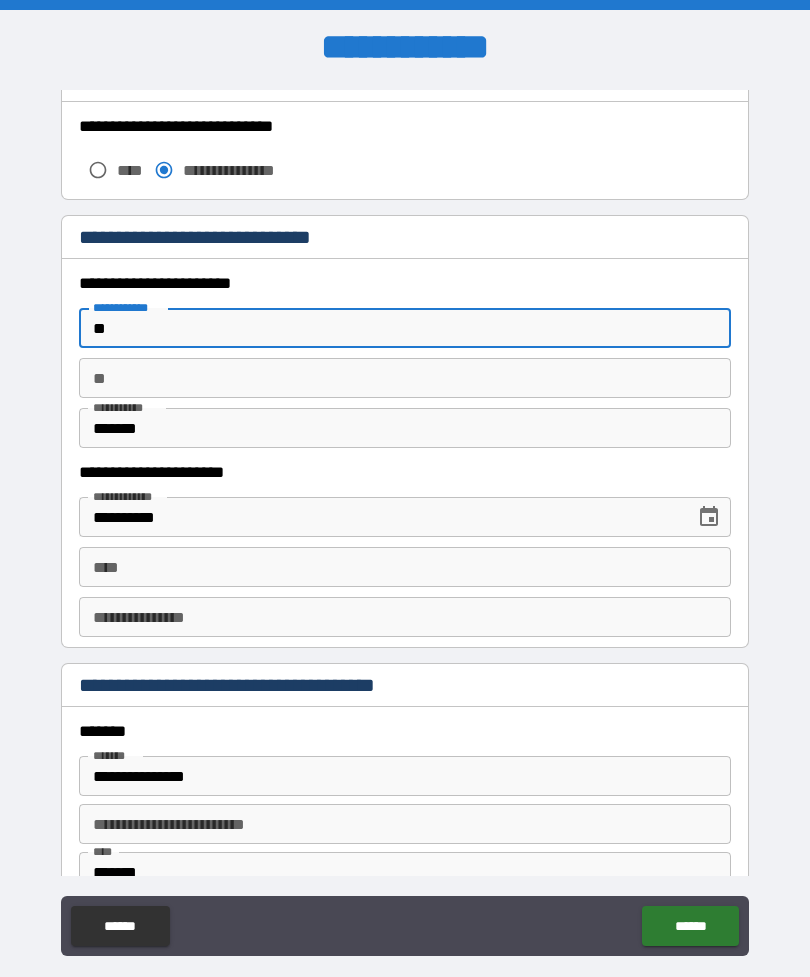 type on "*" 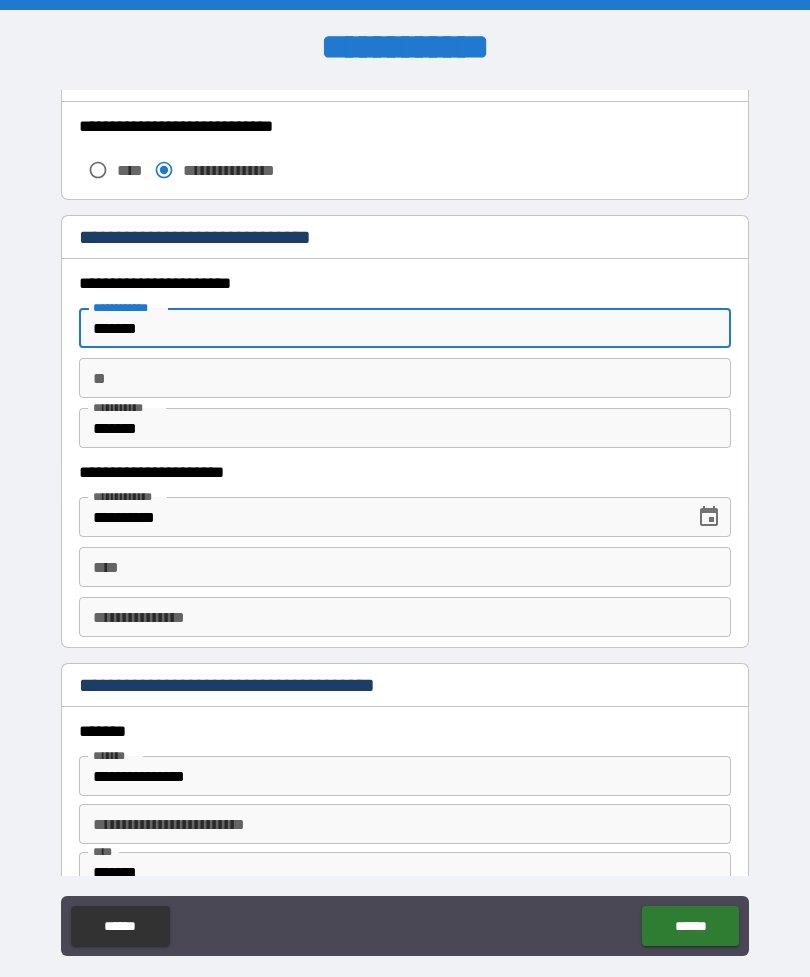 type on "*******" 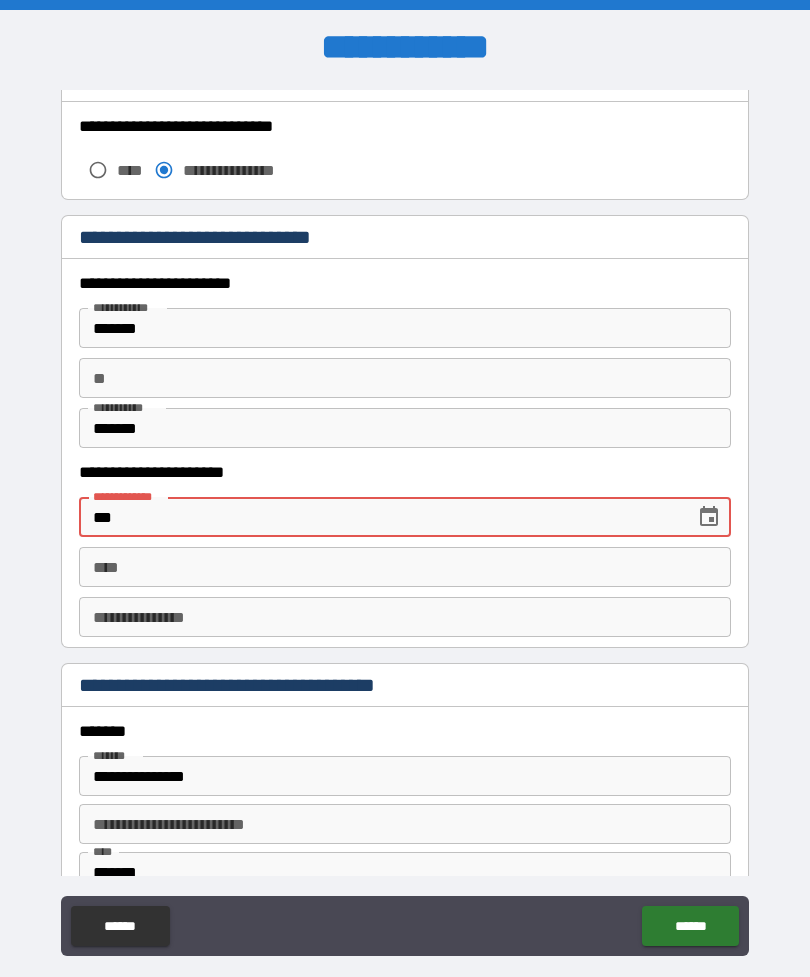 type on "*" 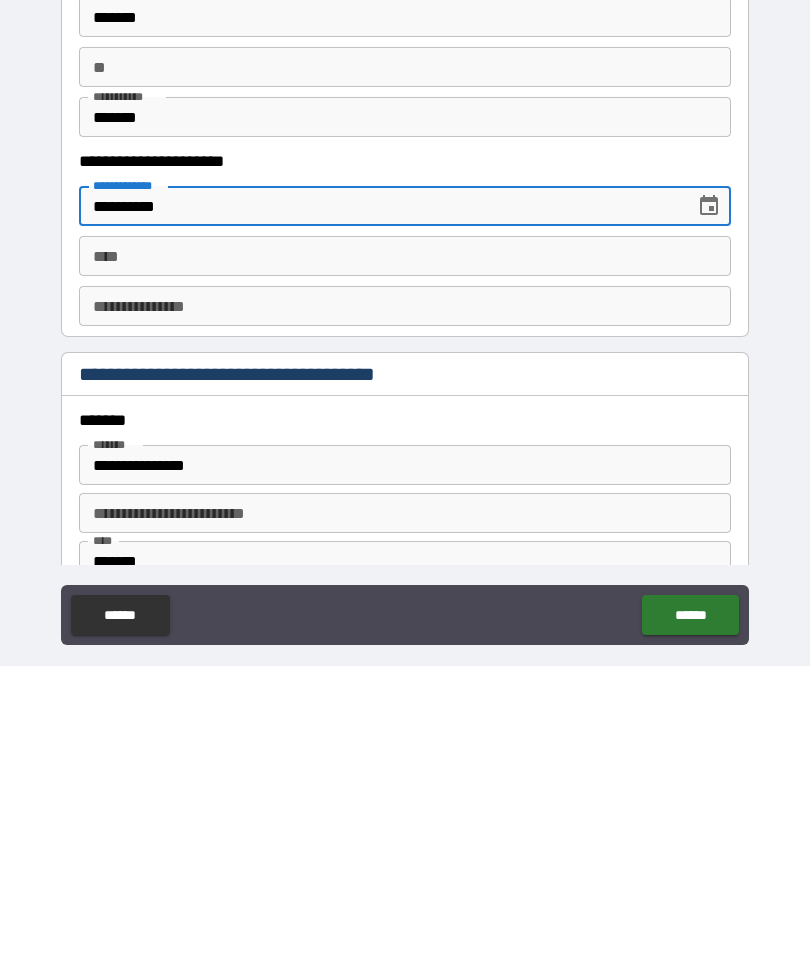 scroll, scrollTop: 64, scrollLeft: 0, axis: vertical 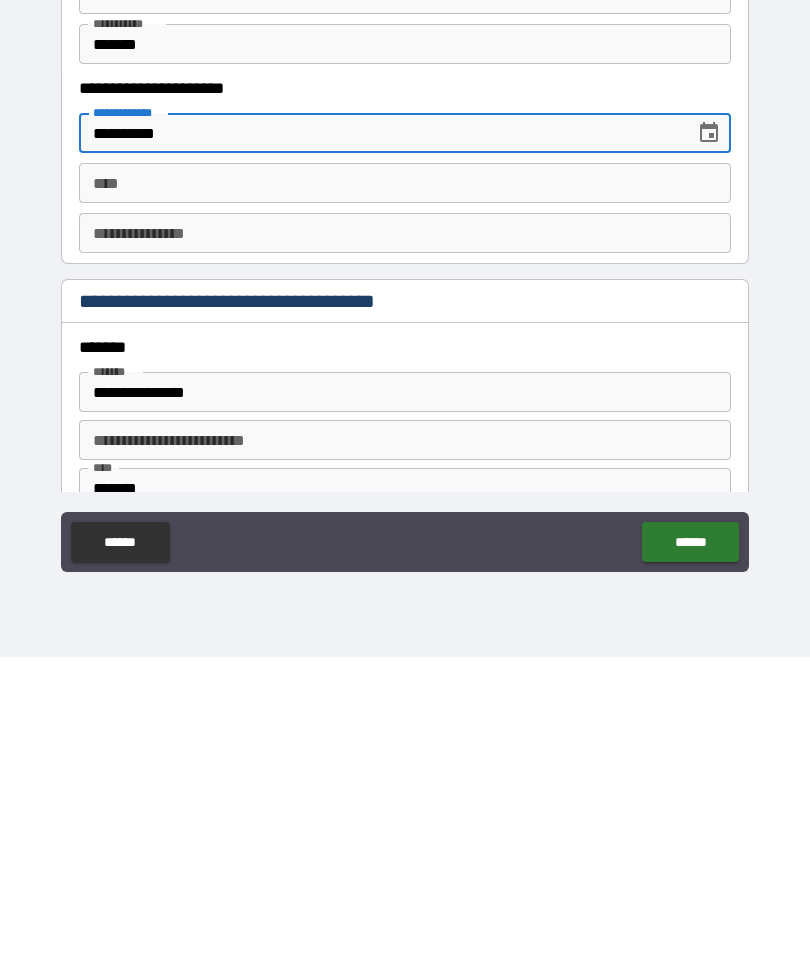 type on "**********" 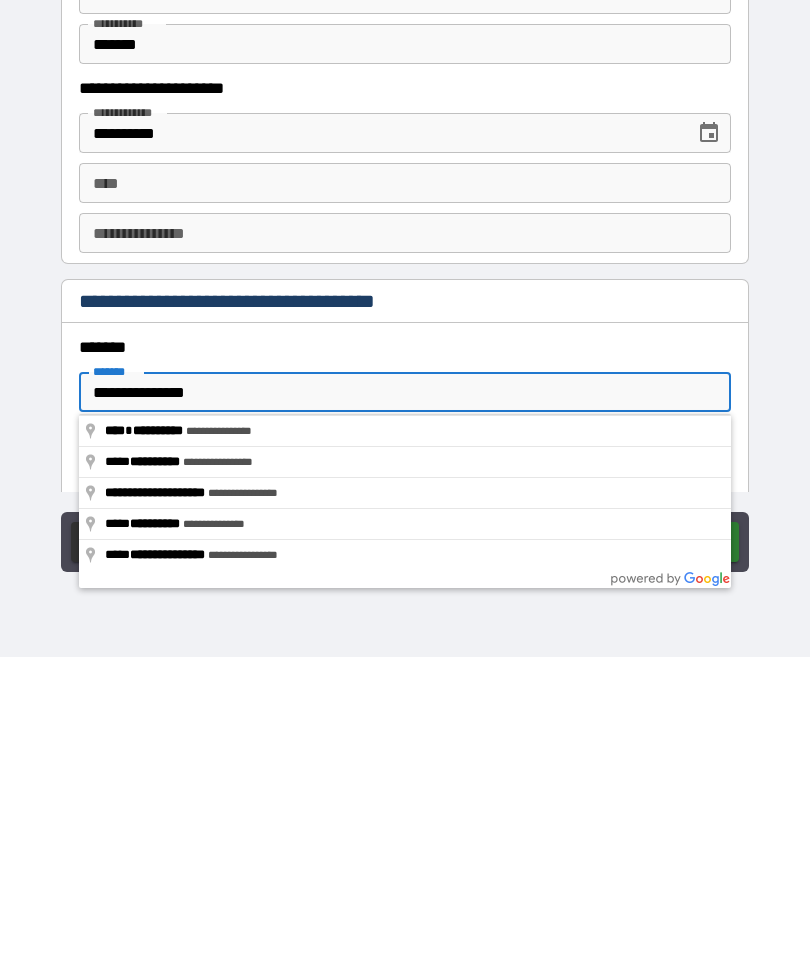 click on "**********" at bounding box center (405, 712) 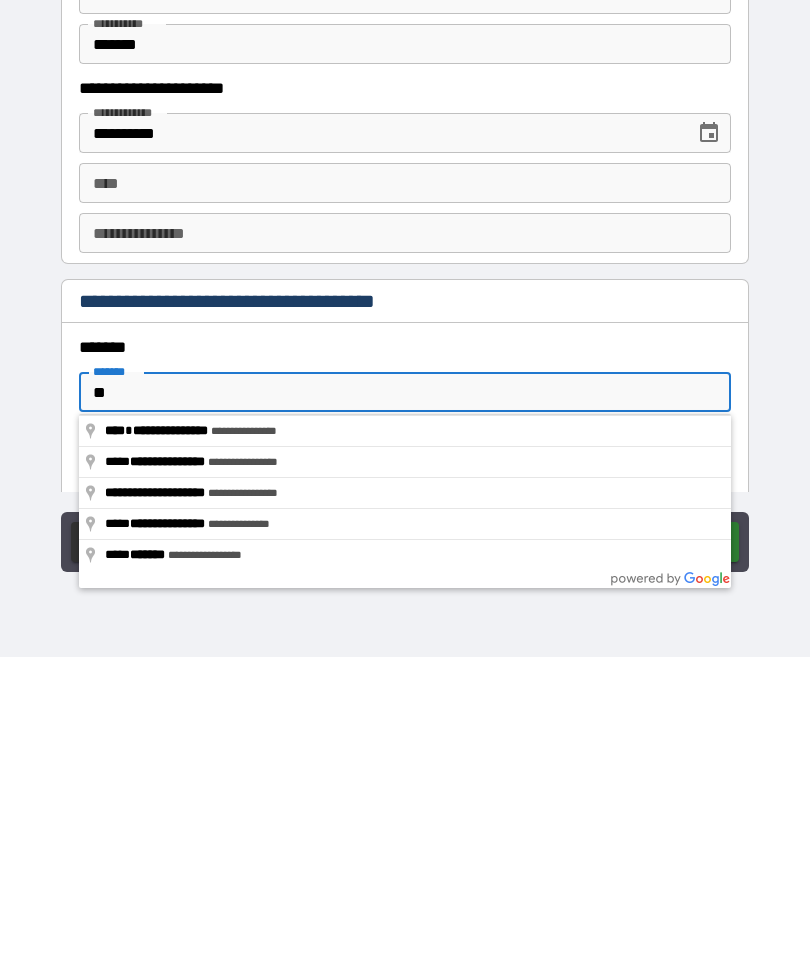 type on "*" 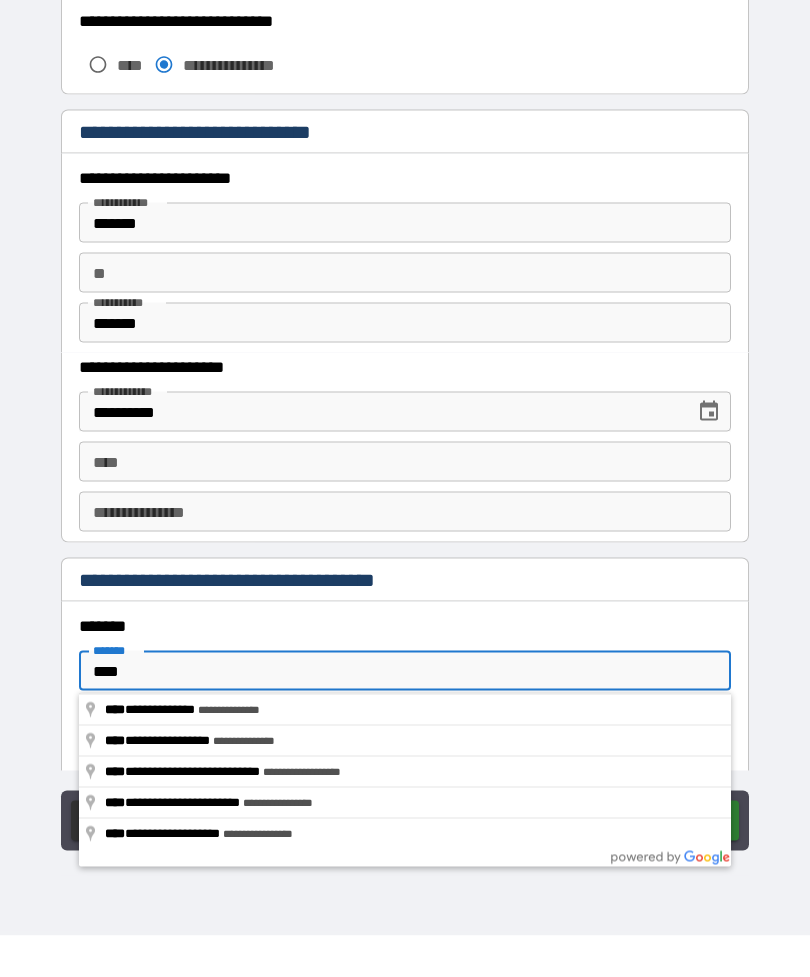 scroll, scrollTop: 0, scrollLeft: 0, axis: both 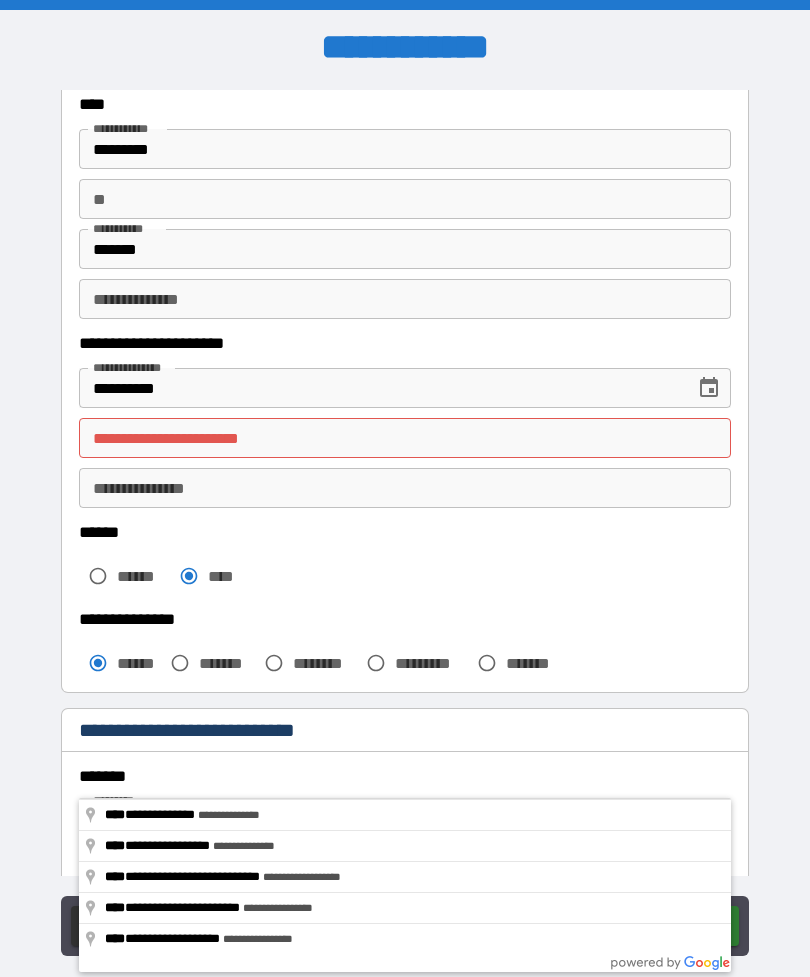 type on "****" 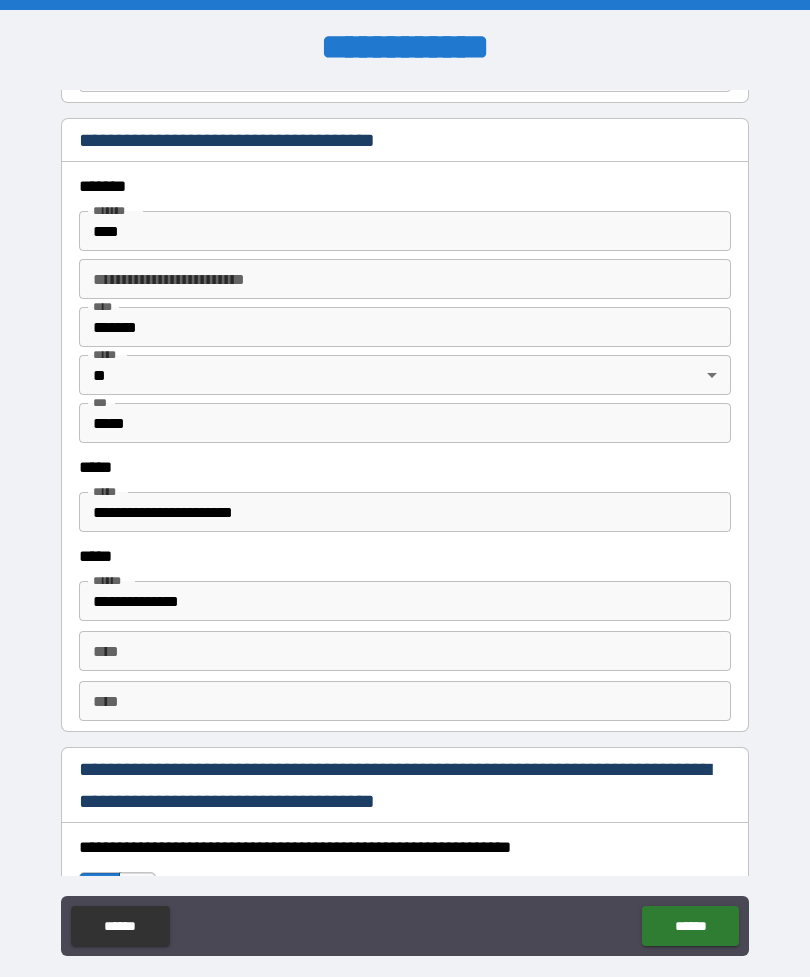 scroll, scrollTop: 2338, scrollLeft: 0, axis: vertical 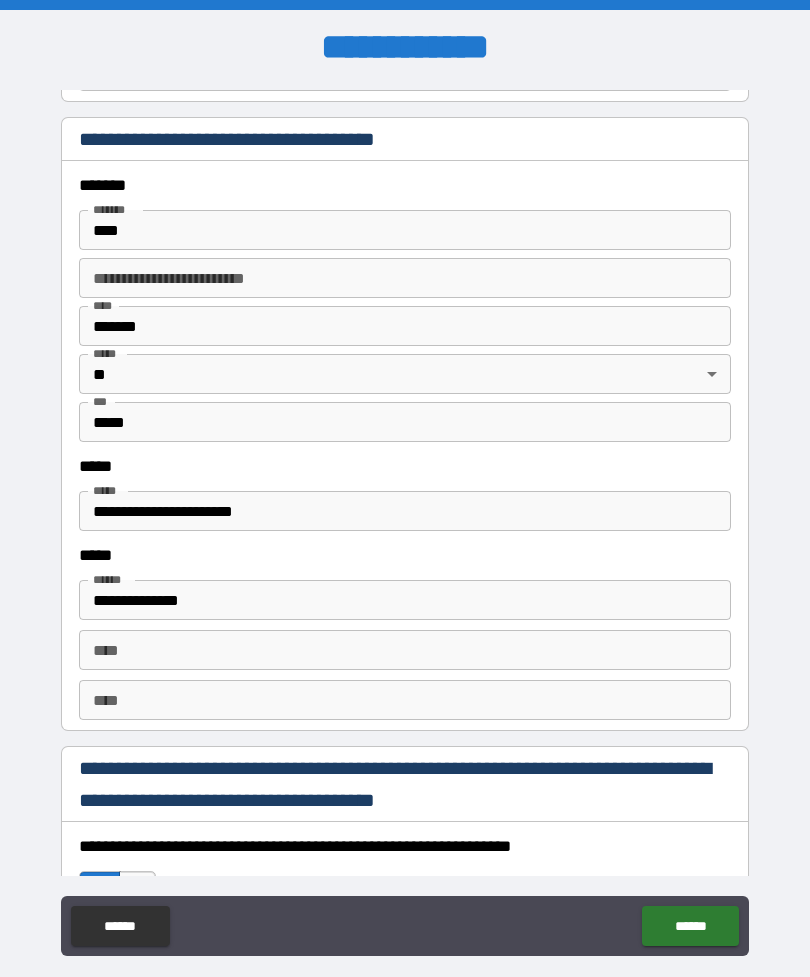 type on "**********" 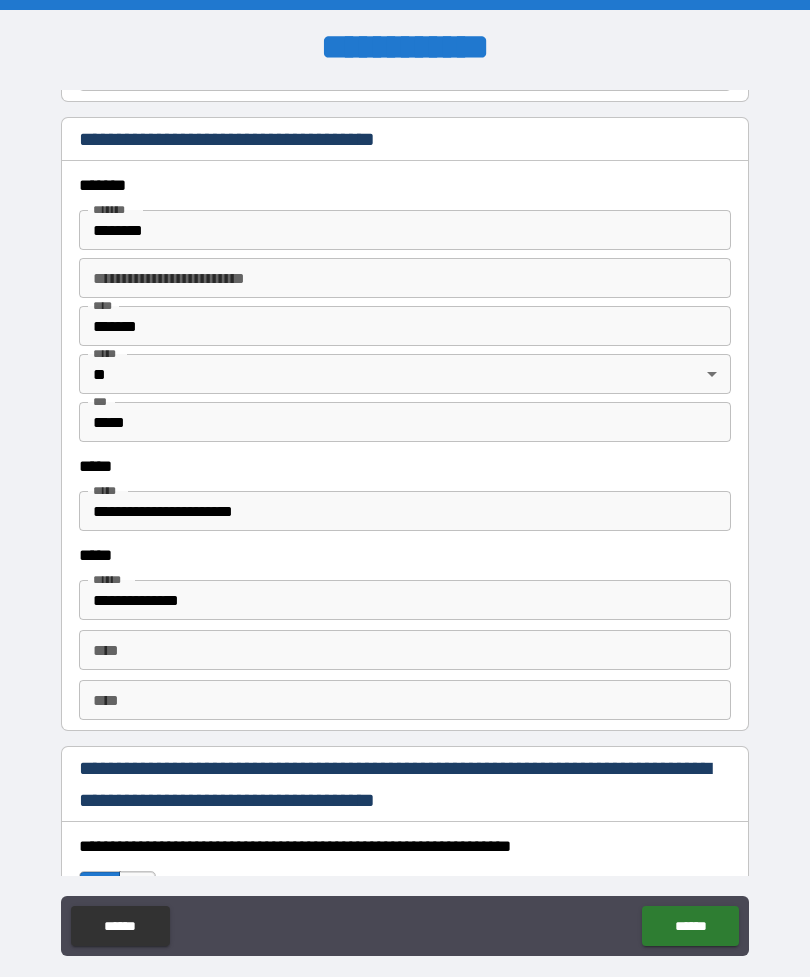 type on "**********" 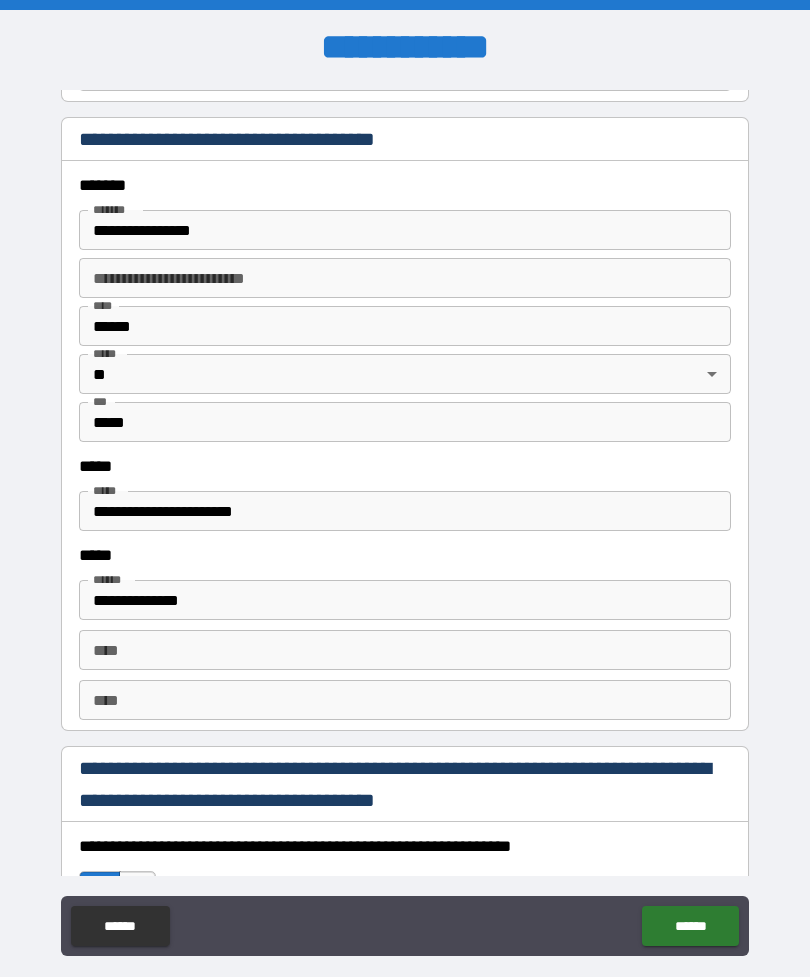 click on "**********" at bounding box center (405, 511) 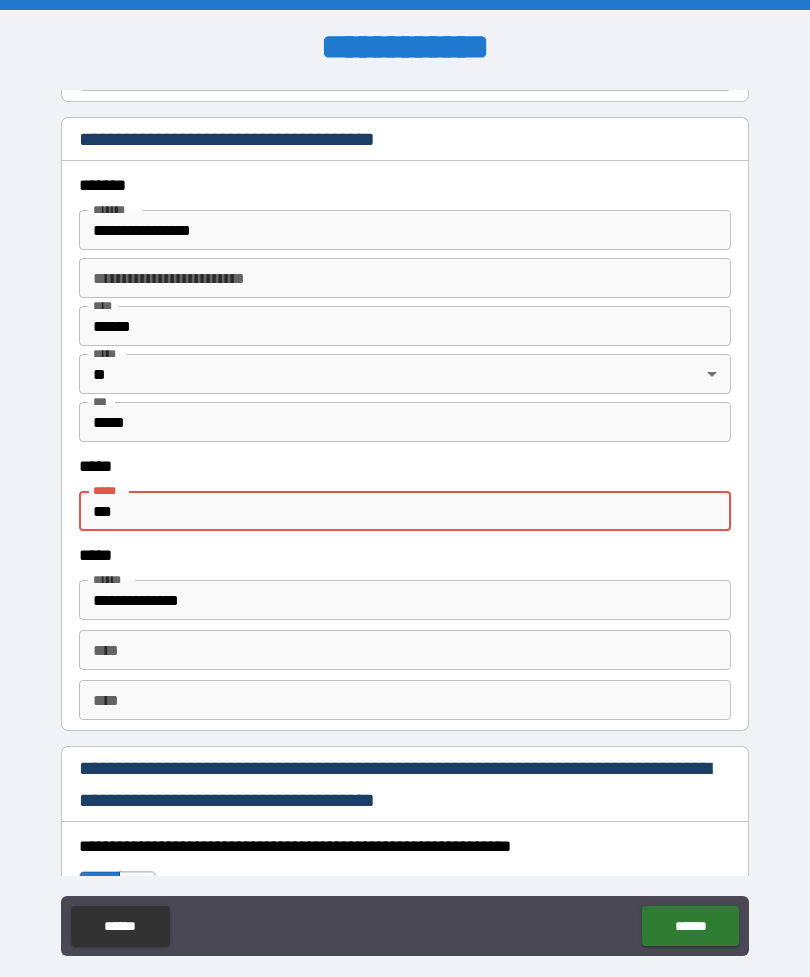 type on "**" 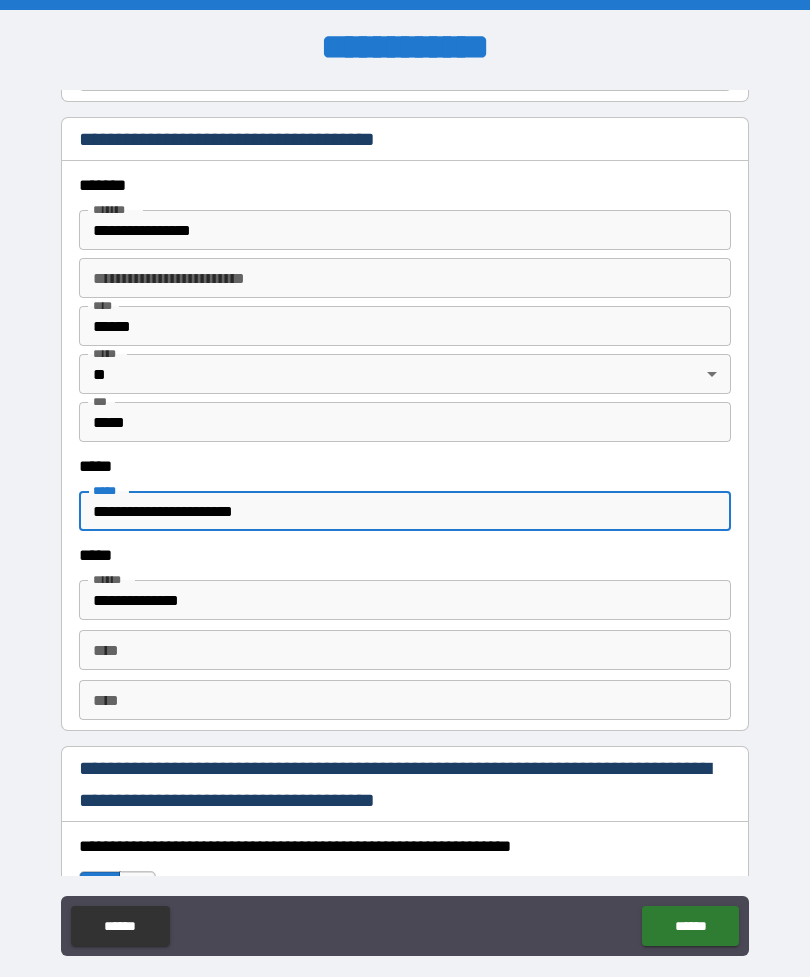 type on "**********" 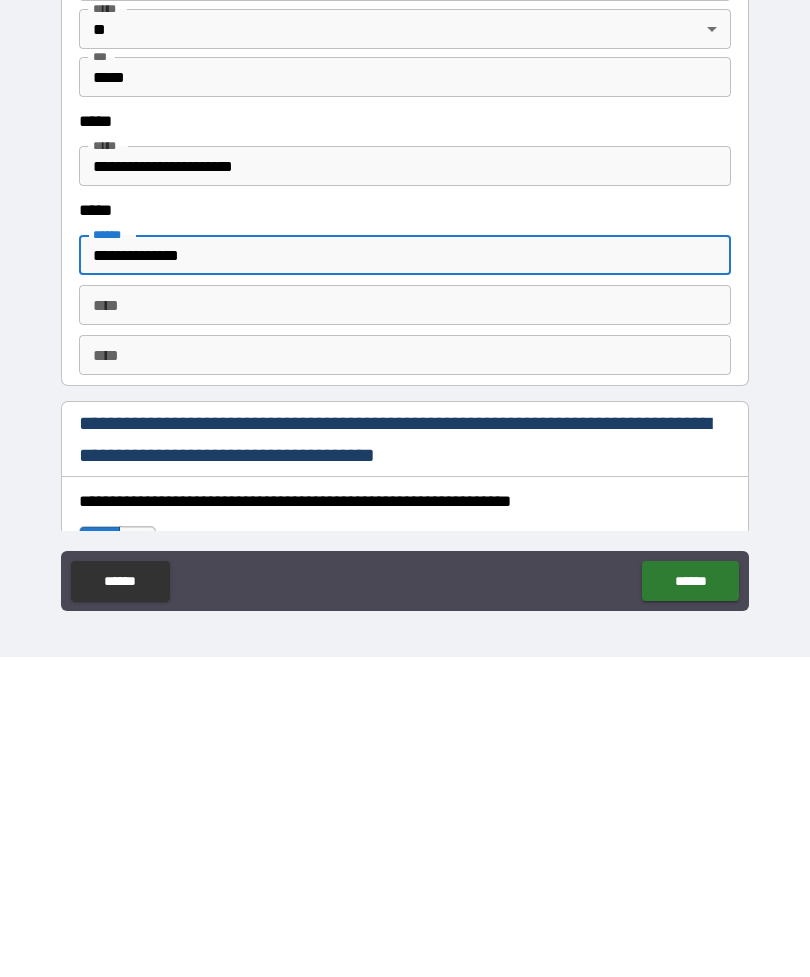 scroll, scrollTop: 64, scrollLeft: 0, axis: vertical 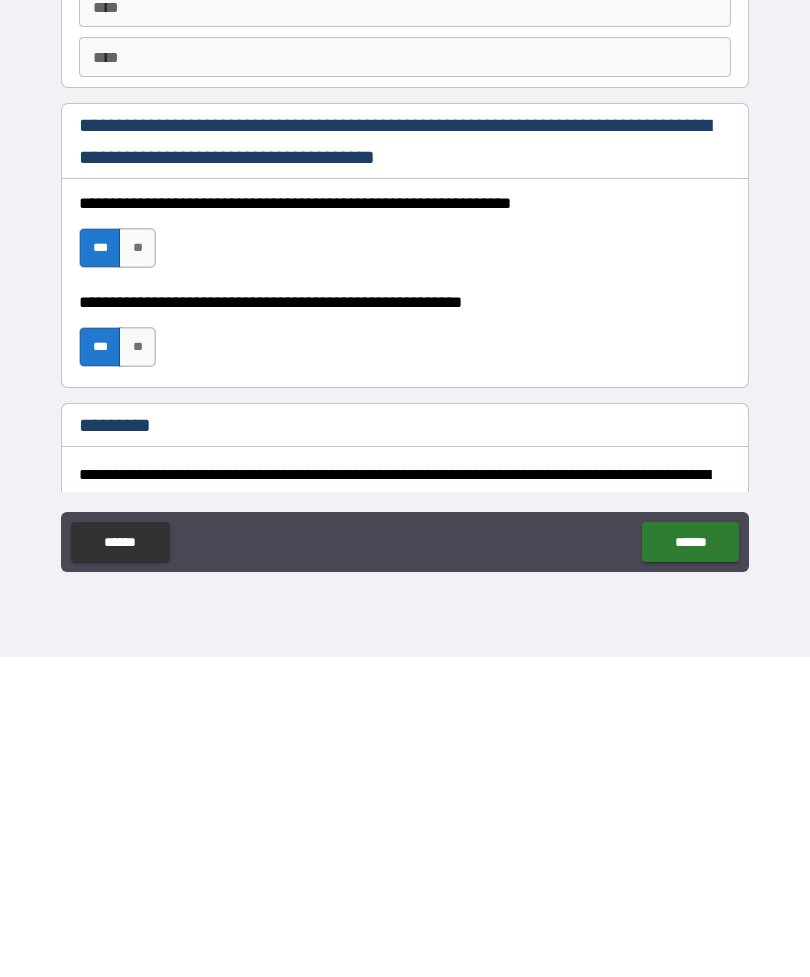 type on "**********" 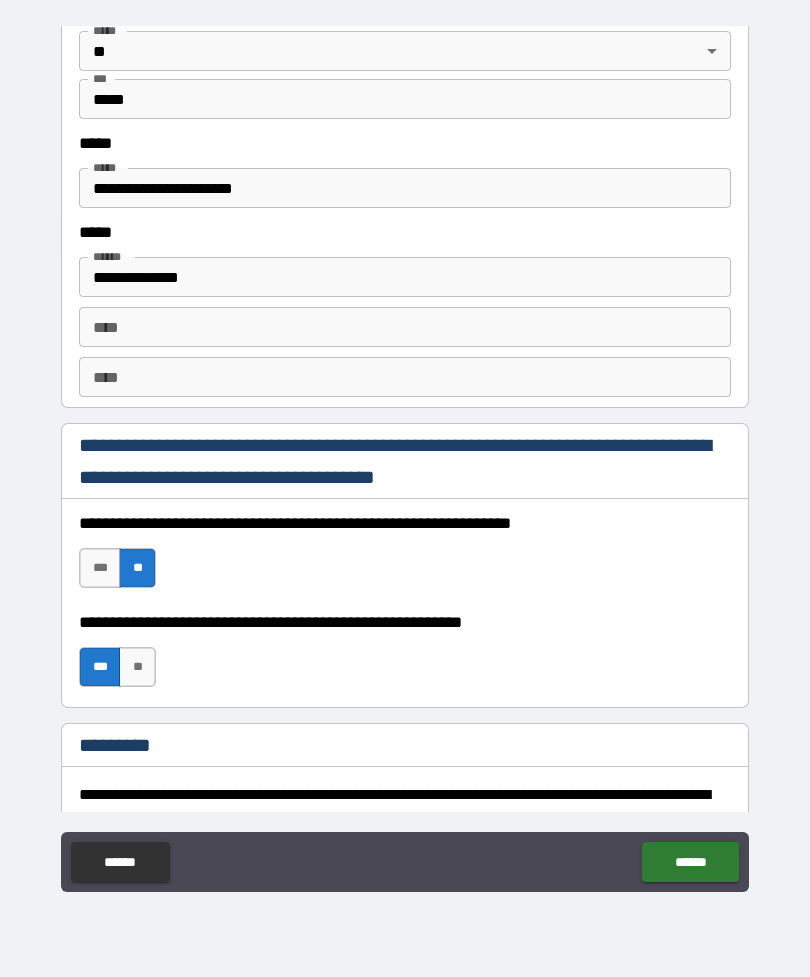 click on "***" at bounding box center (100, 568) 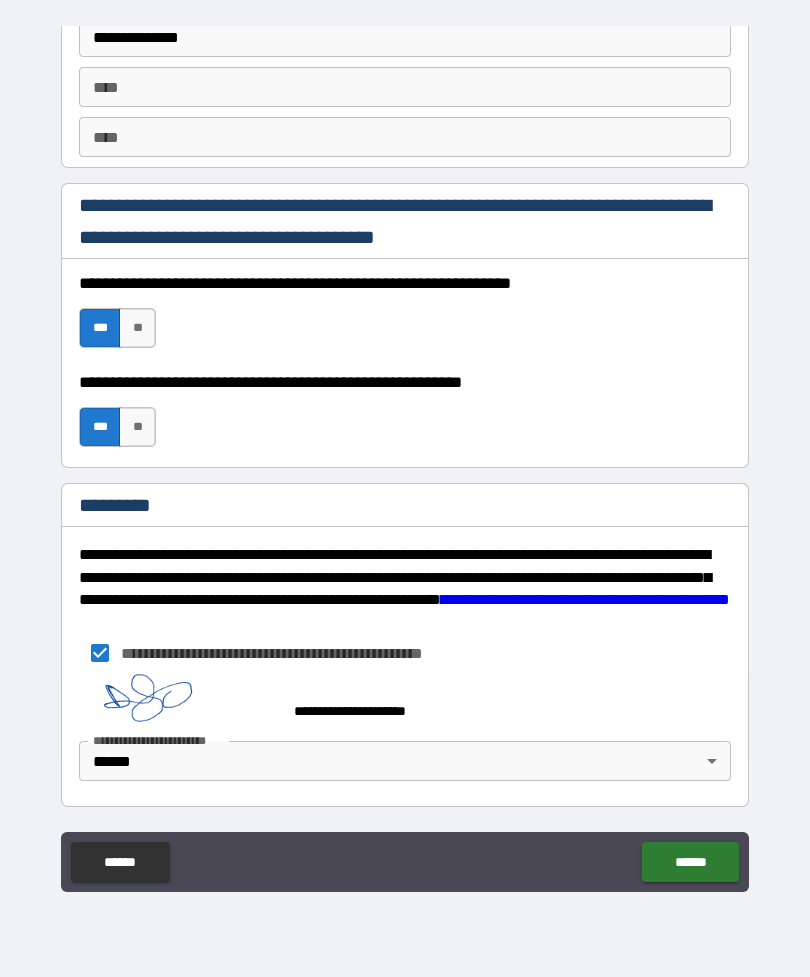 scroll, scrollTop: 2837, scrollLeft: 0, axis: vertical 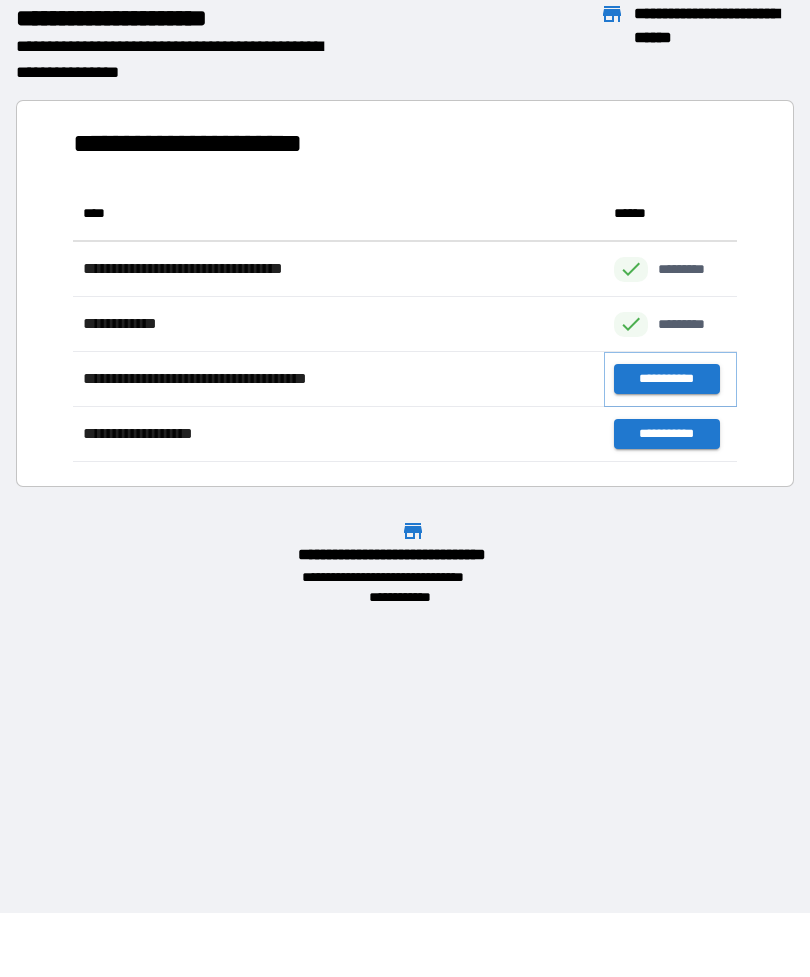click on "**********" at bounding box center [666, 379] 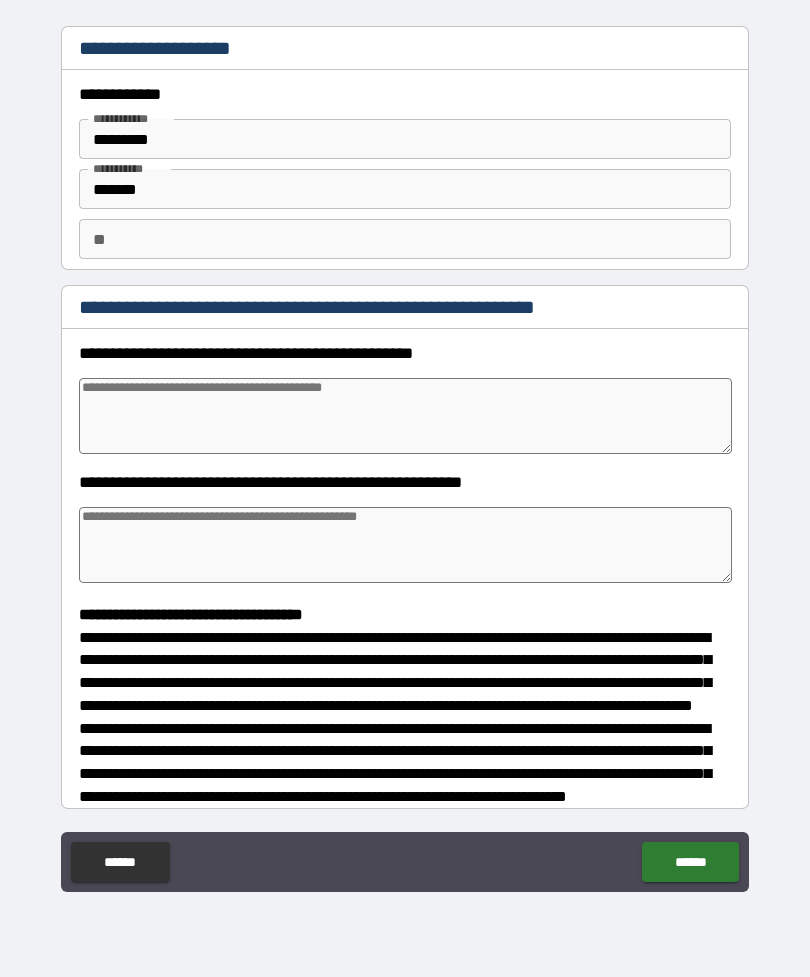 type on "*" 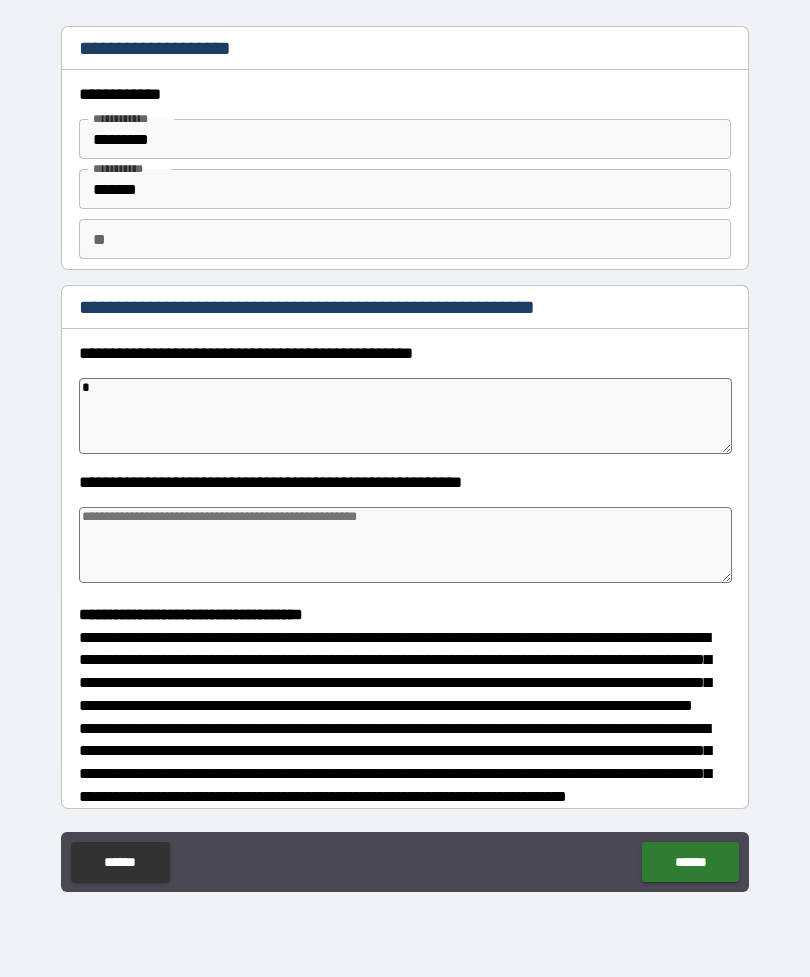 type on "*" 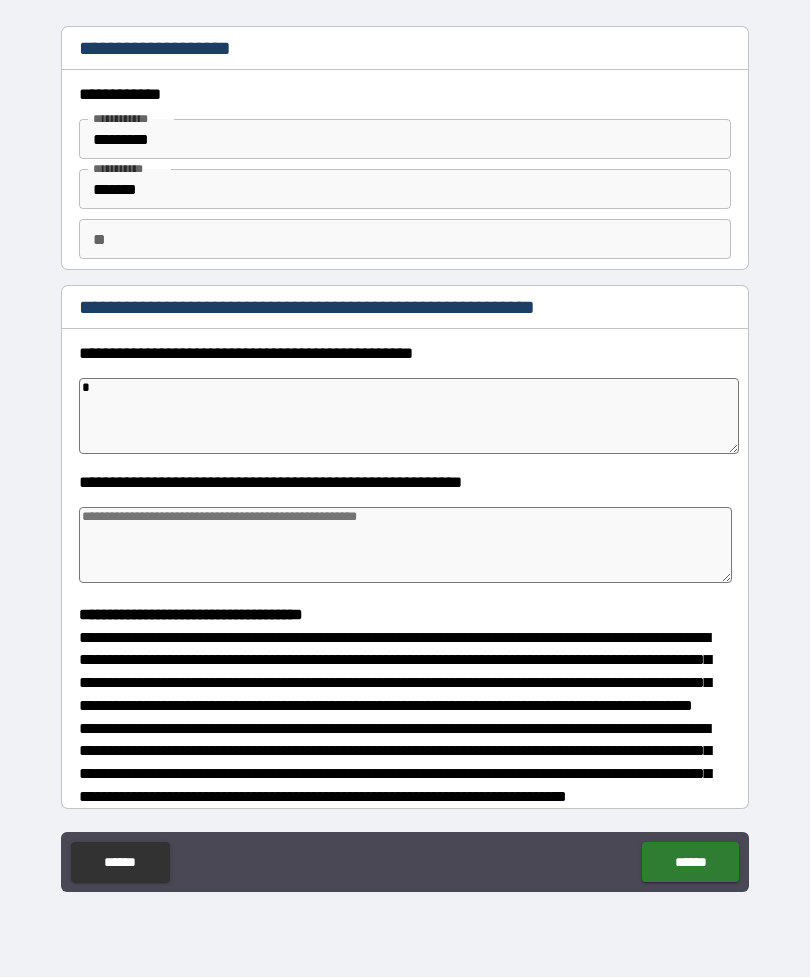 type on "**" 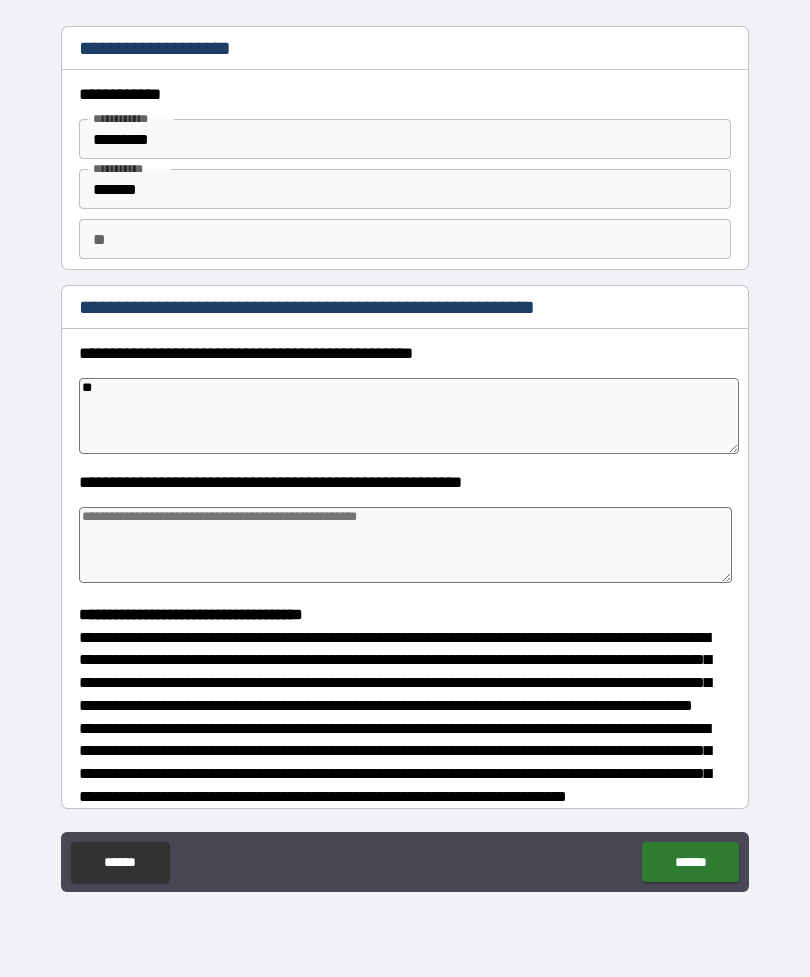 type on "*" 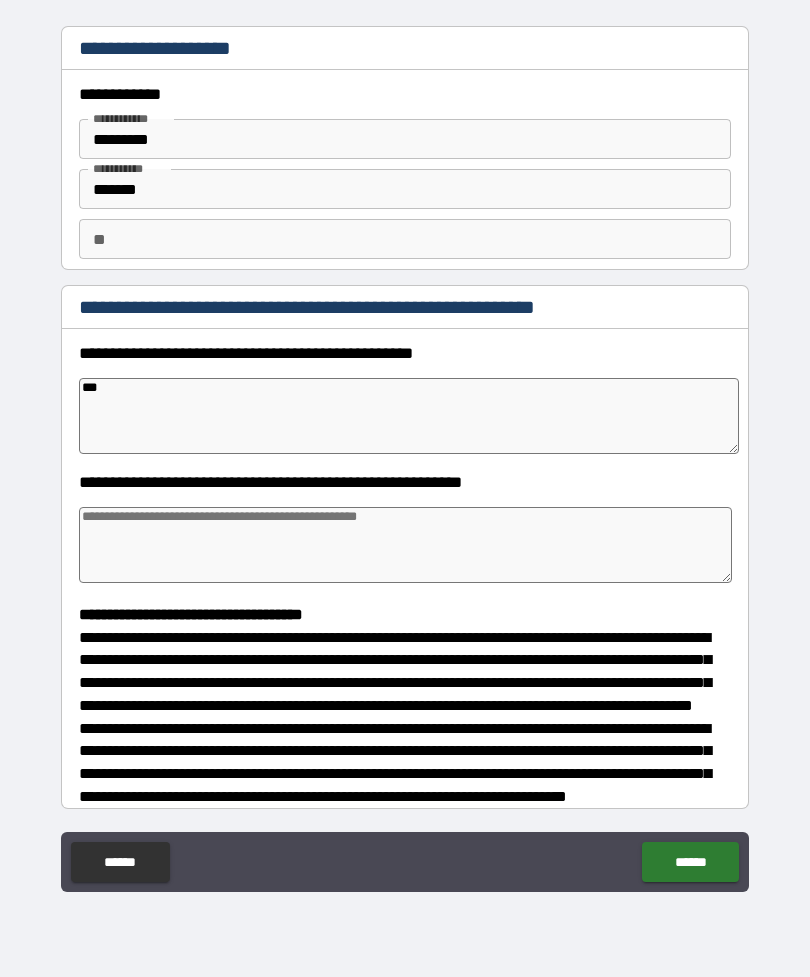 type on "*" 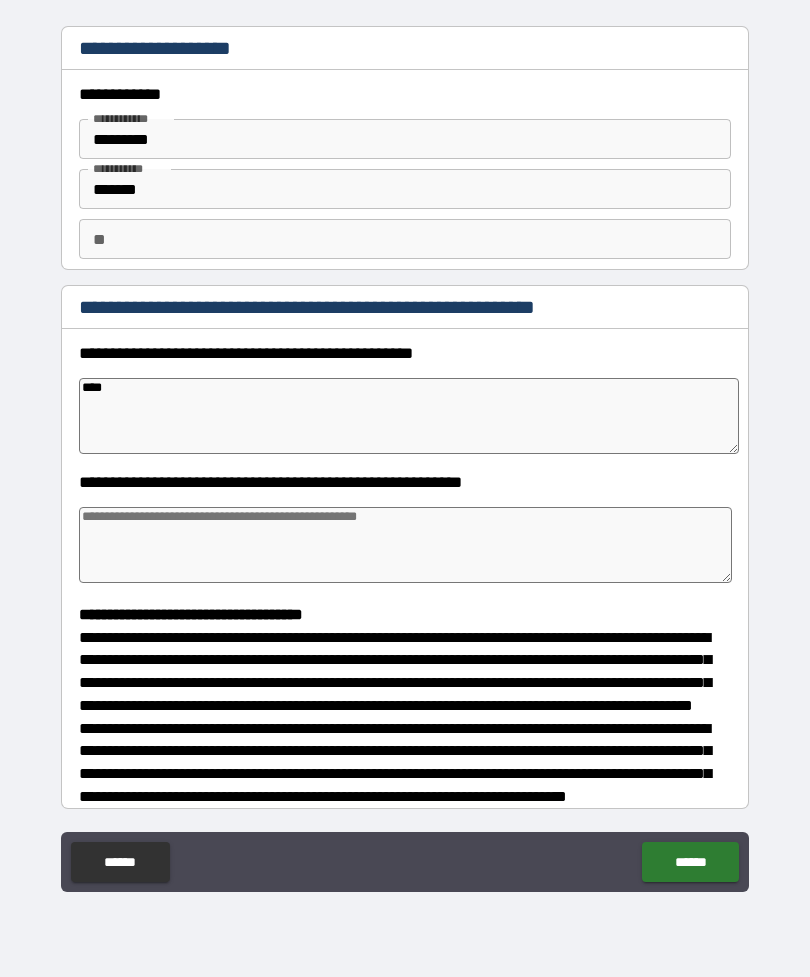 type on "*" 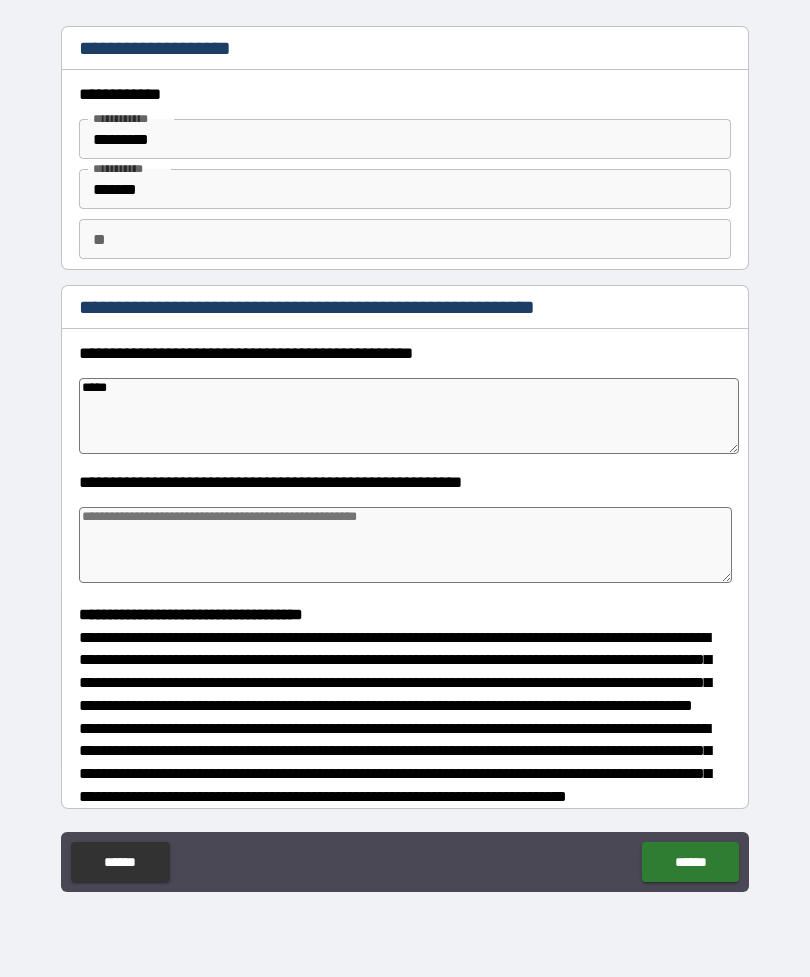 type on "*" 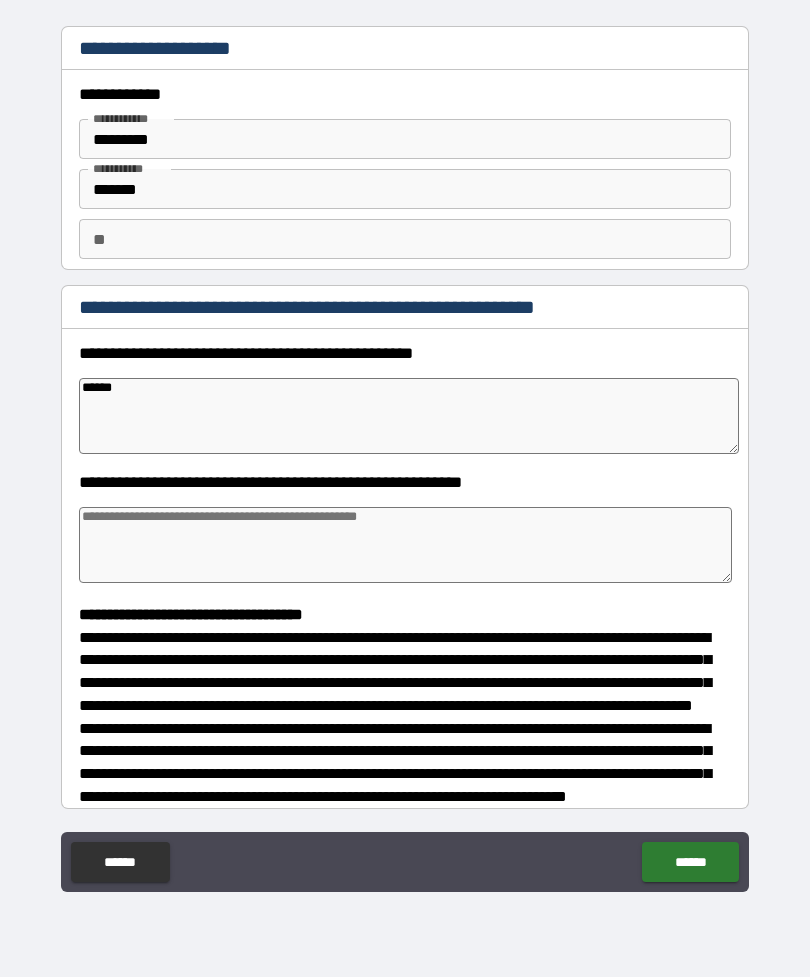type on "*" 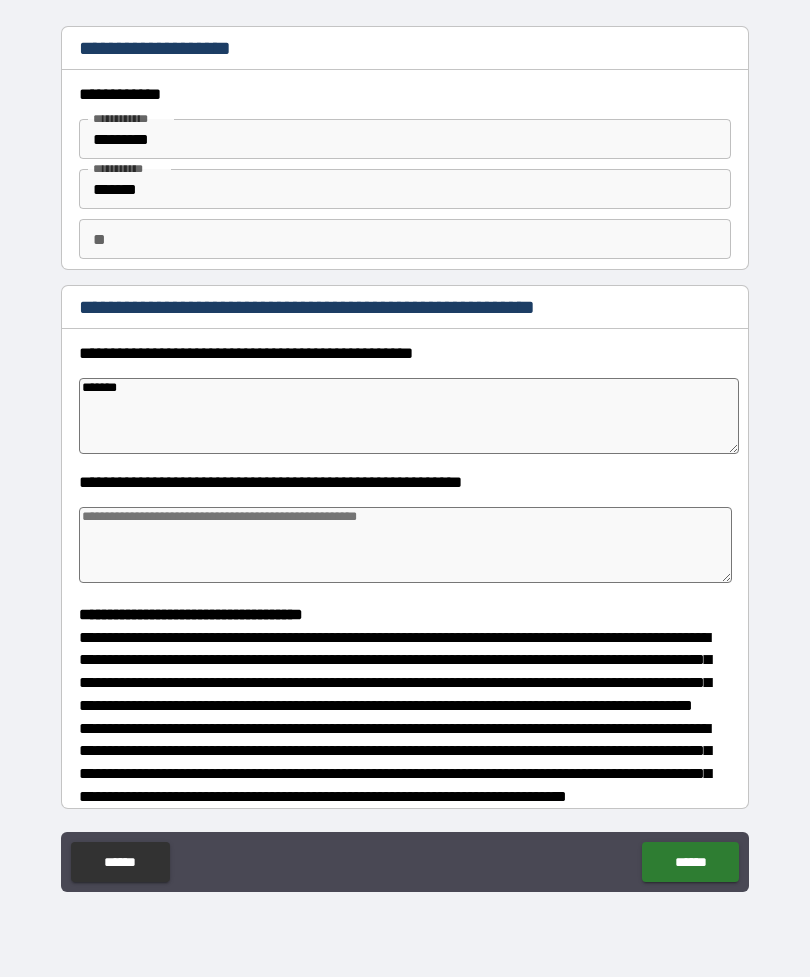 type on "*" 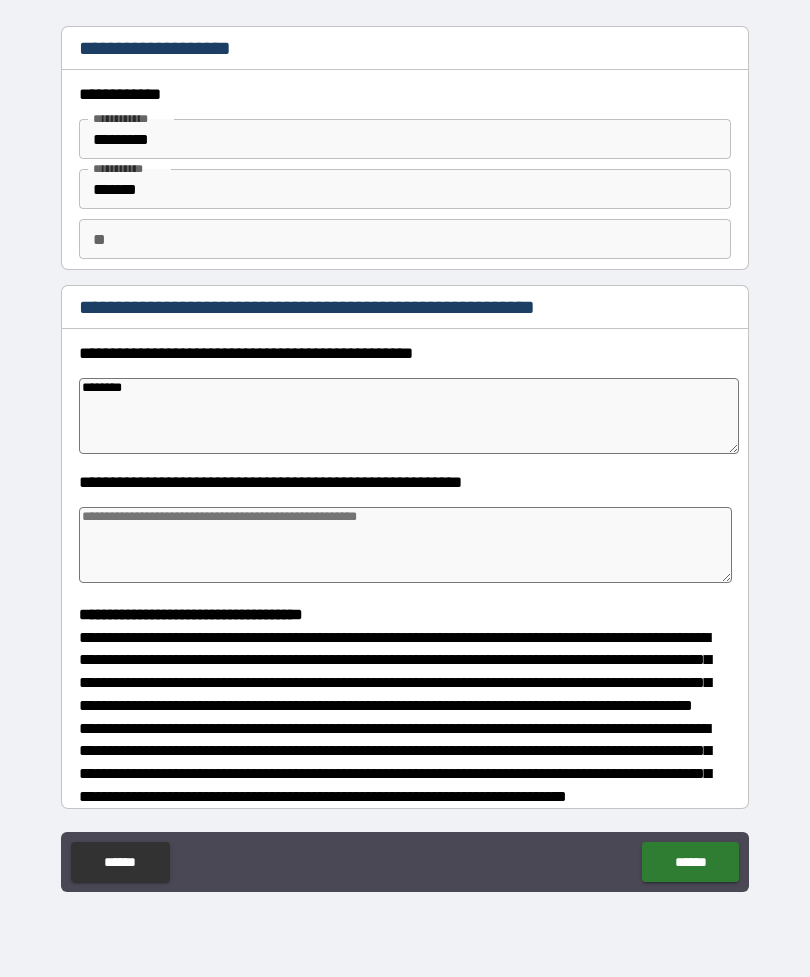type on "*" 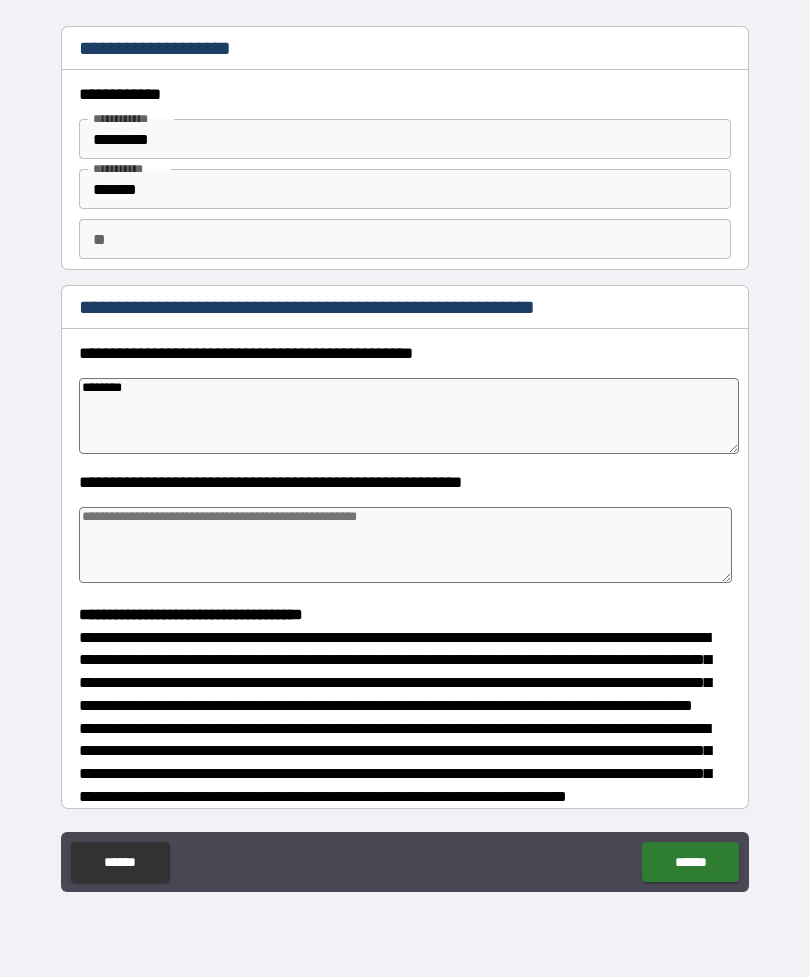 type on "*********" 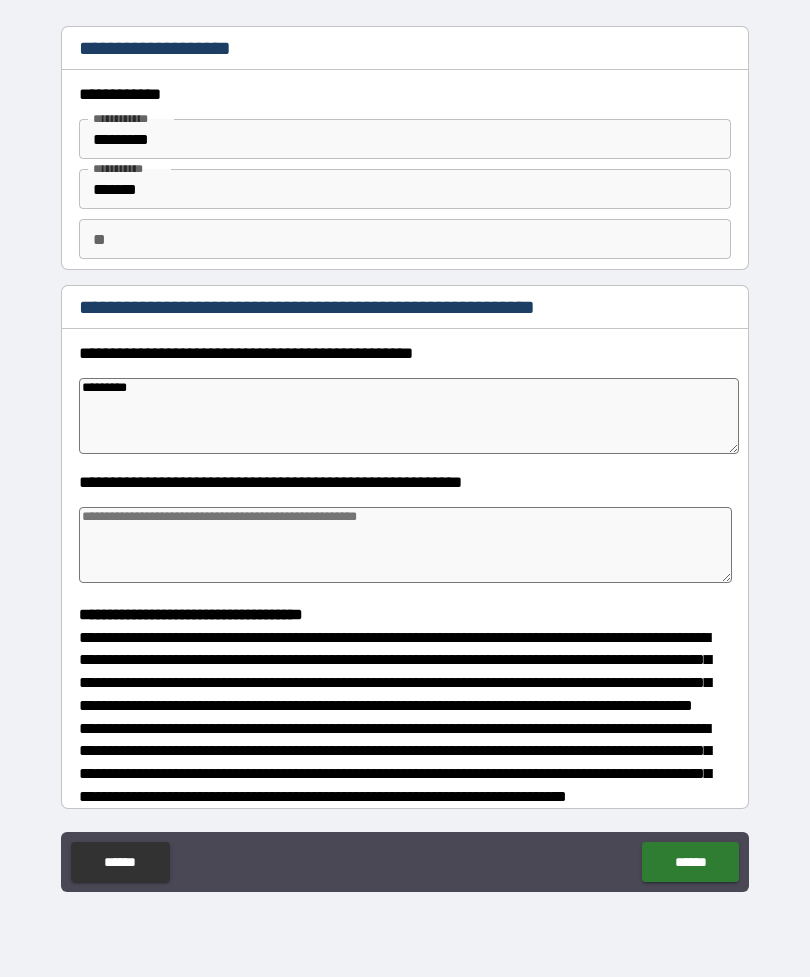 type on "**********" 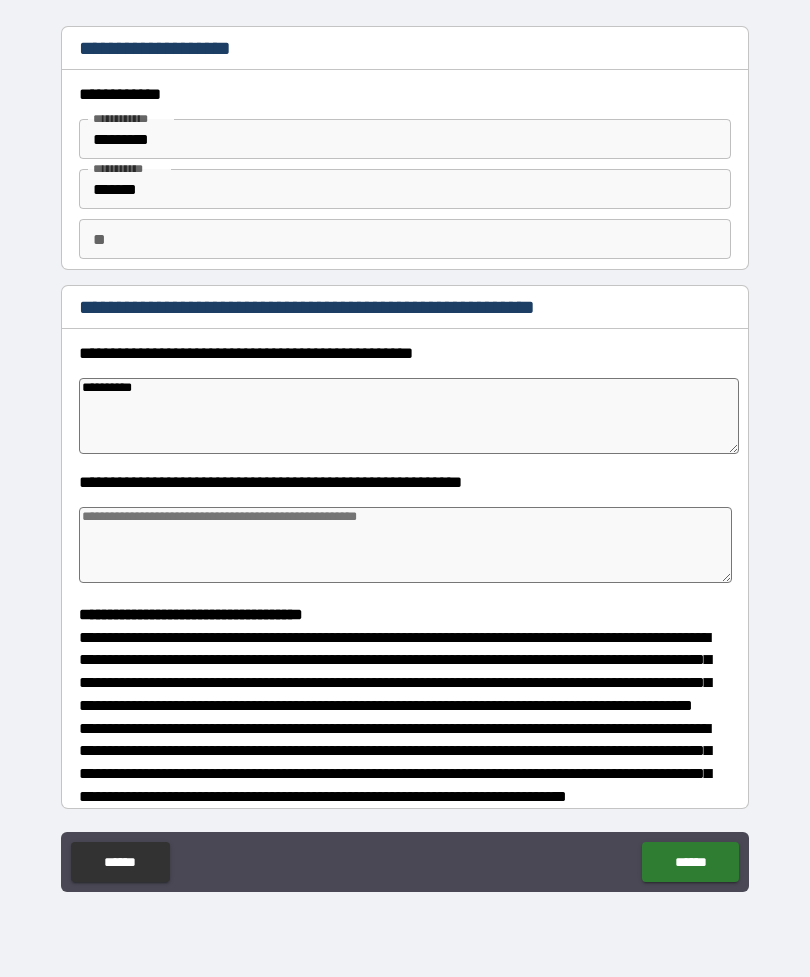 type on "*" 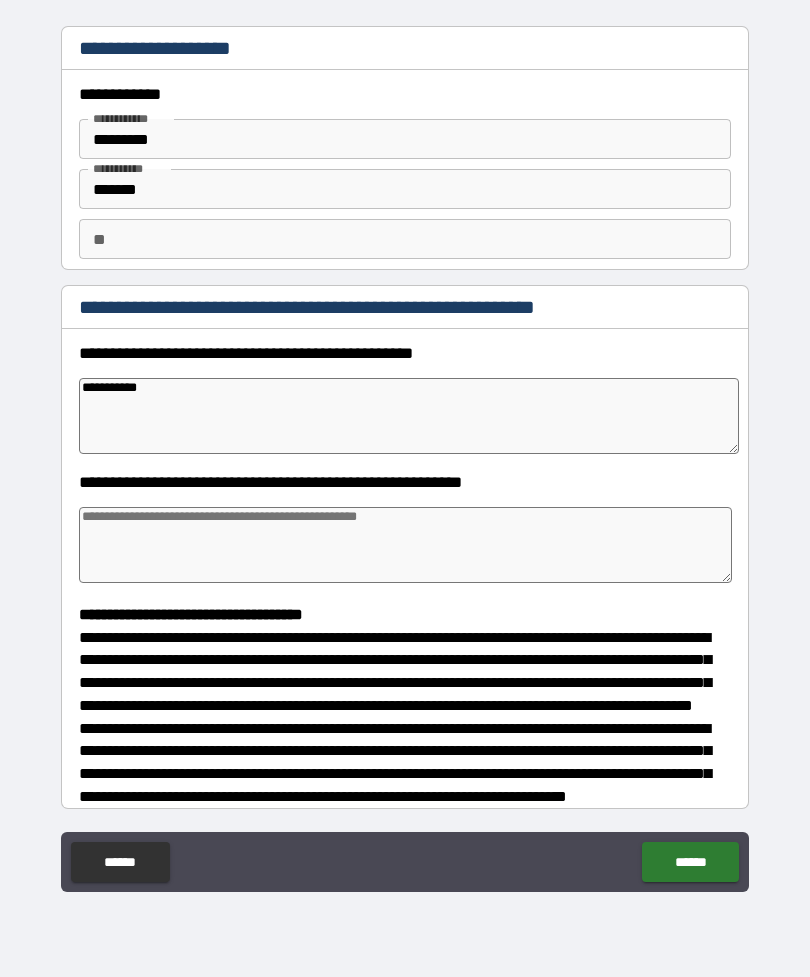 type on "*" 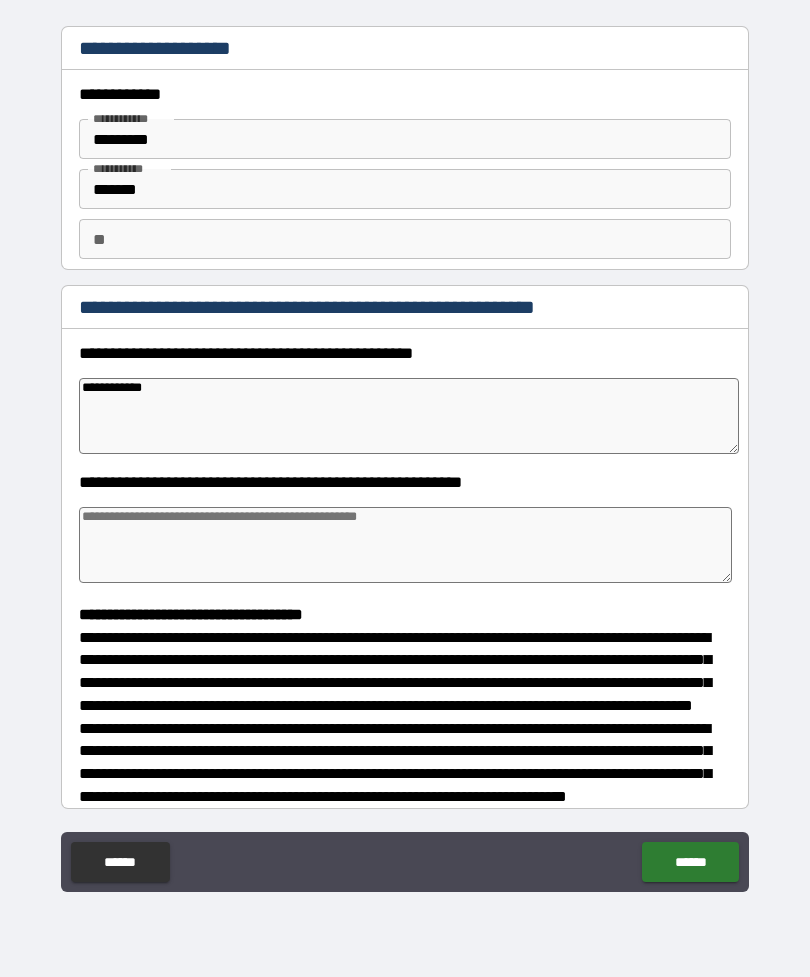 type on "*" 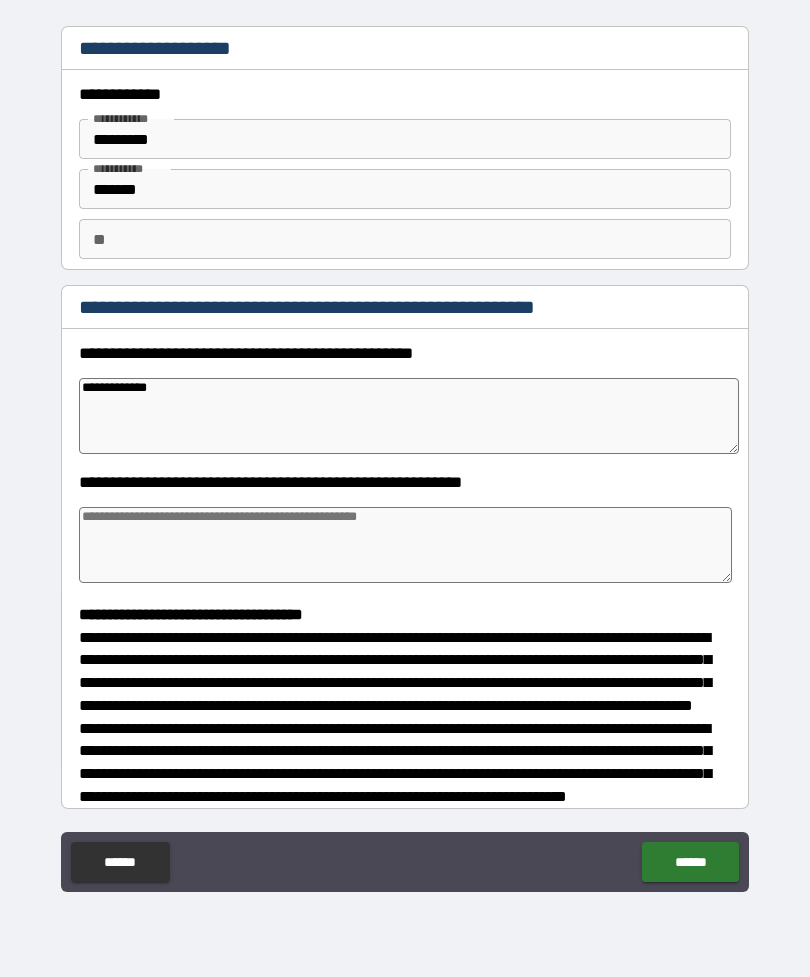 type on "*" 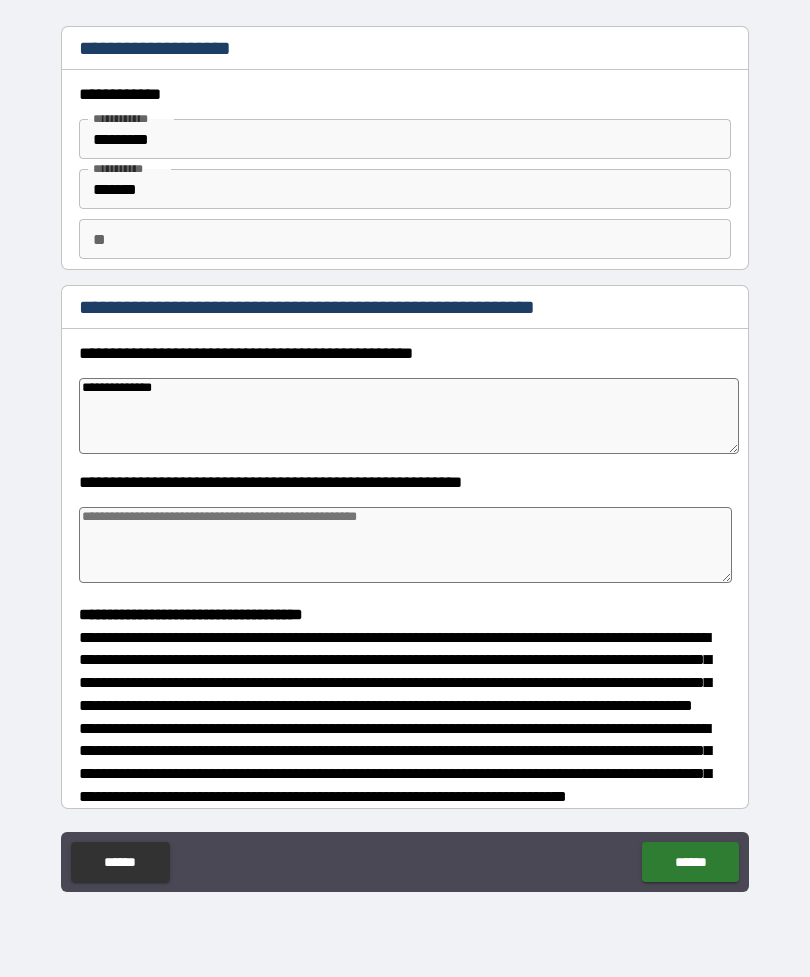 type on "*" 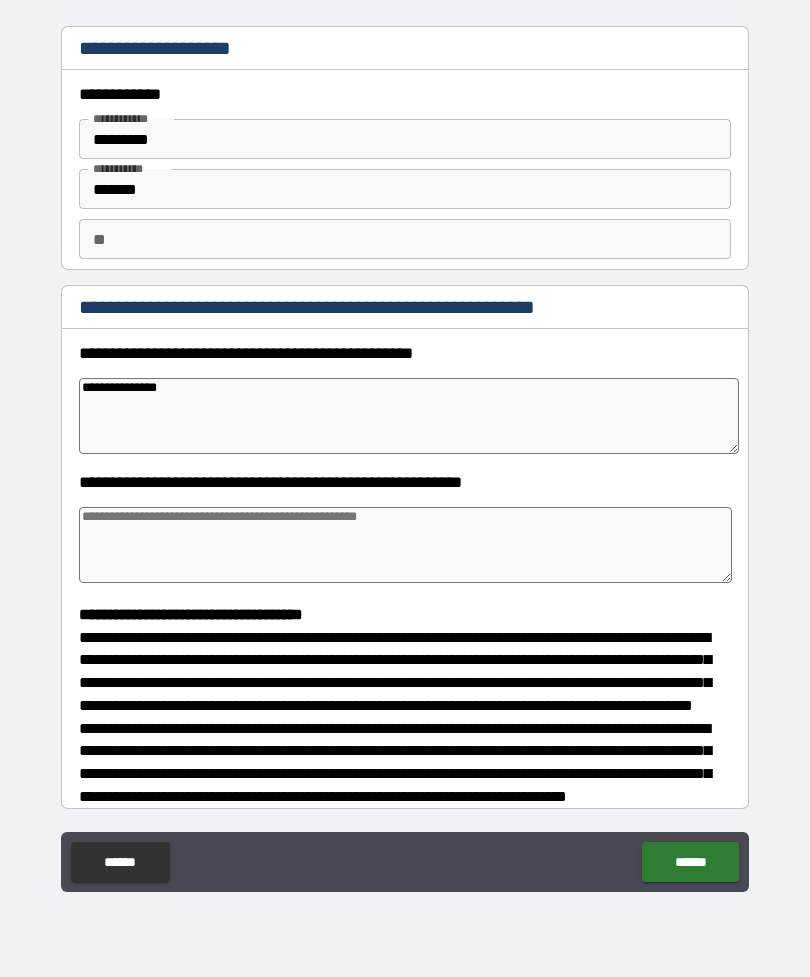 type on "*" 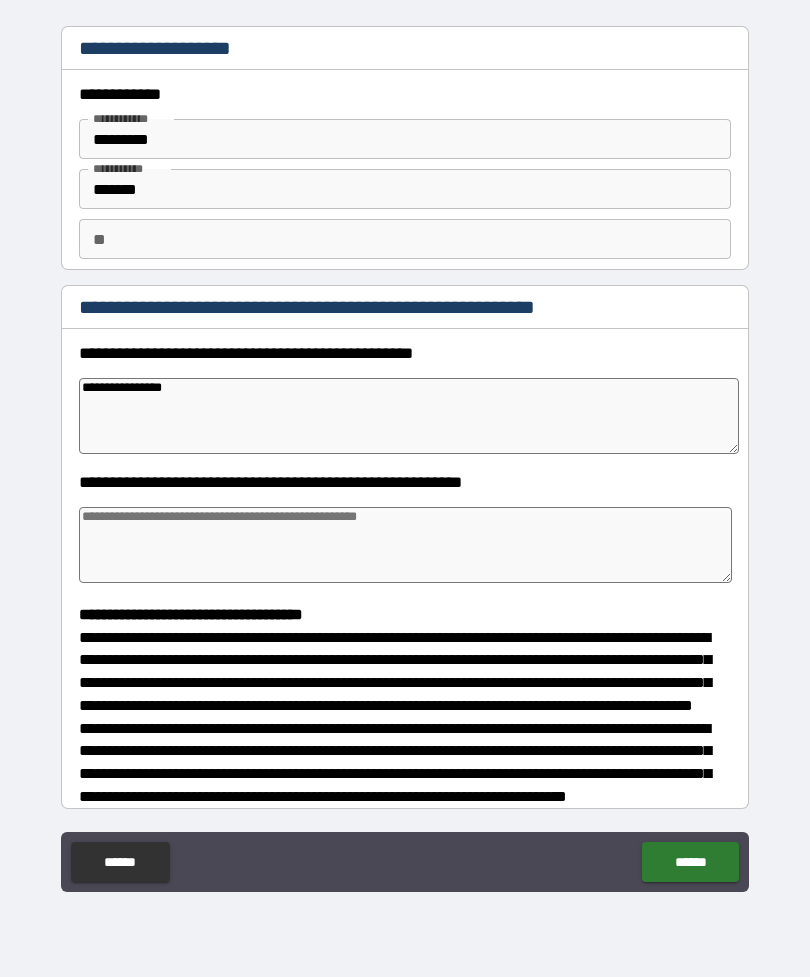 type on "*" 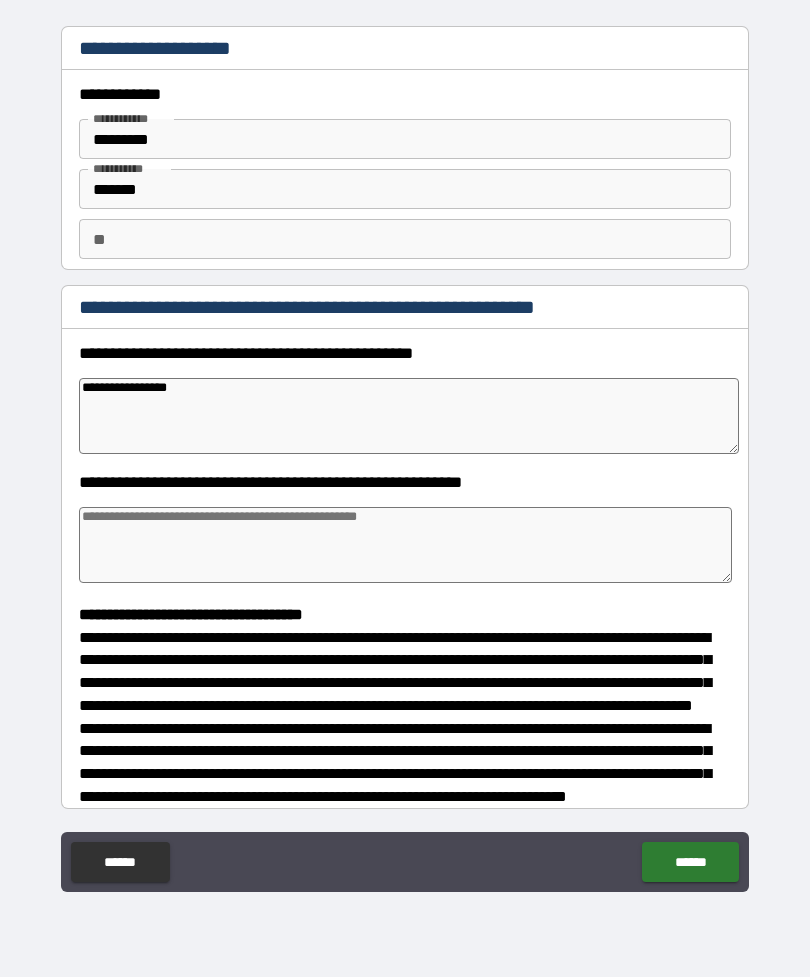 type on "*" 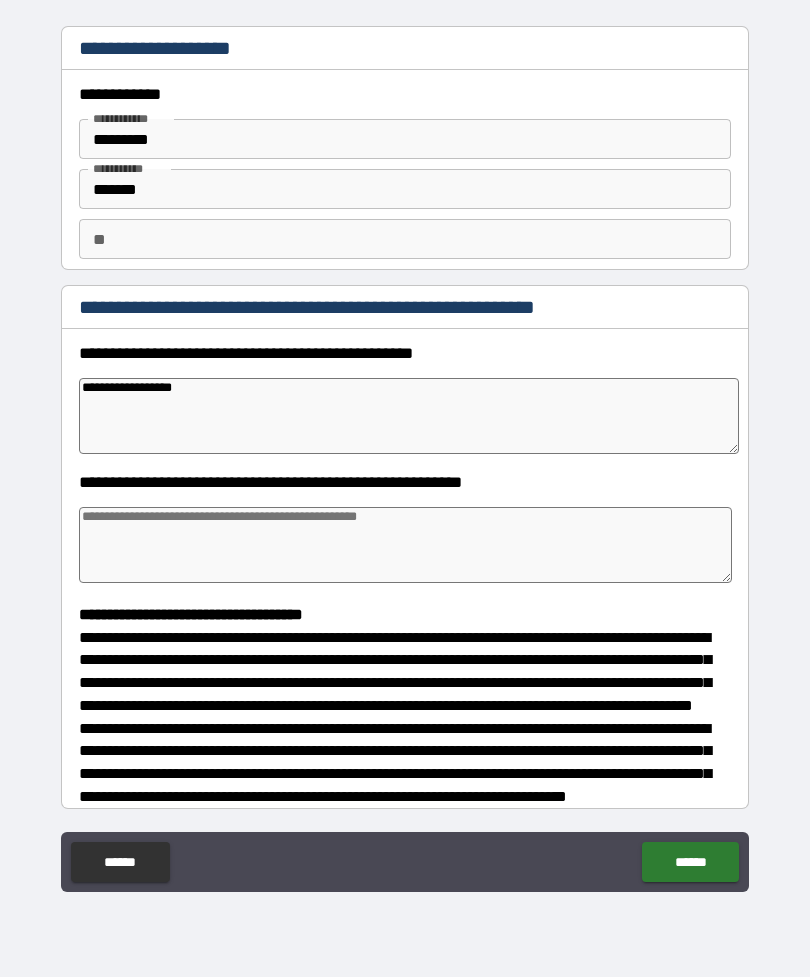 type on "*" 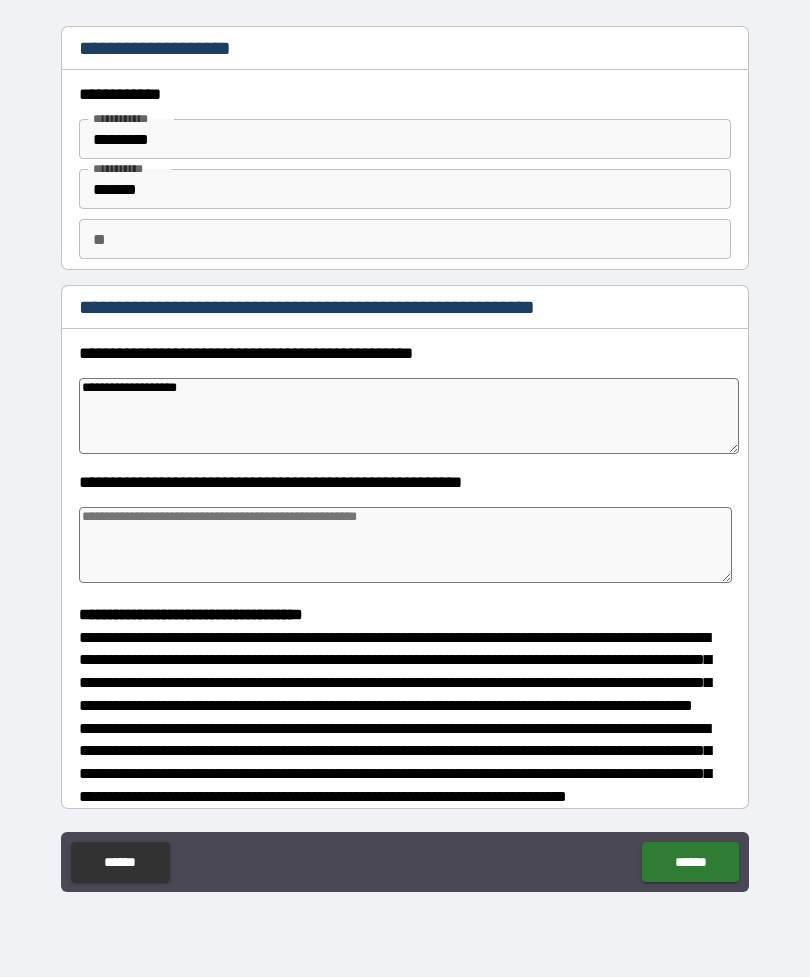 type on "*" 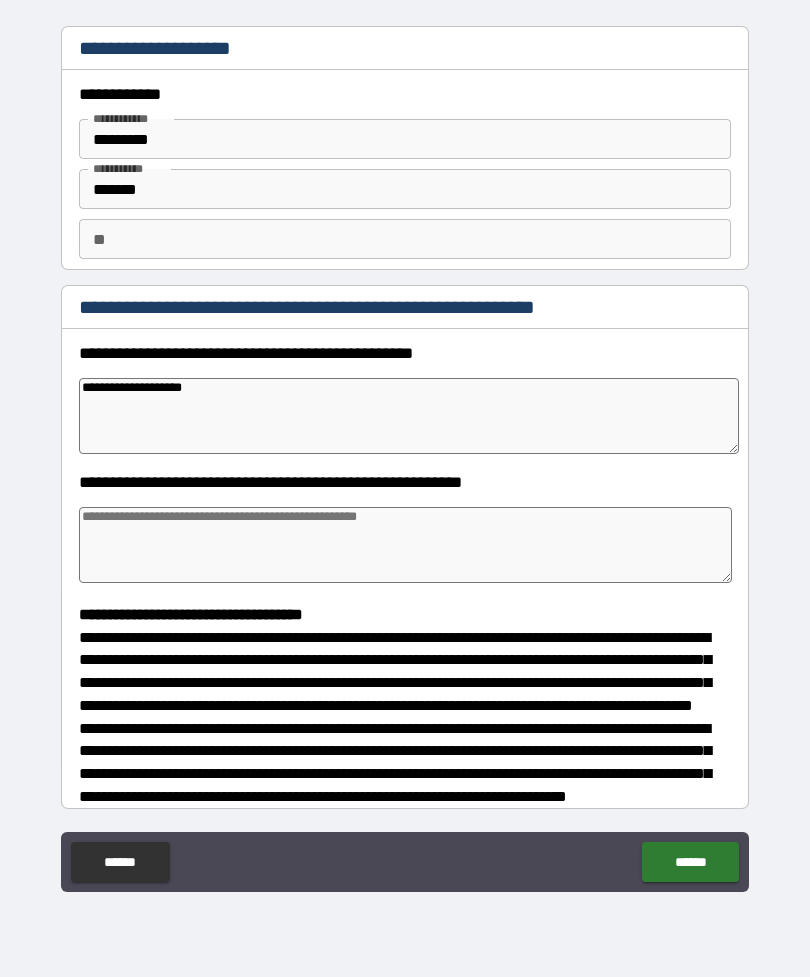 type on "*" 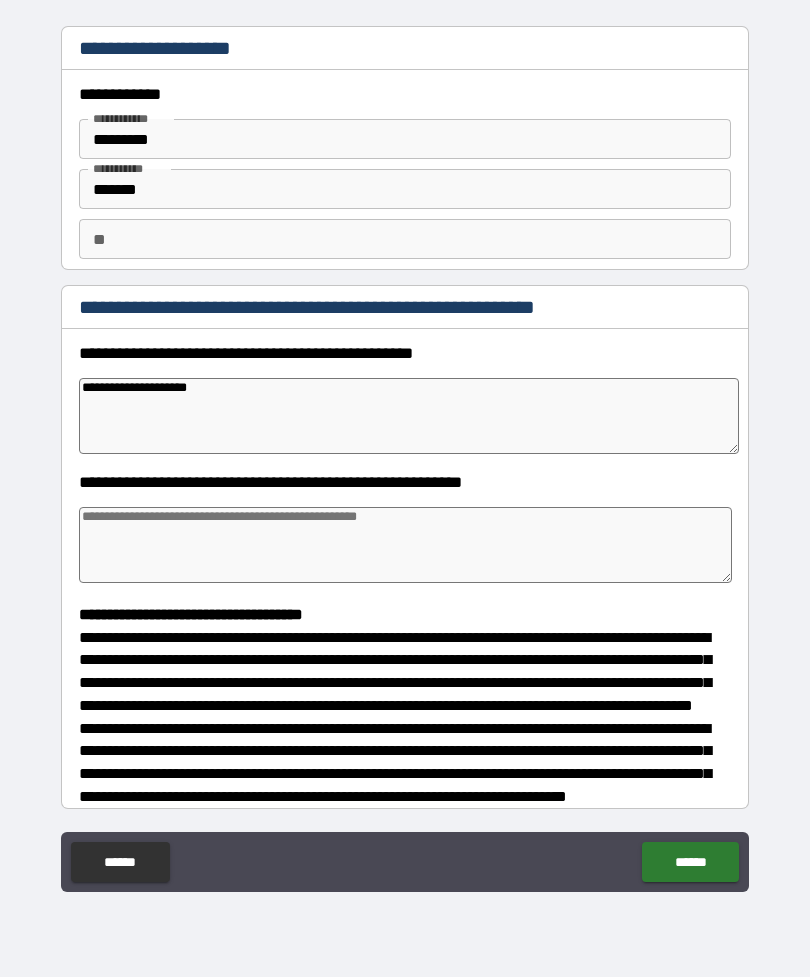 type on "*" 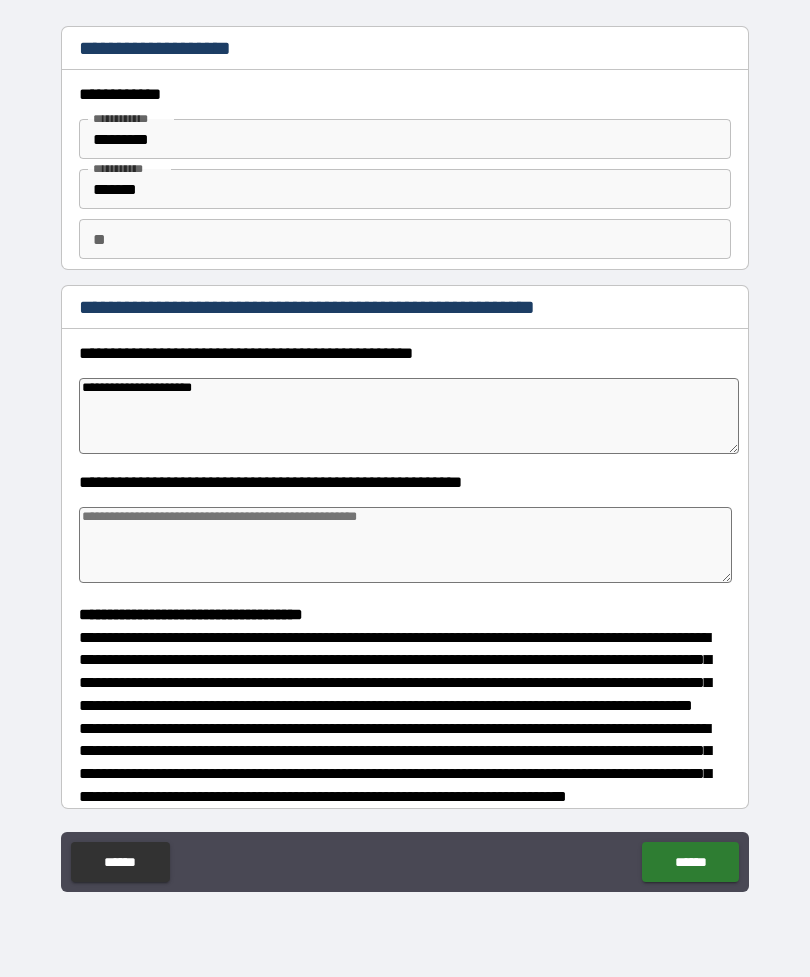 type on "*" 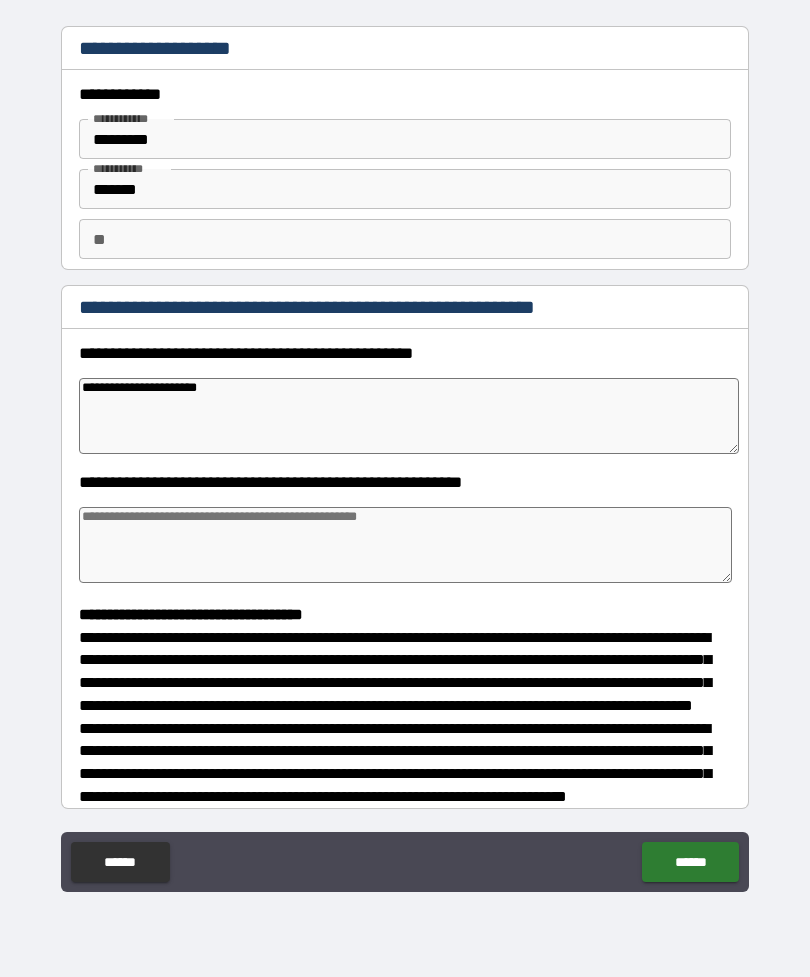 type on "*" 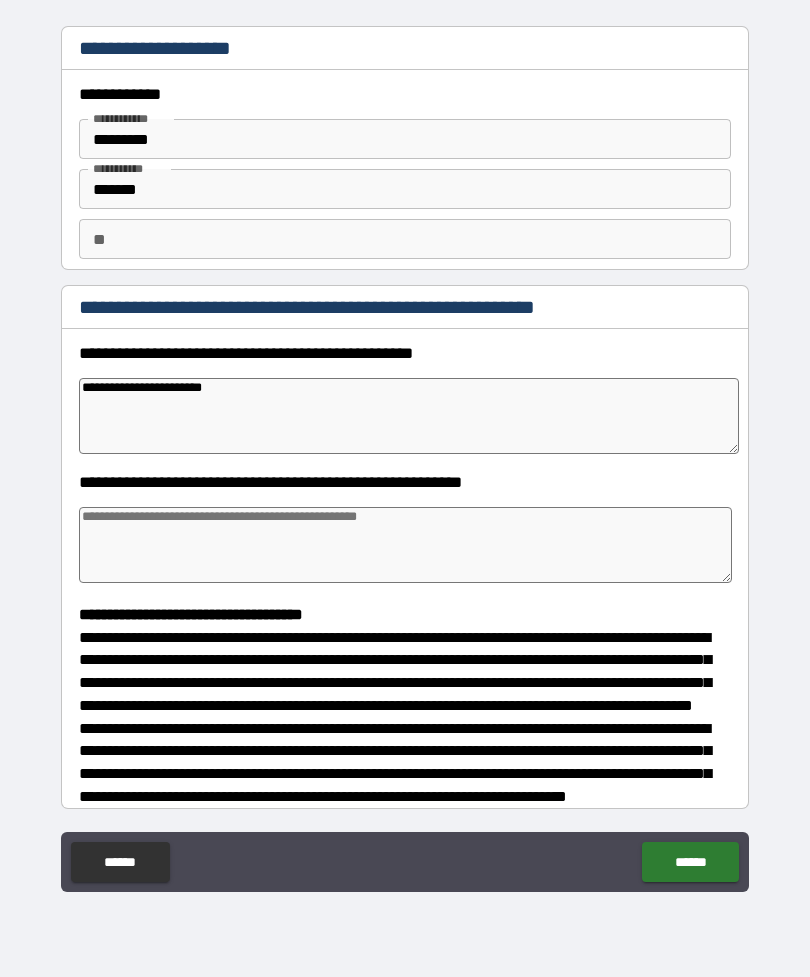 type on "*" 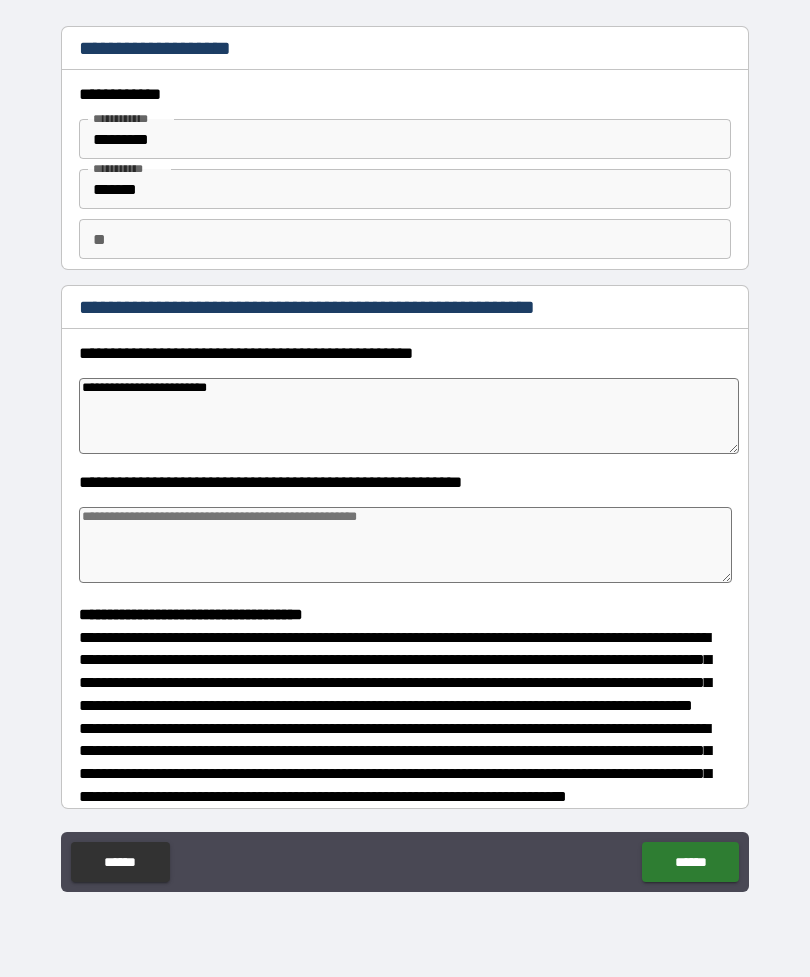 type on "*" 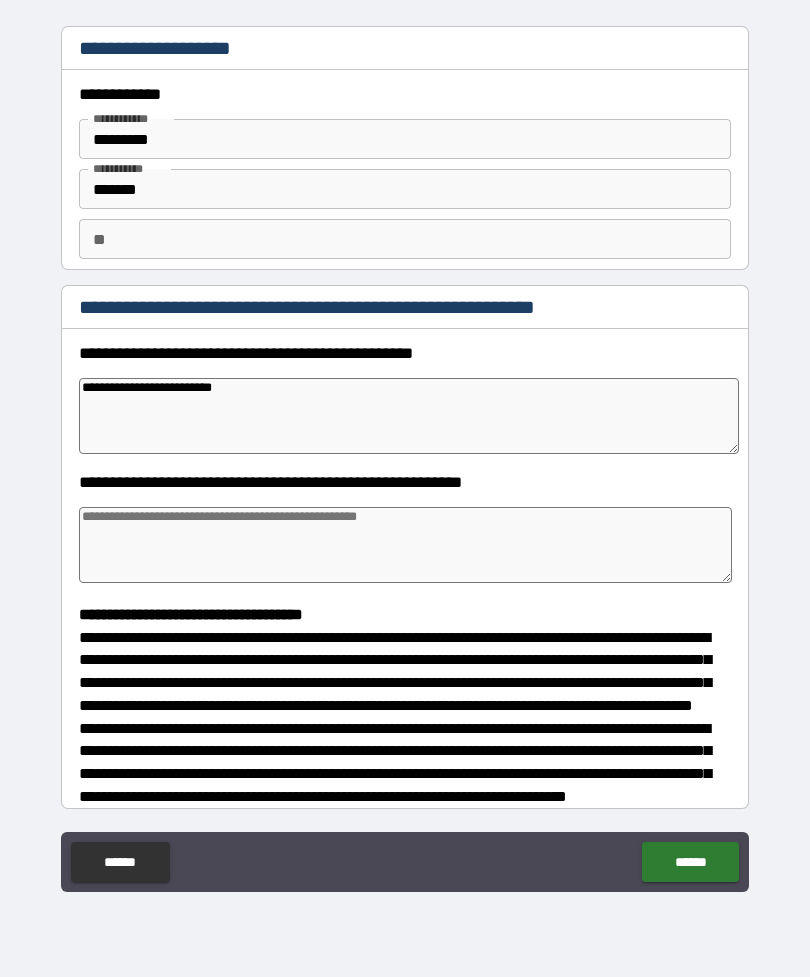 type on "*" 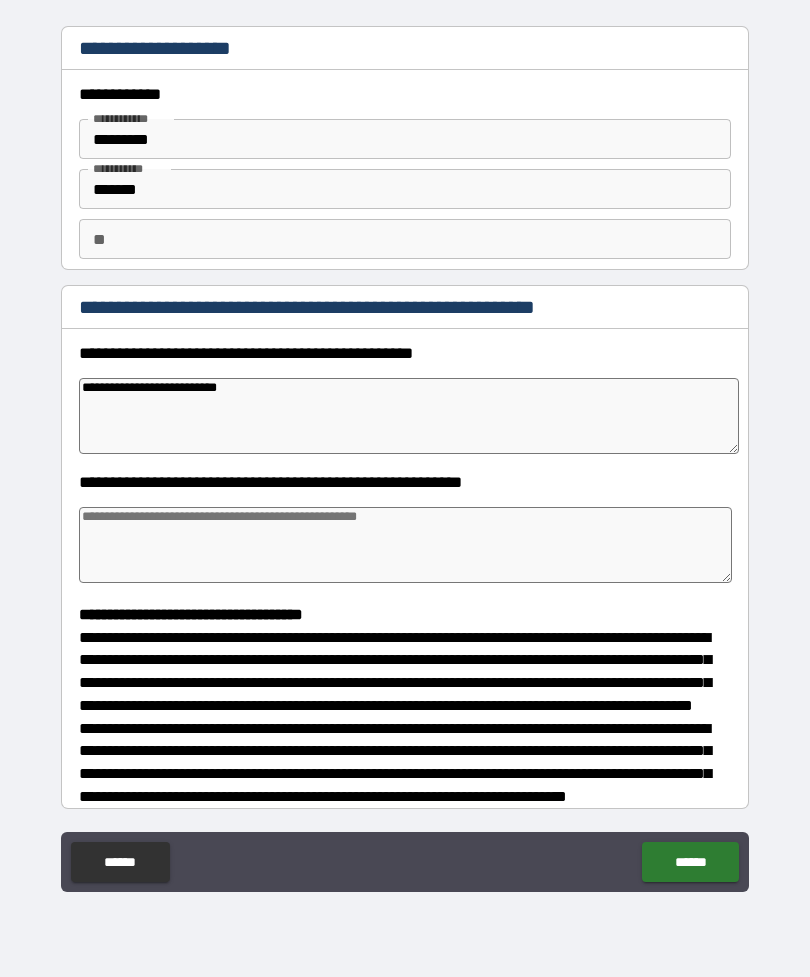 type on "*" 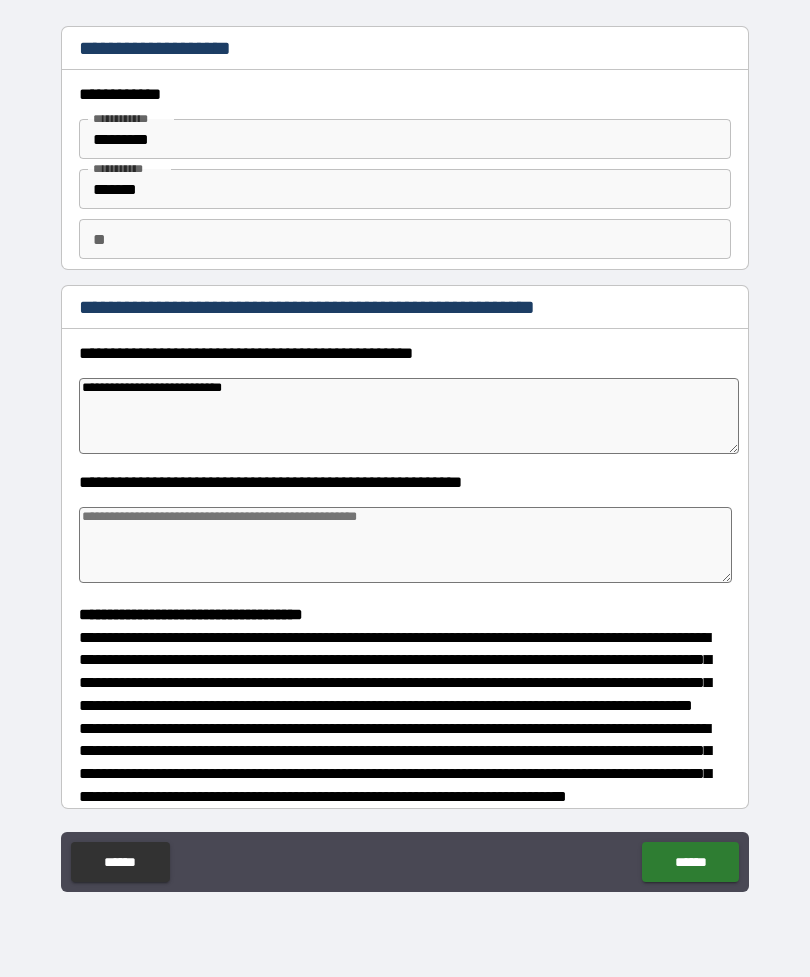 type on "*" 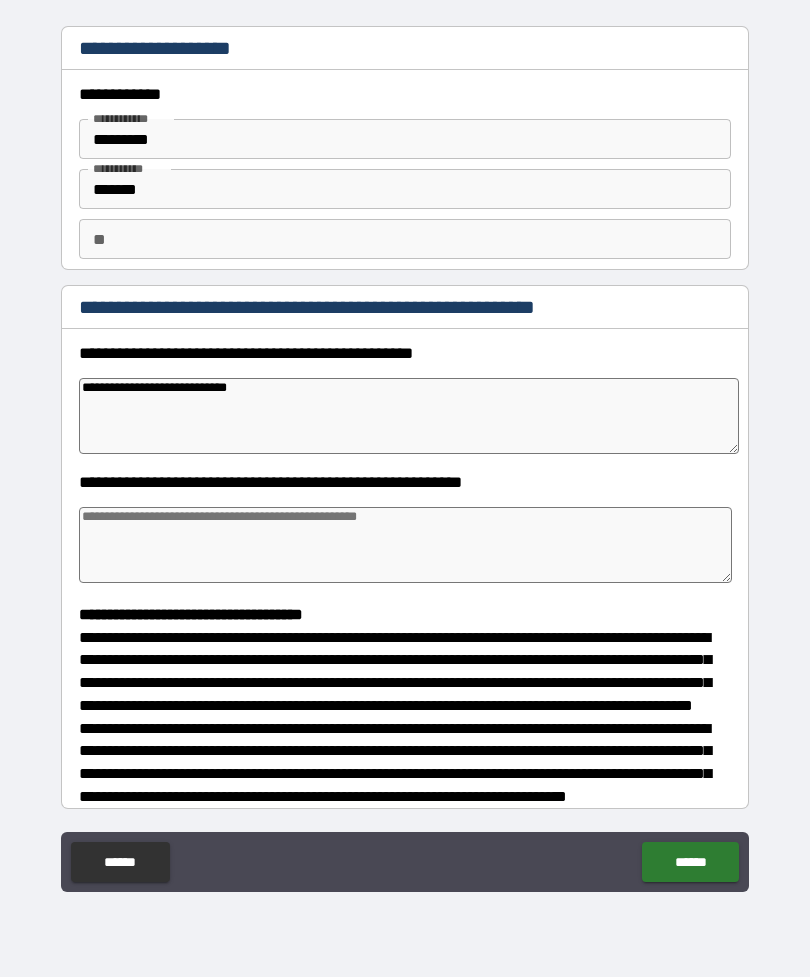 type on "*" 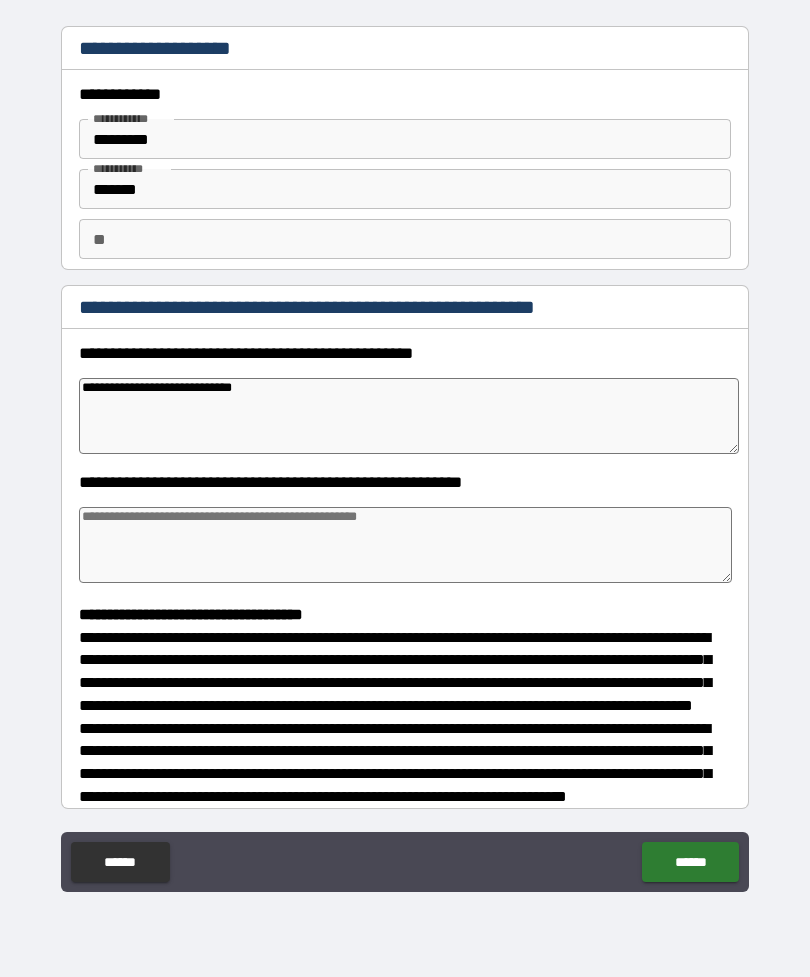 type on "*" 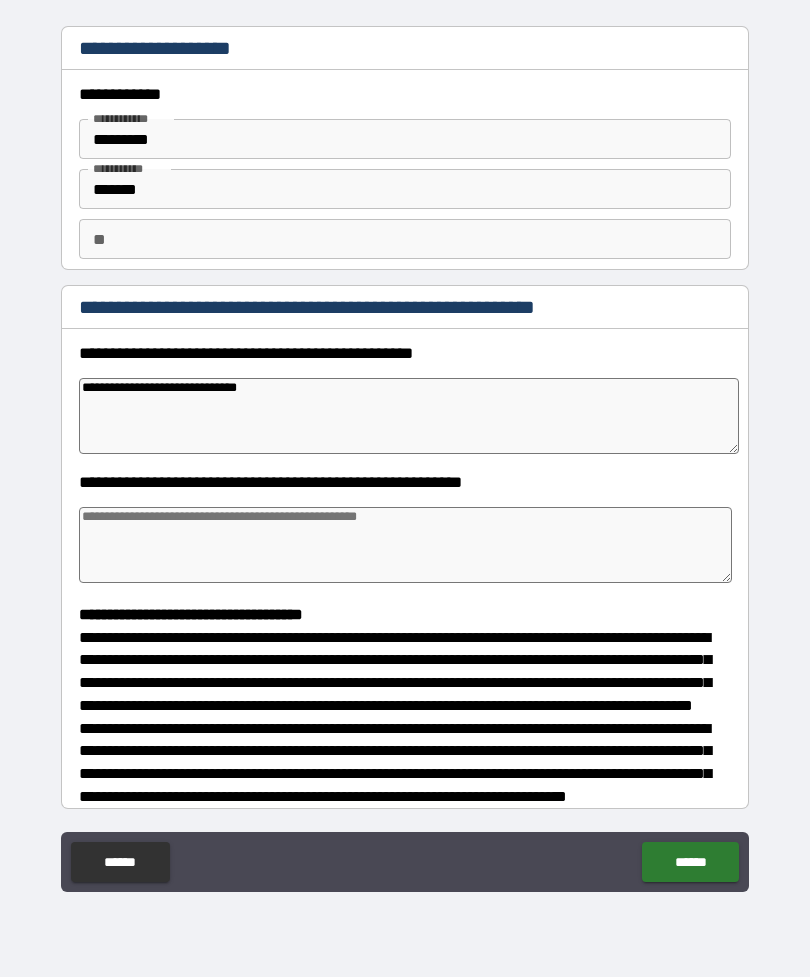 type on "*" 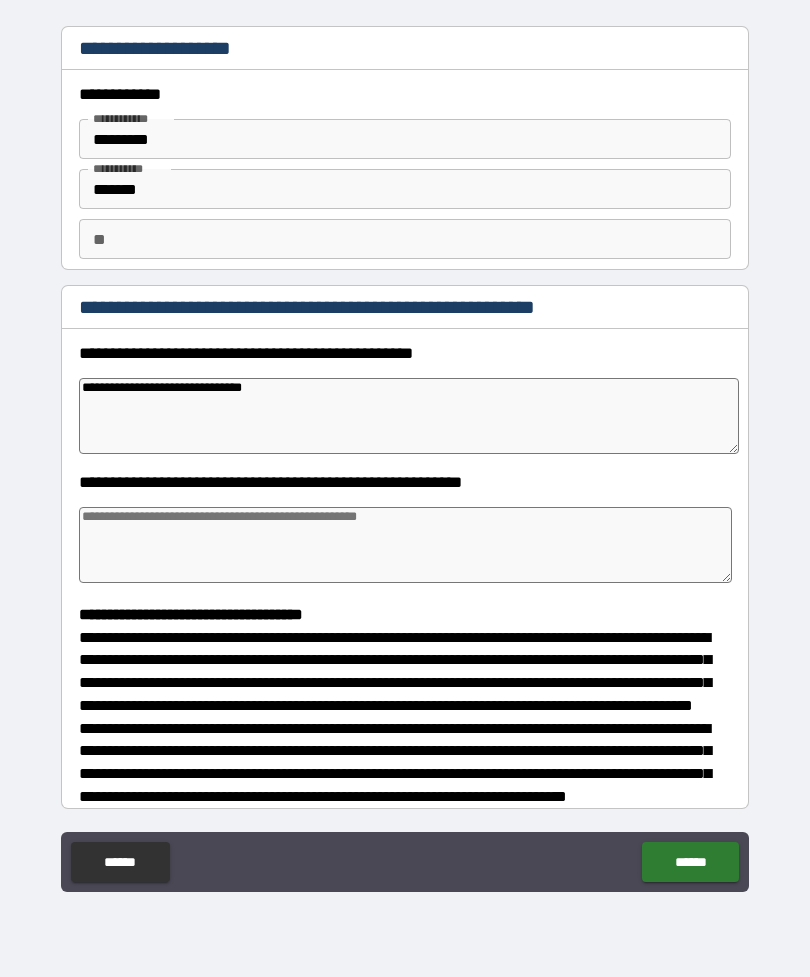 type on "*" 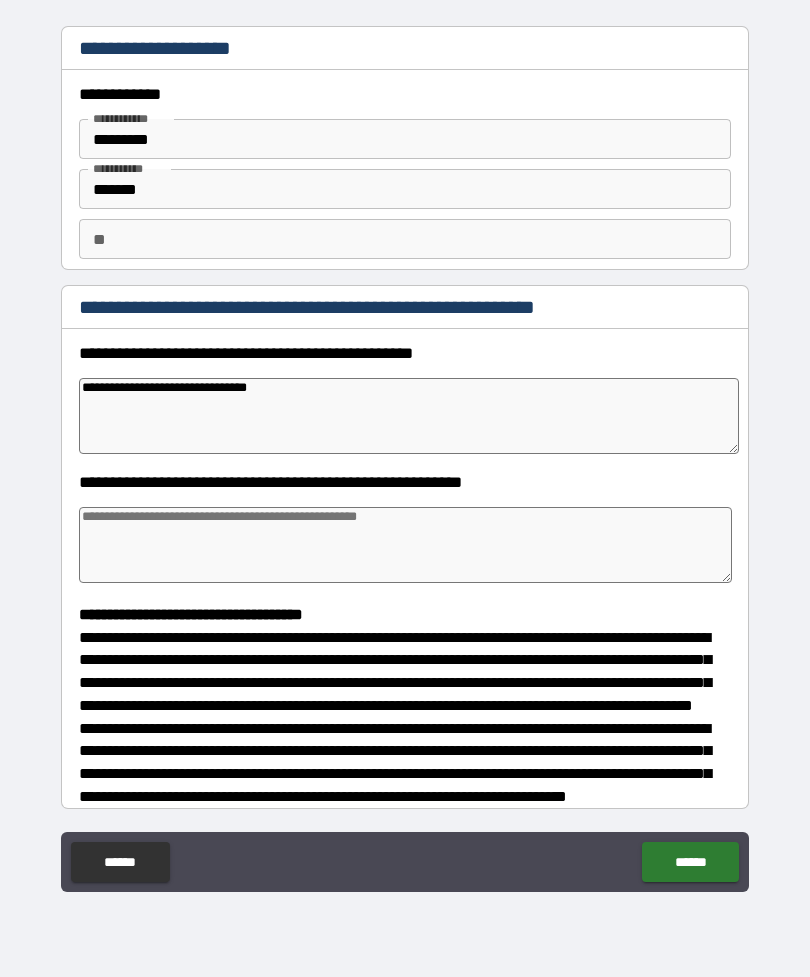 type on "*" 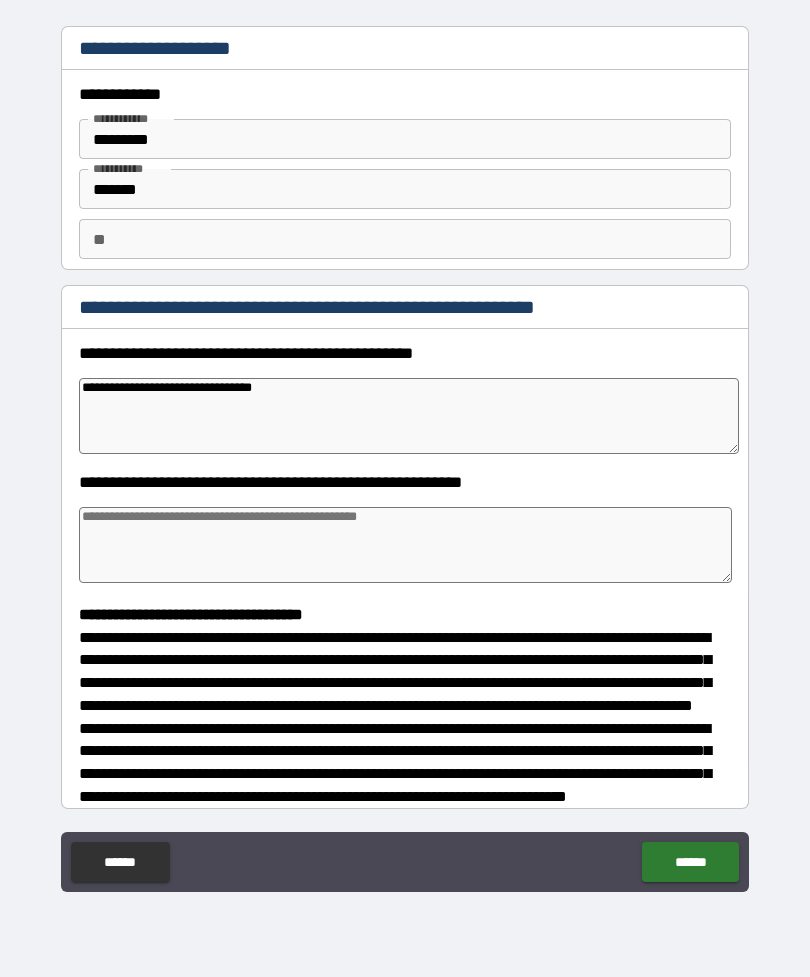 type on "*" 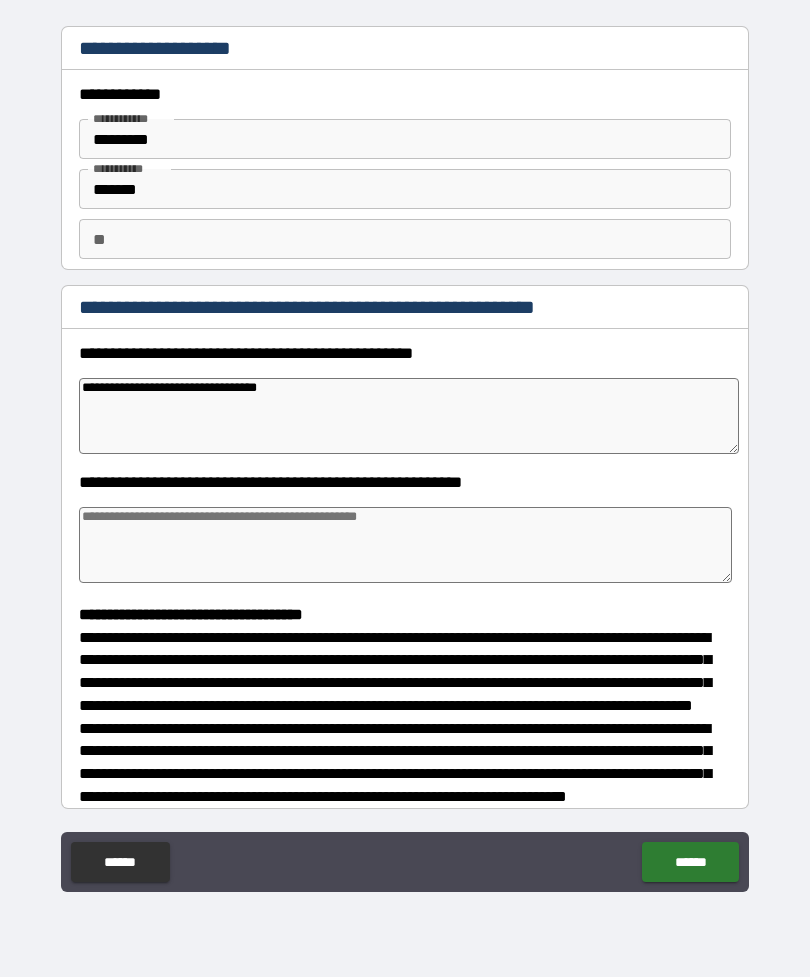type on "*" 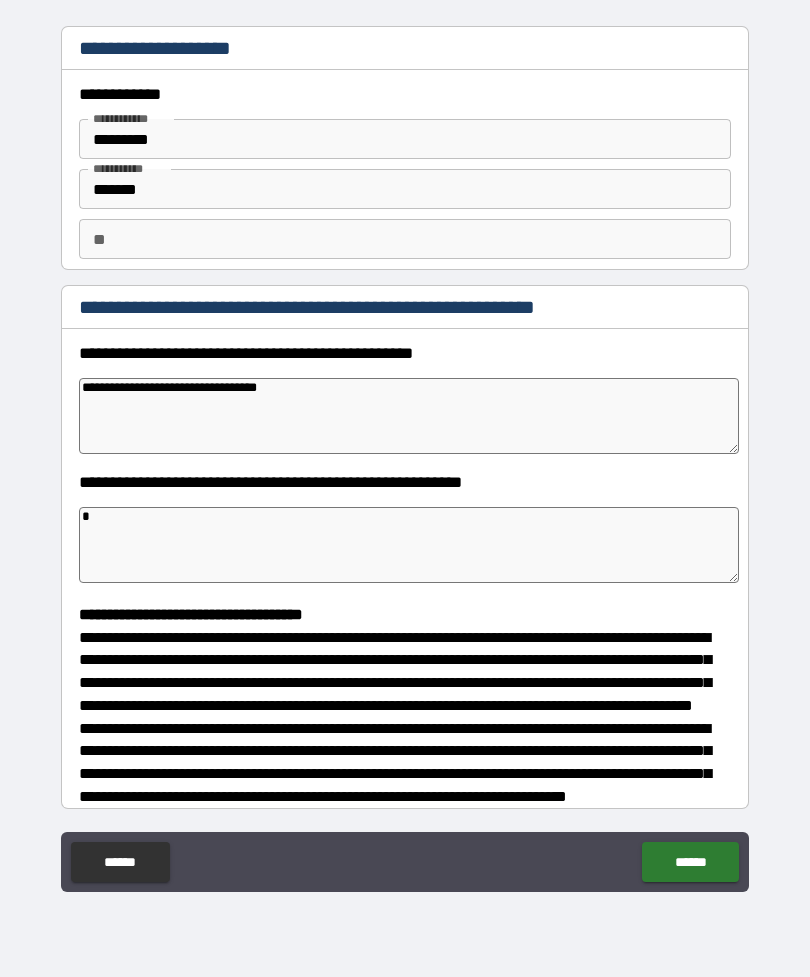 type on "*" 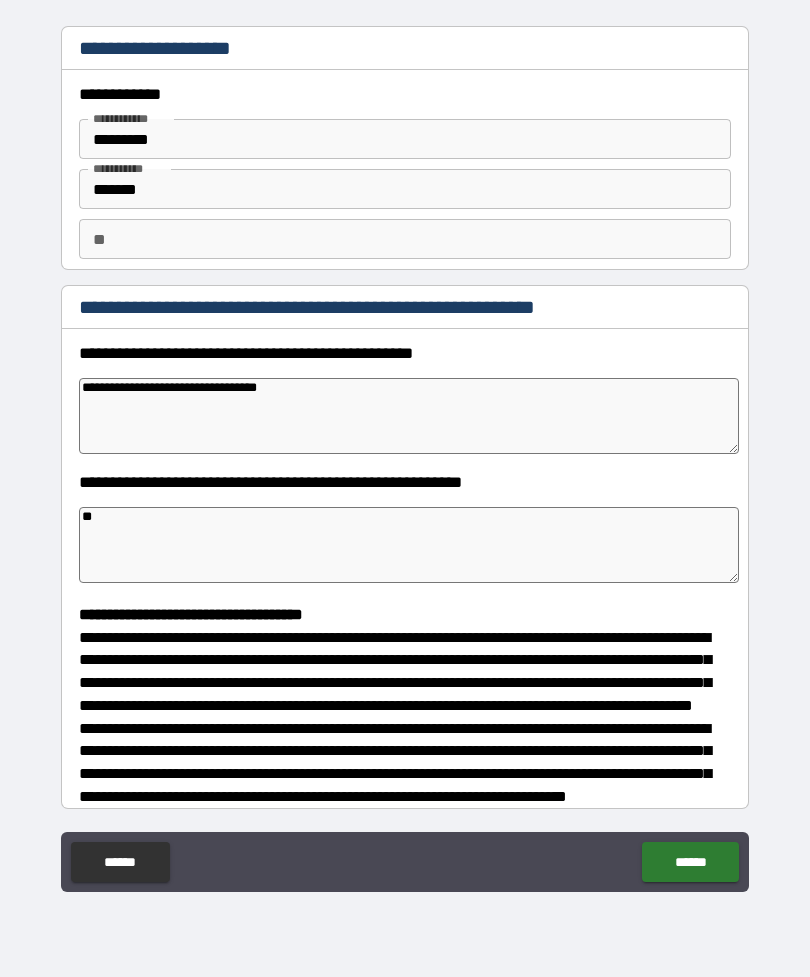 type on "*" 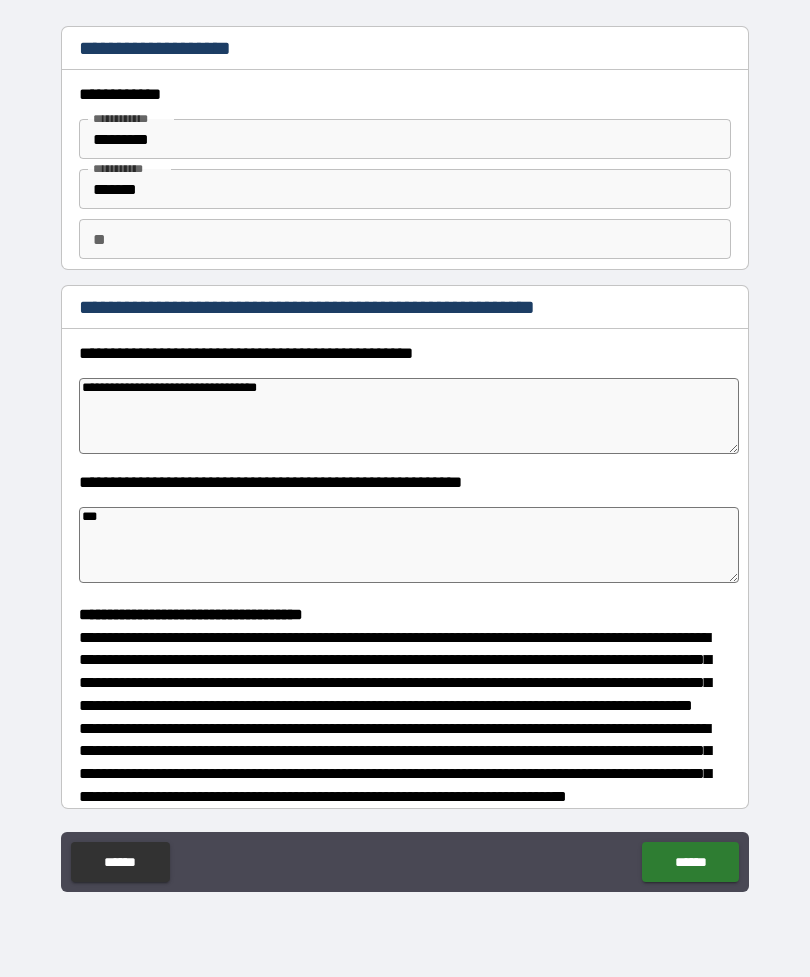 type on "*" 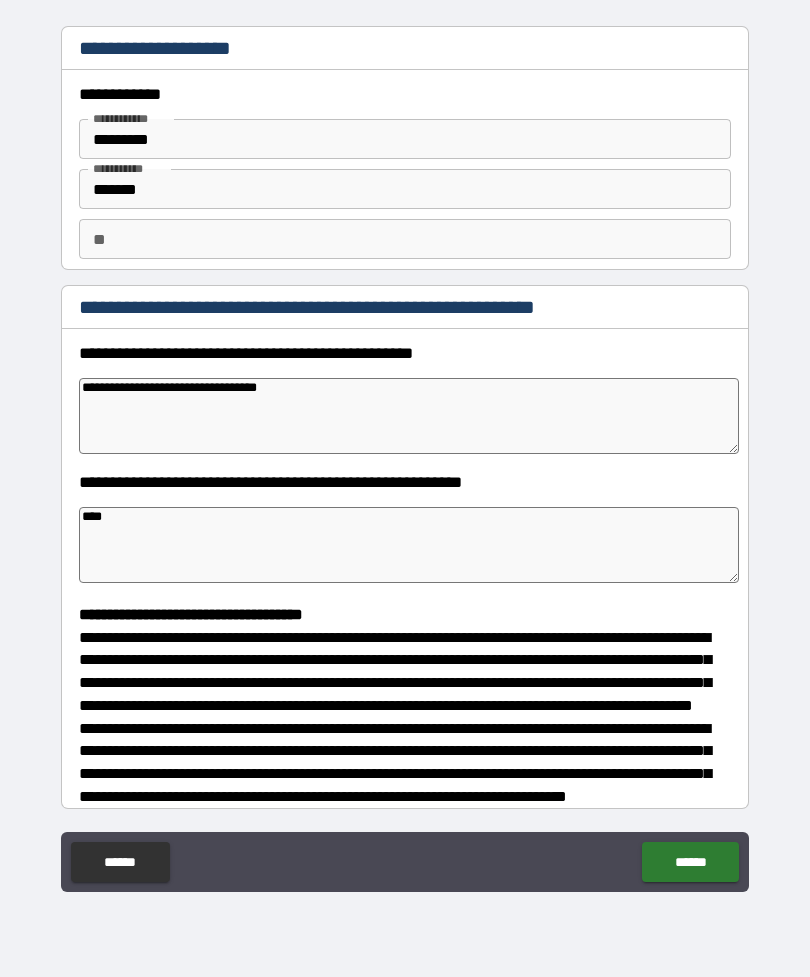 type 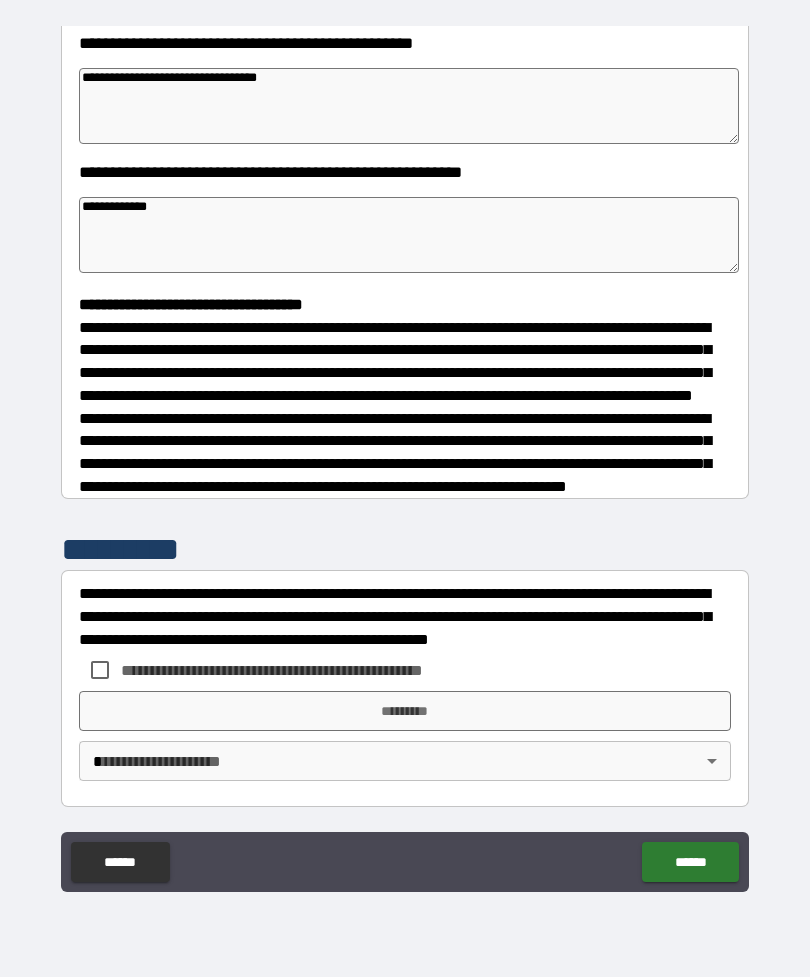scroll, scrollTop: 348, scrollLeft: 0, axis: vertical 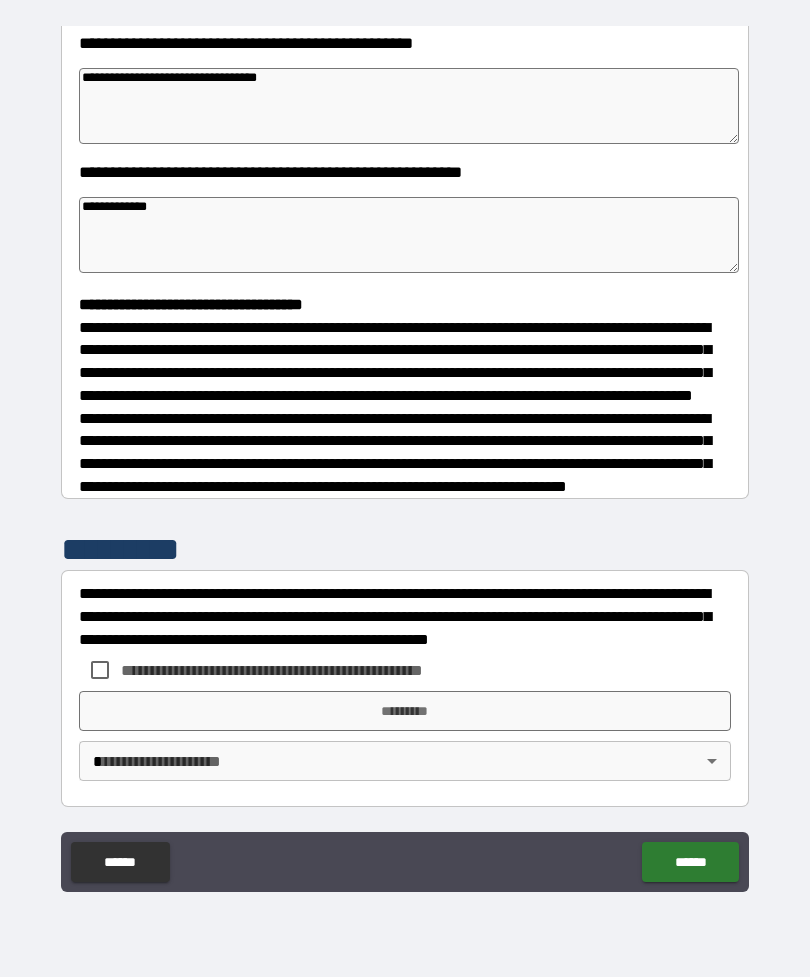 click on "**********" at bounding box center (405, 419) 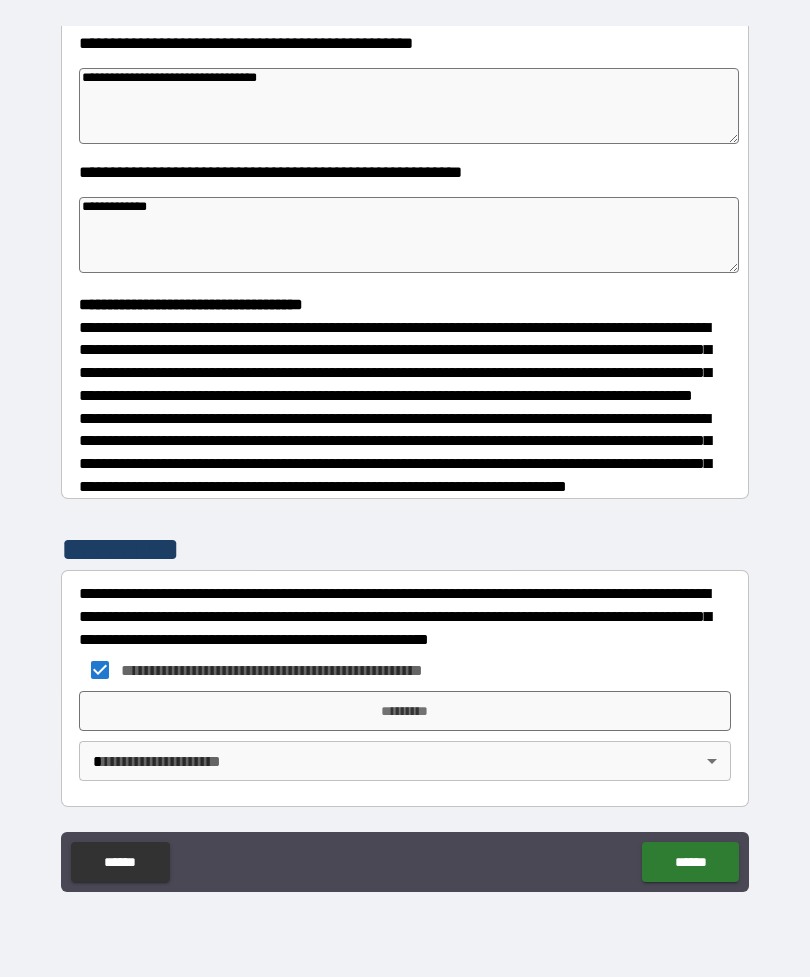 click on "*********" at bounding box center (405, 711) 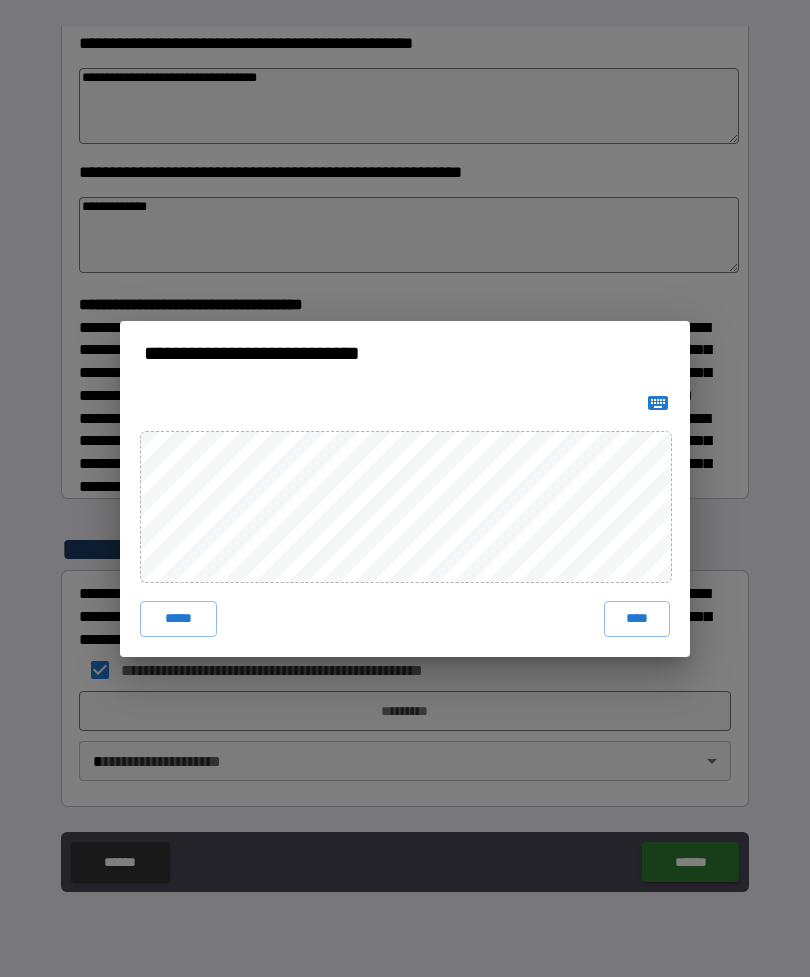 click on "****" at bounding box center [637, 619] 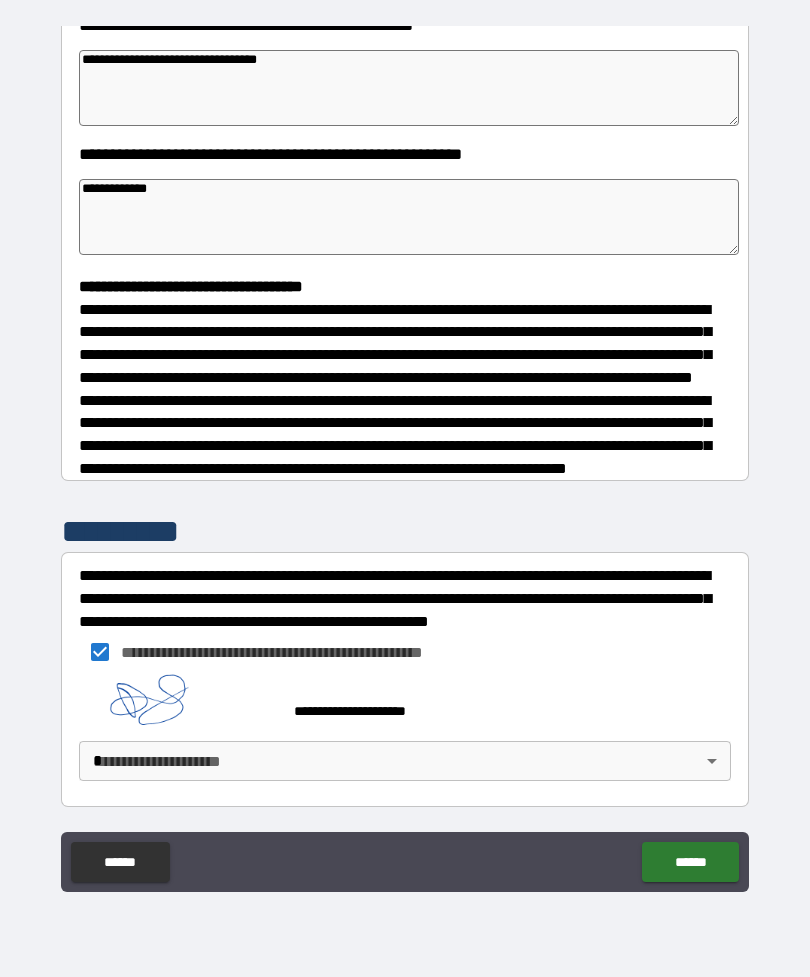 click on "**********" at bounding box center [405, 456] 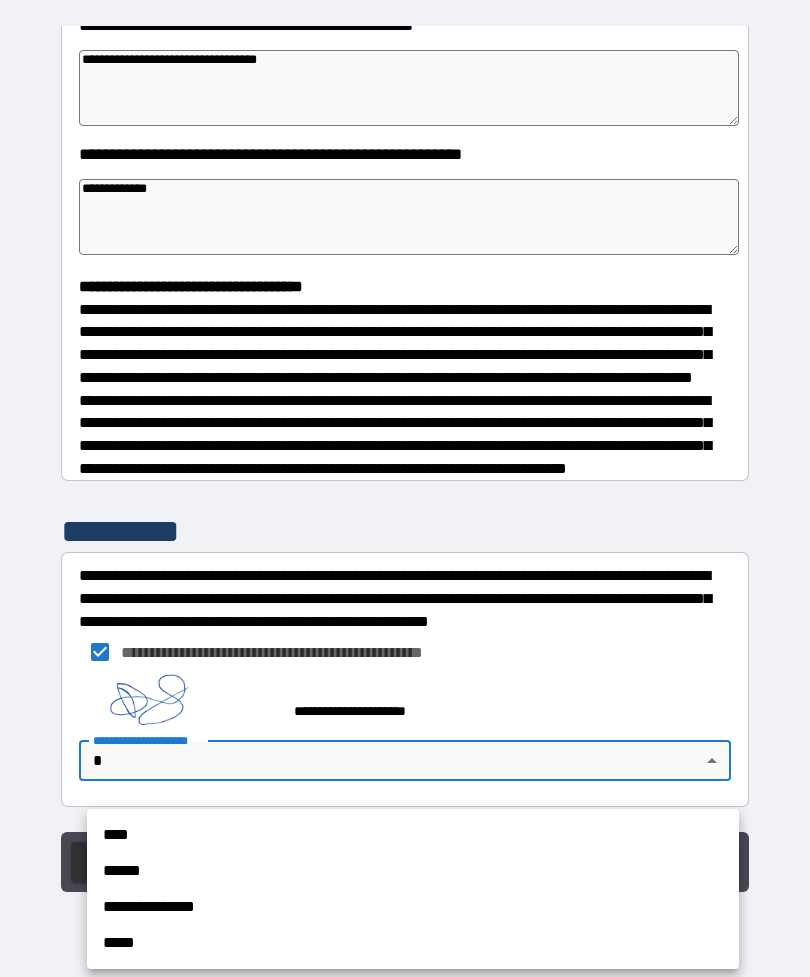 click on "**********" at bounding box center [413, 907] 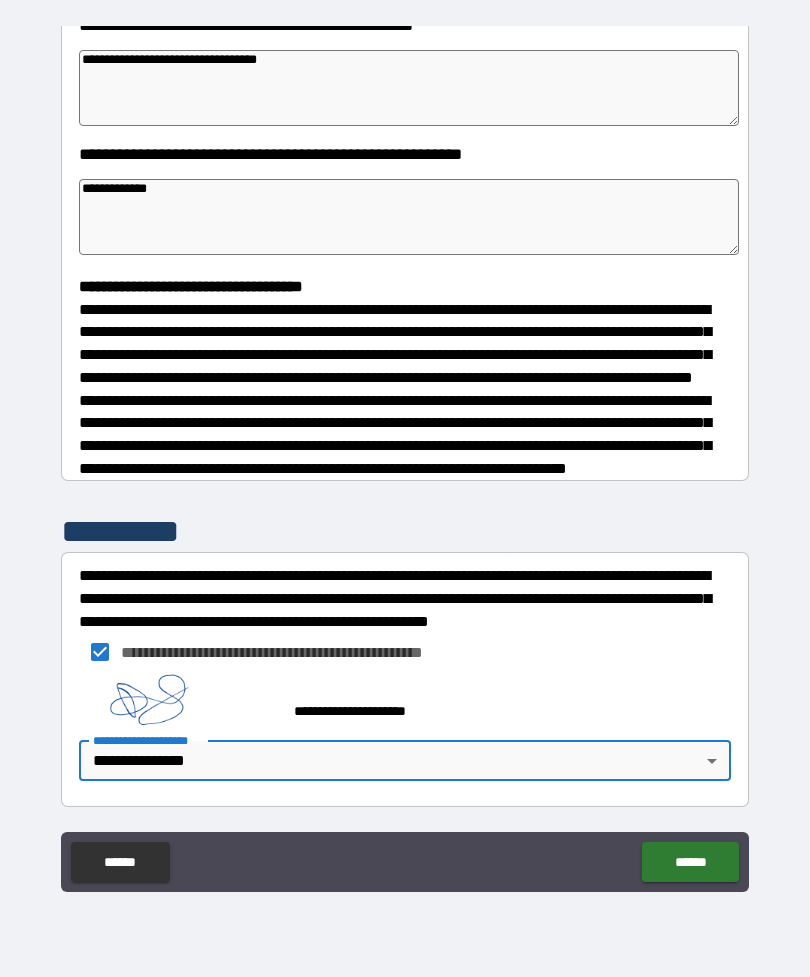 click on "******" at bounding box center (690, 862) 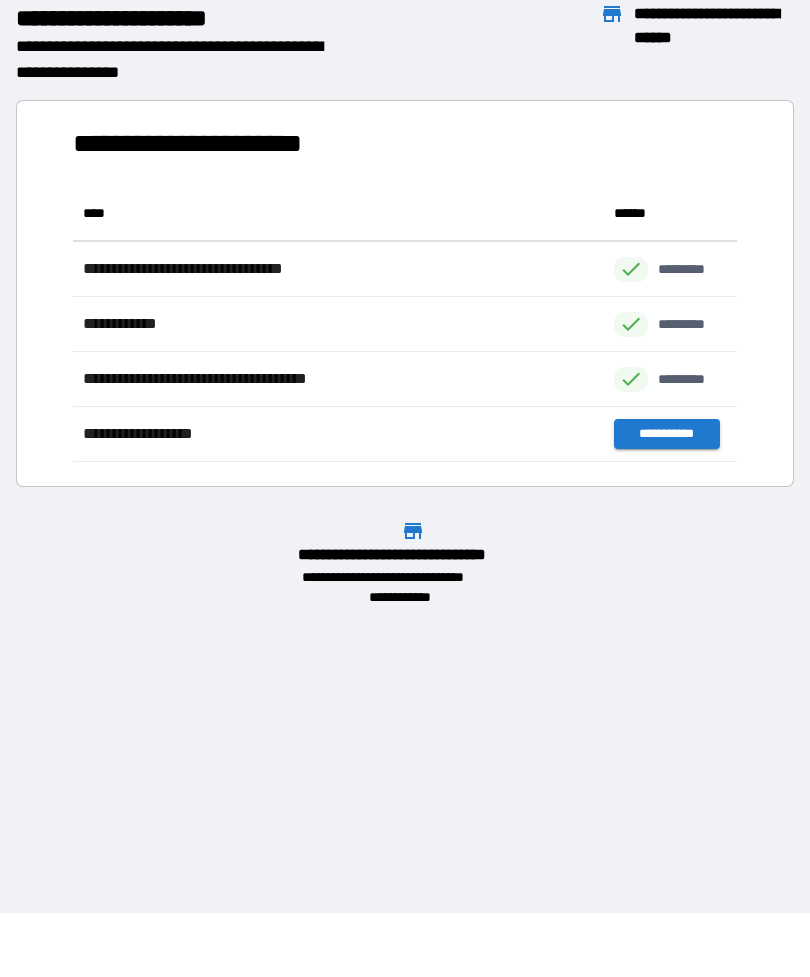 scroll, scrollTop: 276, scrollLeft: 664, axis: both 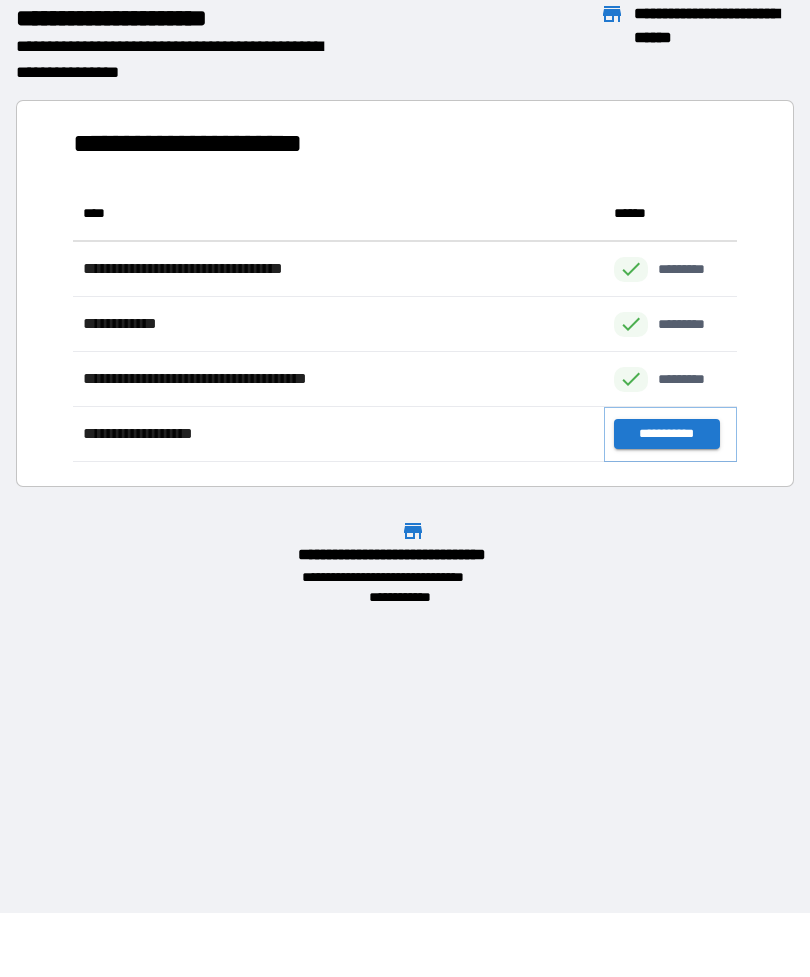 click on "**********" at bounding box center [666, 434] 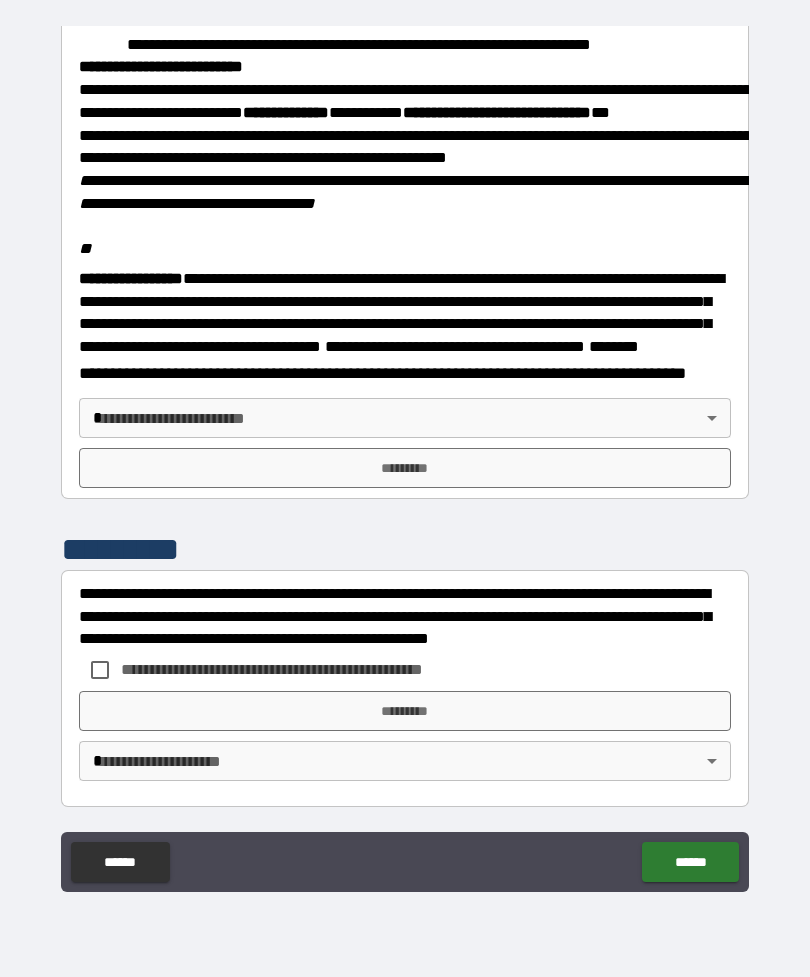 scroll, scrollTop: 2323, scrollLeft: 0, axis: vertical 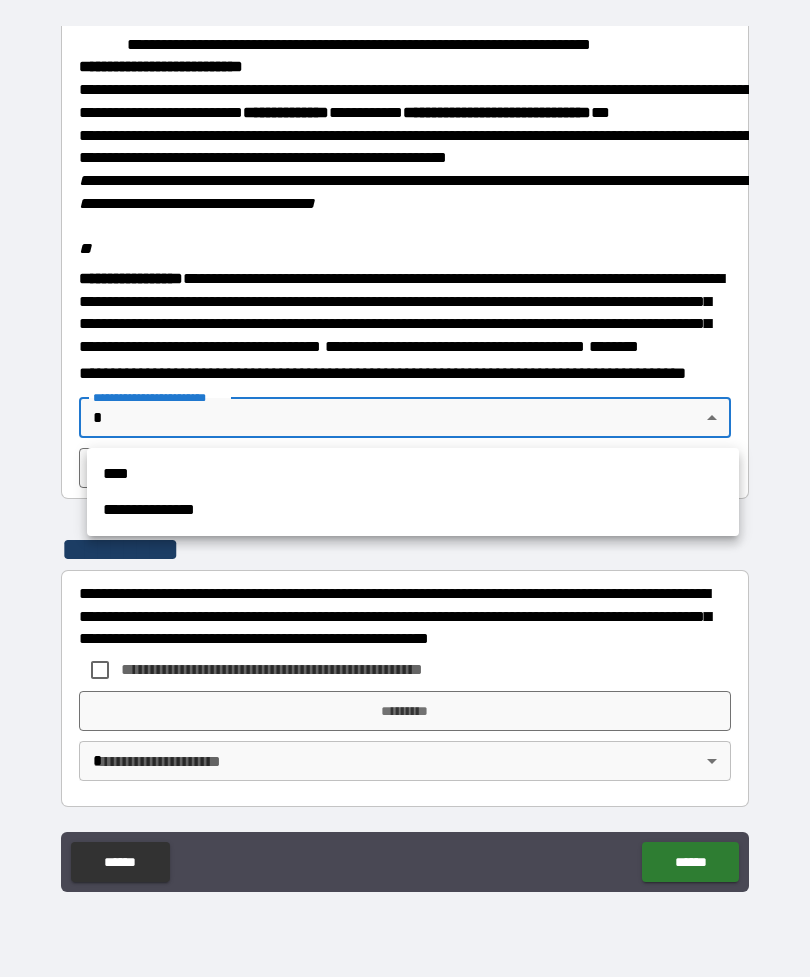 click on "**********" at bounding box center [413, 510] 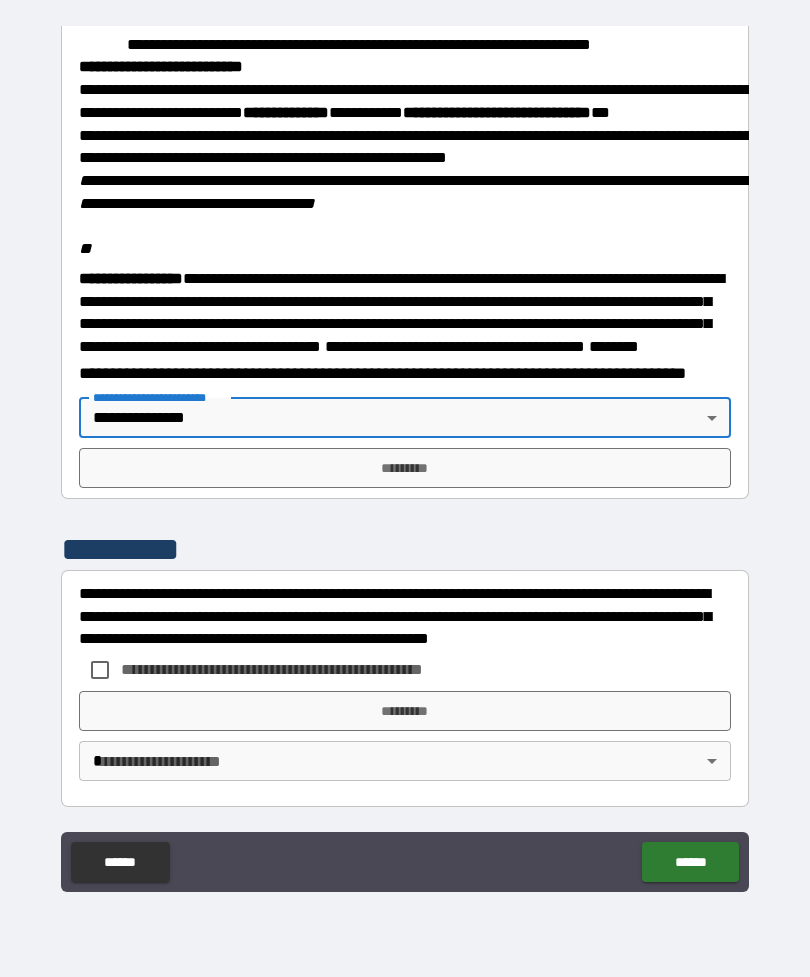 click on "*********" at bounding box center (405, 468) 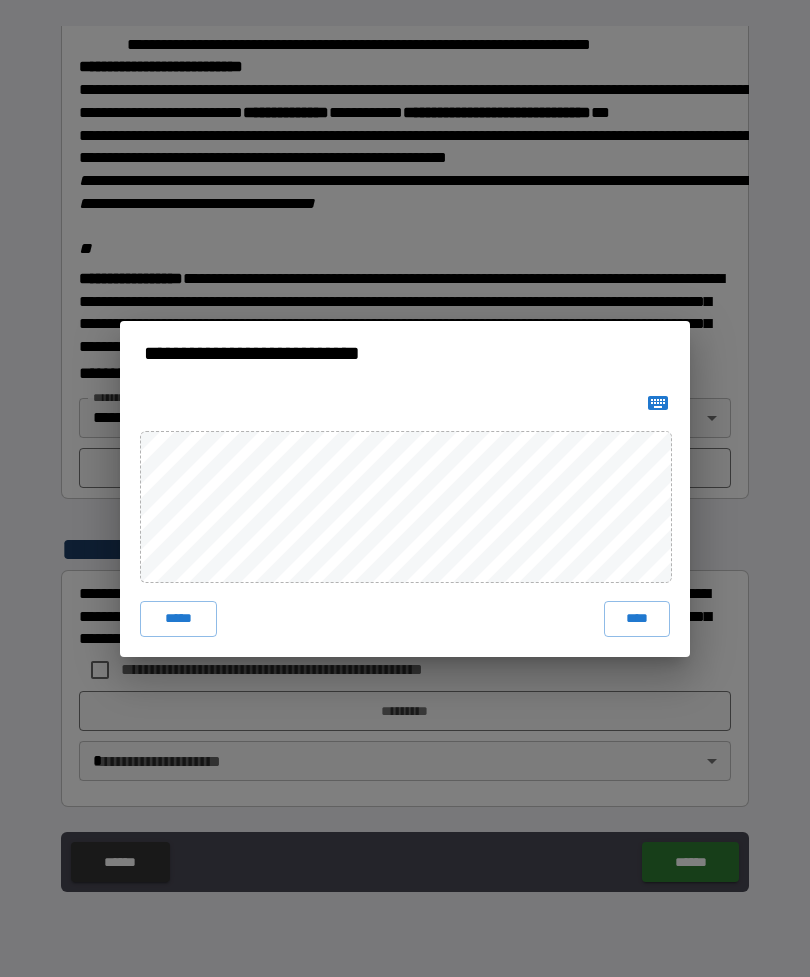 click on "****" at bounding box center (637, 619) 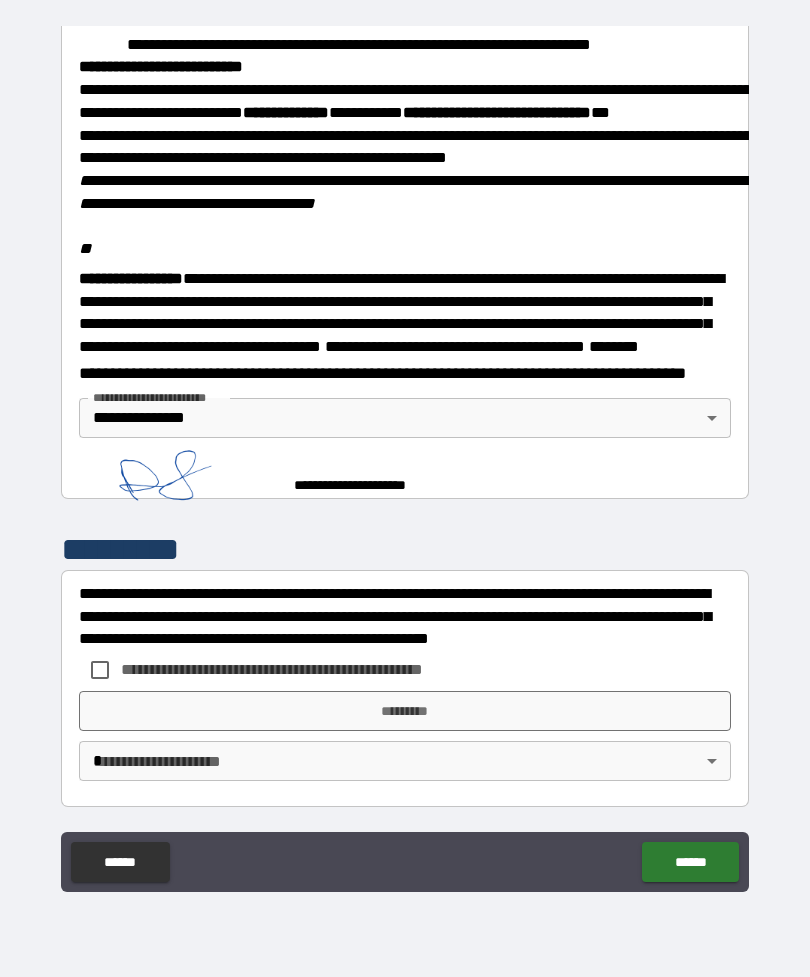 scroll, scrollTop: 2313, scrollLeft: 0, axis: vertical 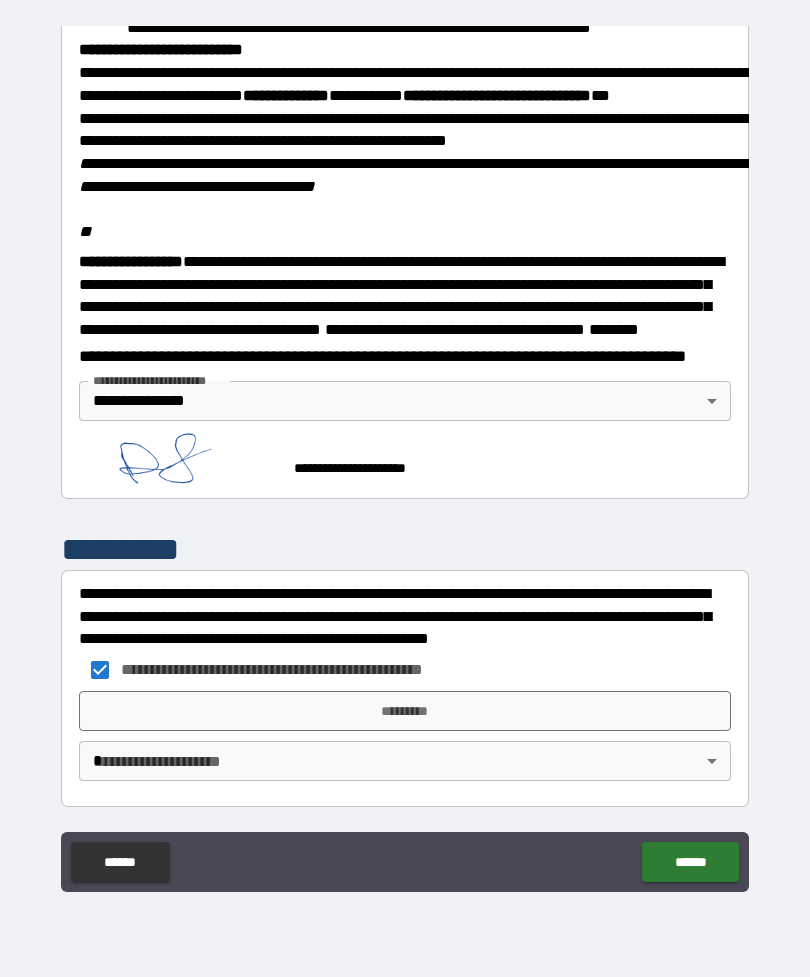 click on "*********" at bounding box center (405, 711) 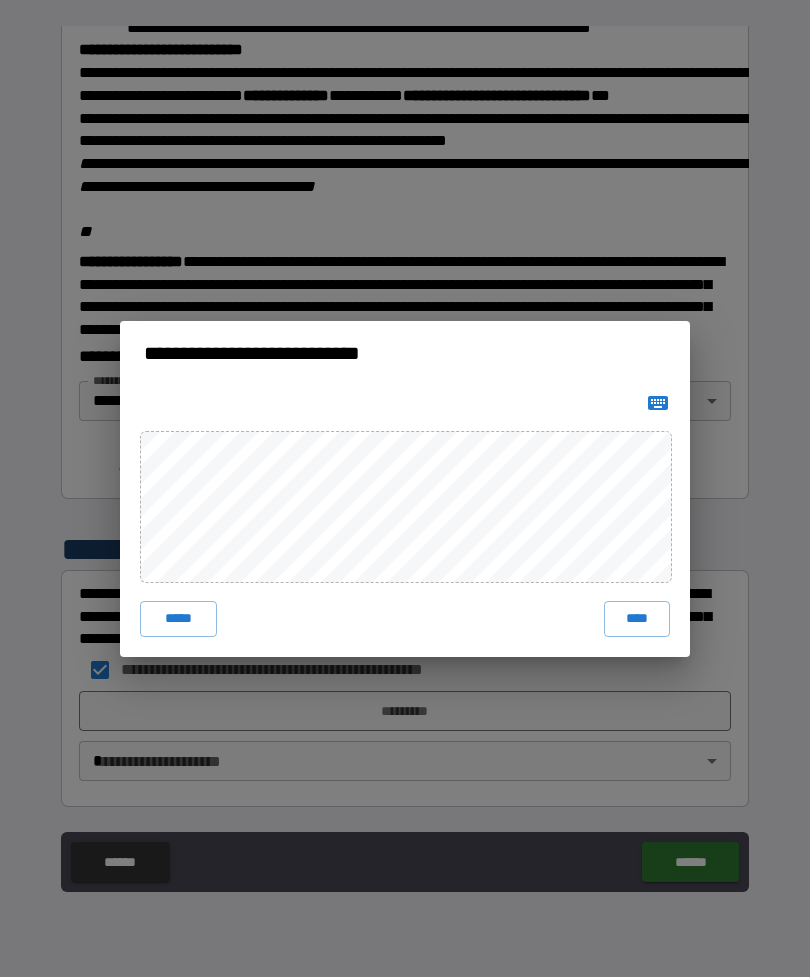 click on "****" at bounding box center [637, 619] 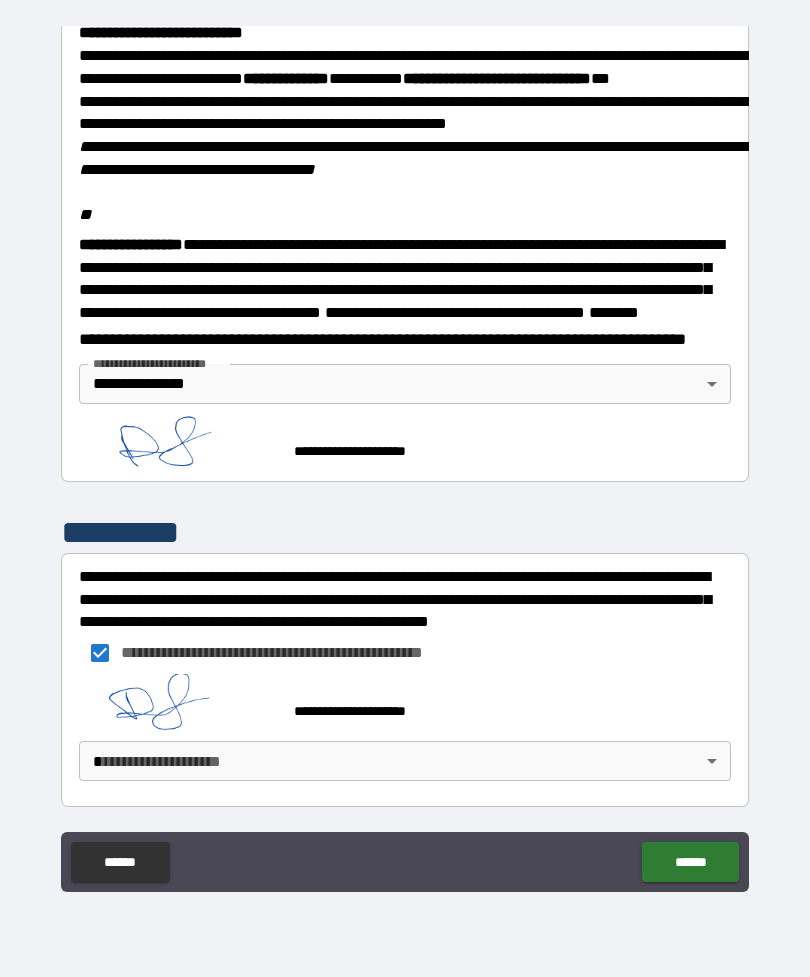 scroll, scrollTop: 2357, scrollLeft: 0, axis: vertical 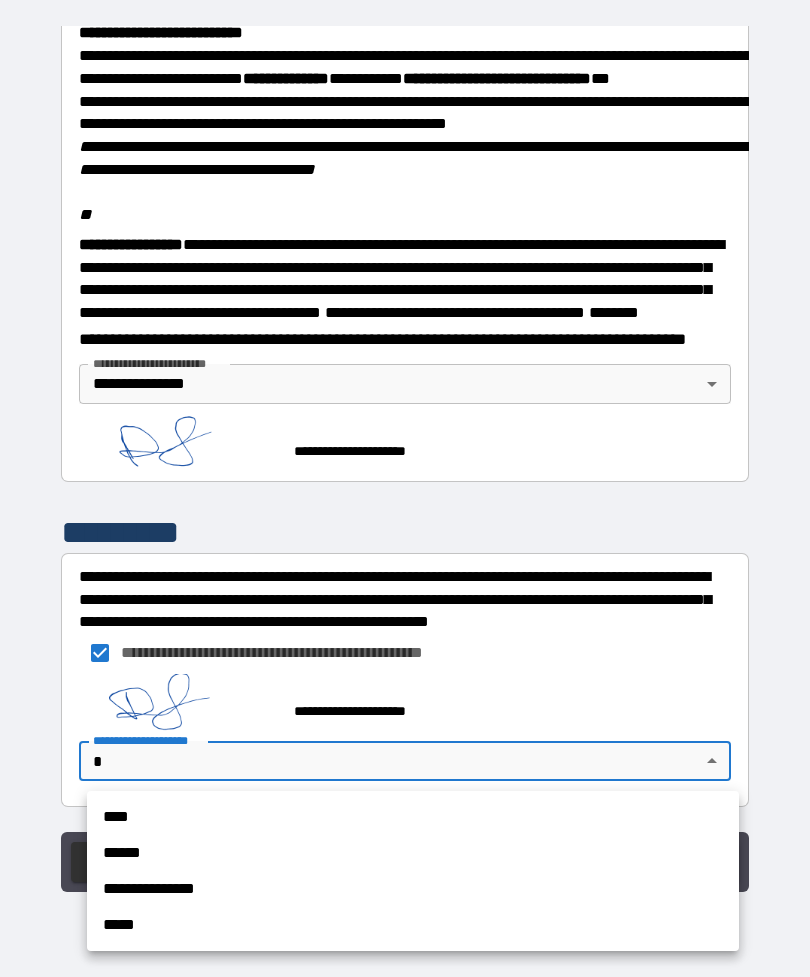 click on "**********" at bounding box center [413, 889] 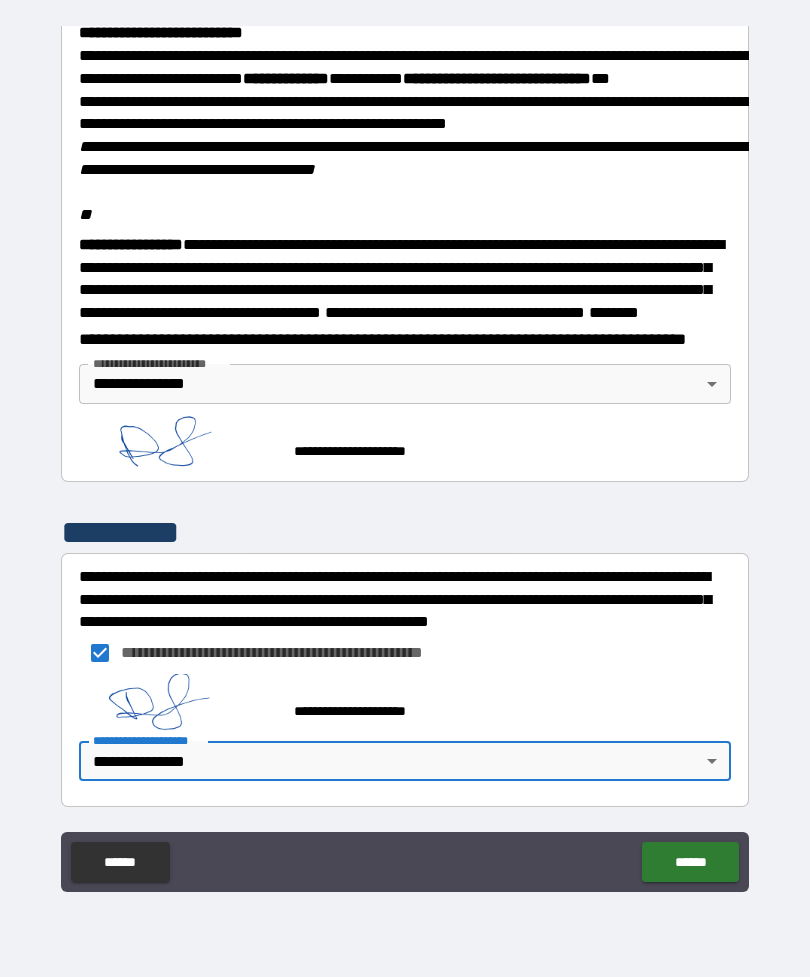 click on "******" at bounding box center [690, 862] 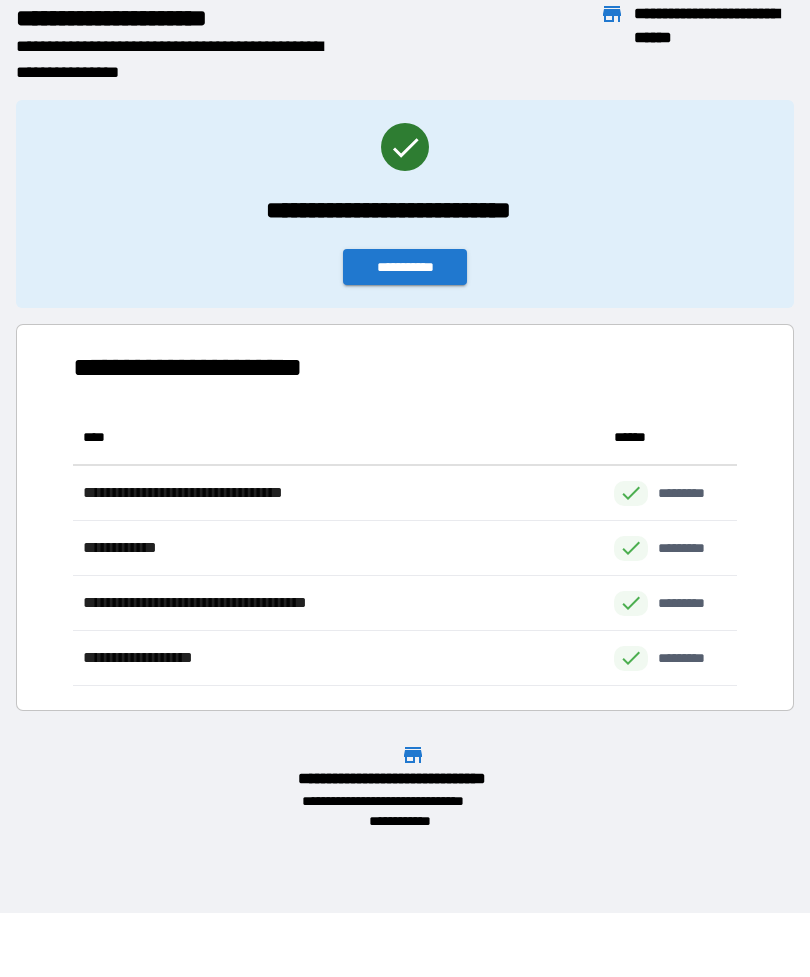 scroll, scrollTop: 1, scrollLeft: 1, axis: both 